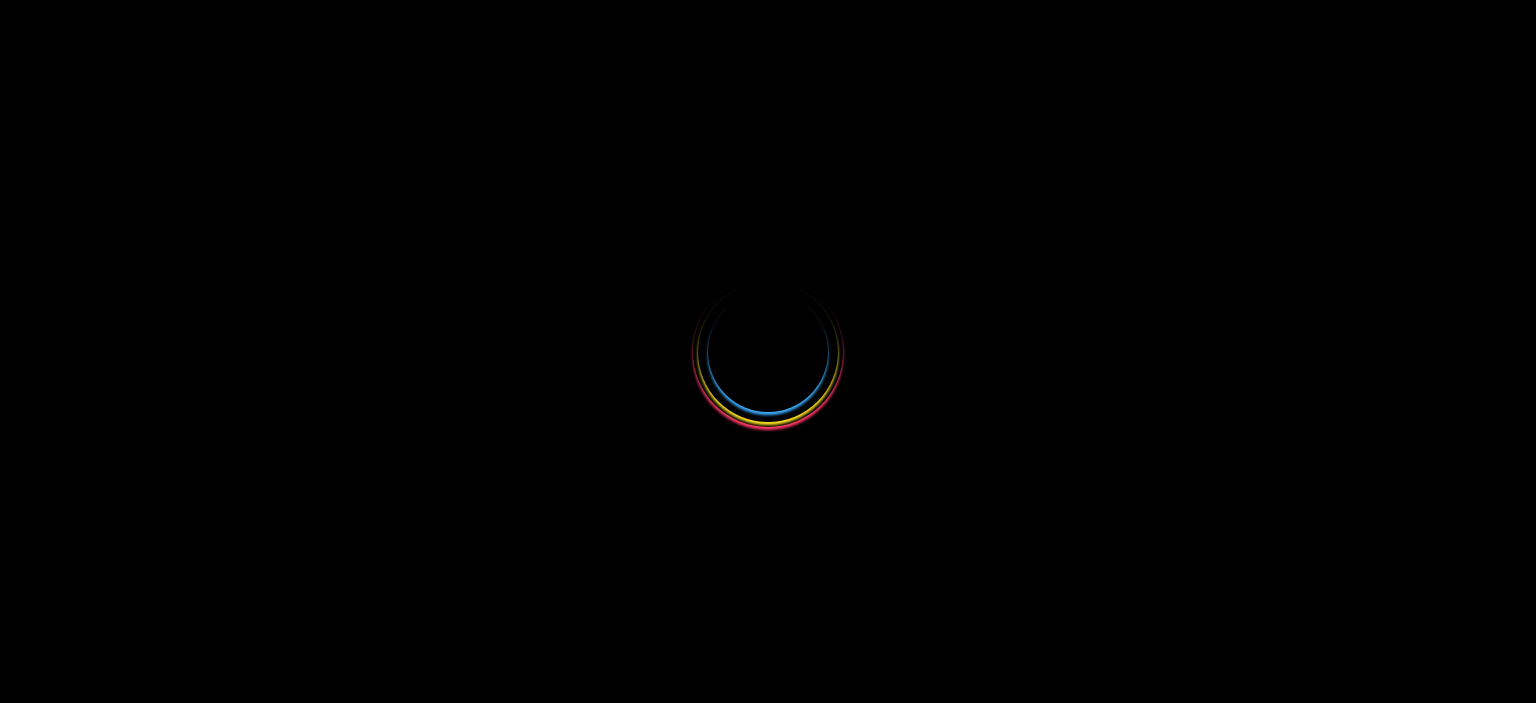 select 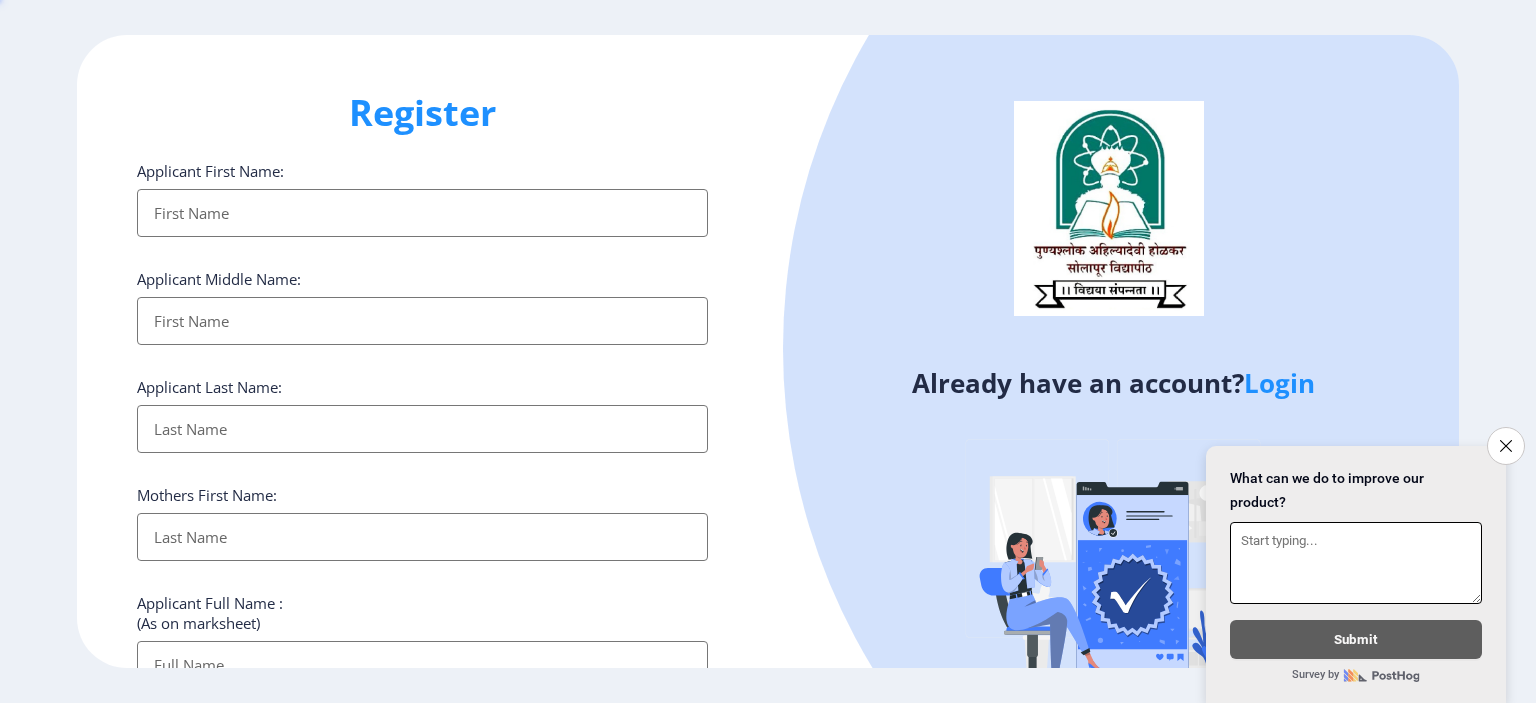 scroll, scrollTop: 0, scrollLeft: 0, axis: both 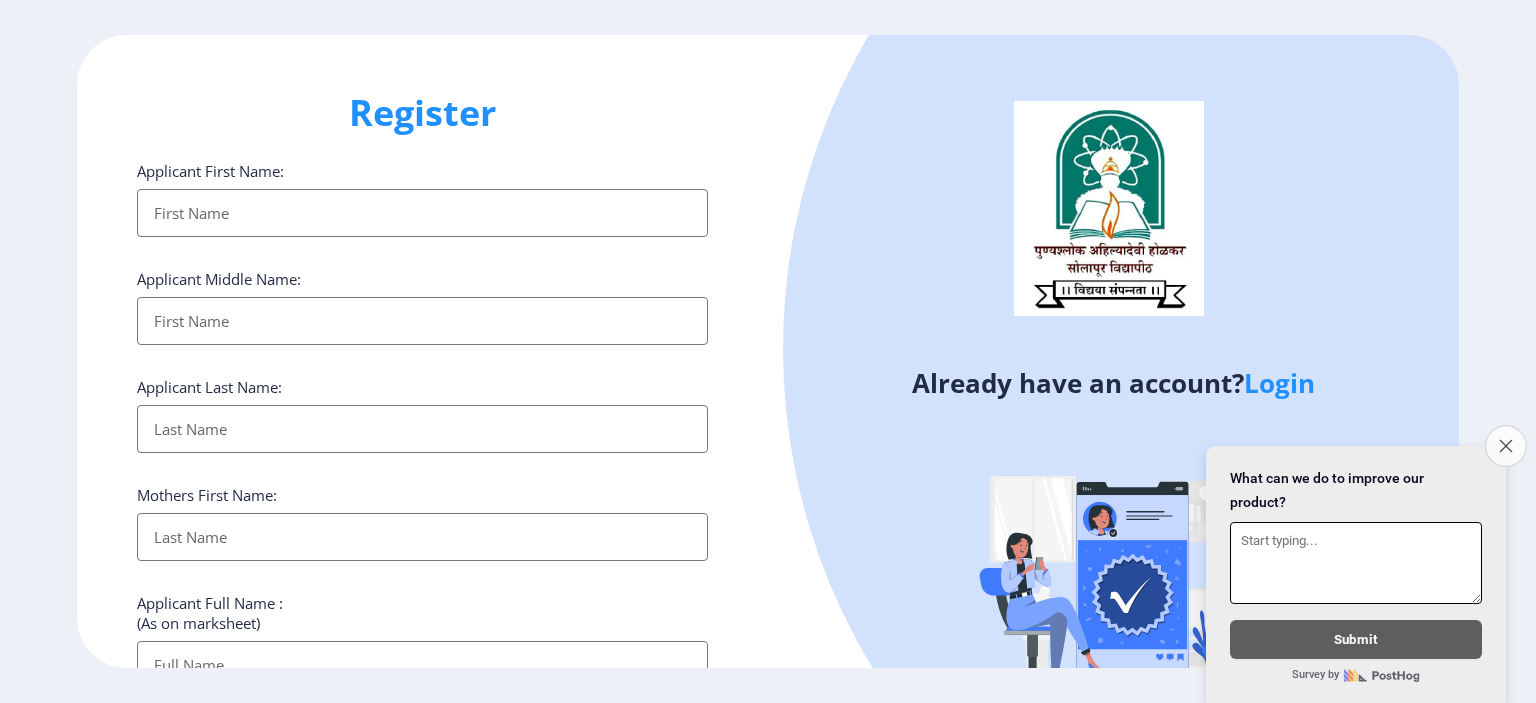 click 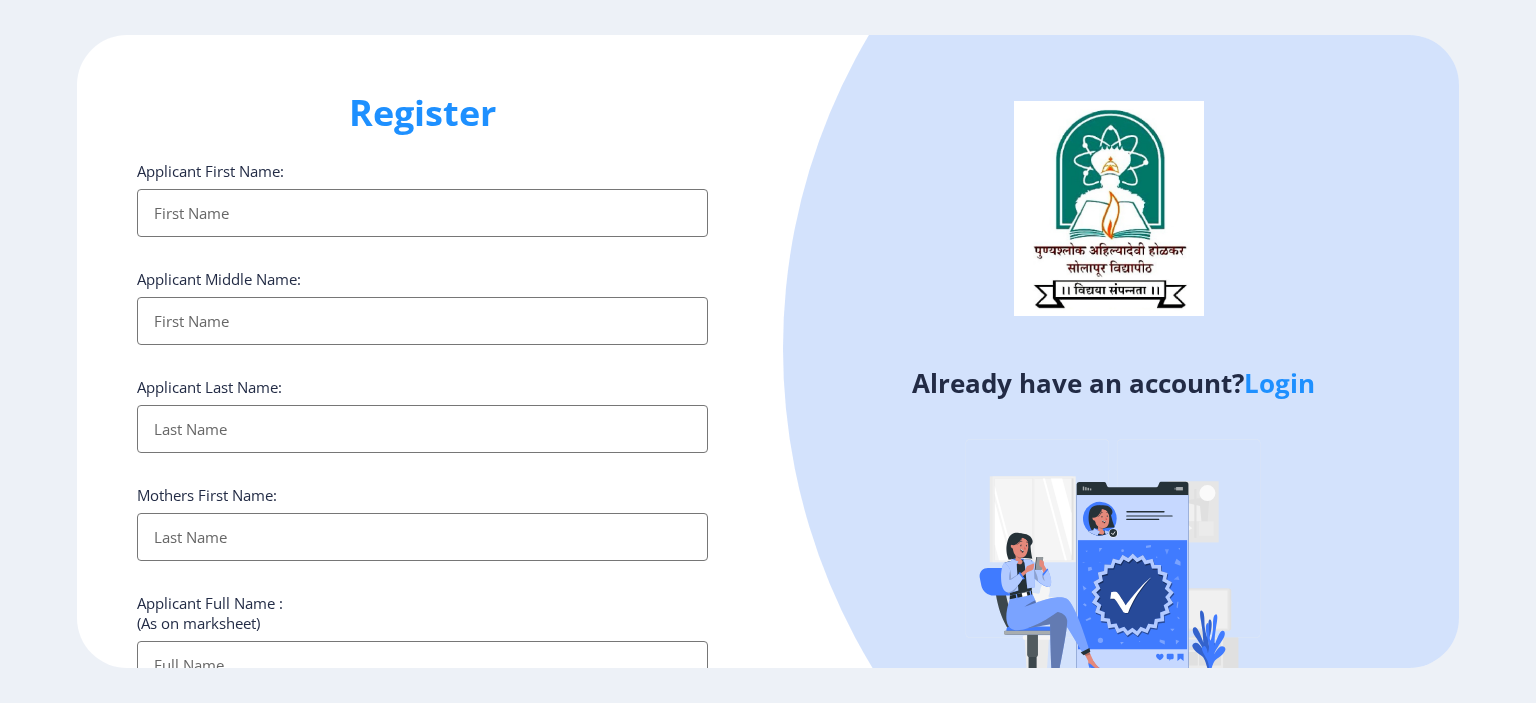 click on "Login" 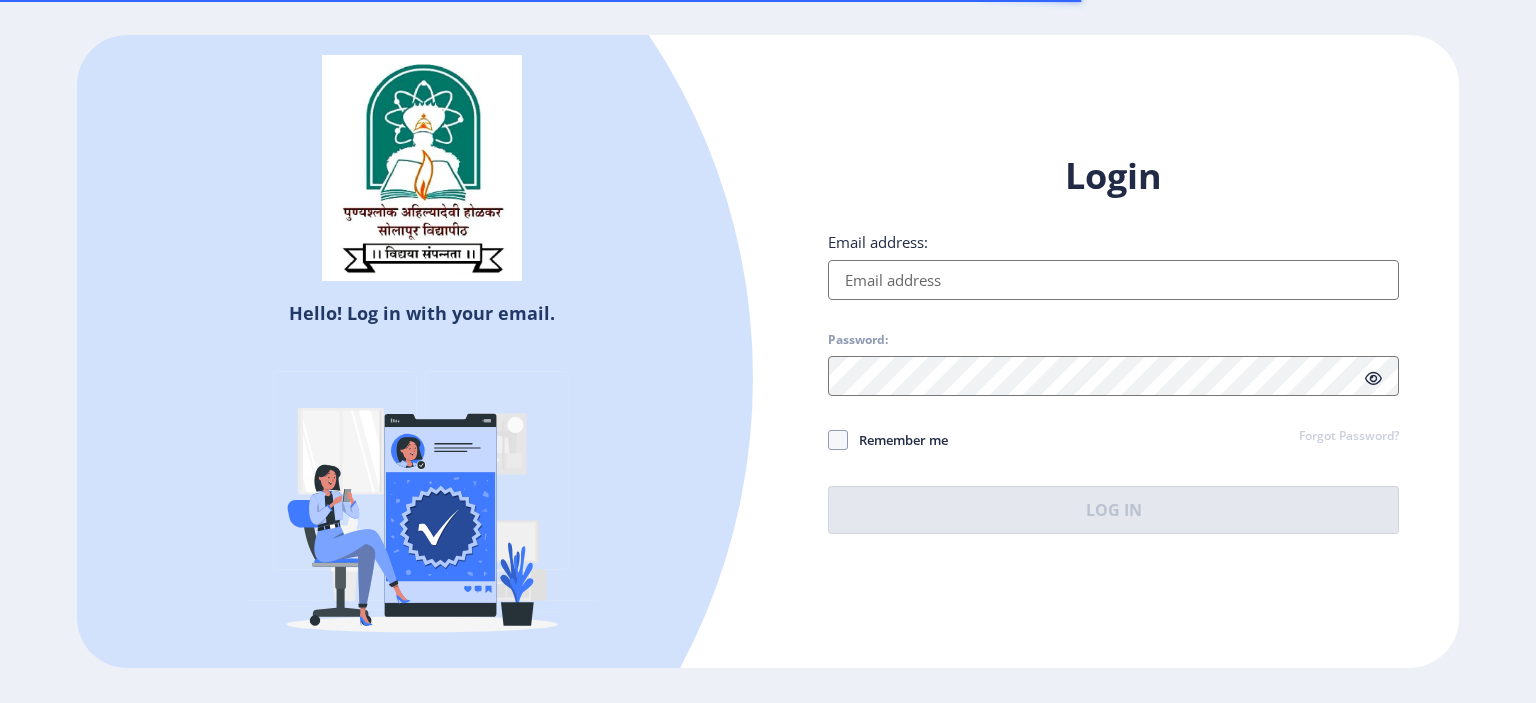 click on "Email address:" at bounding box center (1113, 280) 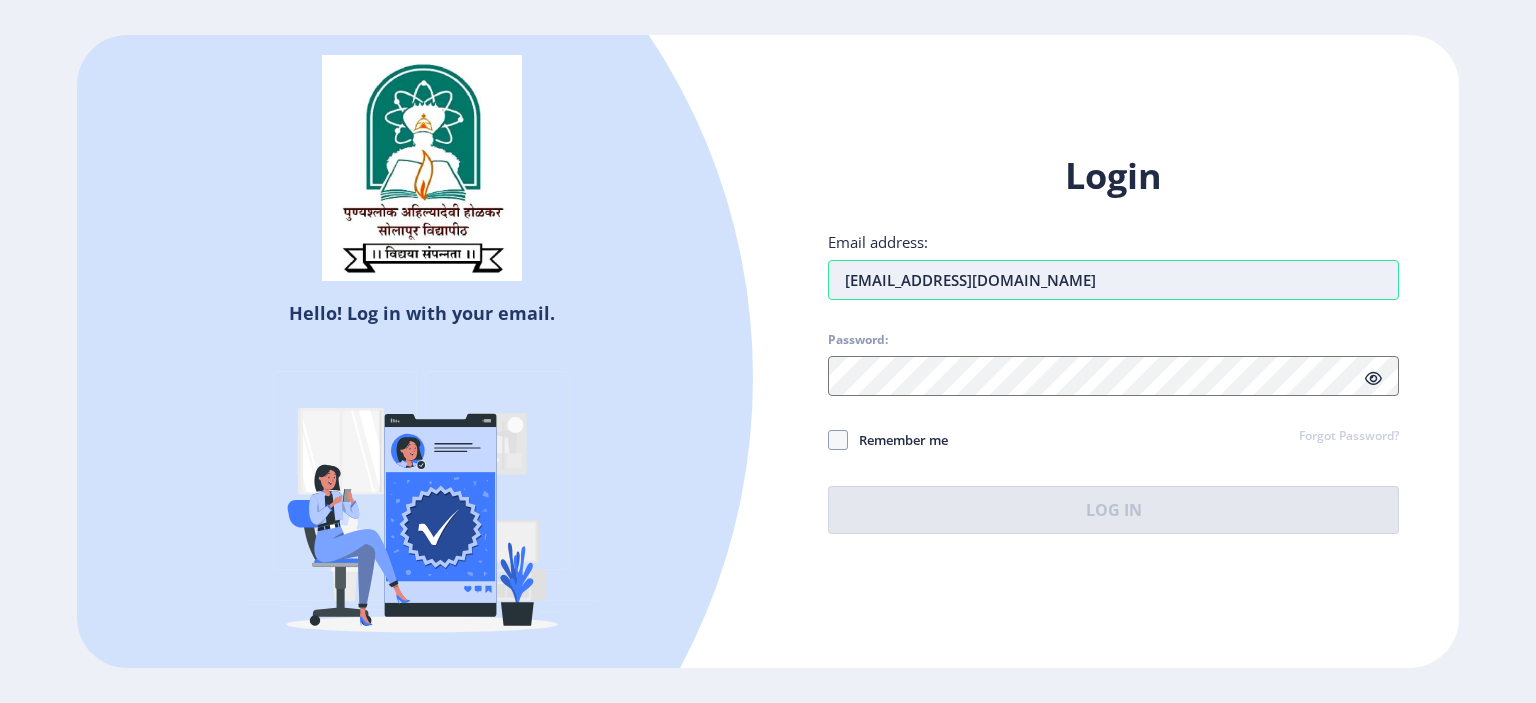 type on "[EMAIL_ADDRESS][DOMAIN_NAME]" 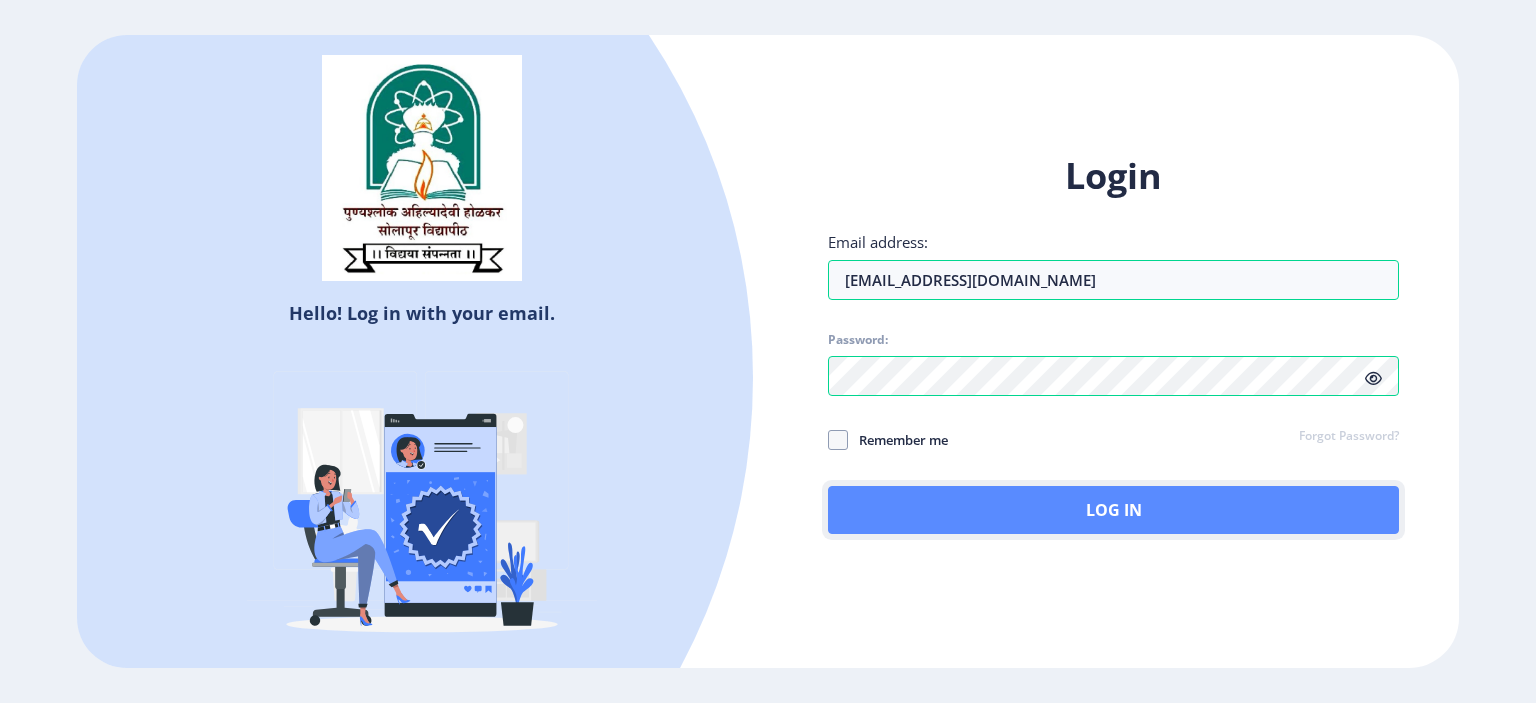 click on "Log In" 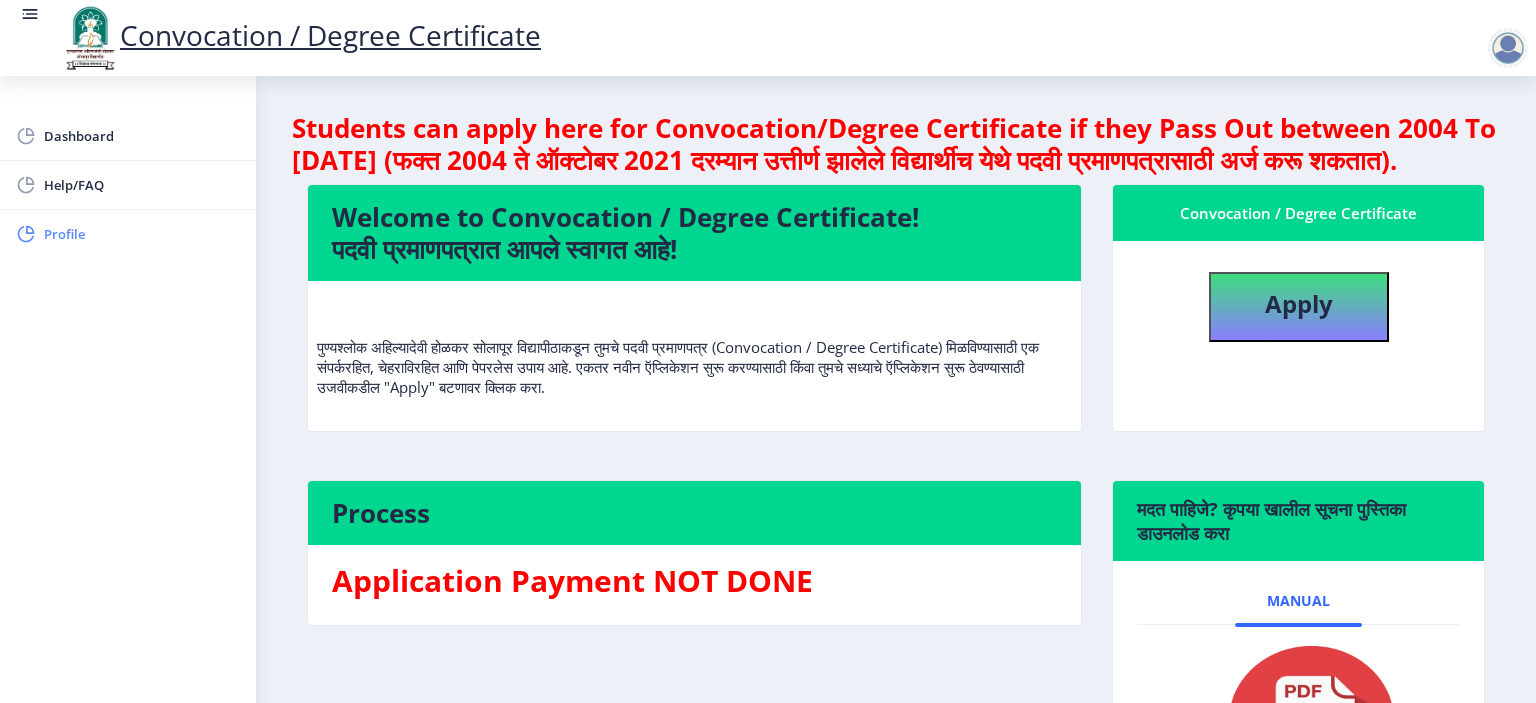 click on "Profile" 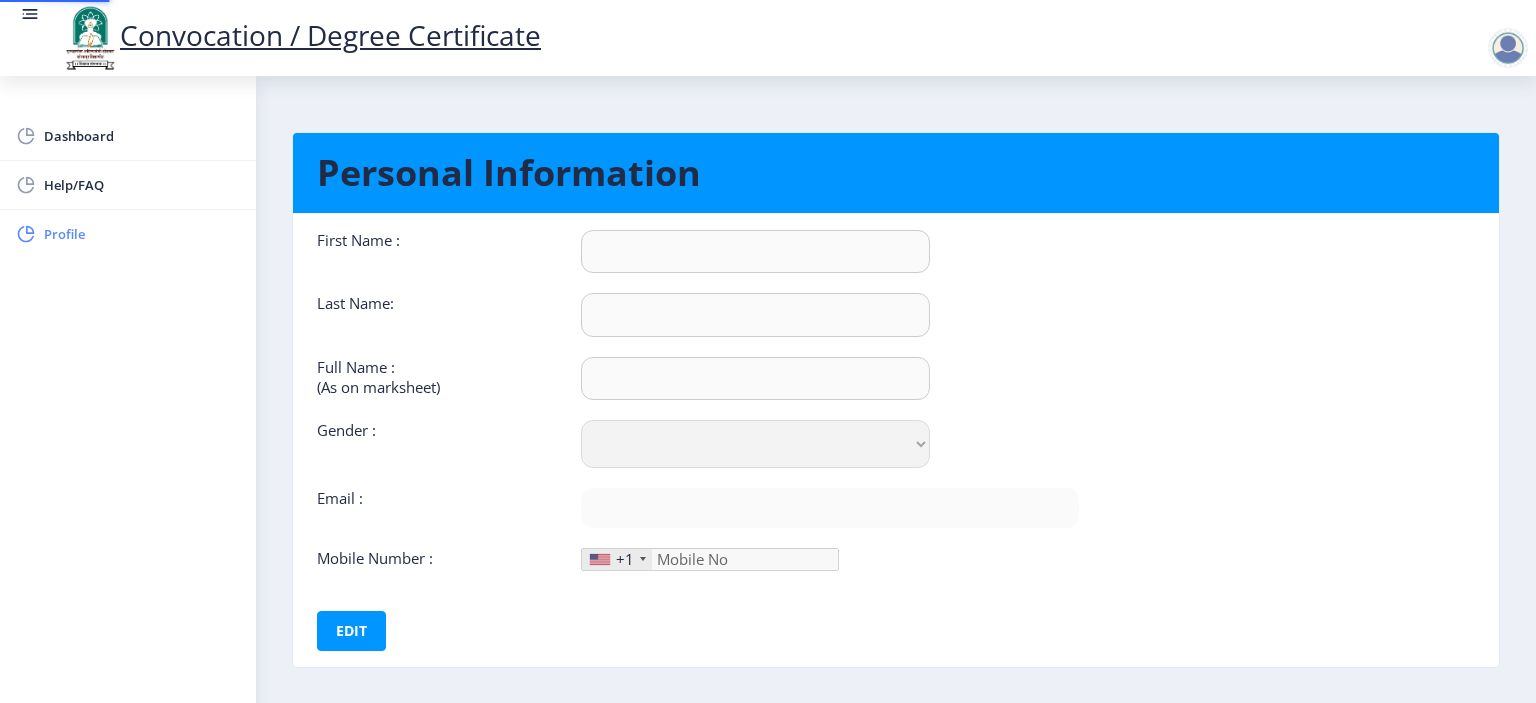type on "Priti" 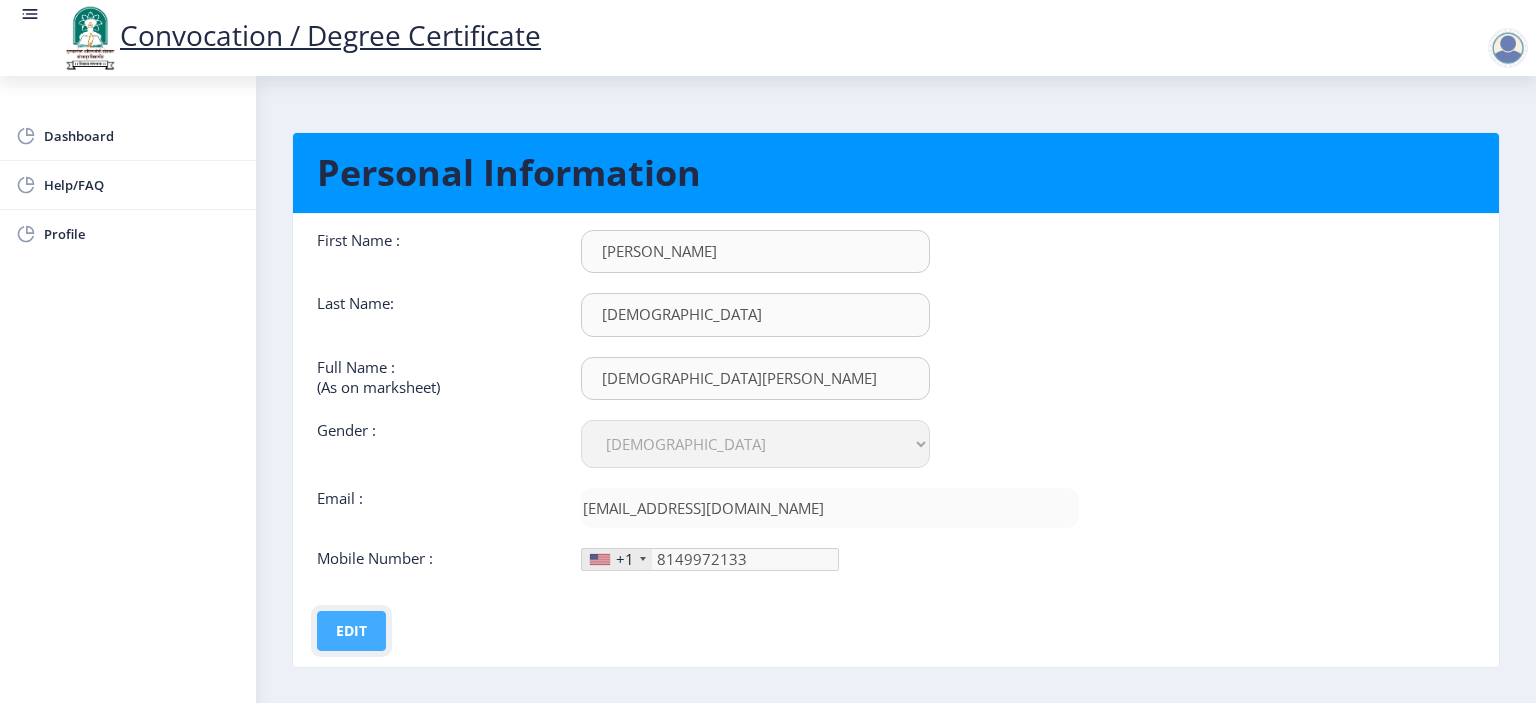click on "Edit" 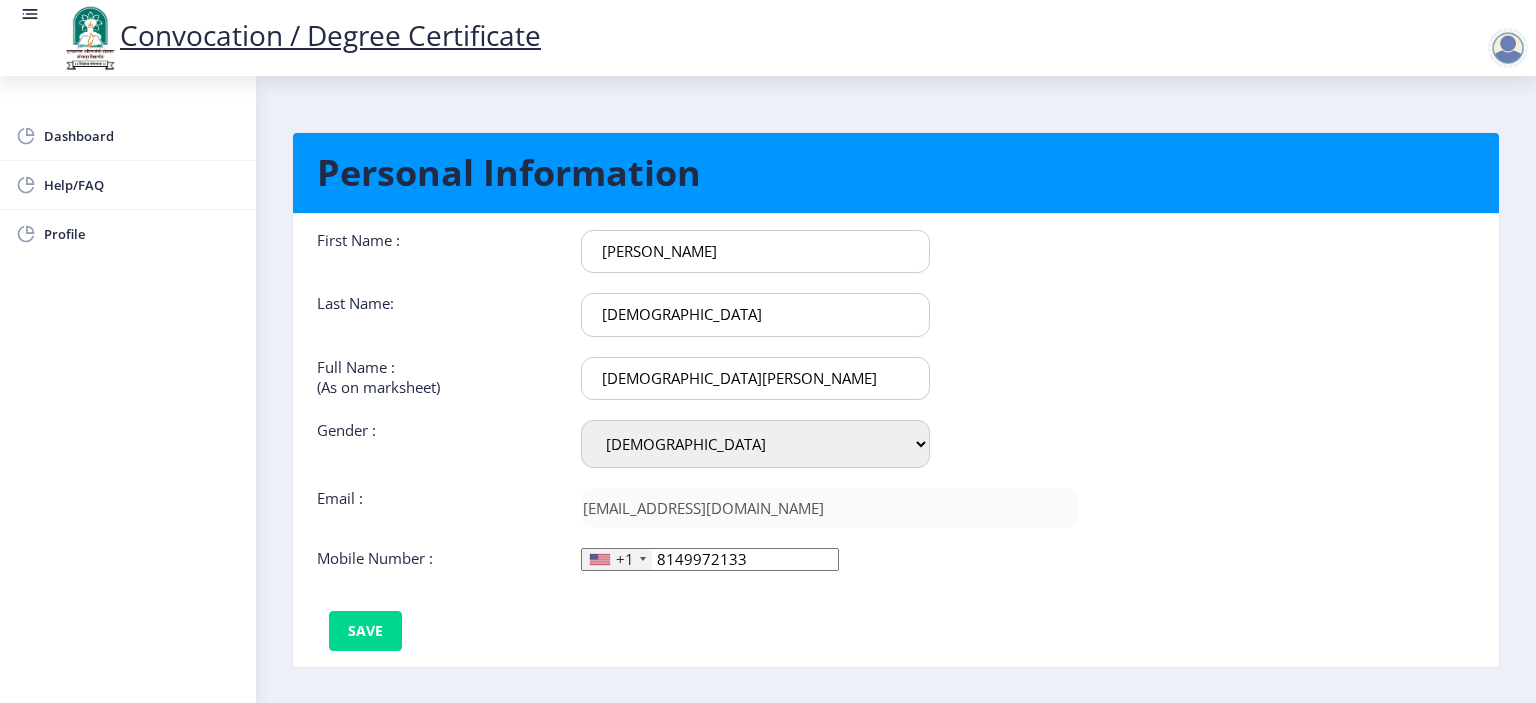click on "Priti" at bounding box center (755, 251) 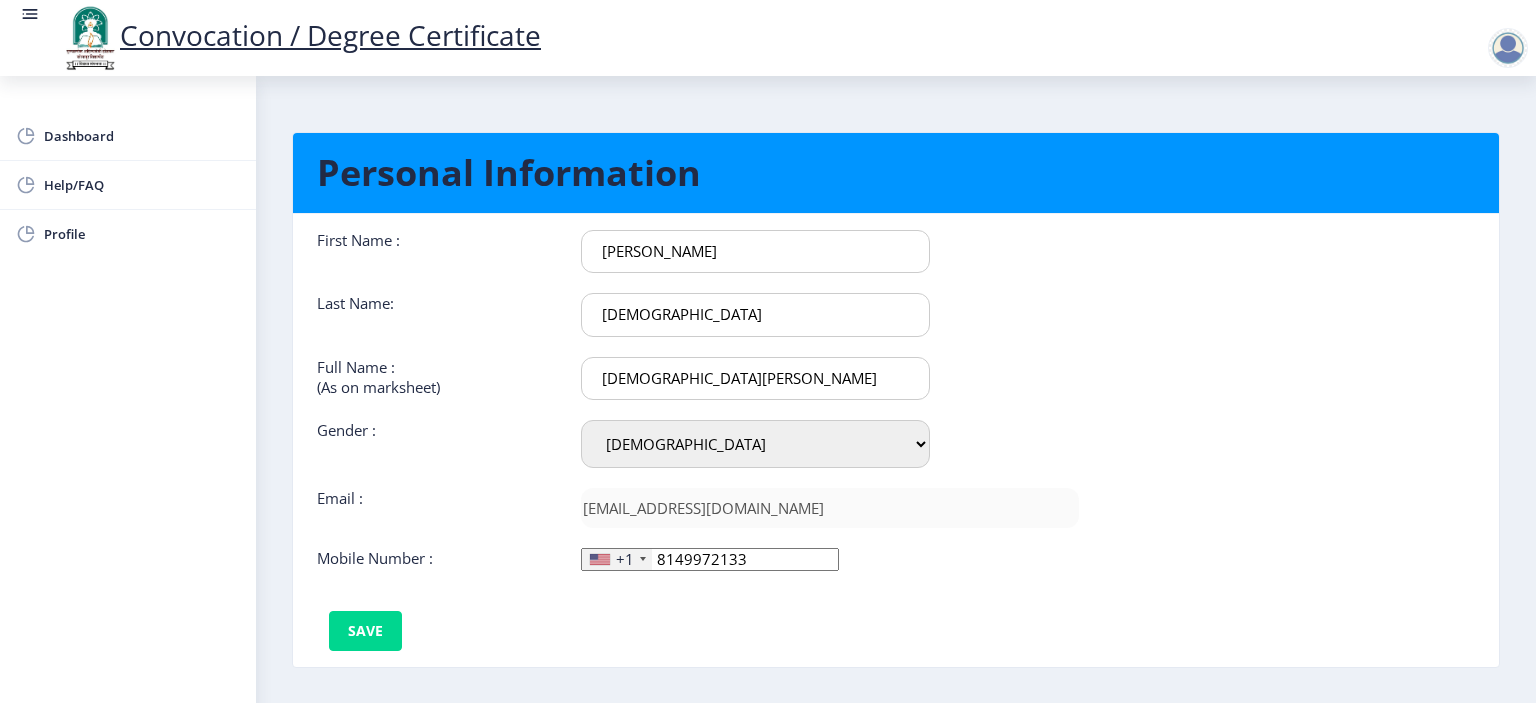 scroll, scrollTop: 84, scrollLeft: 0, axis: vertical 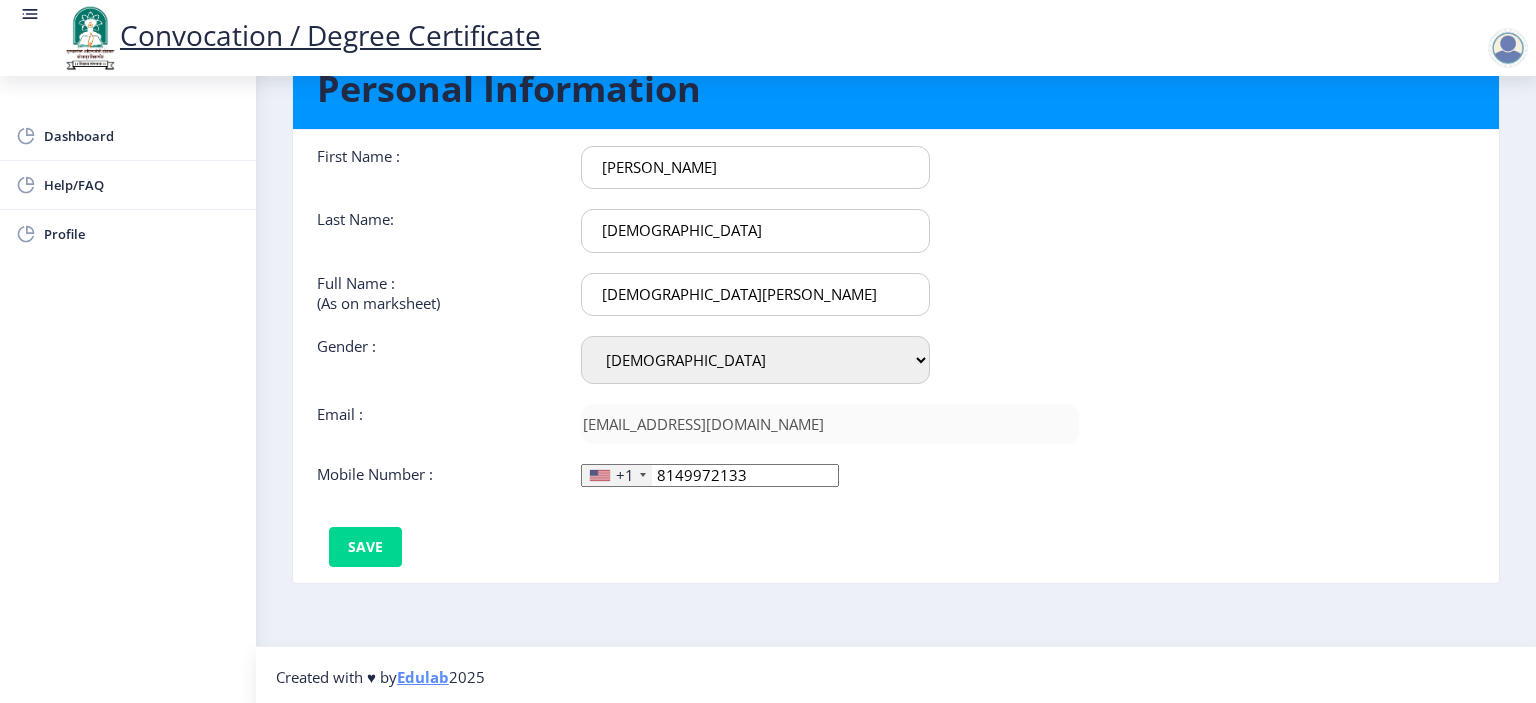 type on "[PERSON_NAME]" 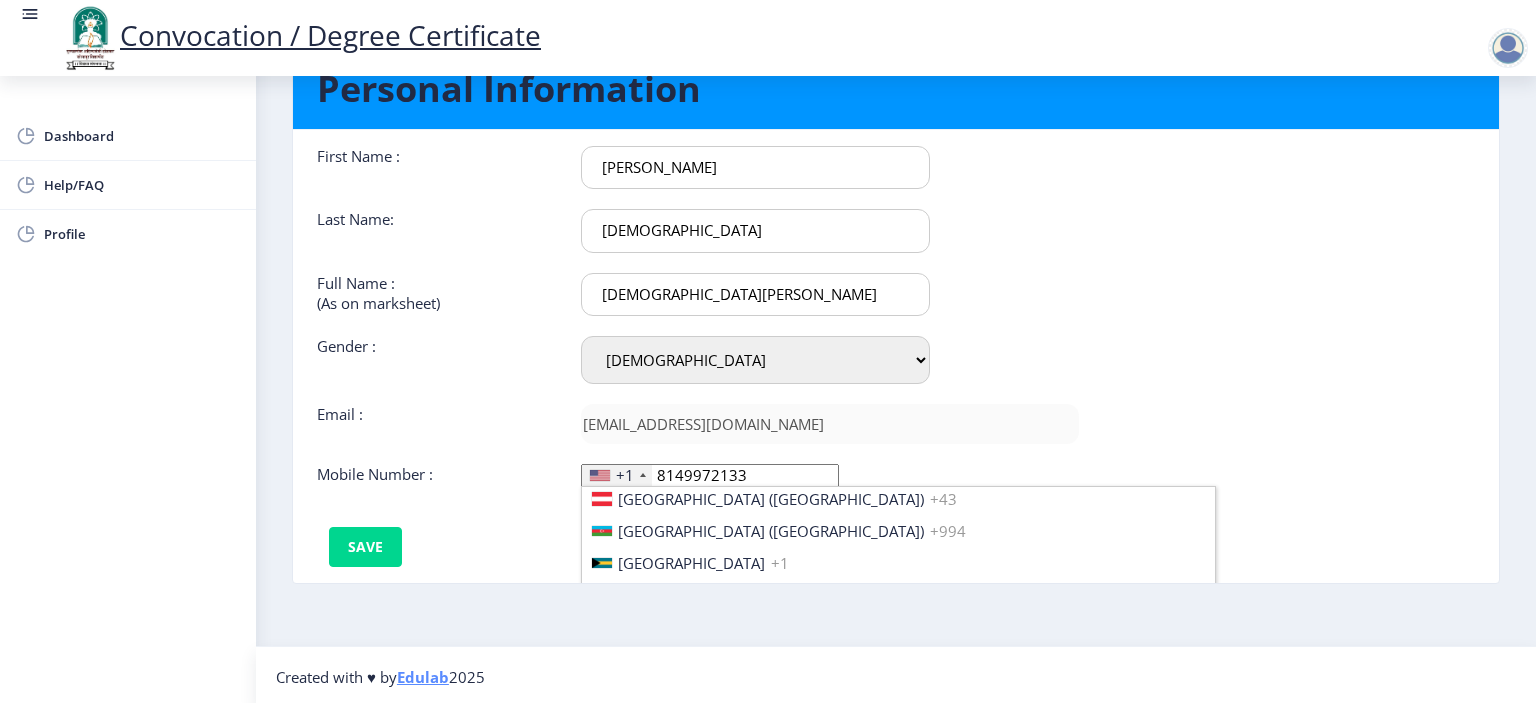scroll, scrollTop: 500, scrollLeft: 0, axis: vertical 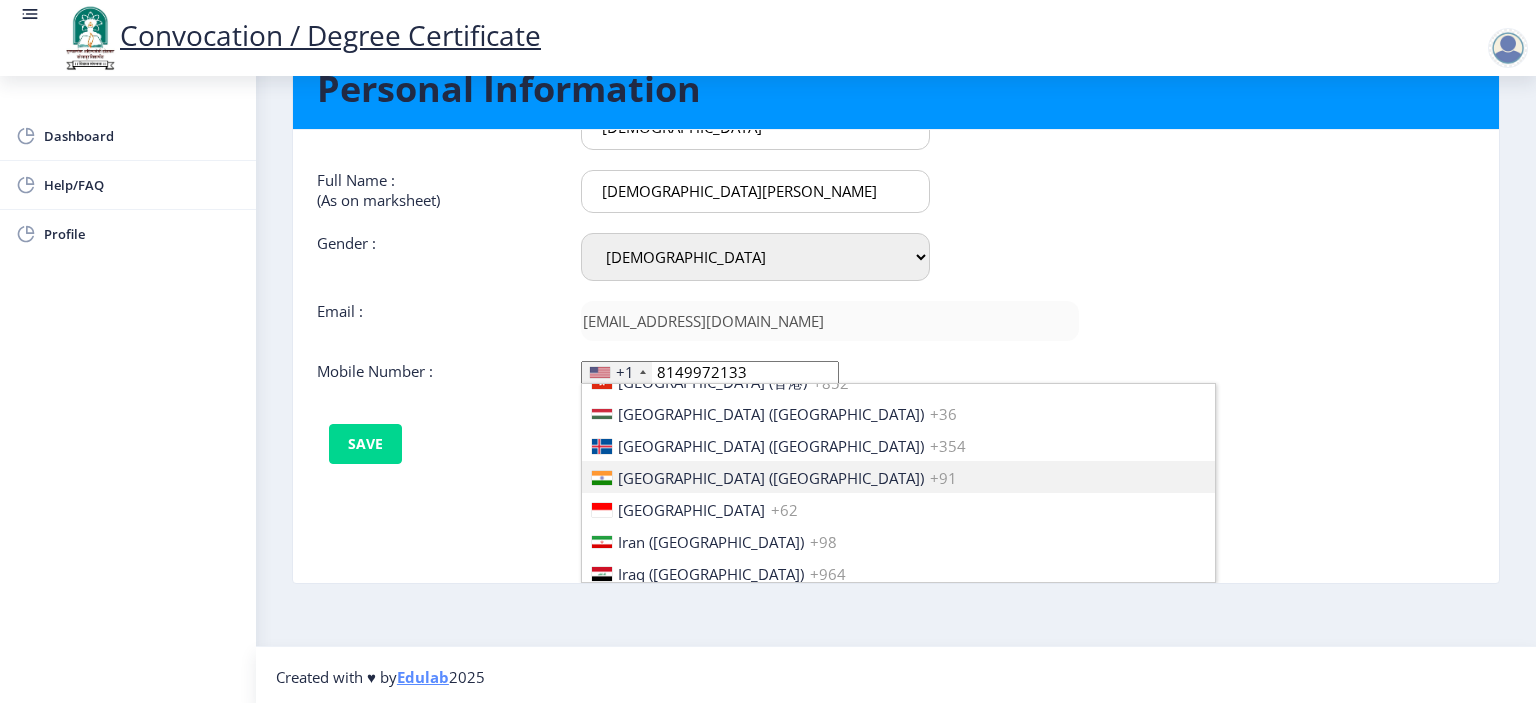 click on "[GEOGRAPHIC_DATA] ([GEOGRAPHIC_DATA])" at bounding box center [771, 478] 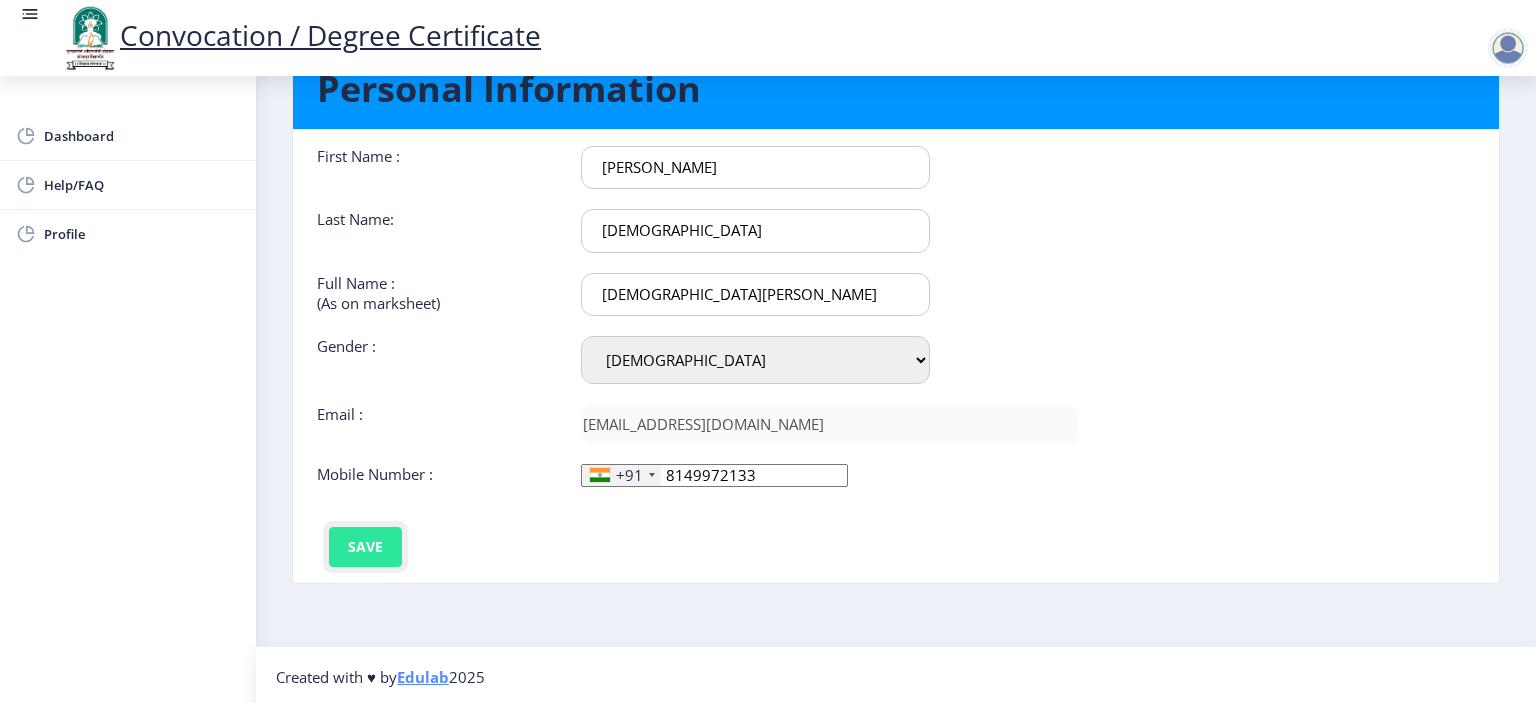 click on "Save" 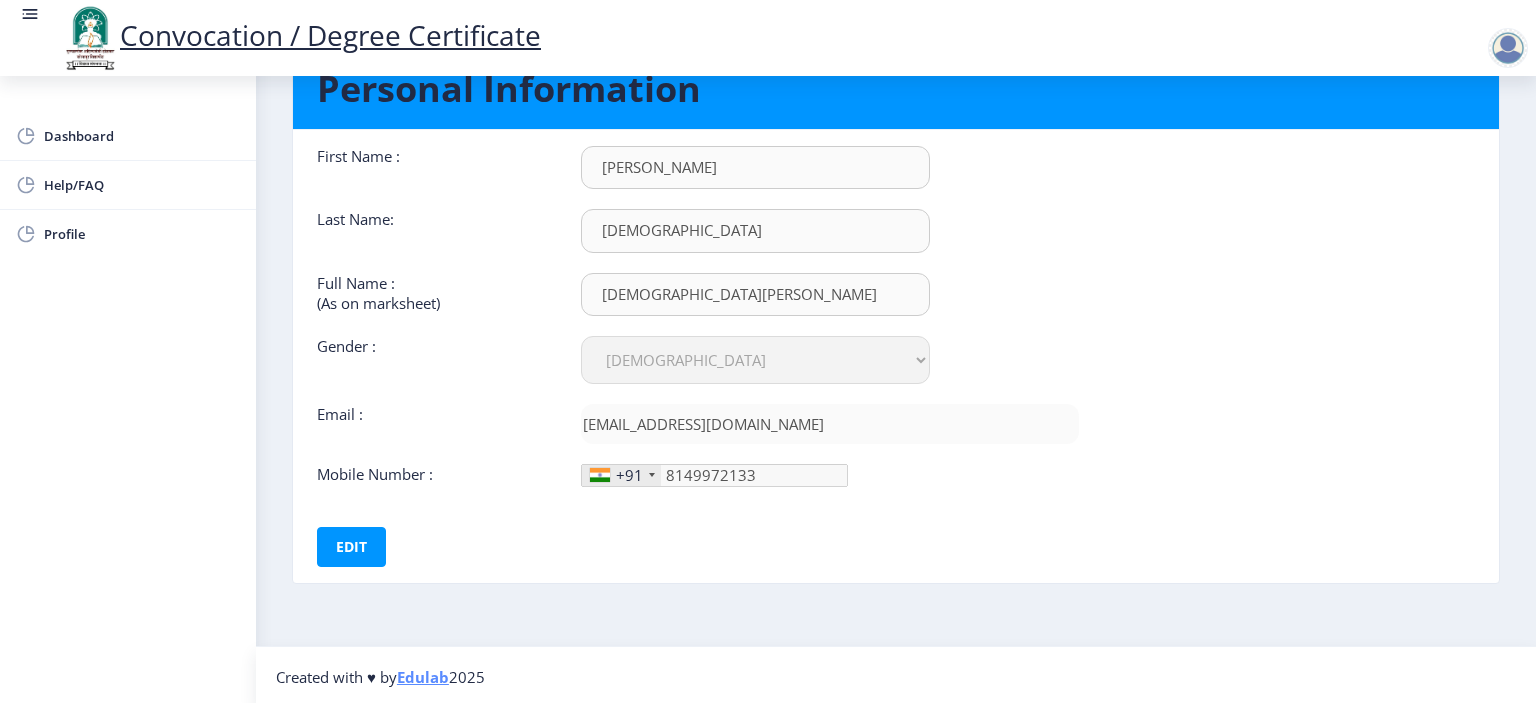 scroll, scrollTop: 0, scrollLeft: 0, axis: both 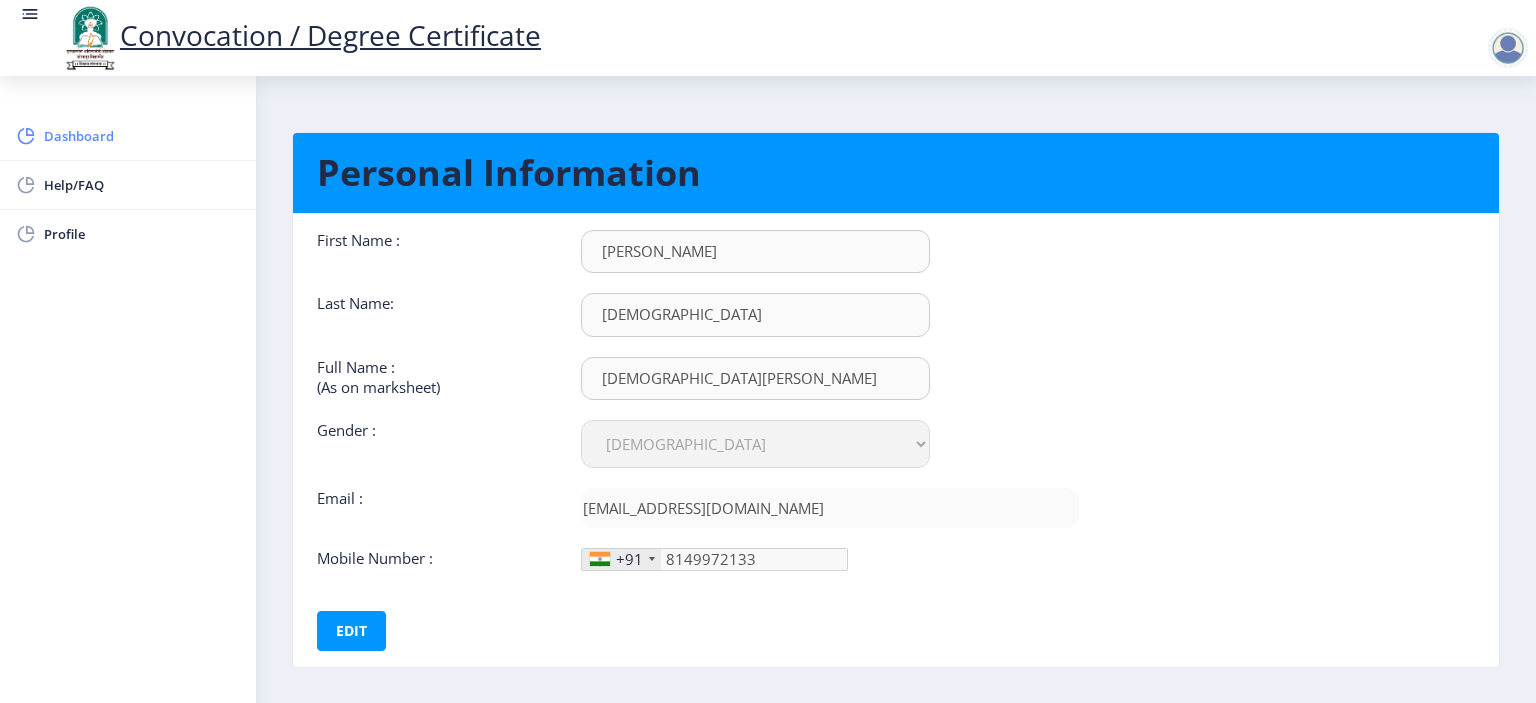 click on "Dashboard" 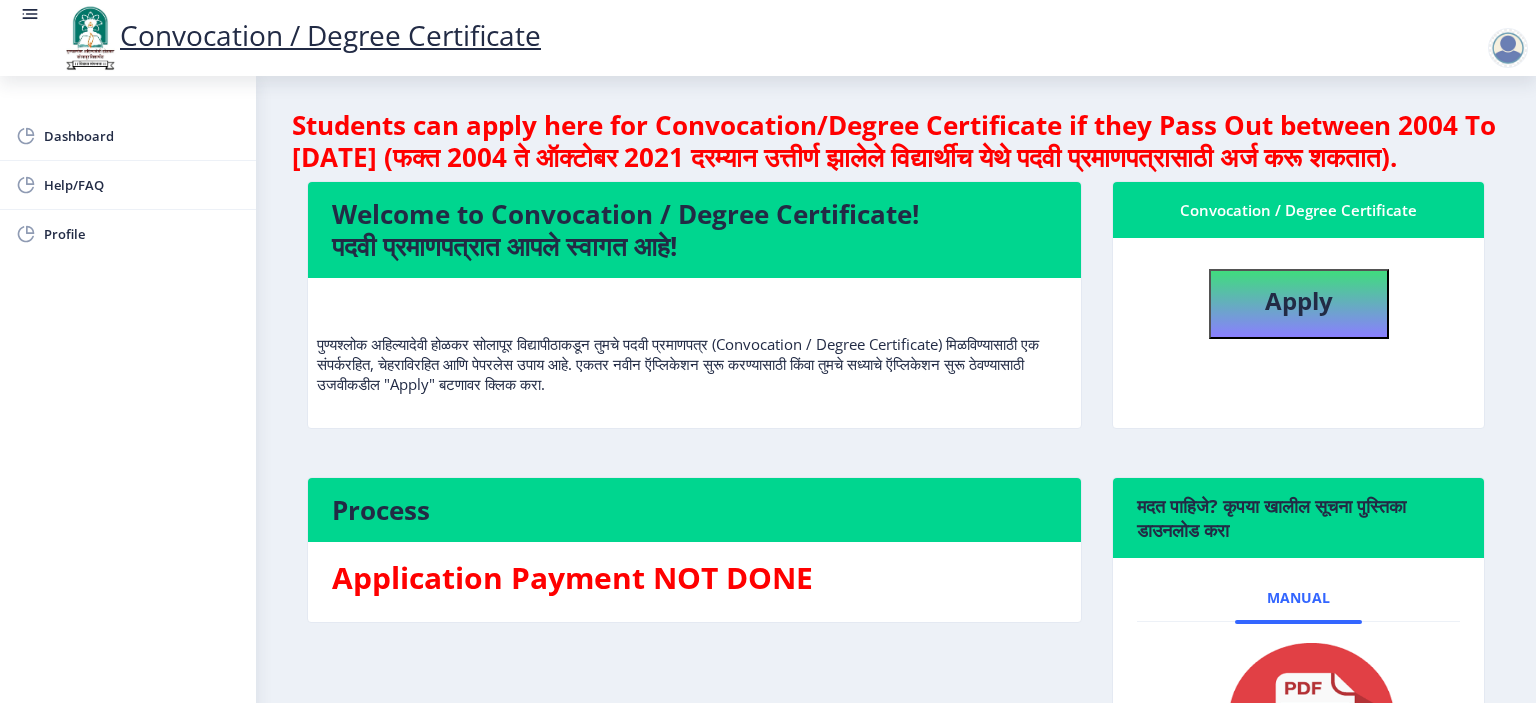 scroll, scrollTop: 0, scrollLeft: 0, axis: both 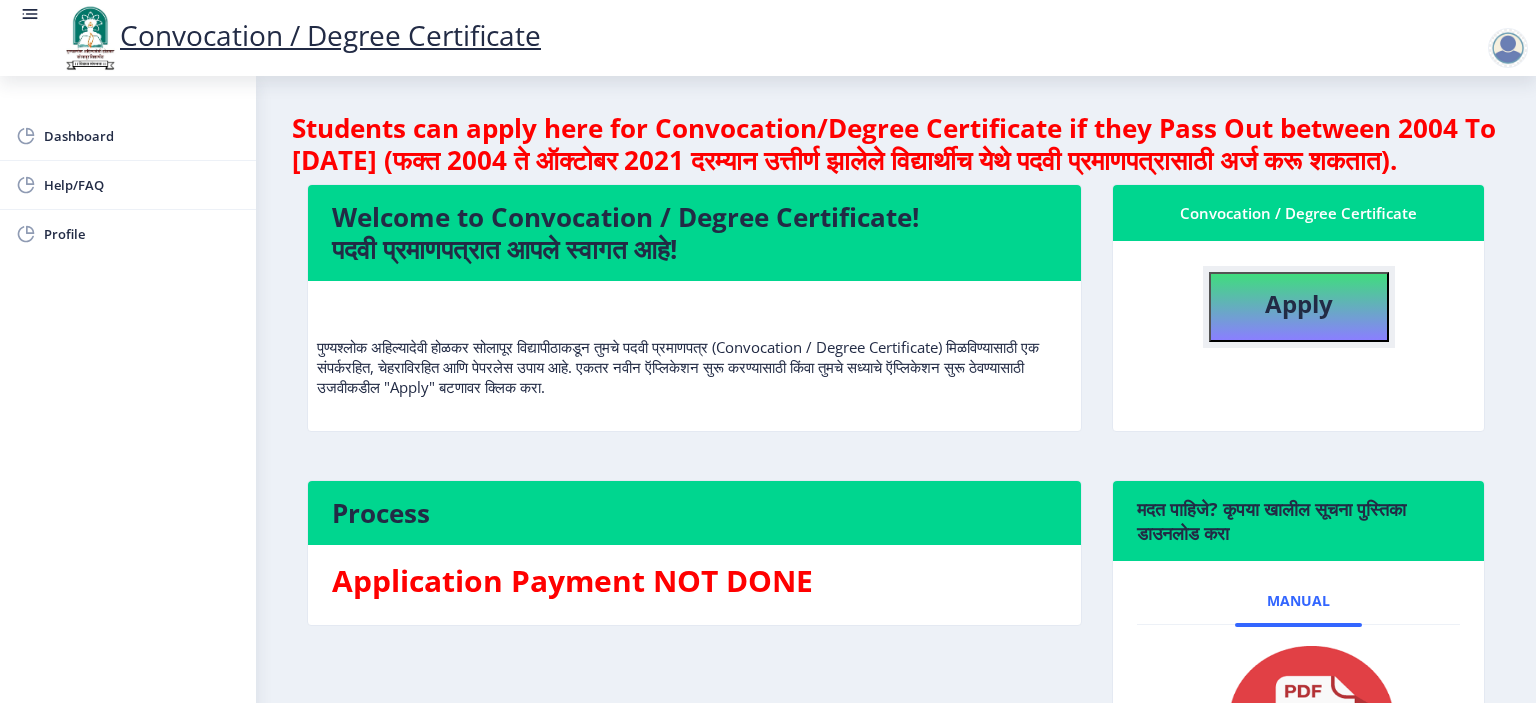 click on "Apply" 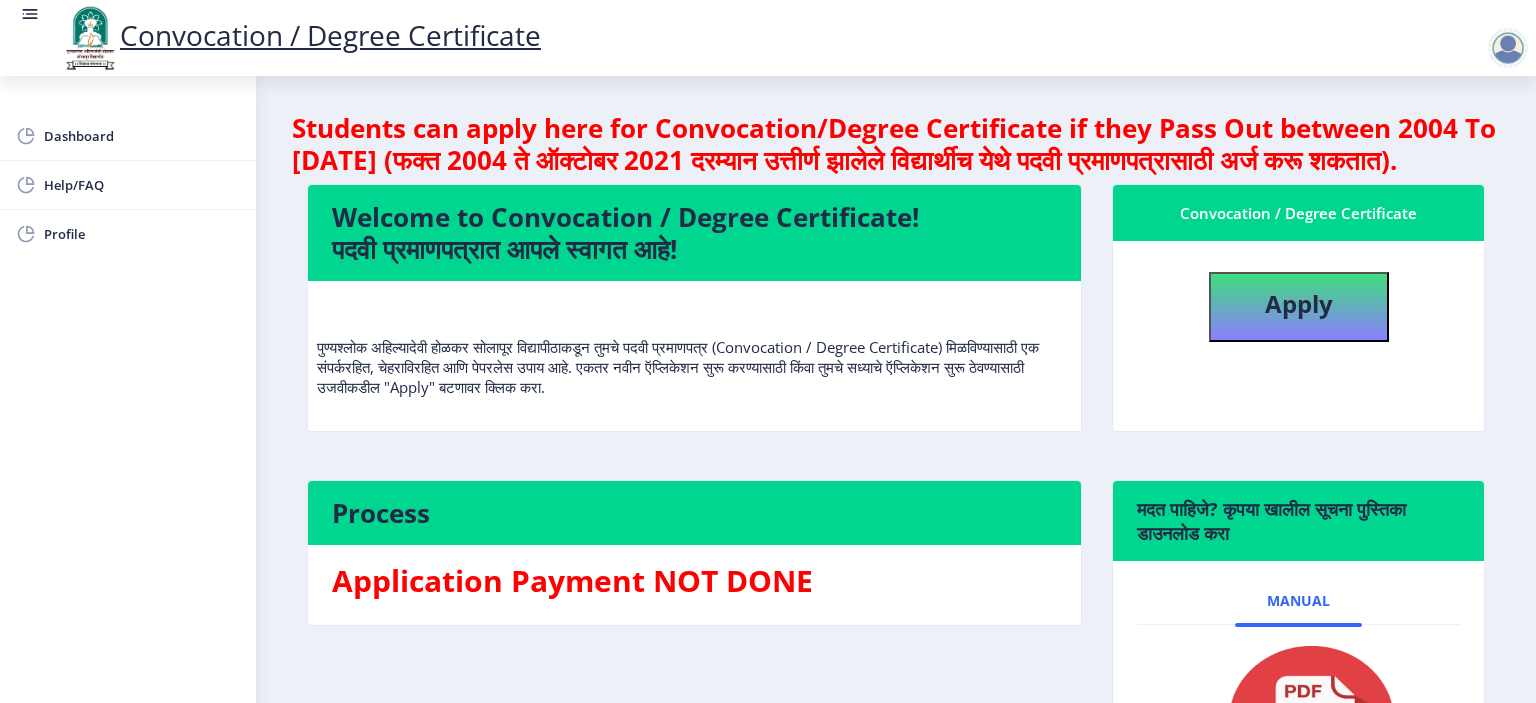 select 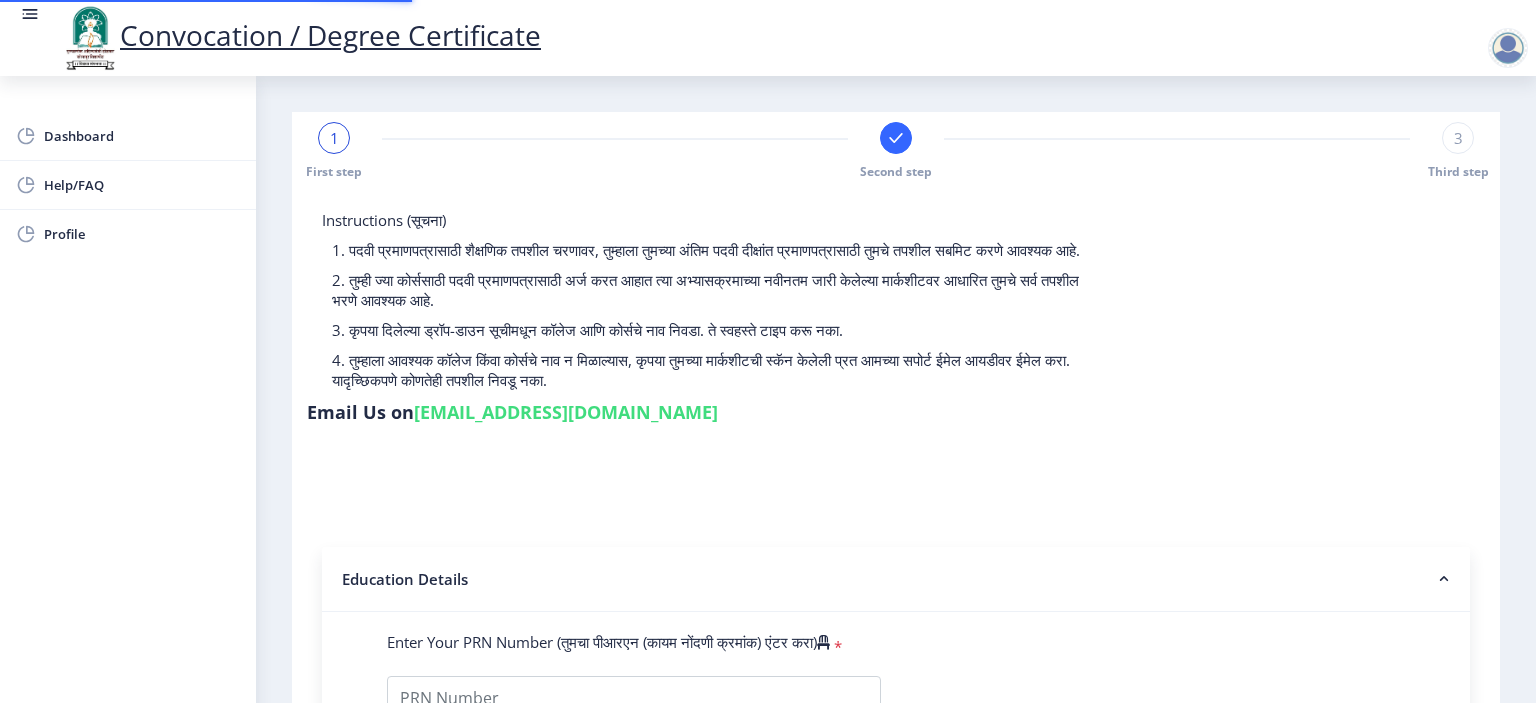 type on "2017032500090793" 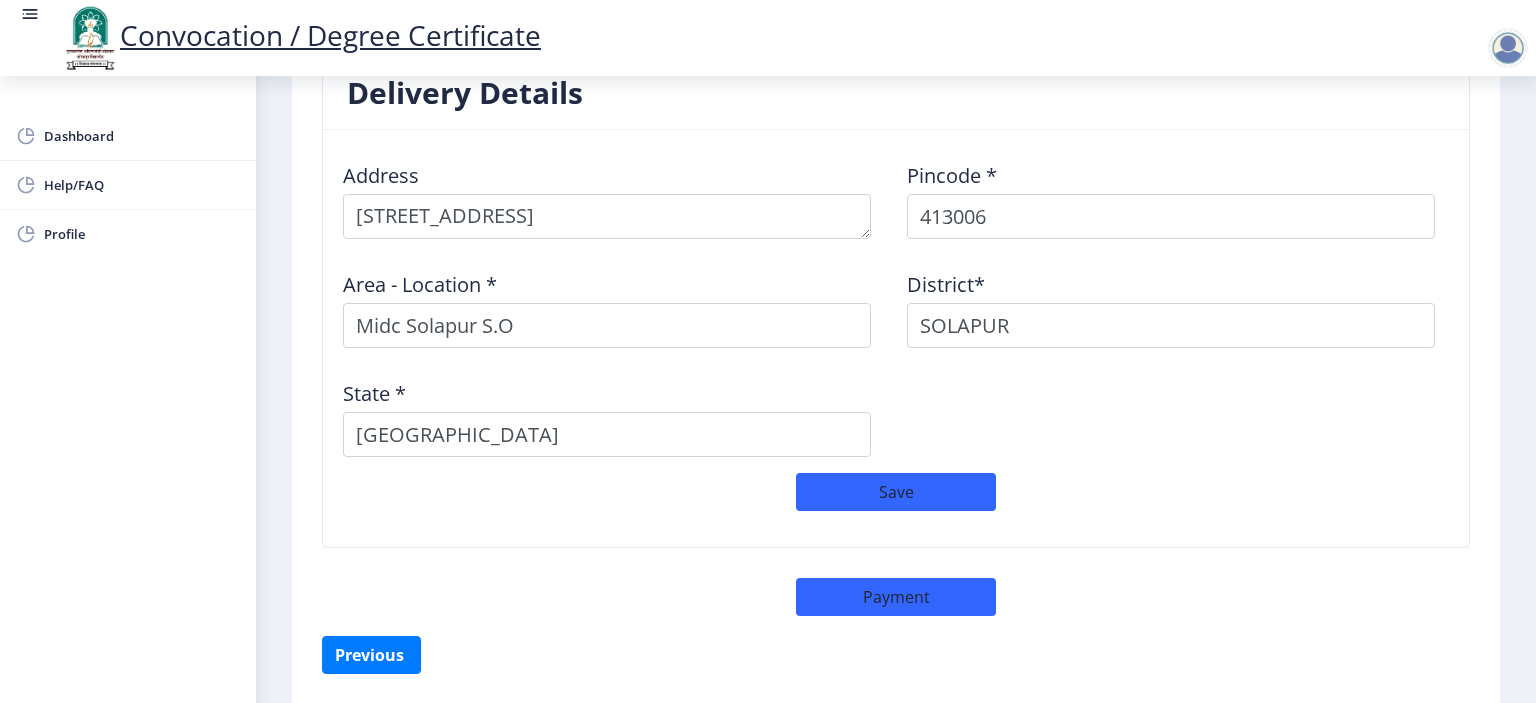 scroll, scrollTop: 2192, scrollLeft: 0, axis: vertical 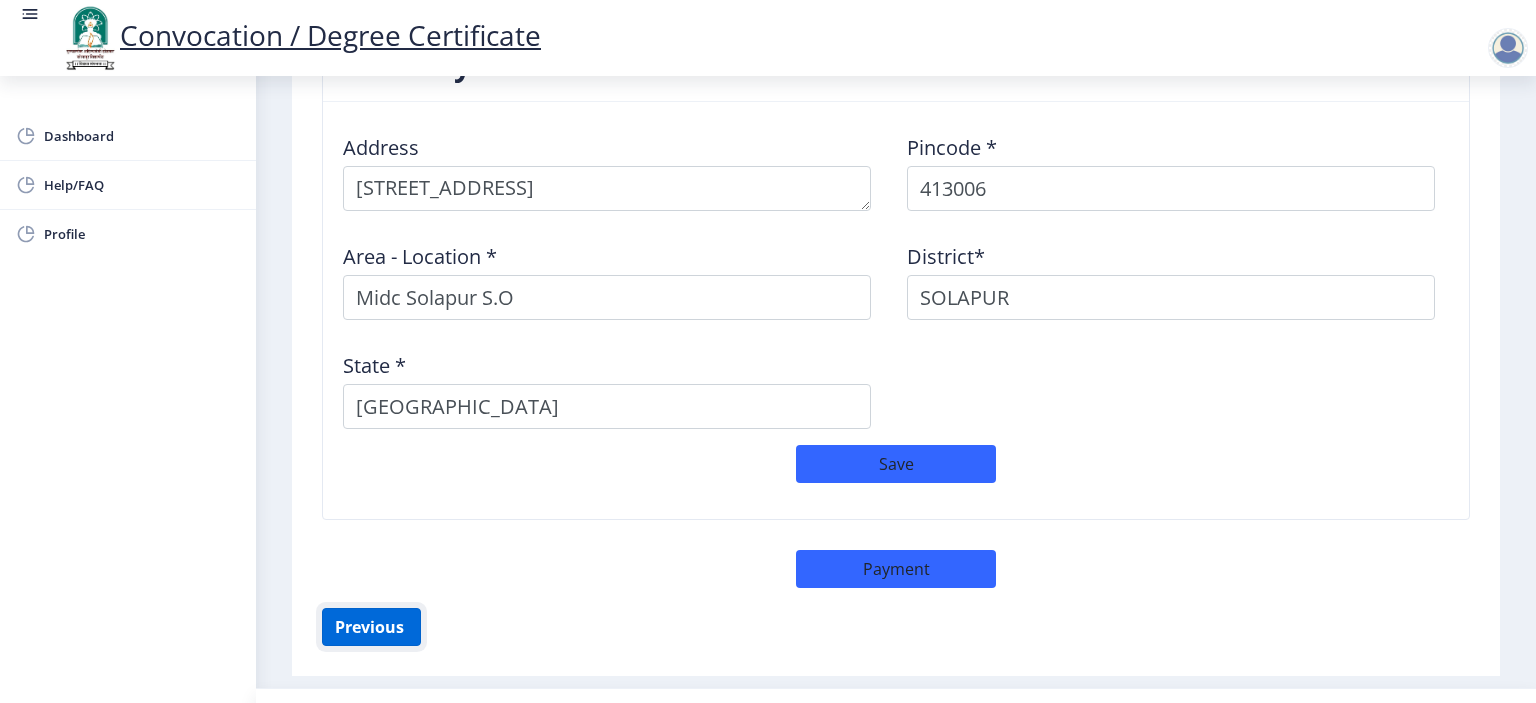 click on "Previous ‍" 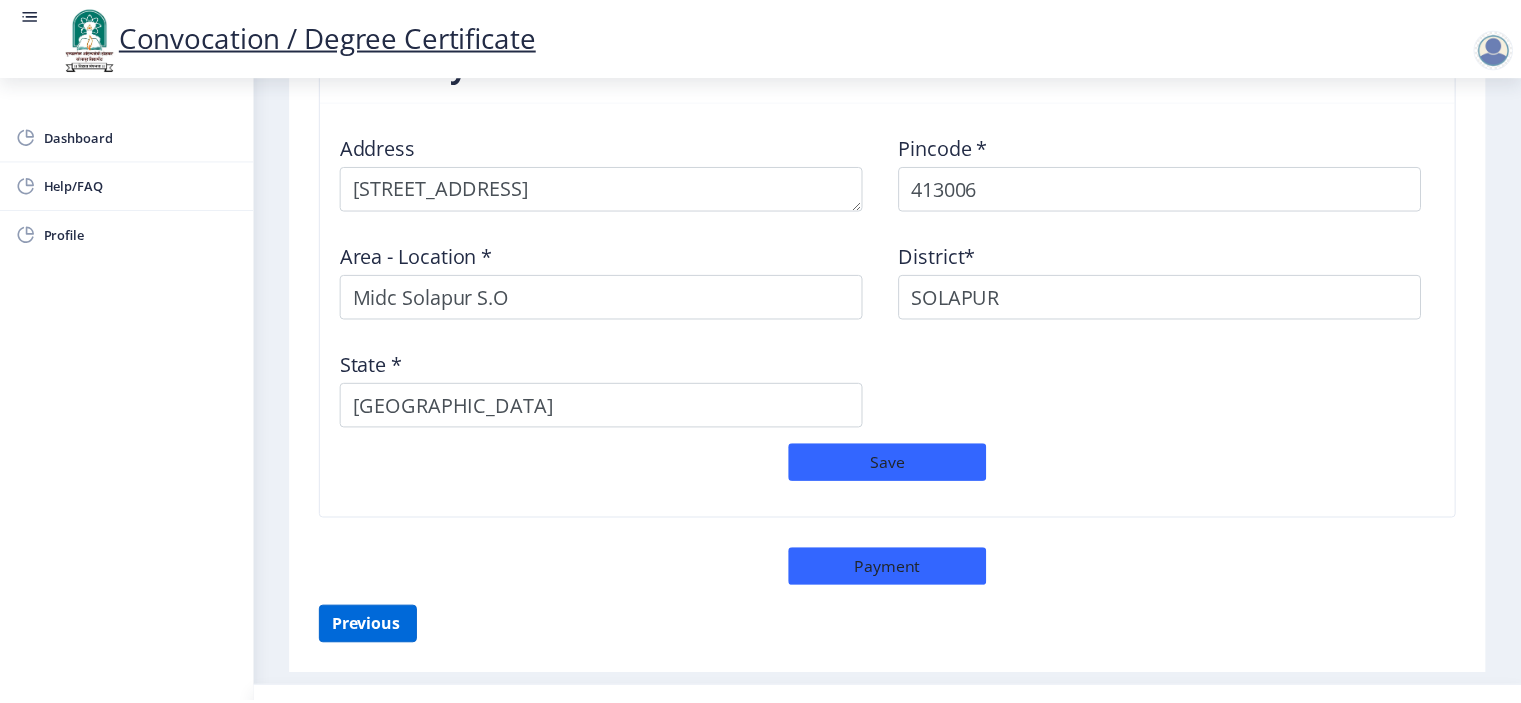 scroll, scrollTop: 244, scrollLeft: 0, axis: vertical 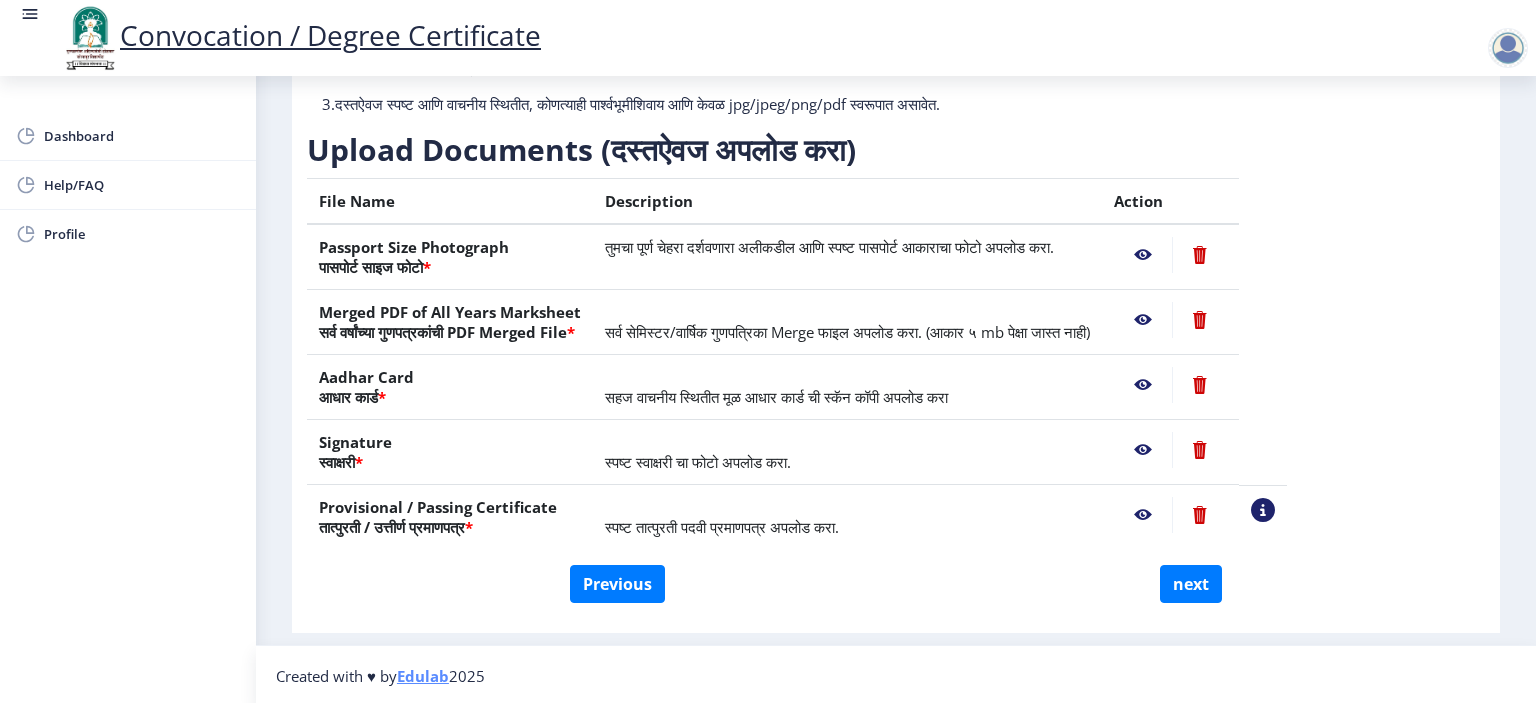 click 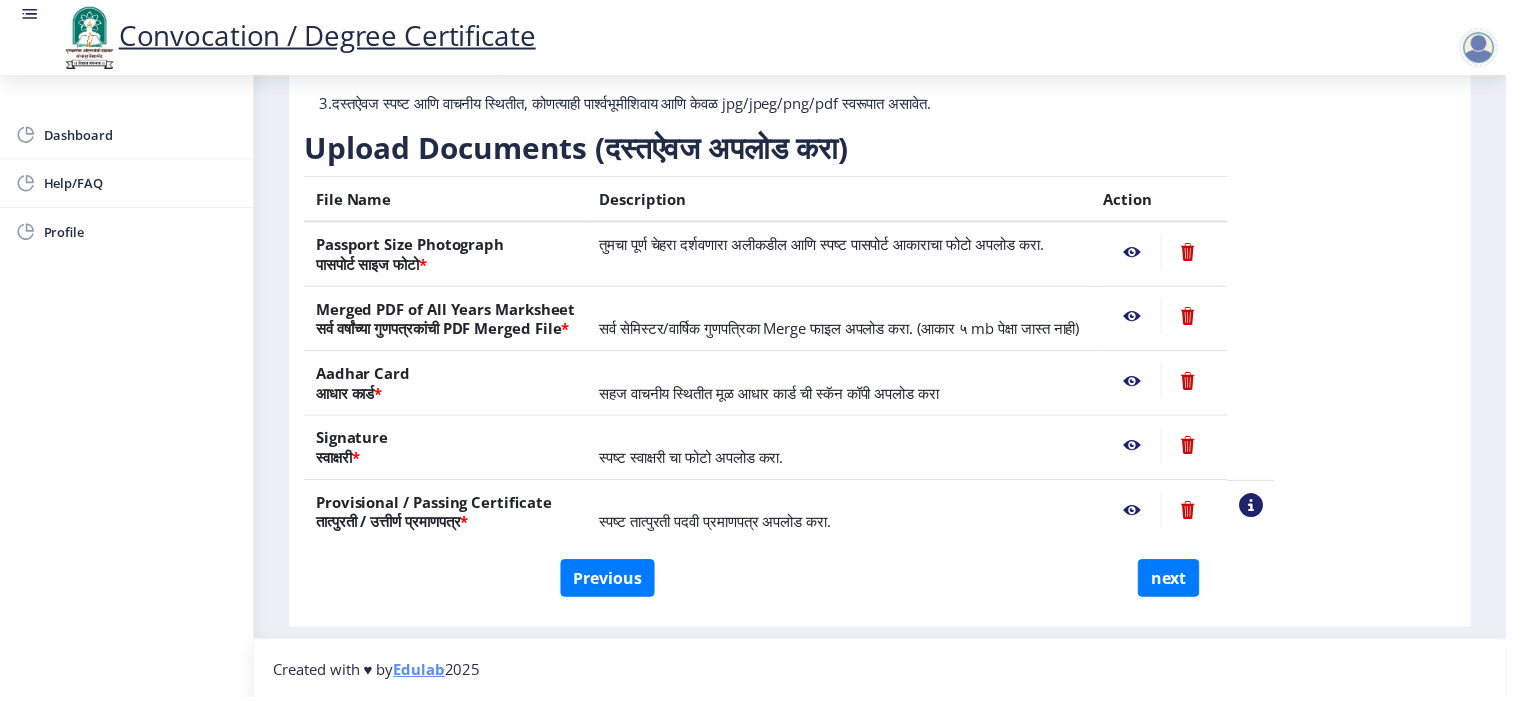 scroll, scrollTop: 264, scrollLeft: 0, axis: vertical 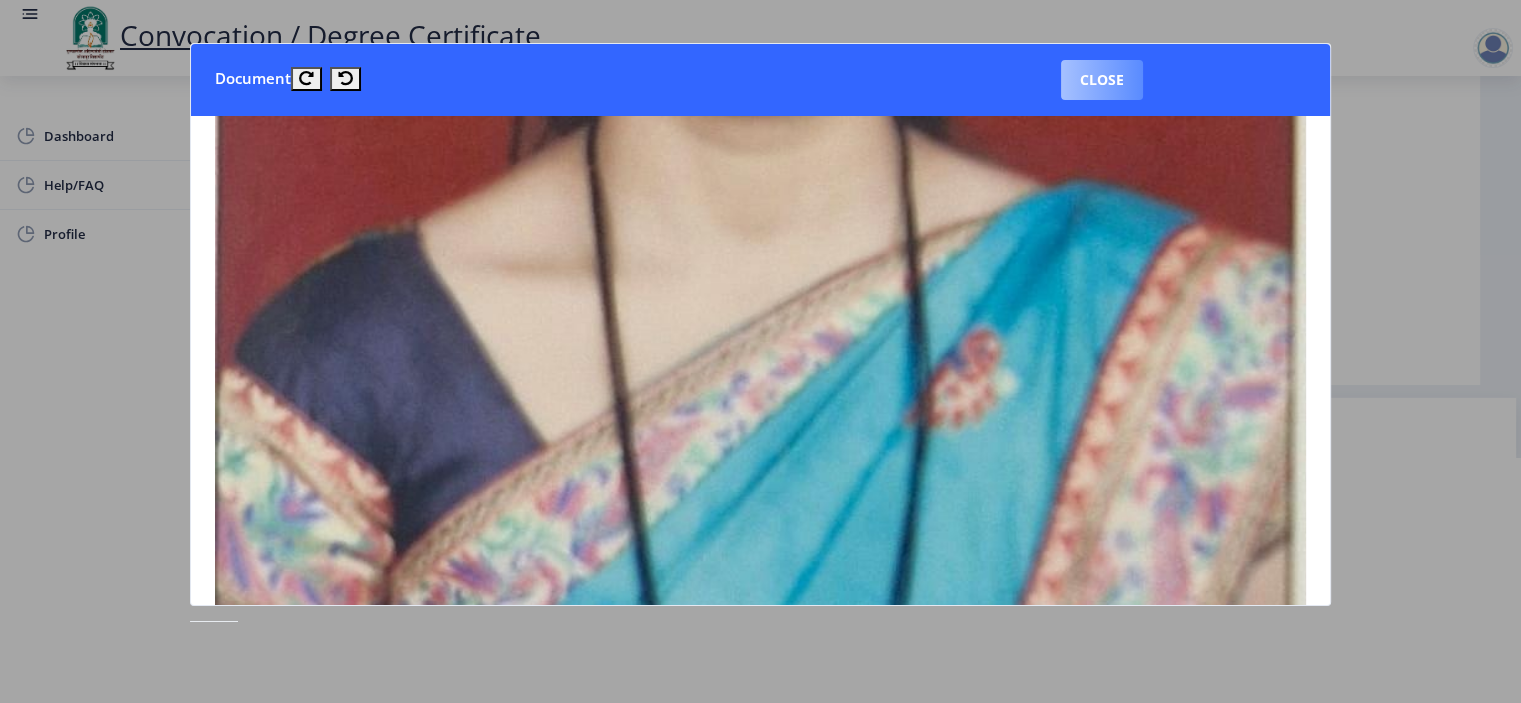 click on "Close" at bounding box center [1102, 80] 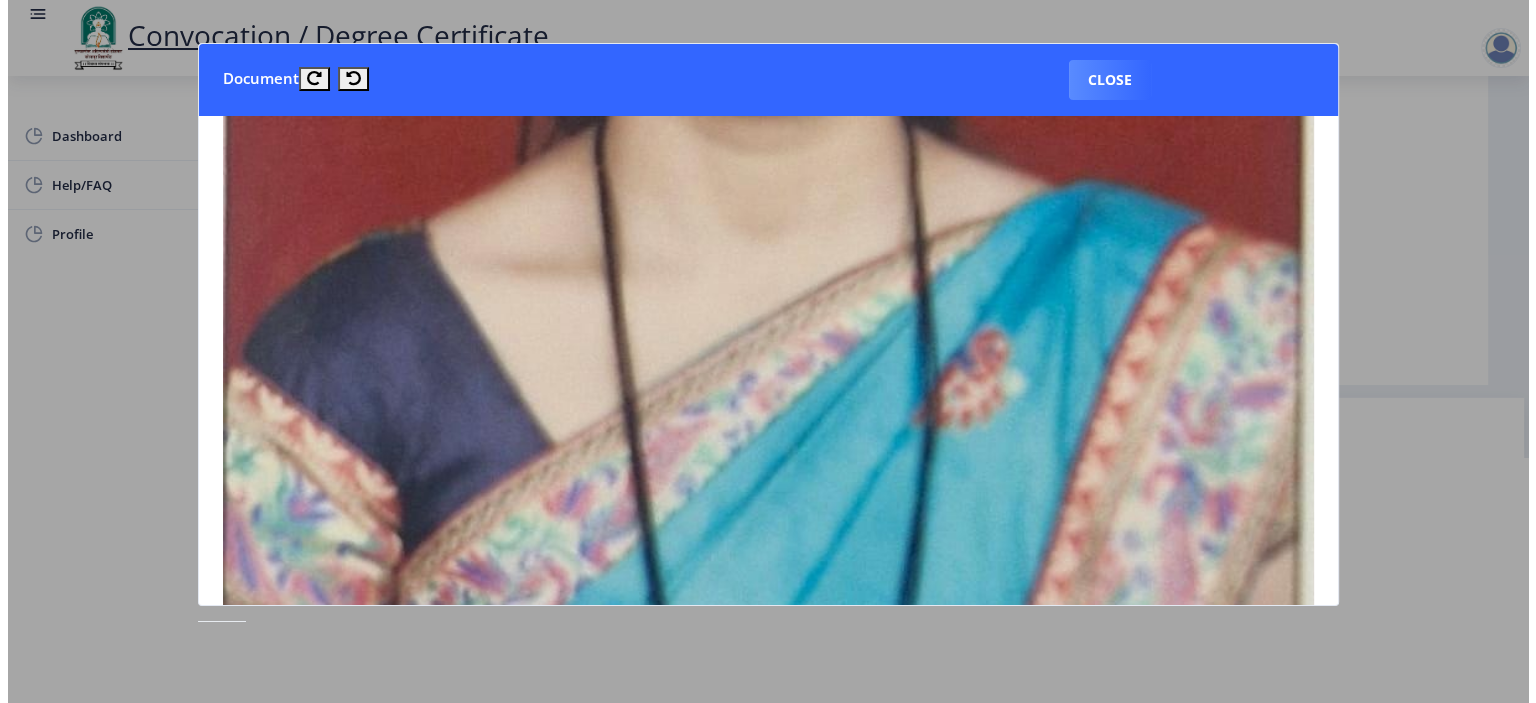 scroll, scrollTop: 49, scrollLeft: 0, axis: vertical 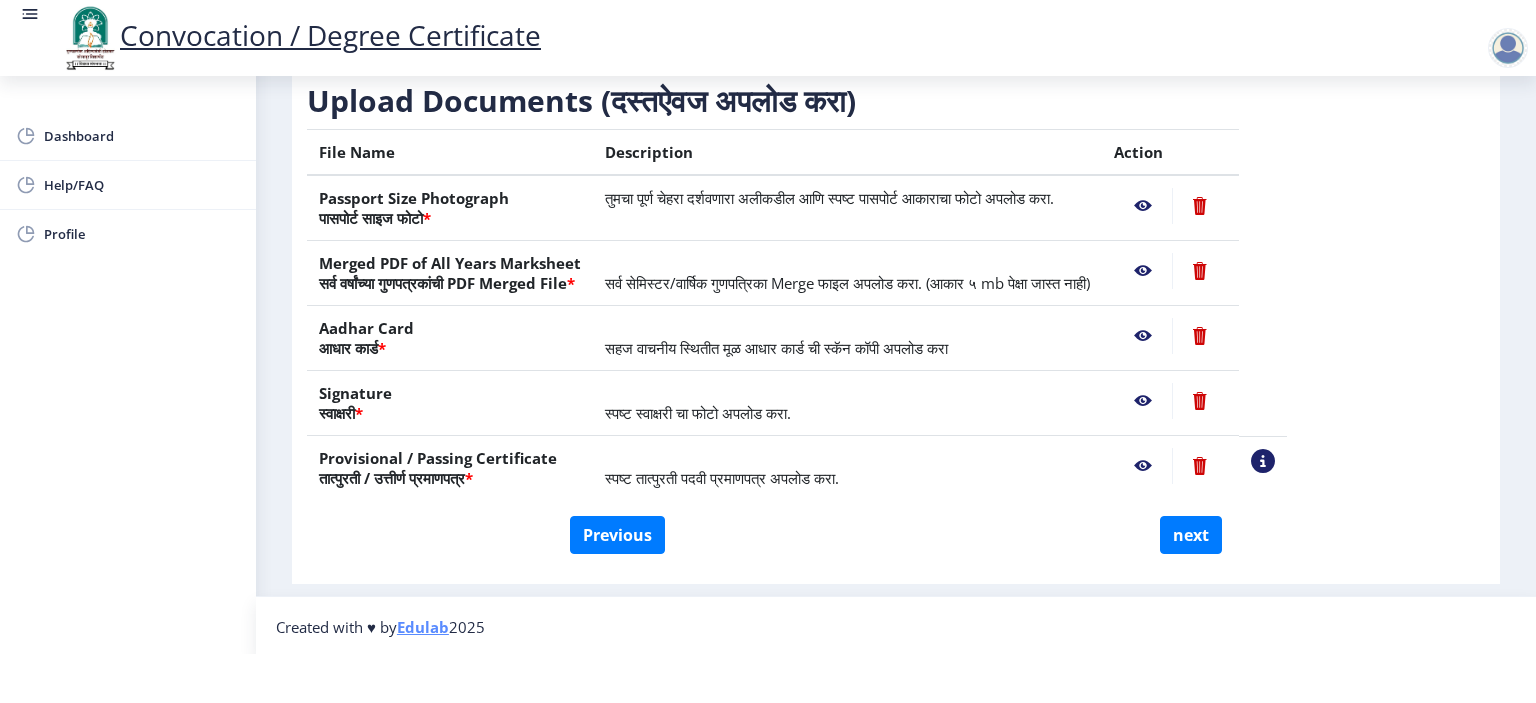 click 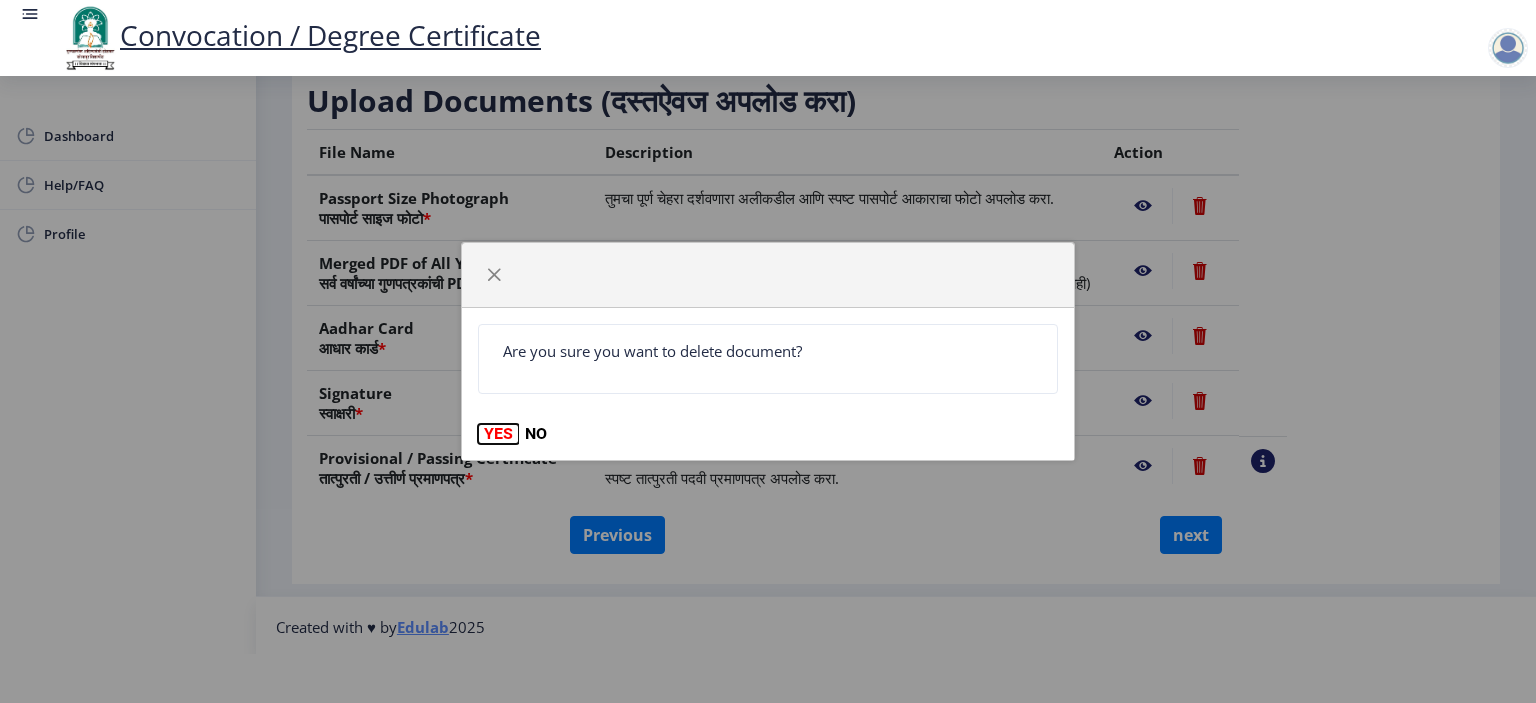 click on "YES" 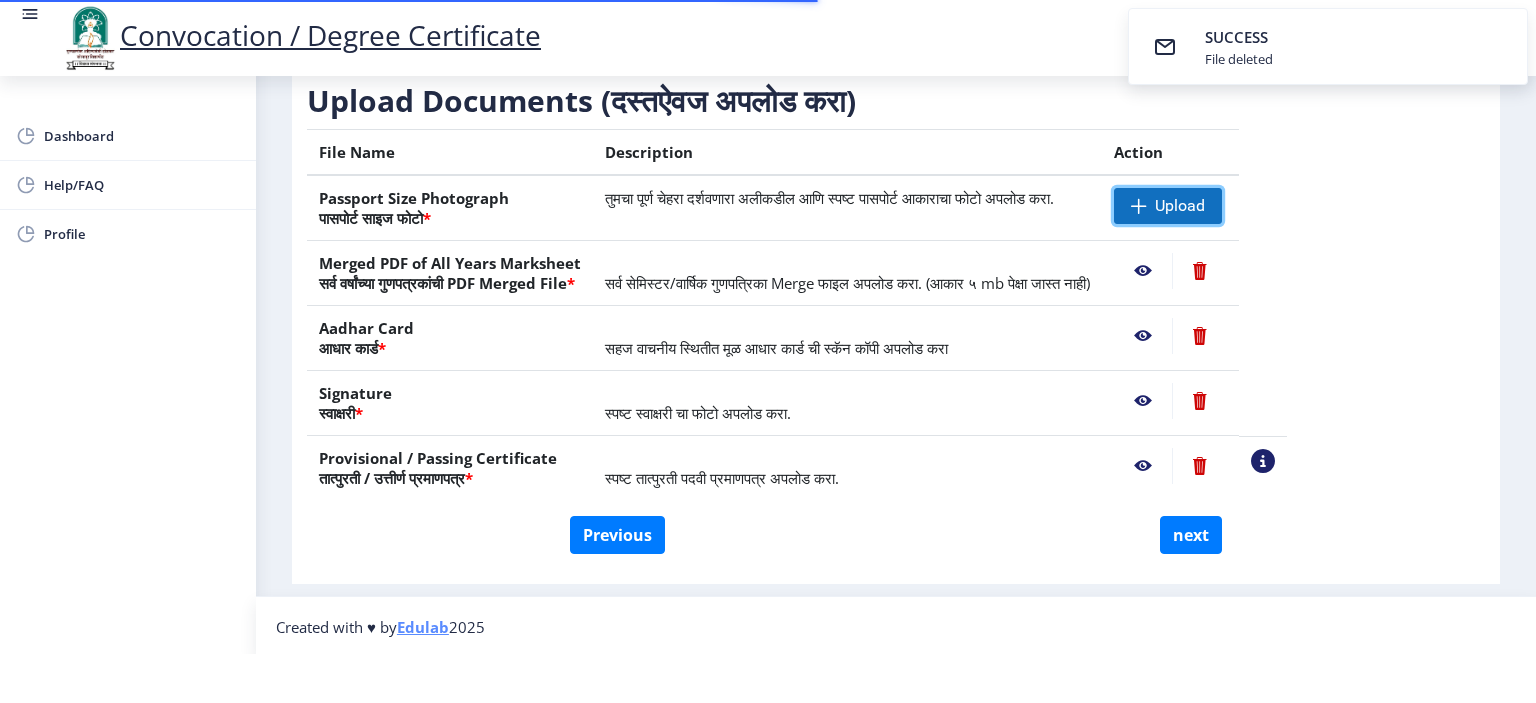 click on "Upload" 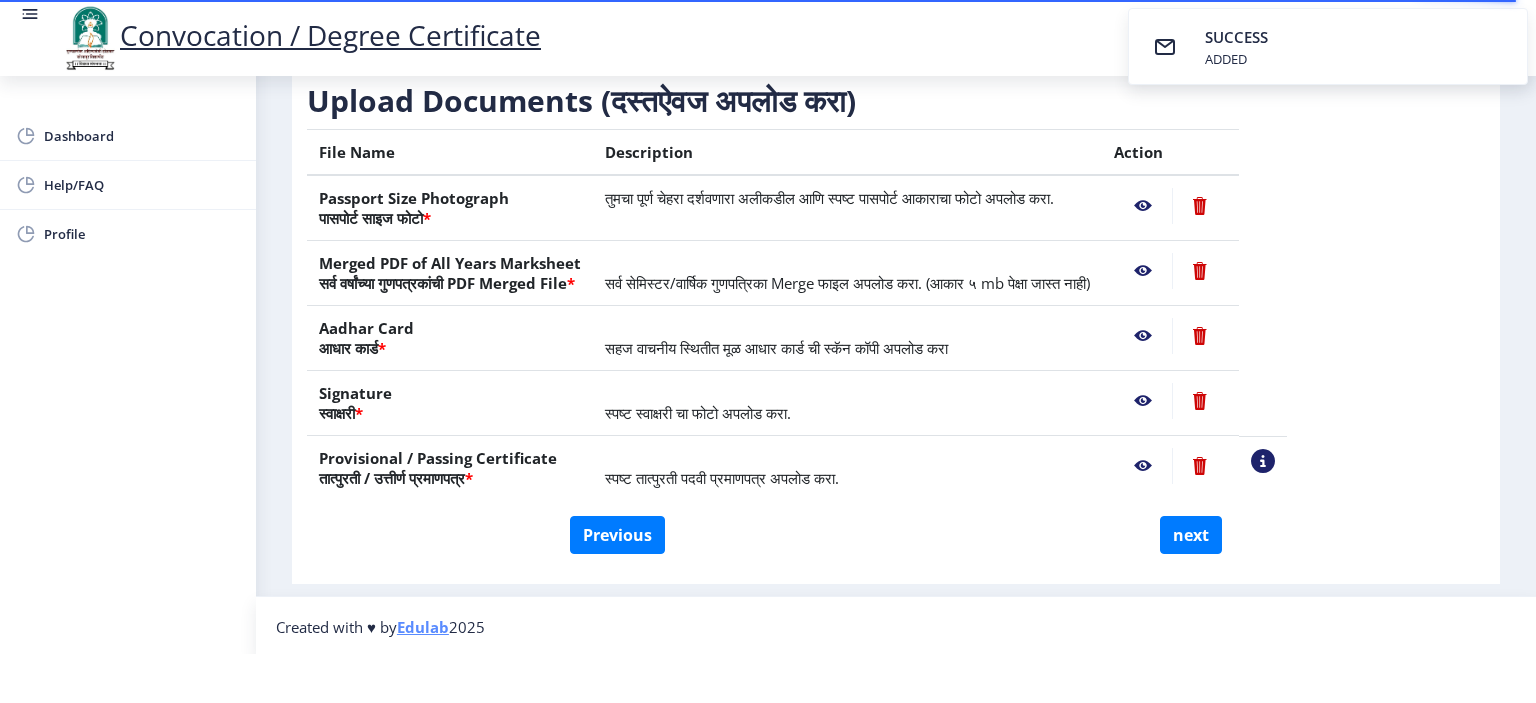 click 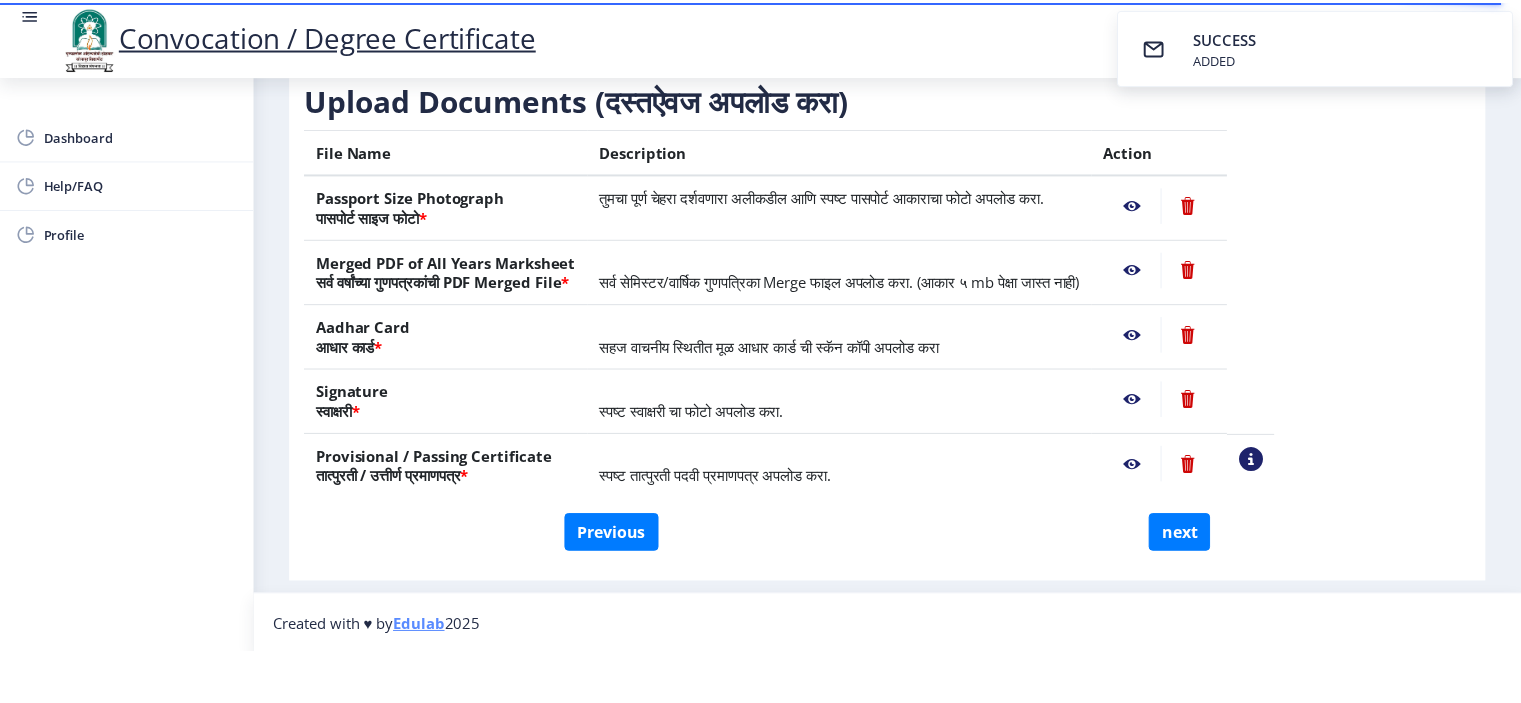 scroll, scrollTop: 0, scrollLeft: 0, axis: both 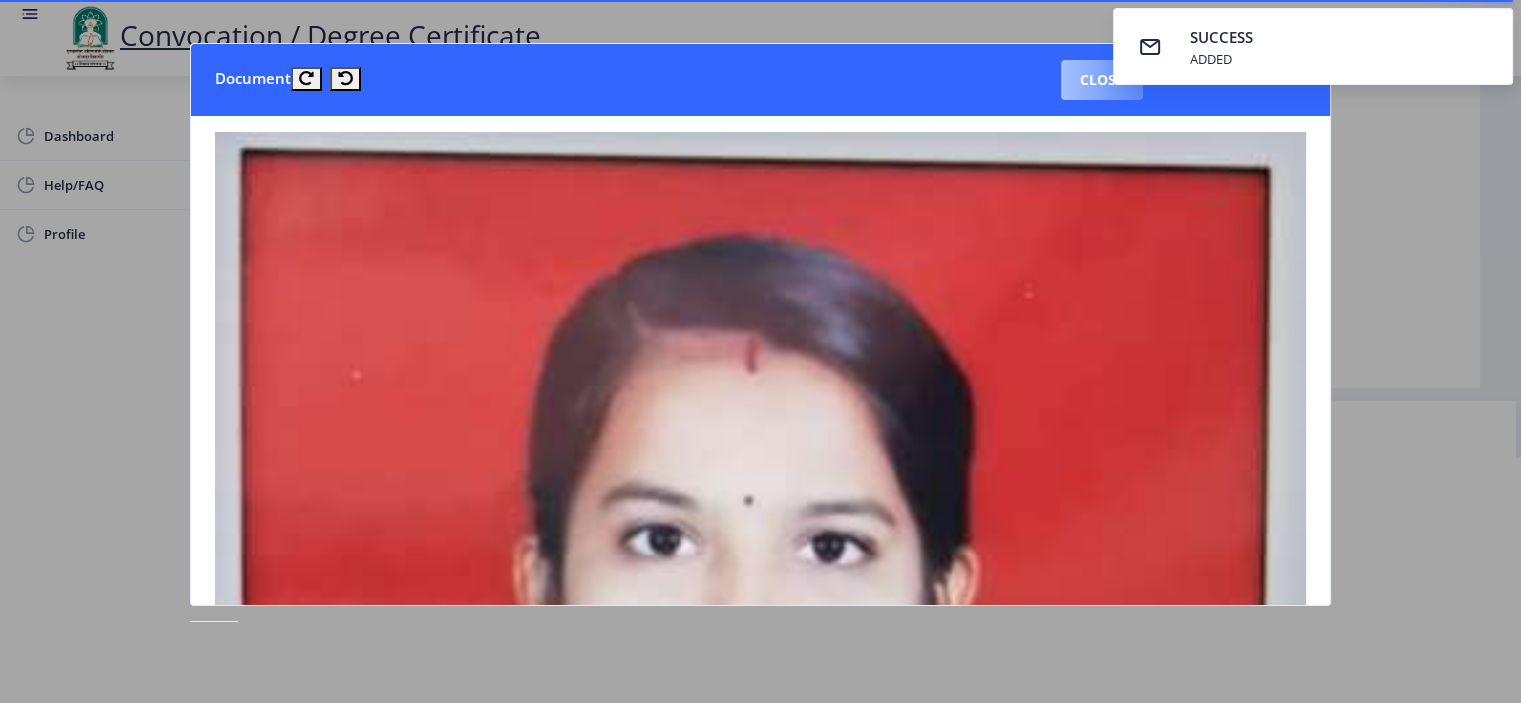 click on "Close" at bounding box center [1102, 80] 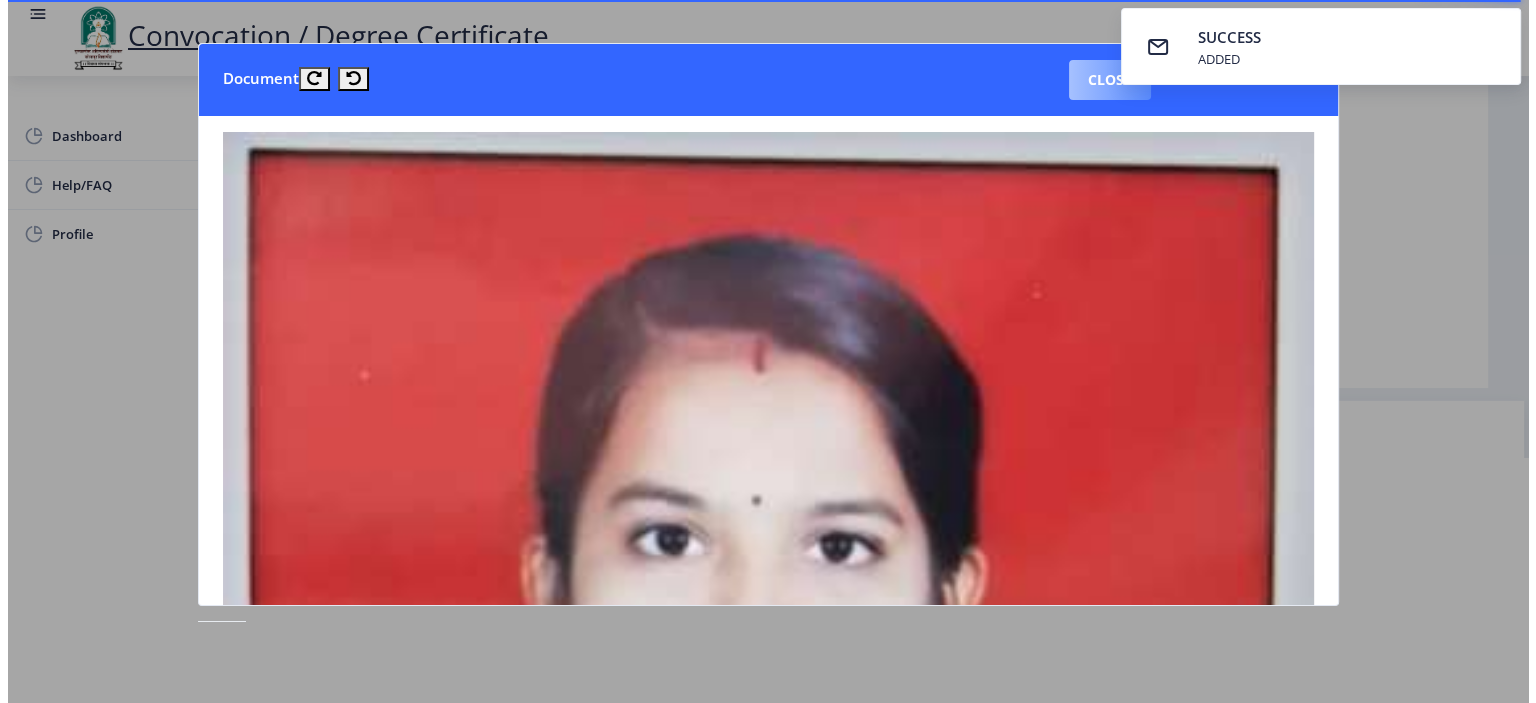 scroll, scrollTop: 49, scrollLeft: 0, axis: vertical 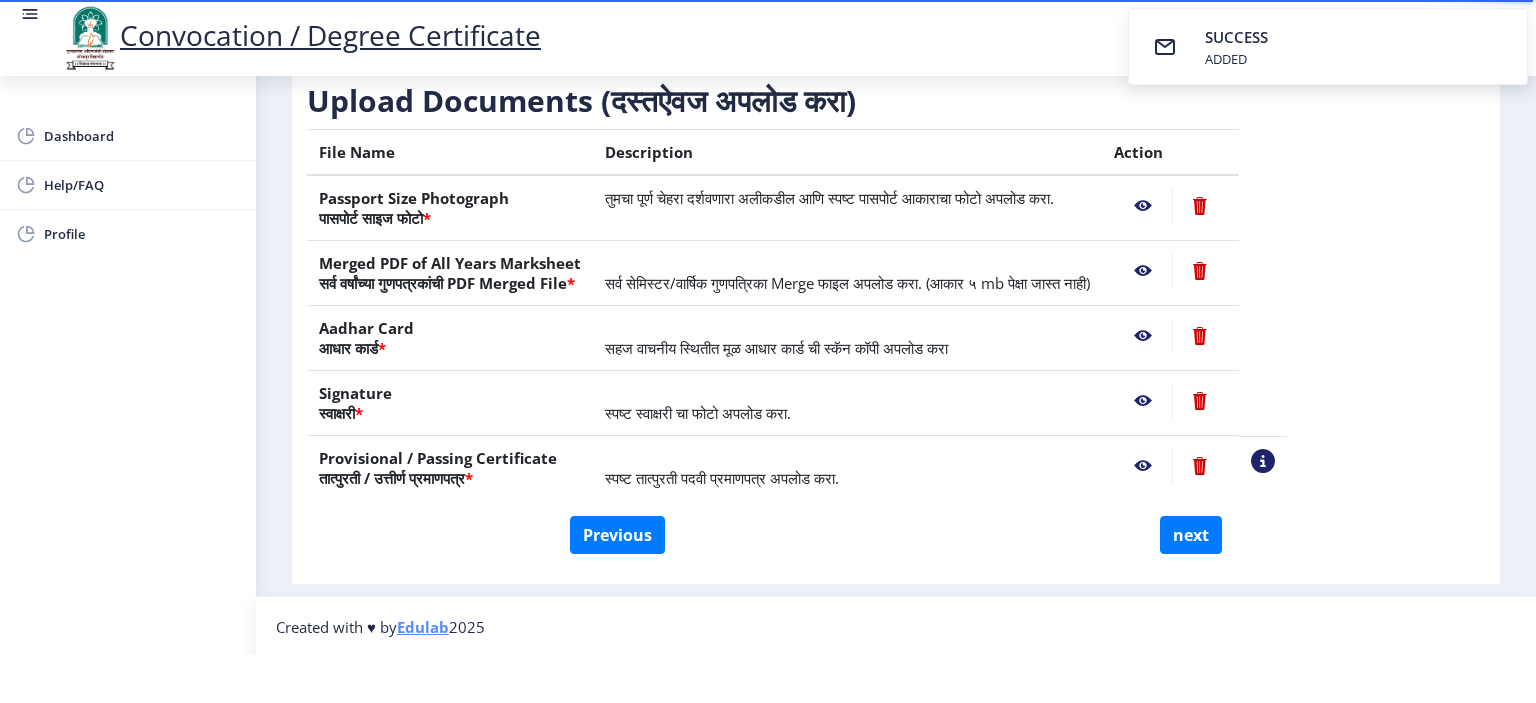 click 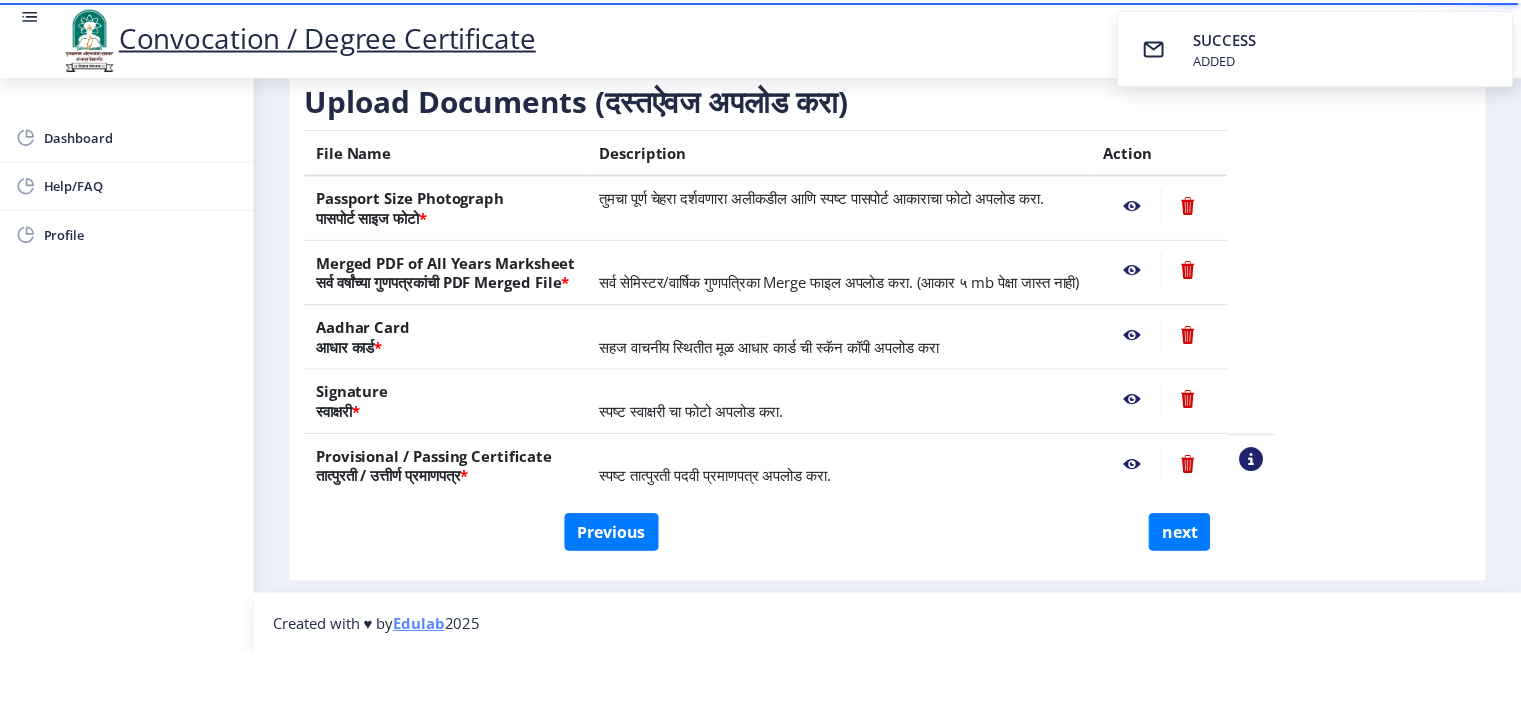 scroll, scrollTop: 0, scrollLeft: 0, axis: both 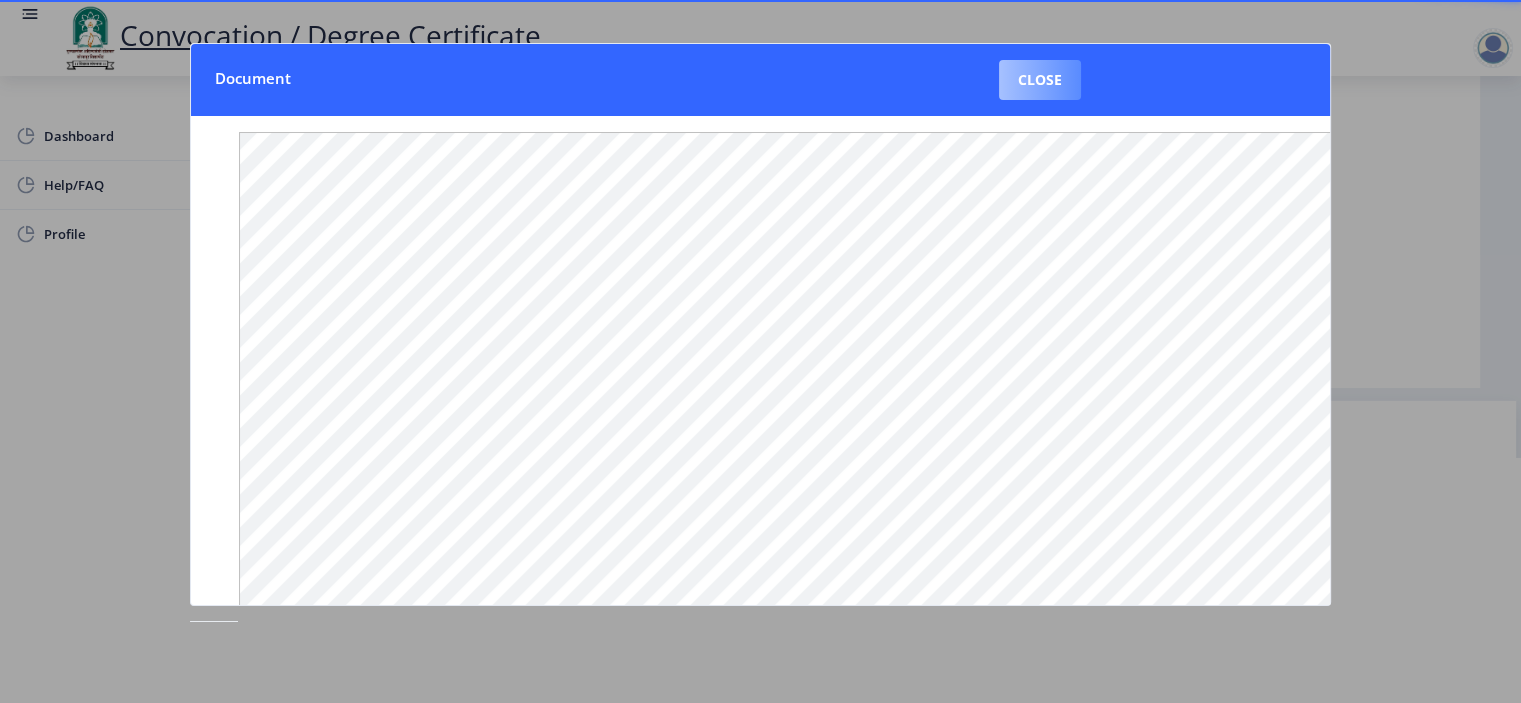 click on "Close" at bounding box center [1040, 80] 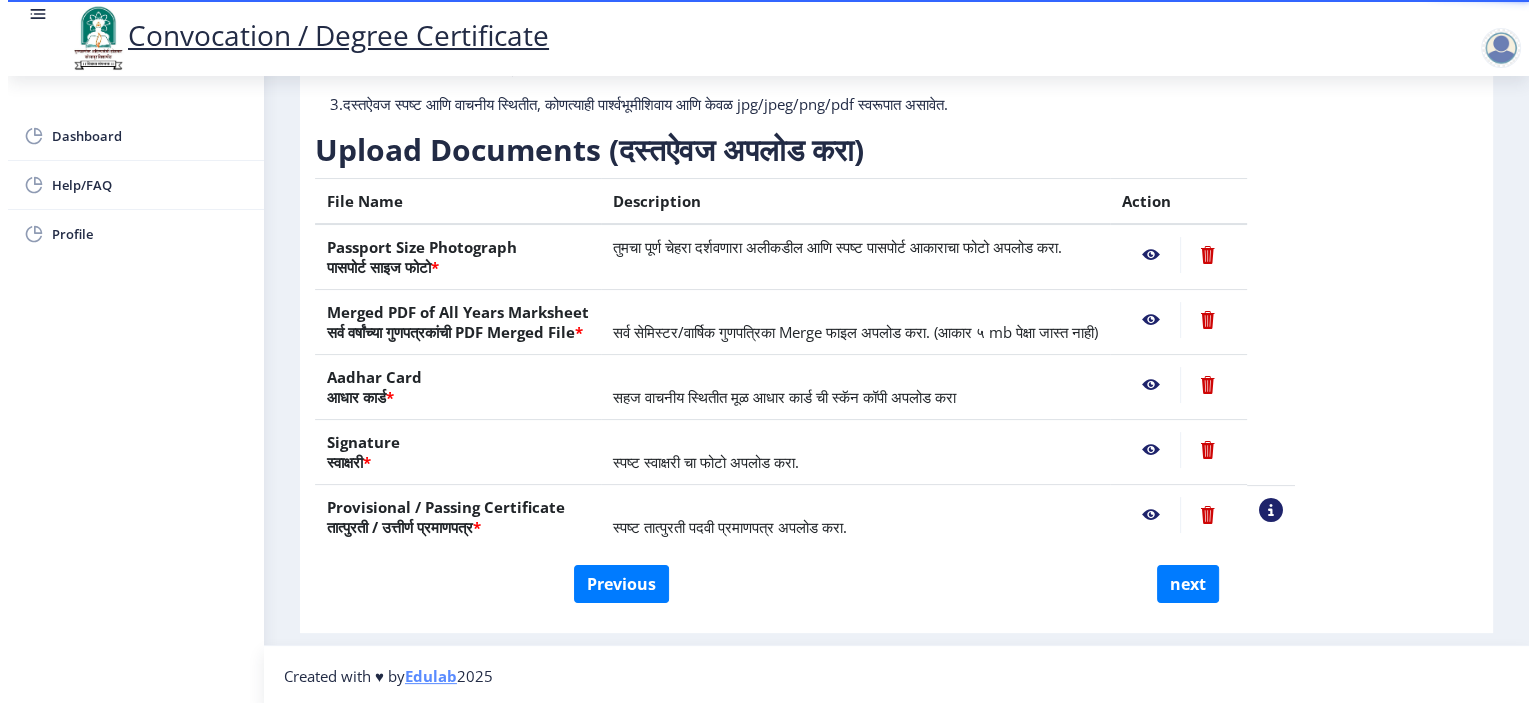 scroll, scrollTop: 49, scrollLeft: 0, axis: vertical 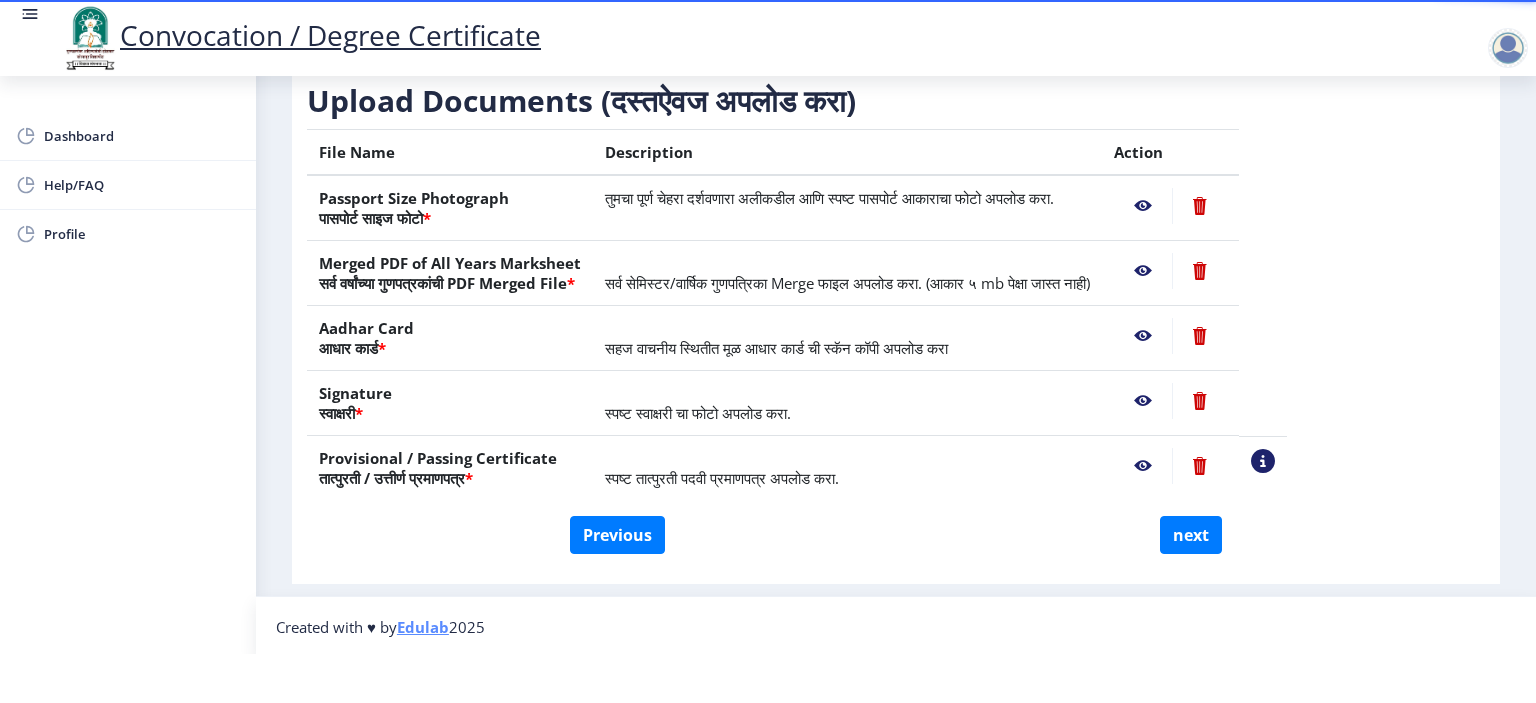 click 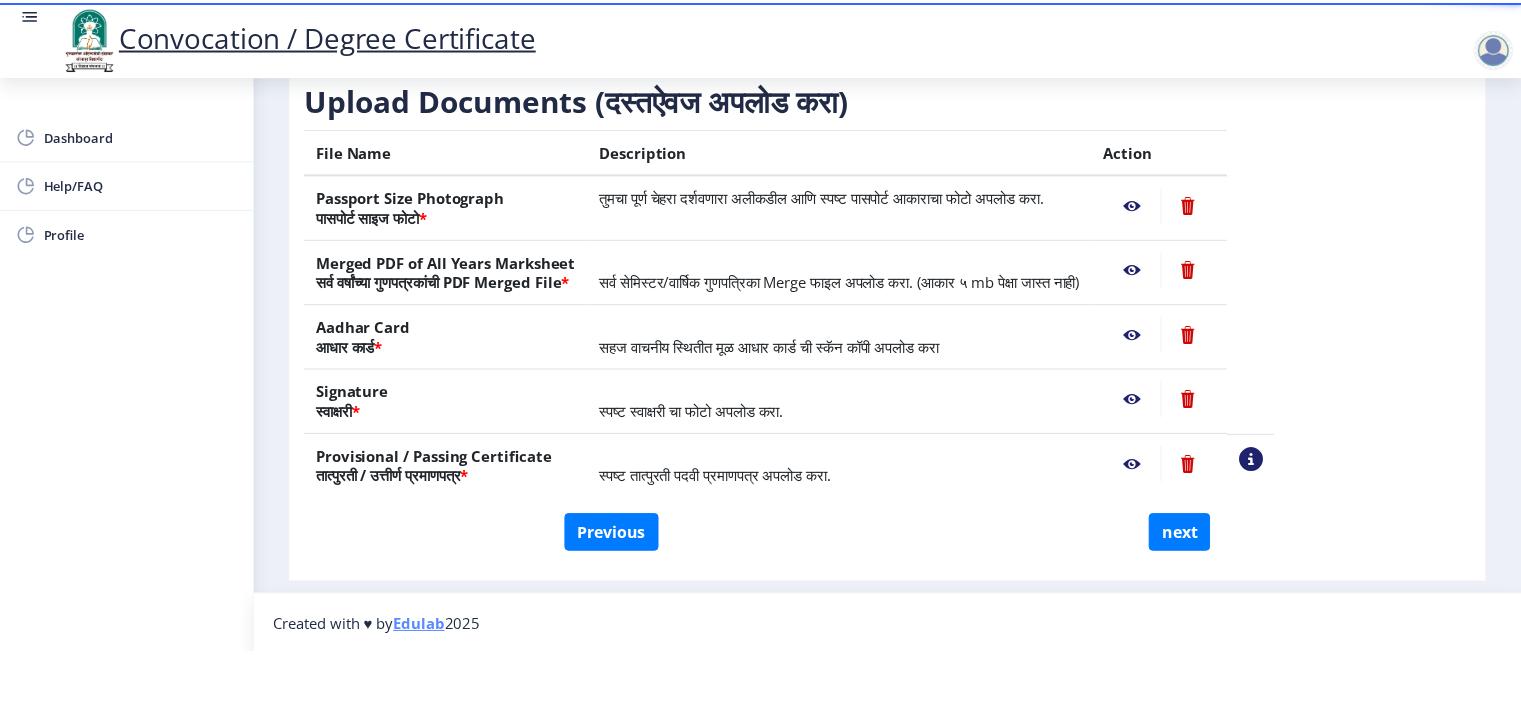 scroll, scrollTop: 0, scrollLeft: 0, axis: both 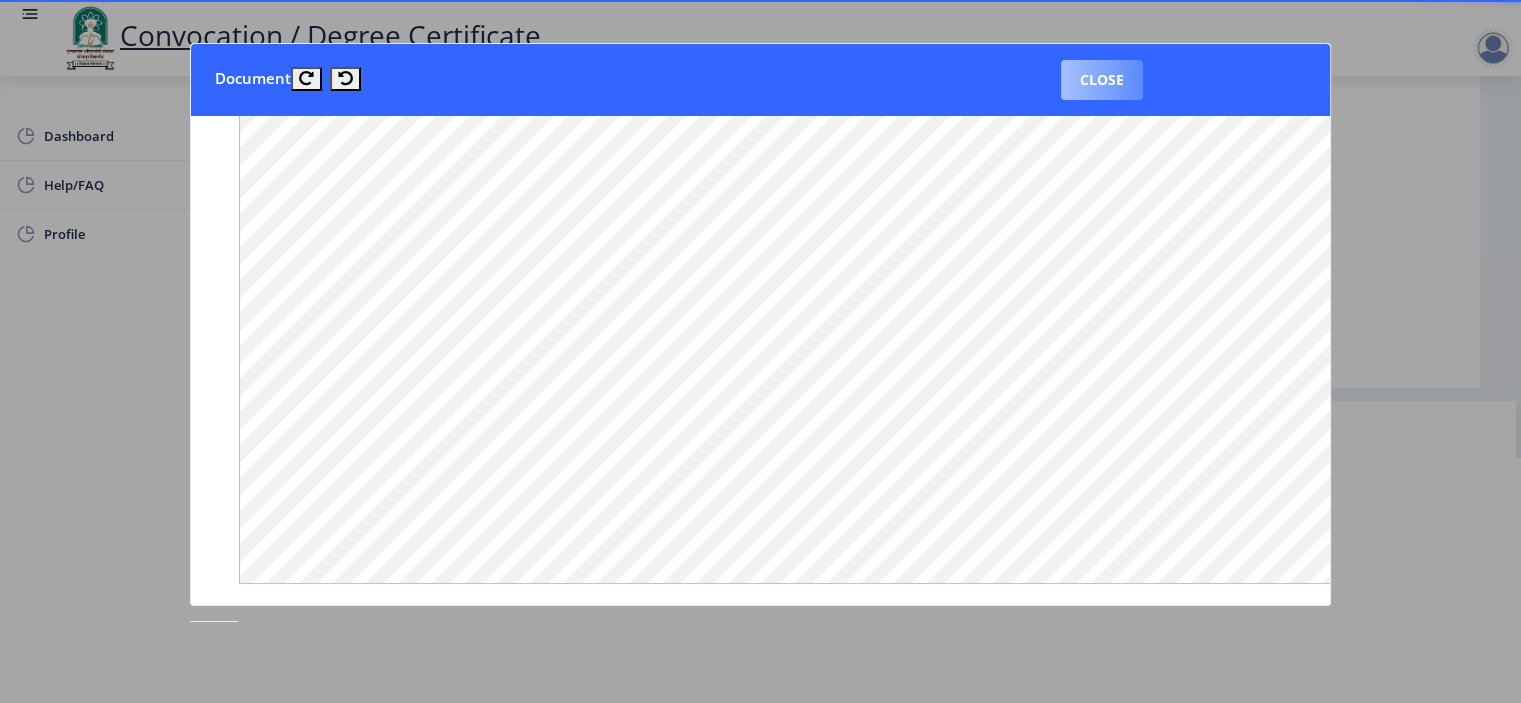 click on "Close" at bounding box center (1102, 80) 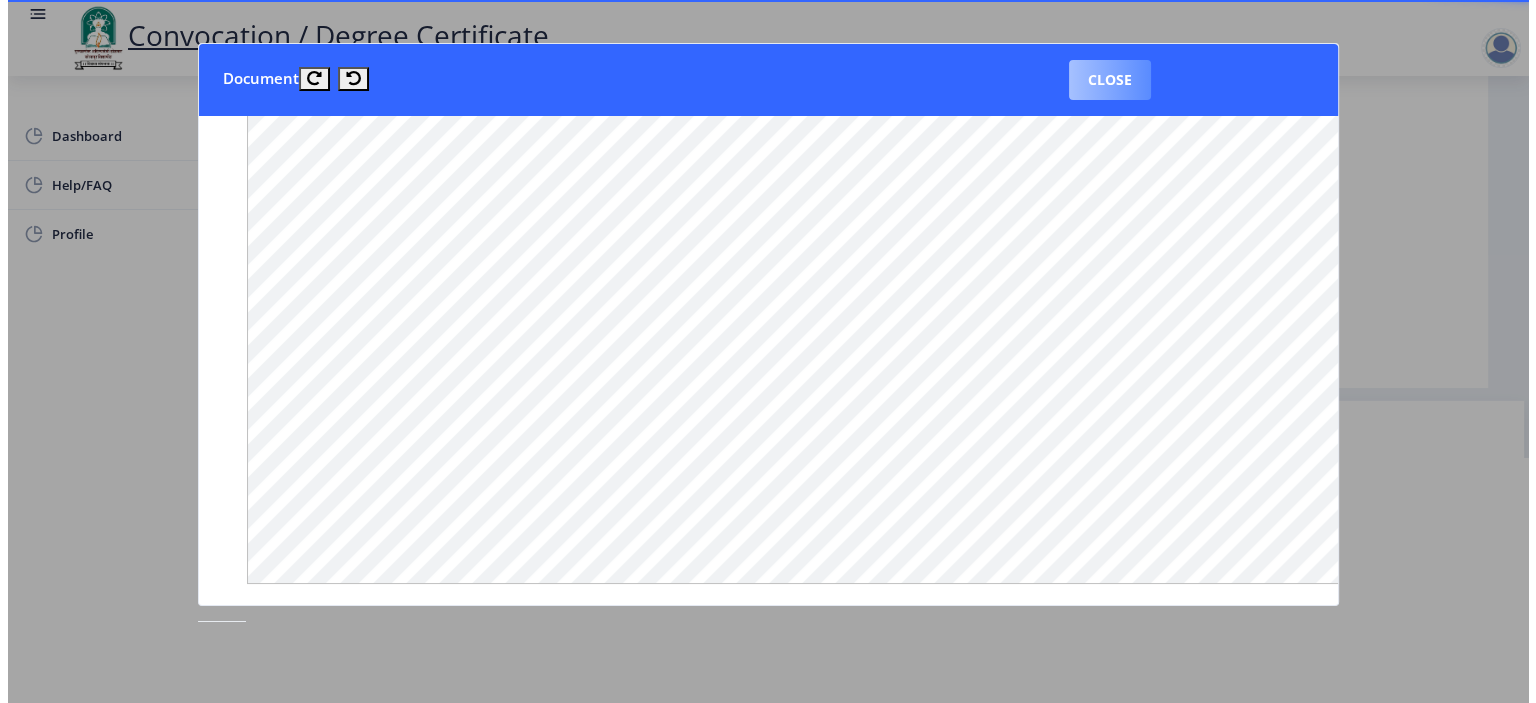 scroll, scrollTop: 49, scrollLeft: 0, axis: vertical 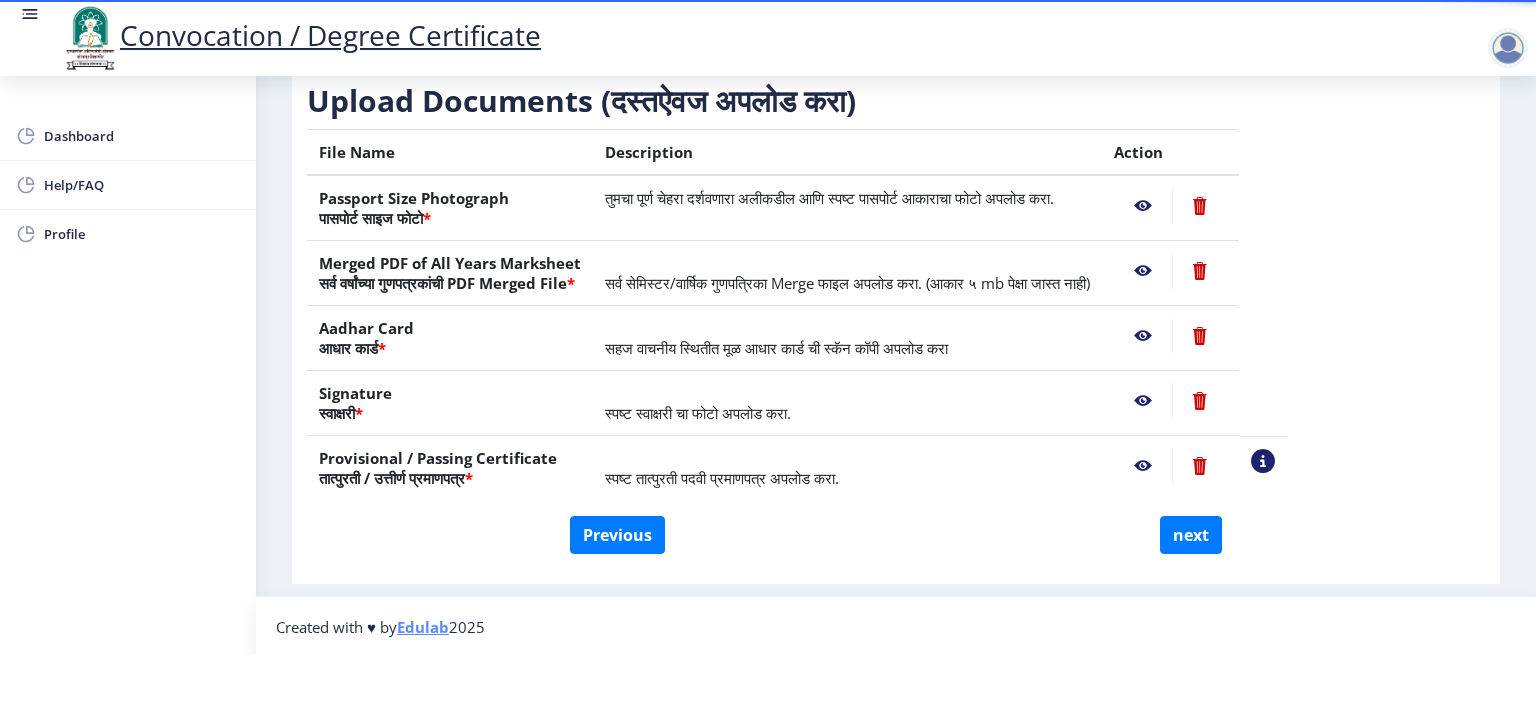 click 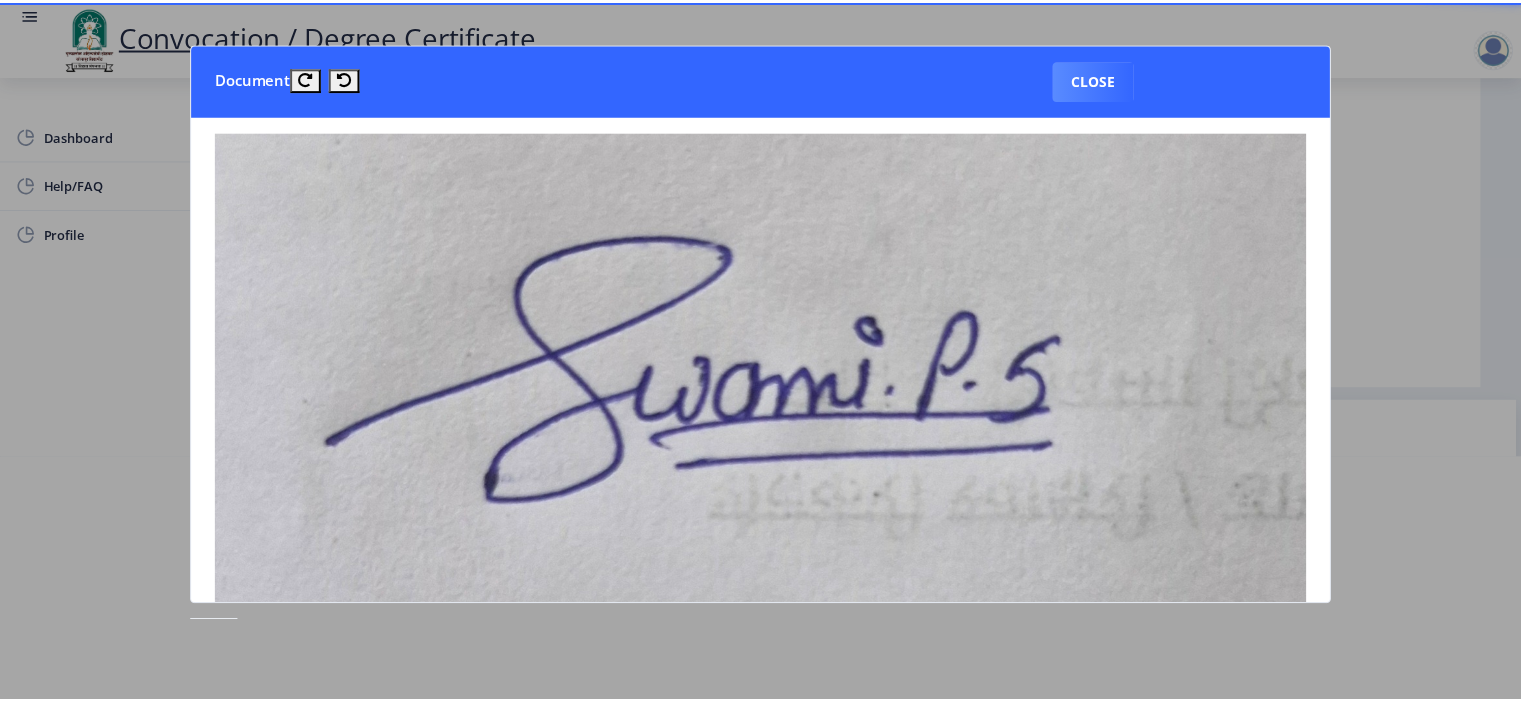 scroll, scrollTop: 0, scrollLeft: 0, axis: both 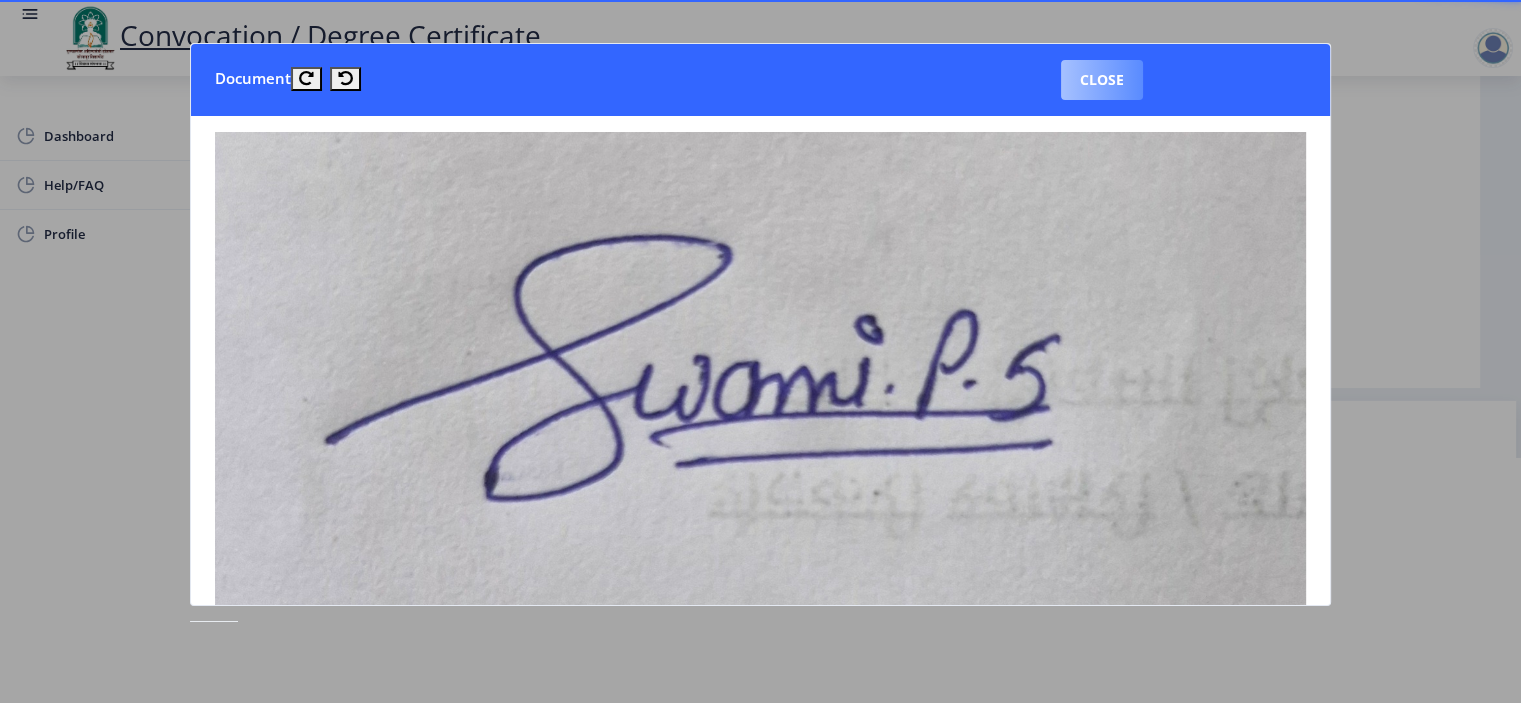 click on "Close" at bounding box center (1102, 80) 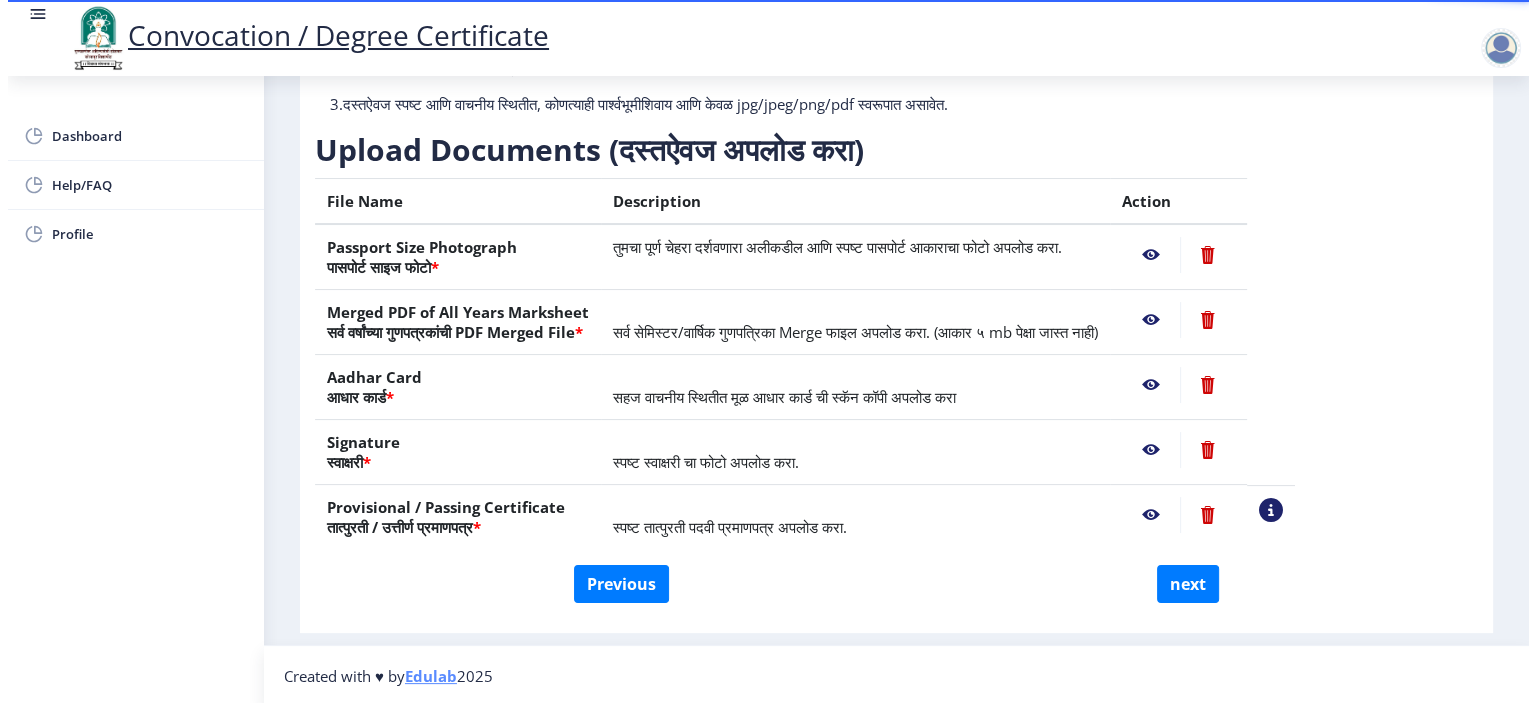 scroll, scrollTop: 49, scrollLeft: 0, axis: vertical 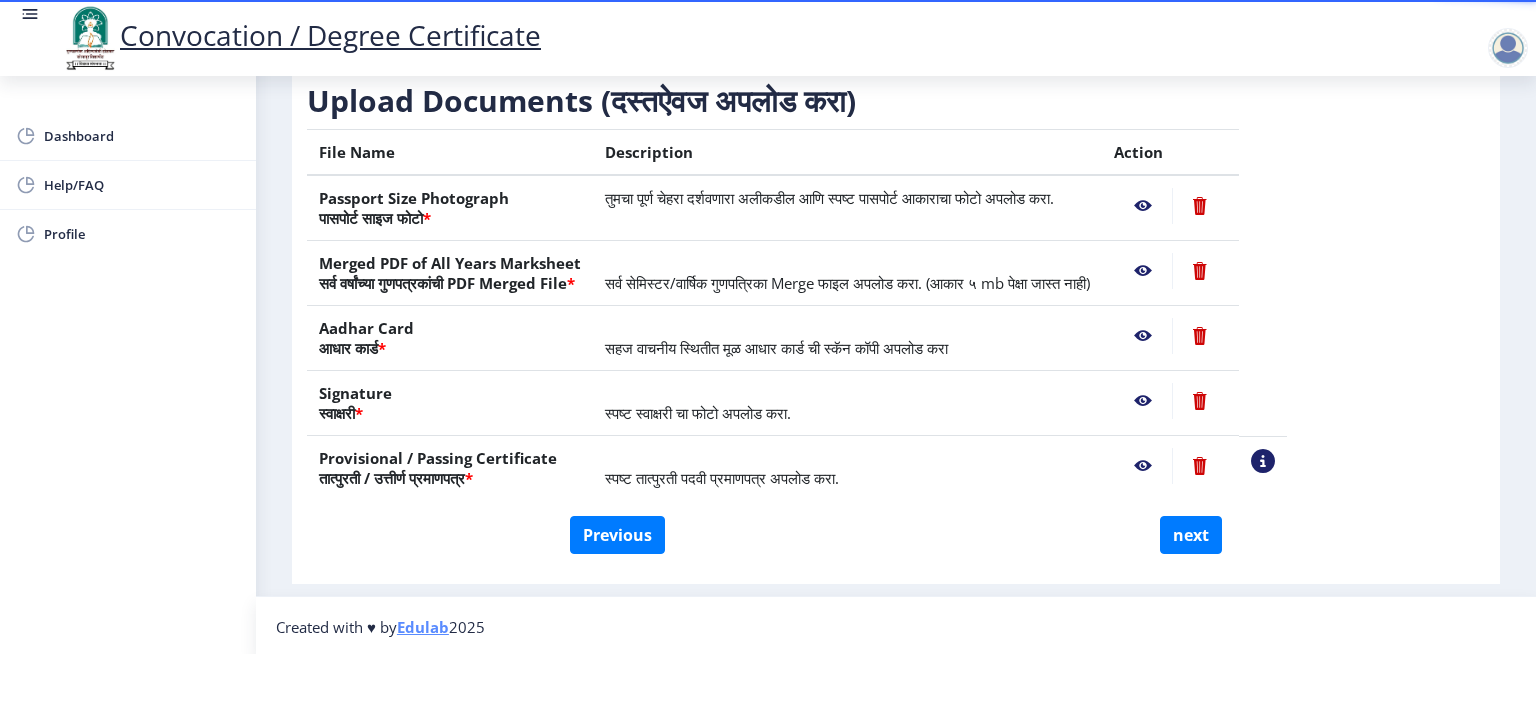 click 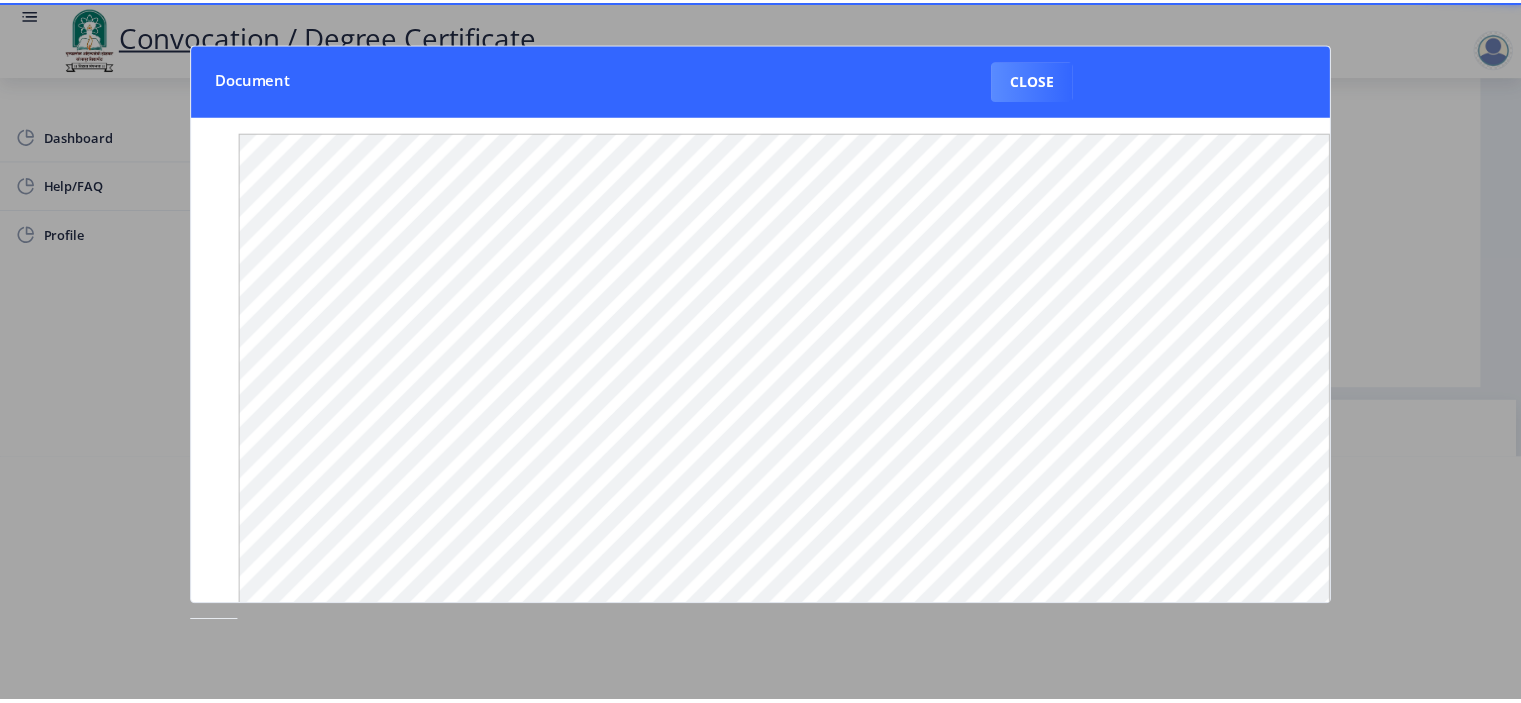 scroll, scrollTop: 0, scrollLeft: 0, axis: both 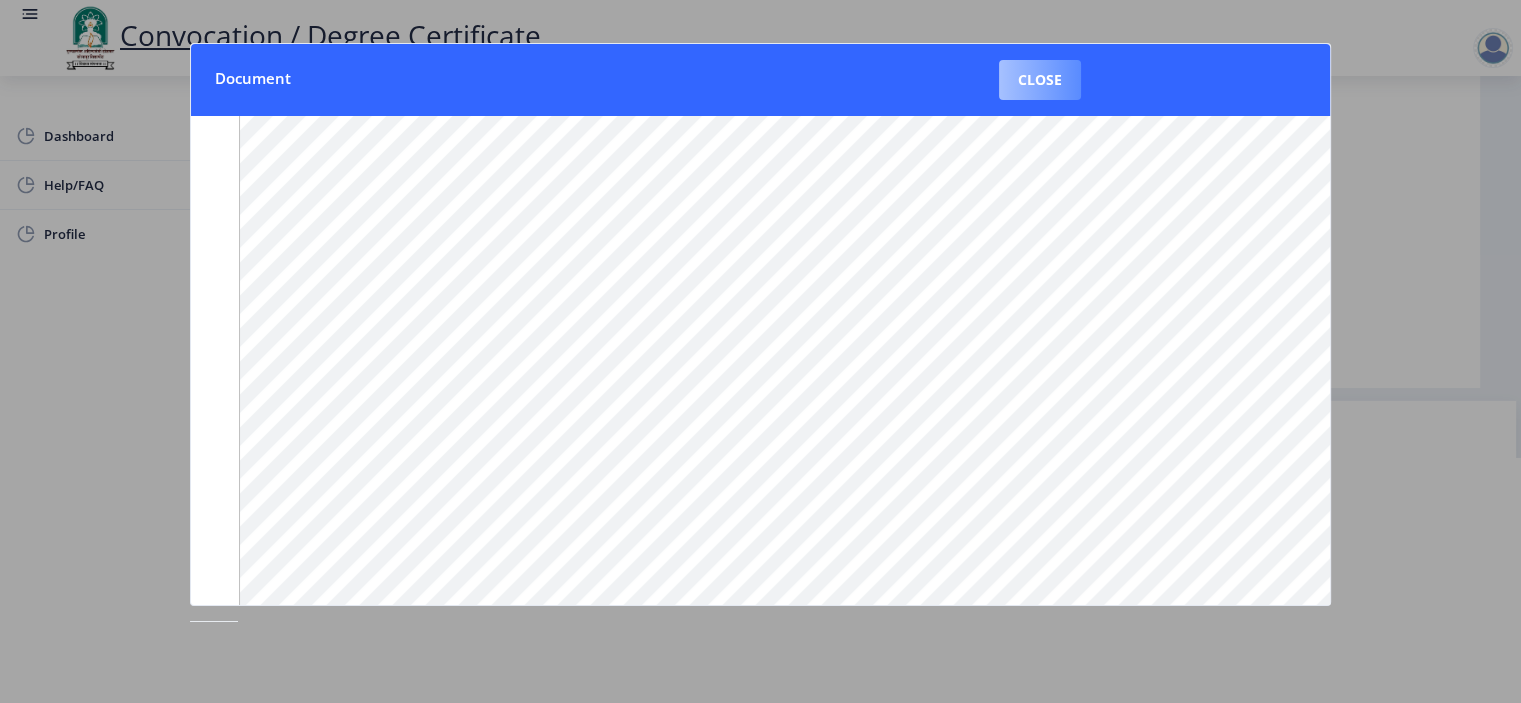 click on "Close" at bounding box center [1040, 80] 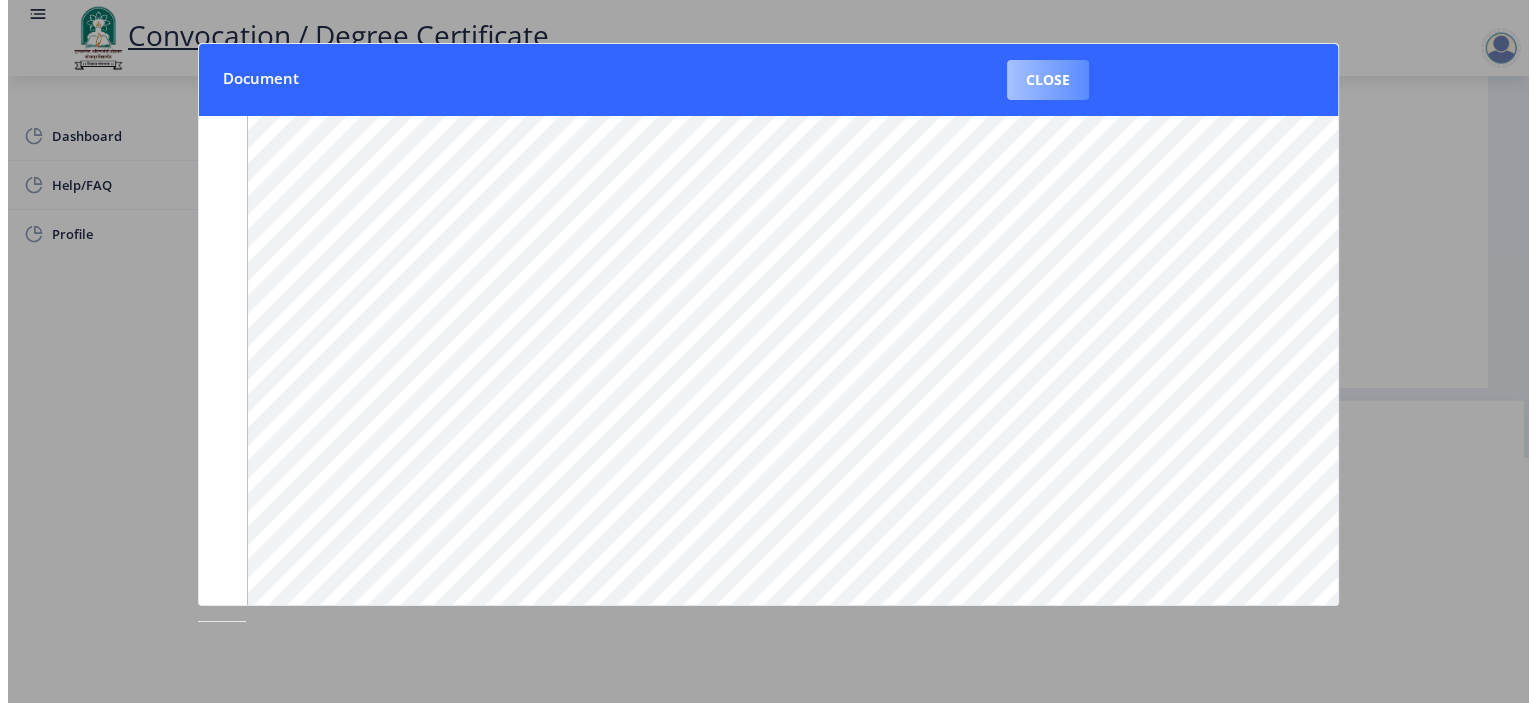 scroll, scrollTop: 49, scrollLeft: 0, axis: vertical 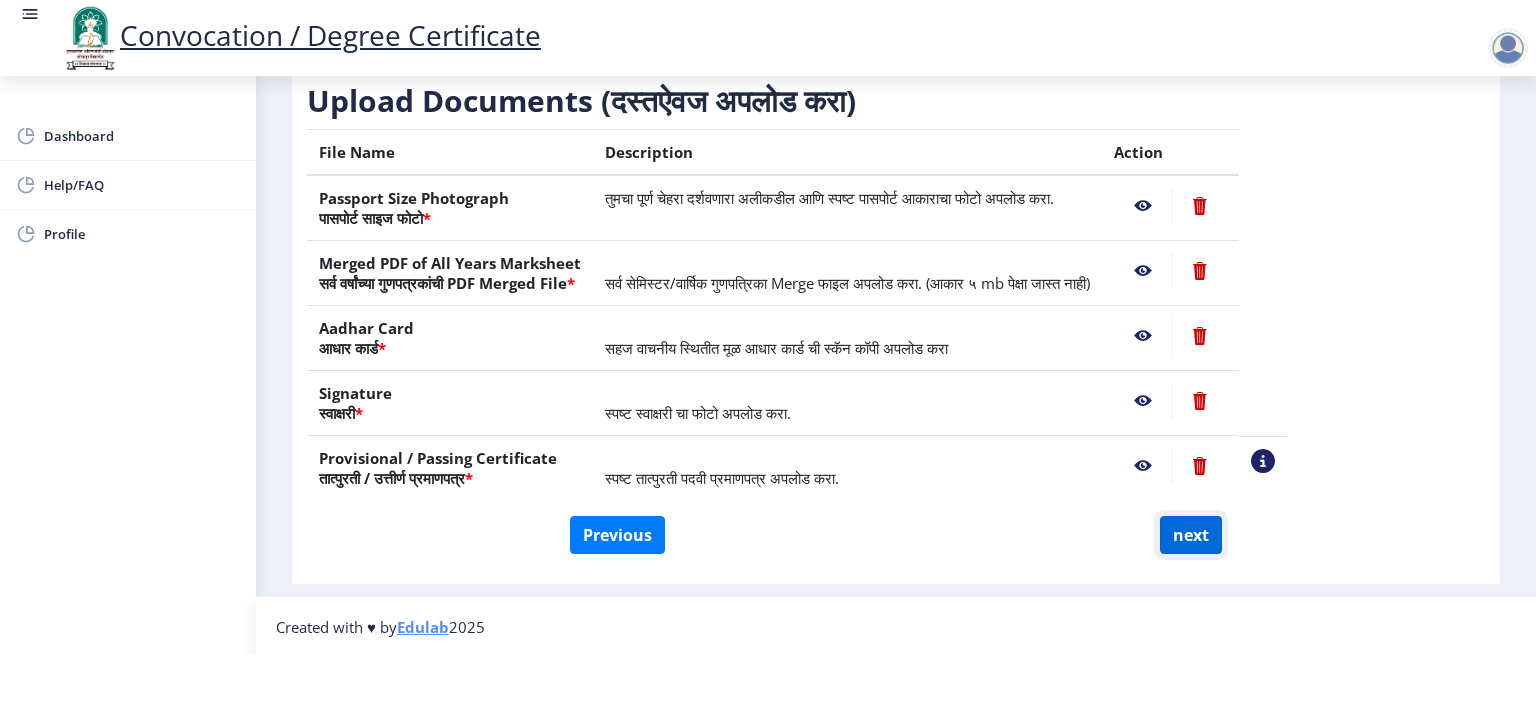 click on "next" 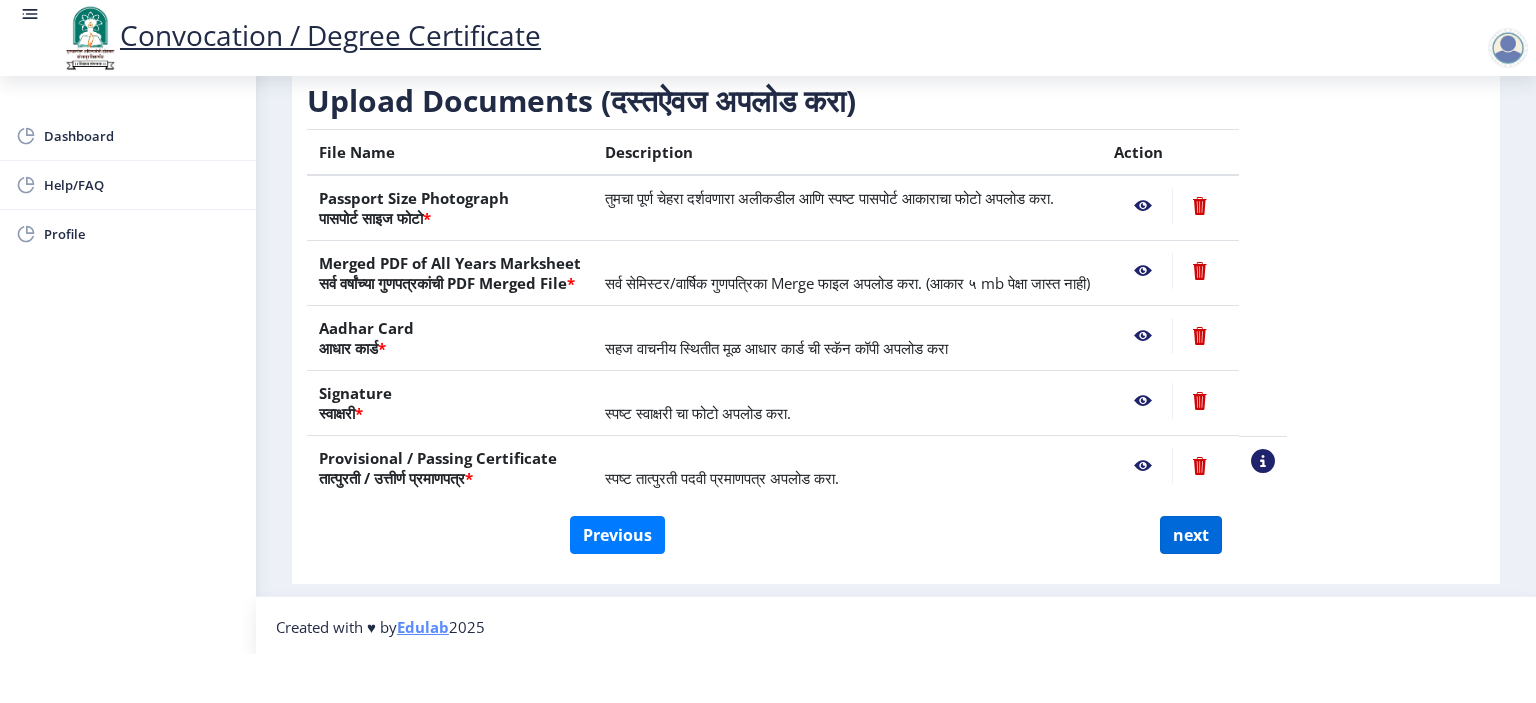 select 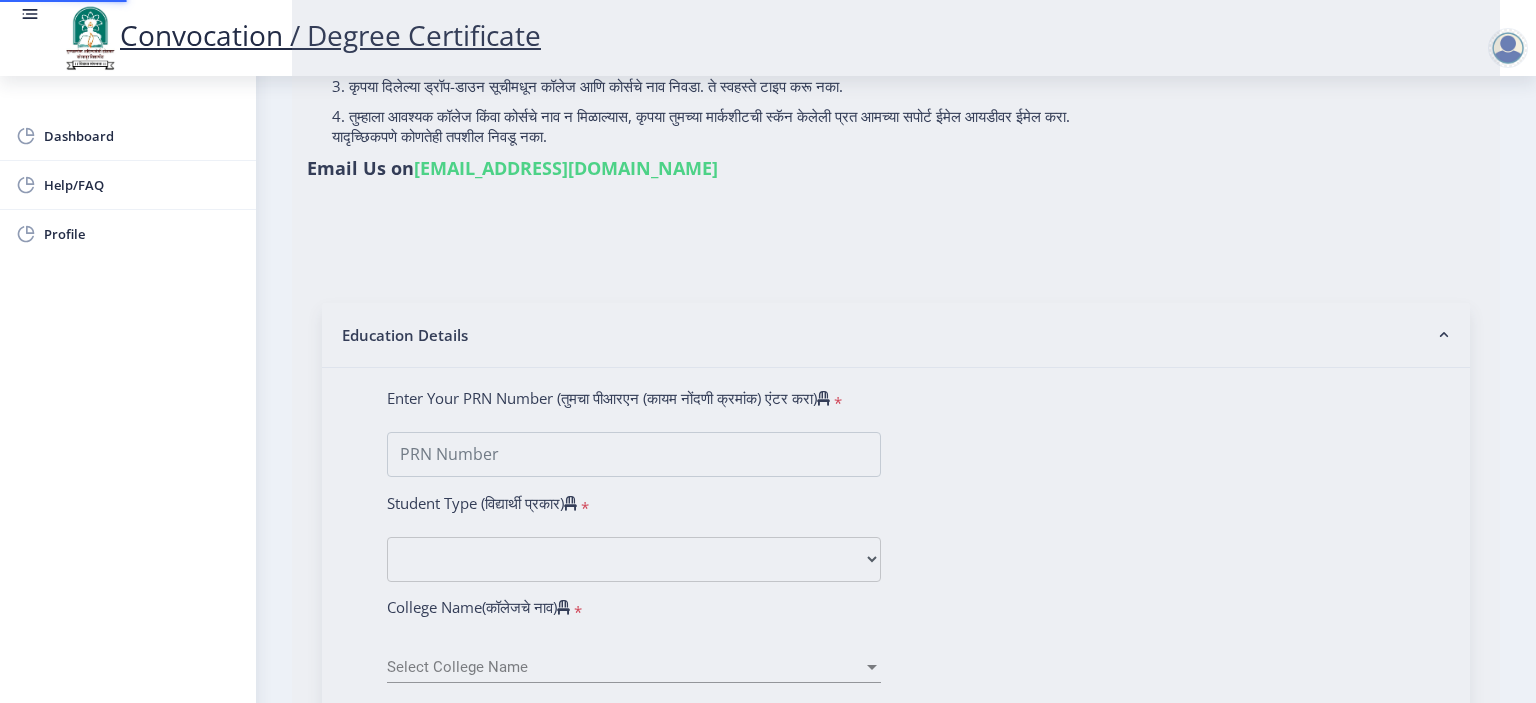 scroll, scrollTop: 0, scrollLeft: 0, axis: both 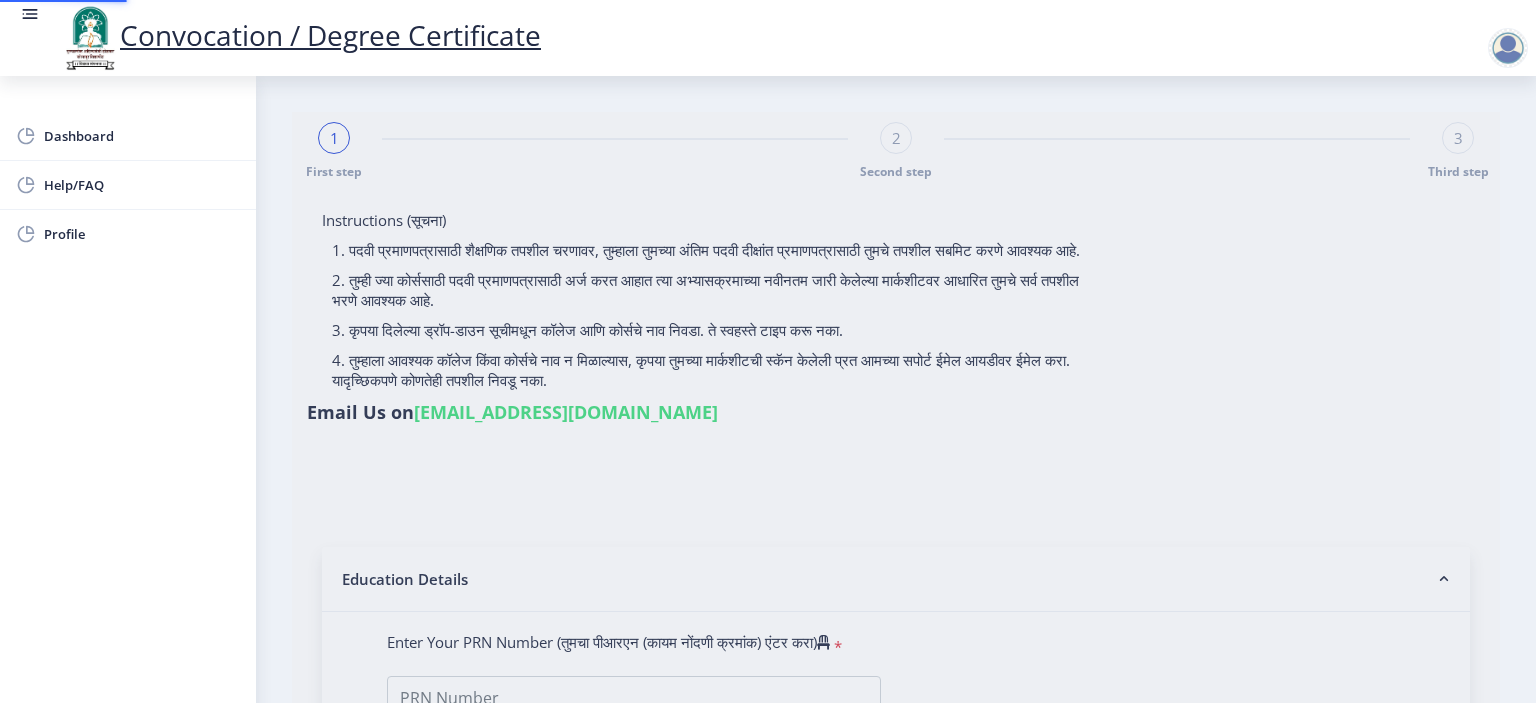 select 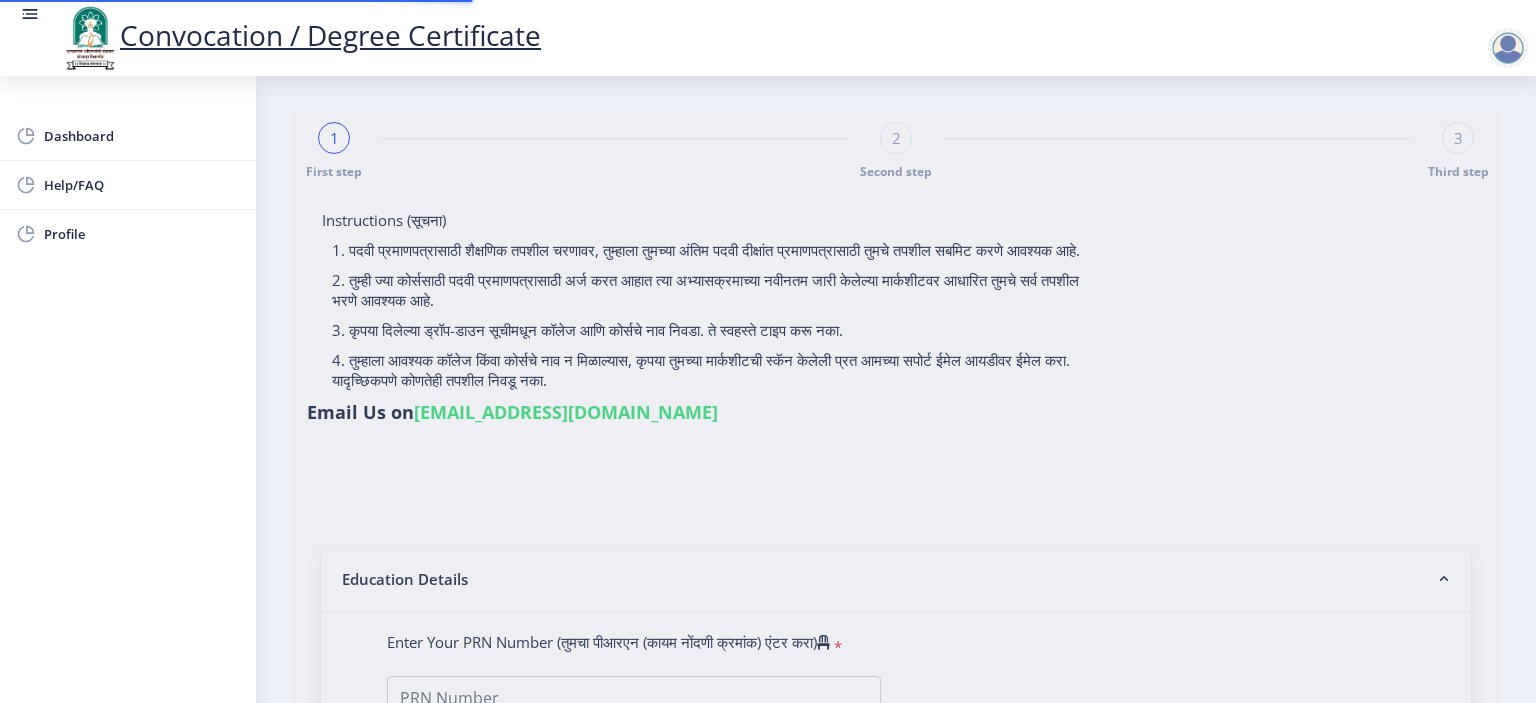 type on "2017032500090793" 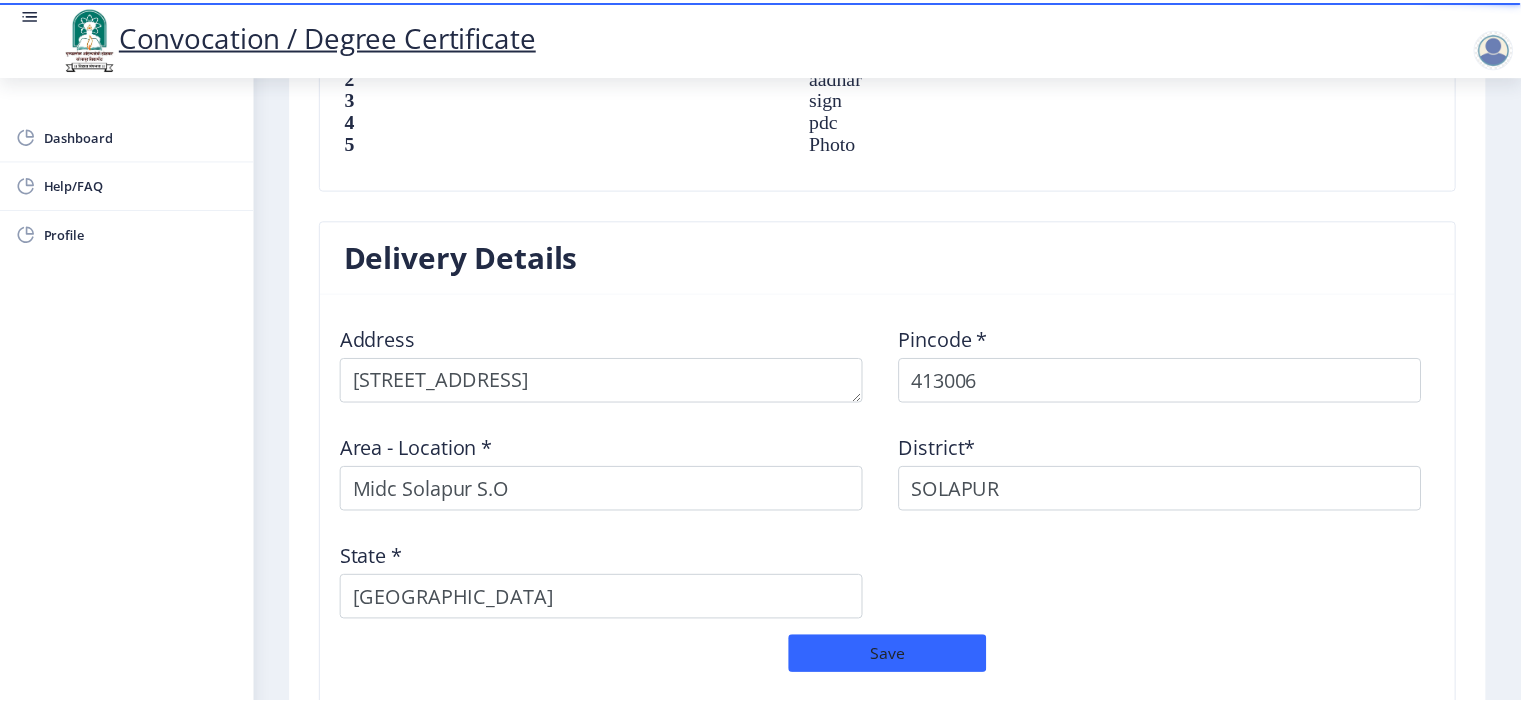 scroll, scrollTop: 2192, scrollLeft: 0, axis: vertical 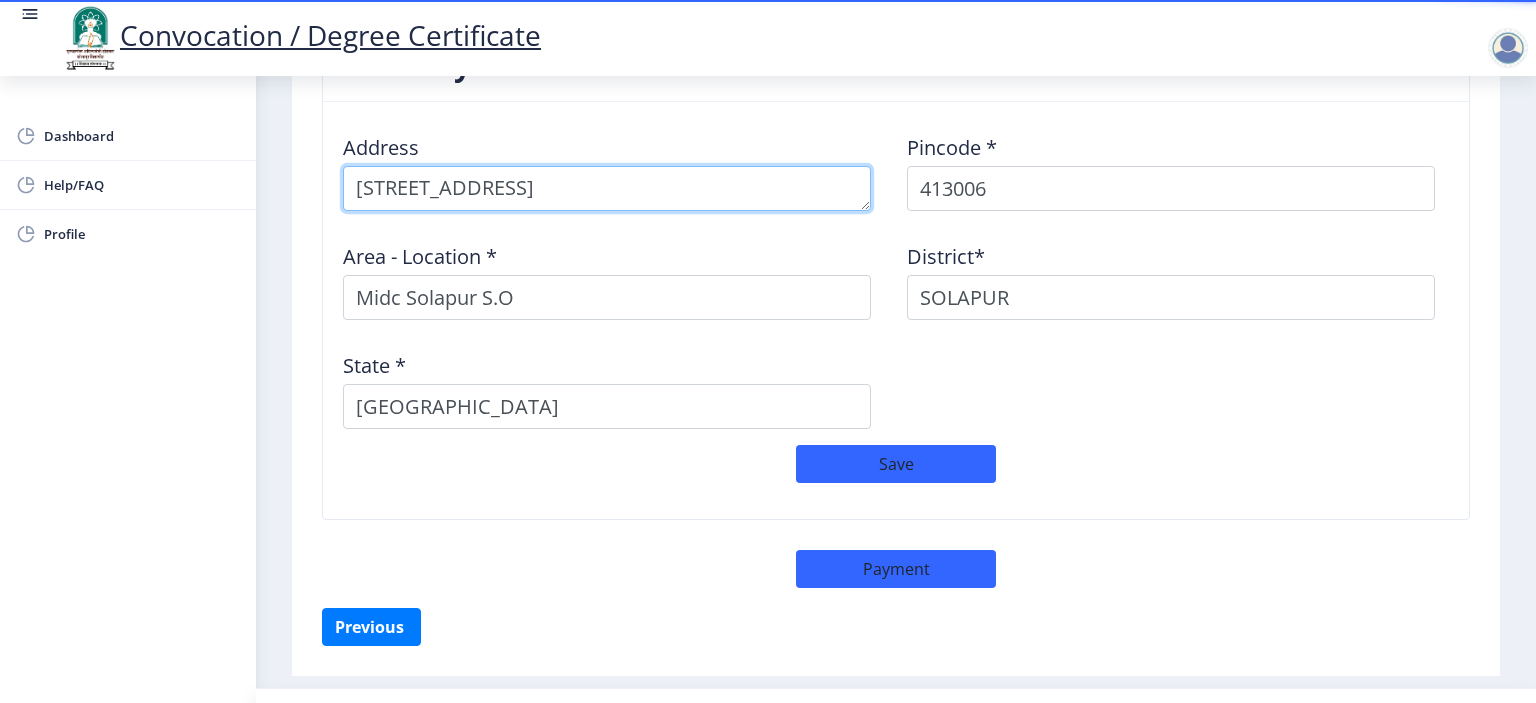click at bounding box center (607, 188) 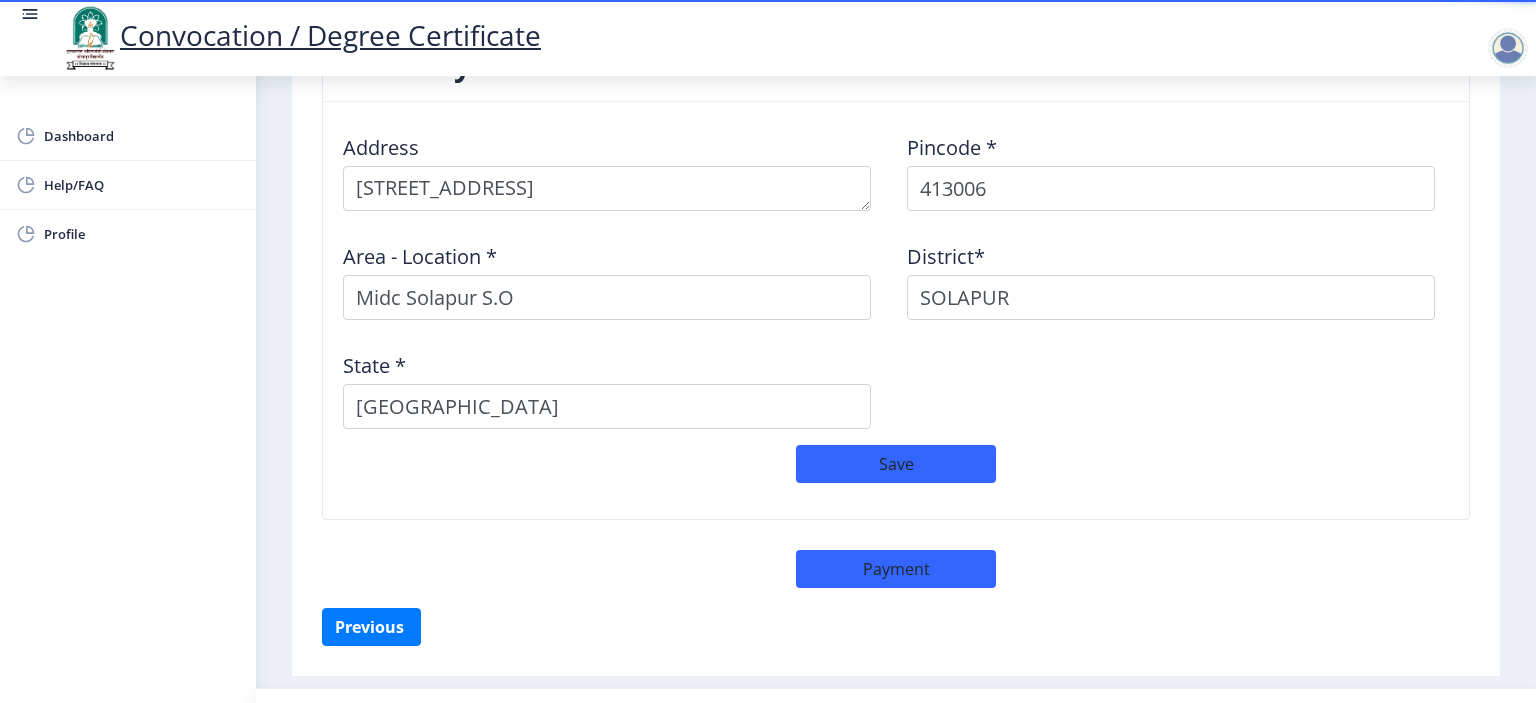 click on "Address    Pincode *  413006 Area - Location * Midc Solapur S.O District*  SOLAPUR State *  Maharashtra" 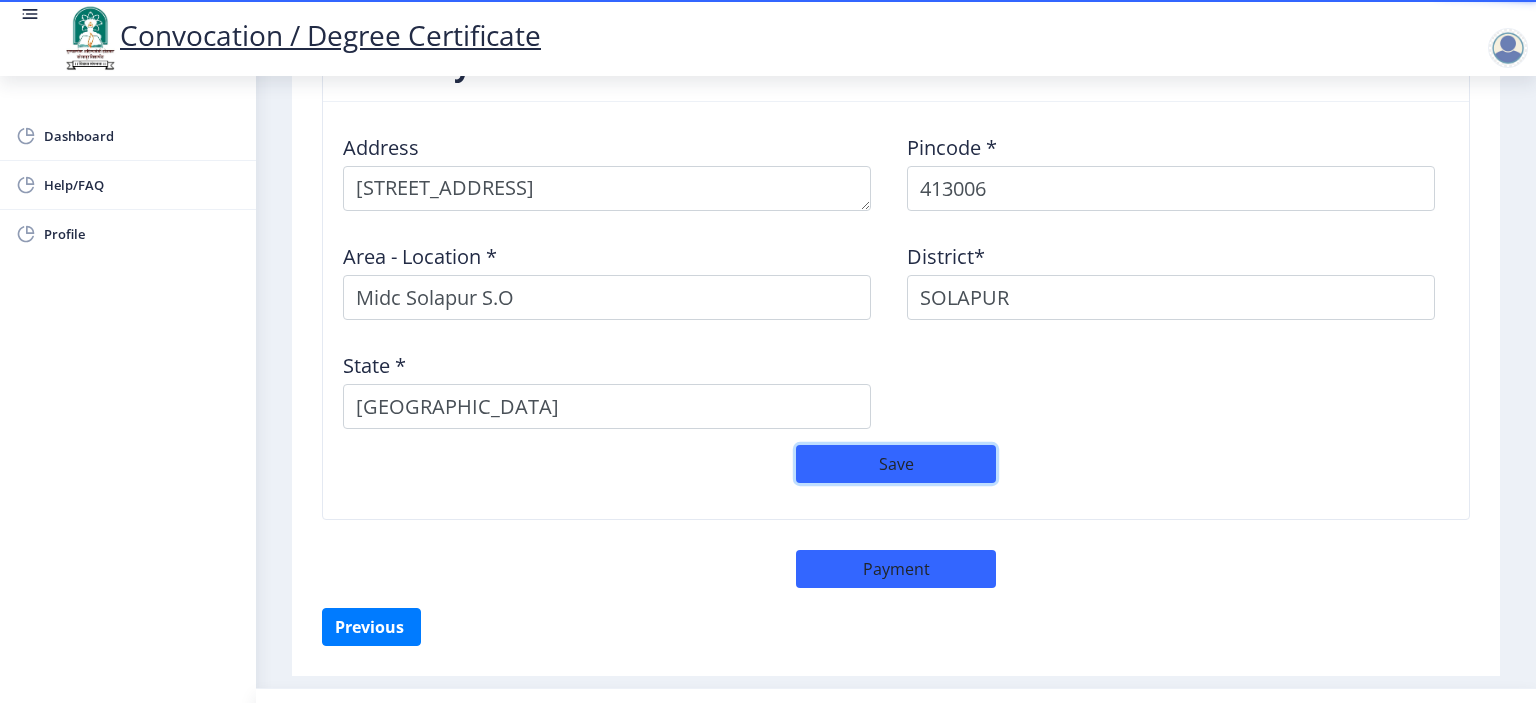 click on "Save" 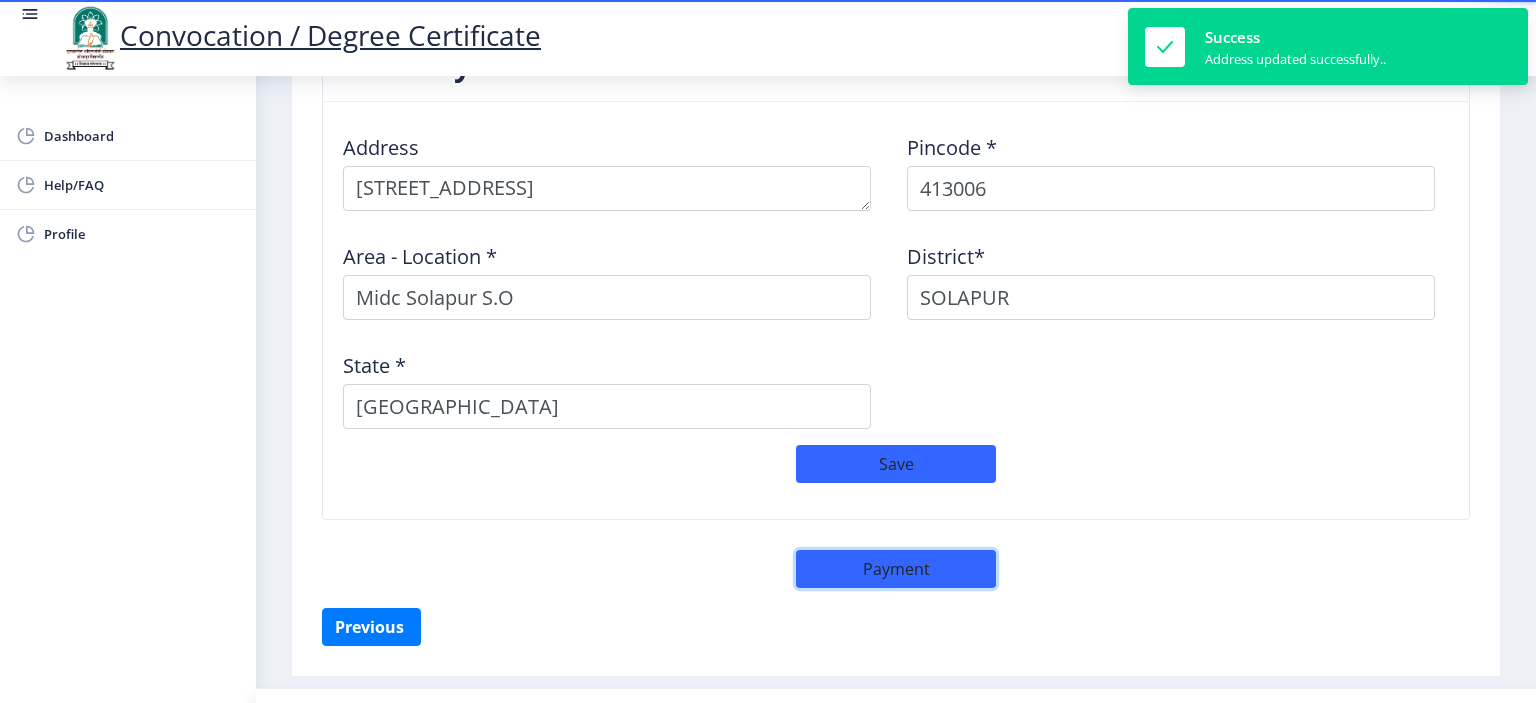 click on "Payment" 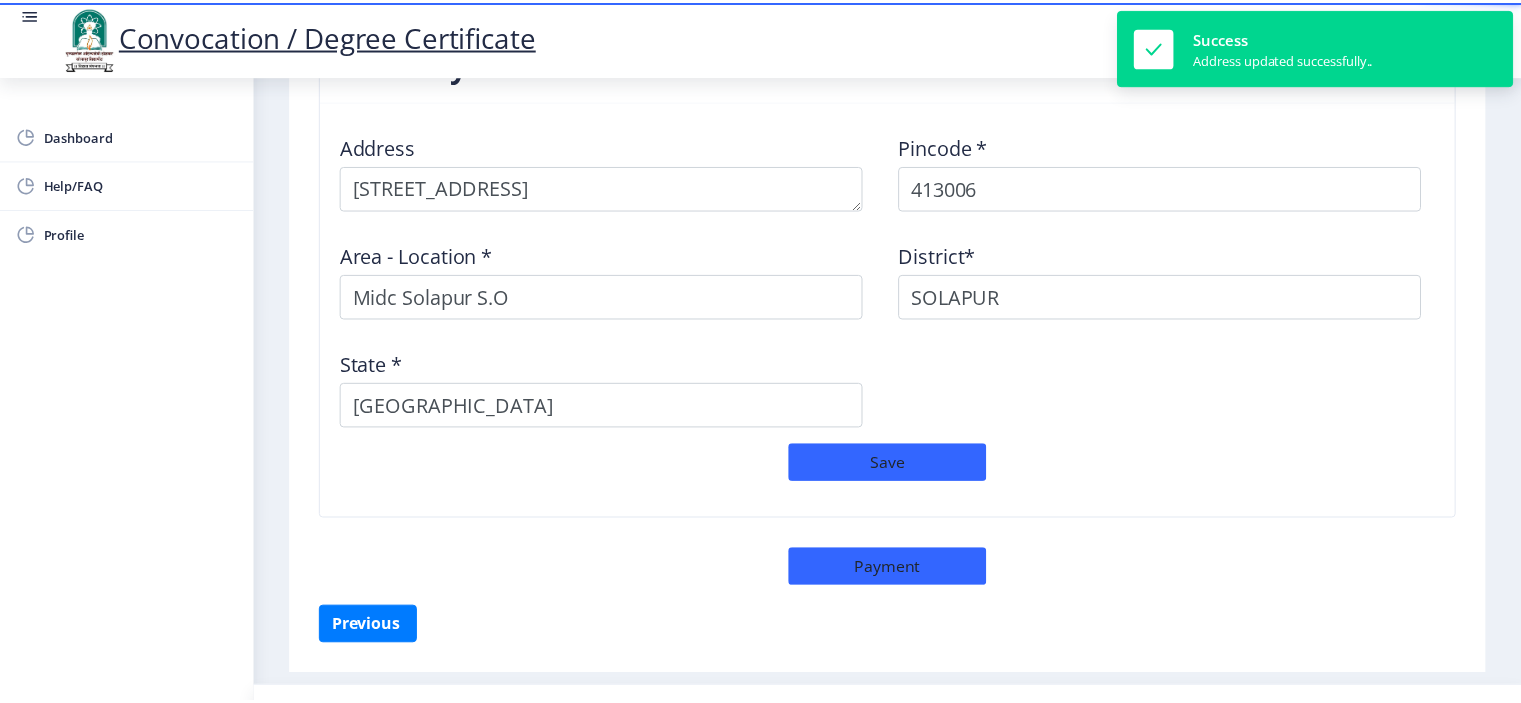 scroll, scrollTop: 2190, scrollLeft: 0, axis: vertical 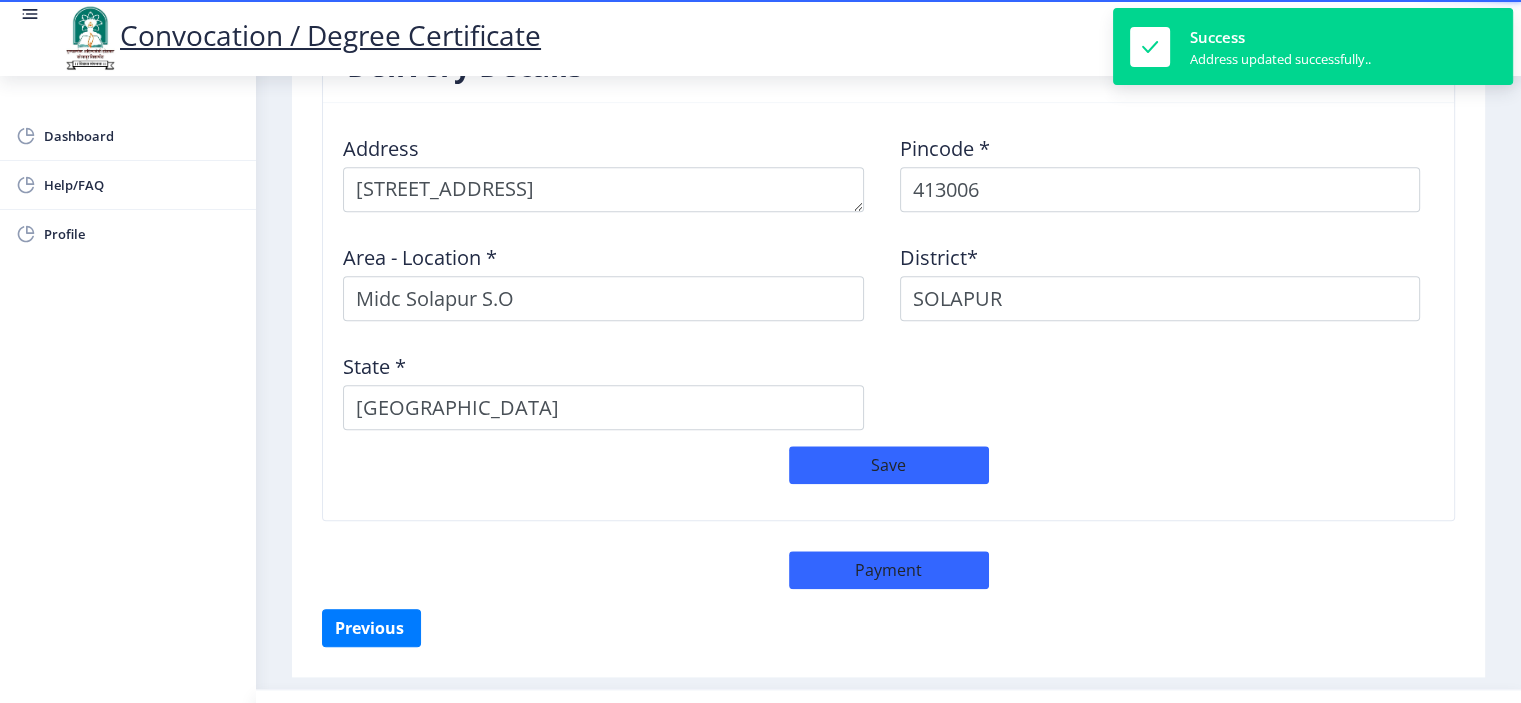 select on "sealed" 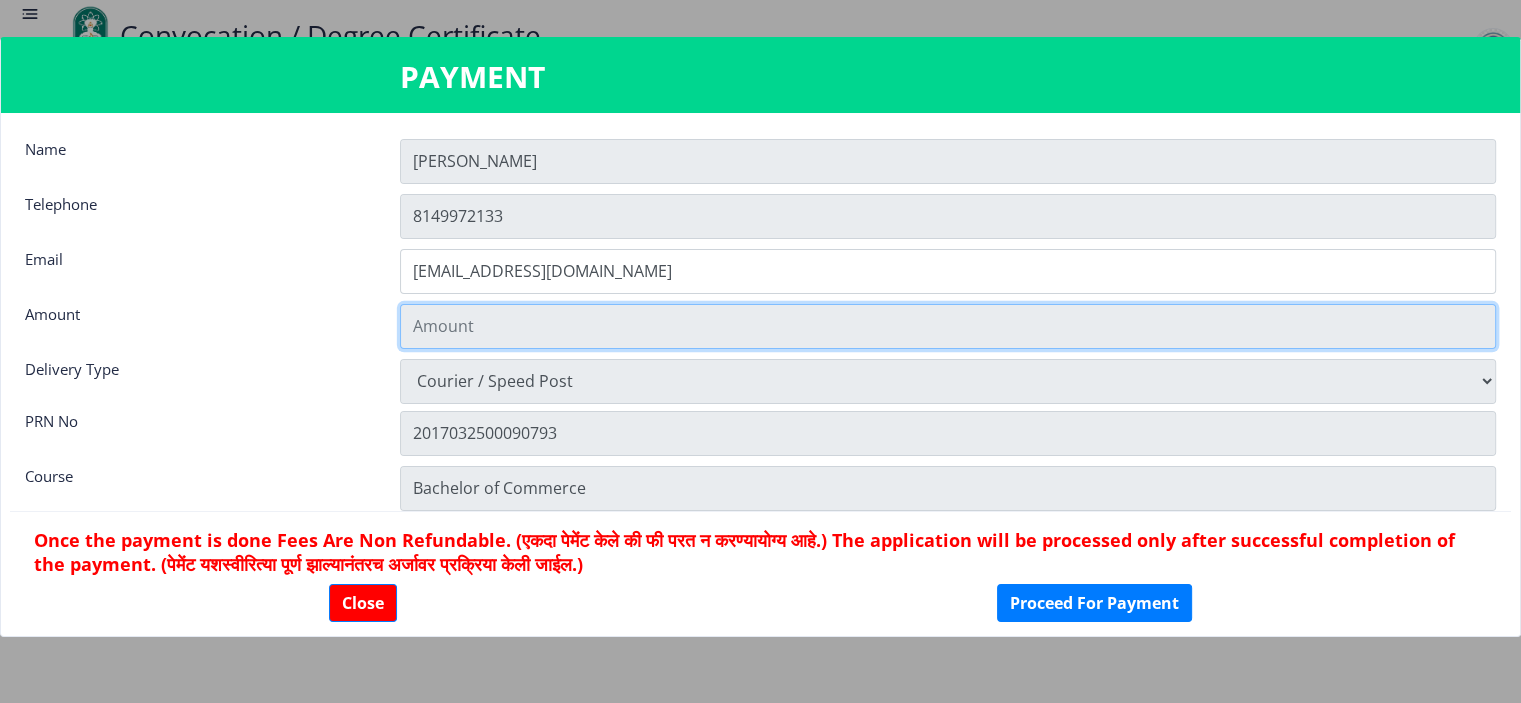 click 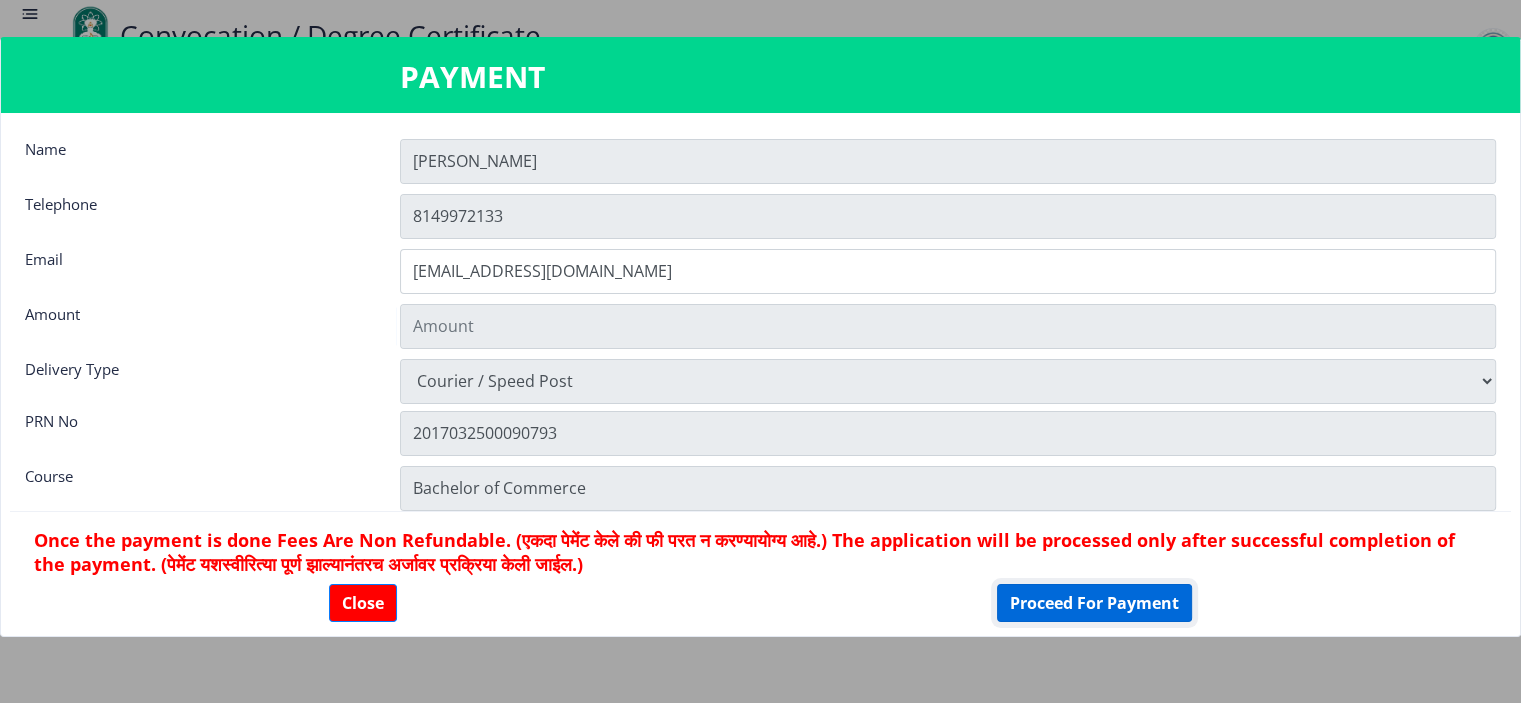 click on "Proceed For Payment" 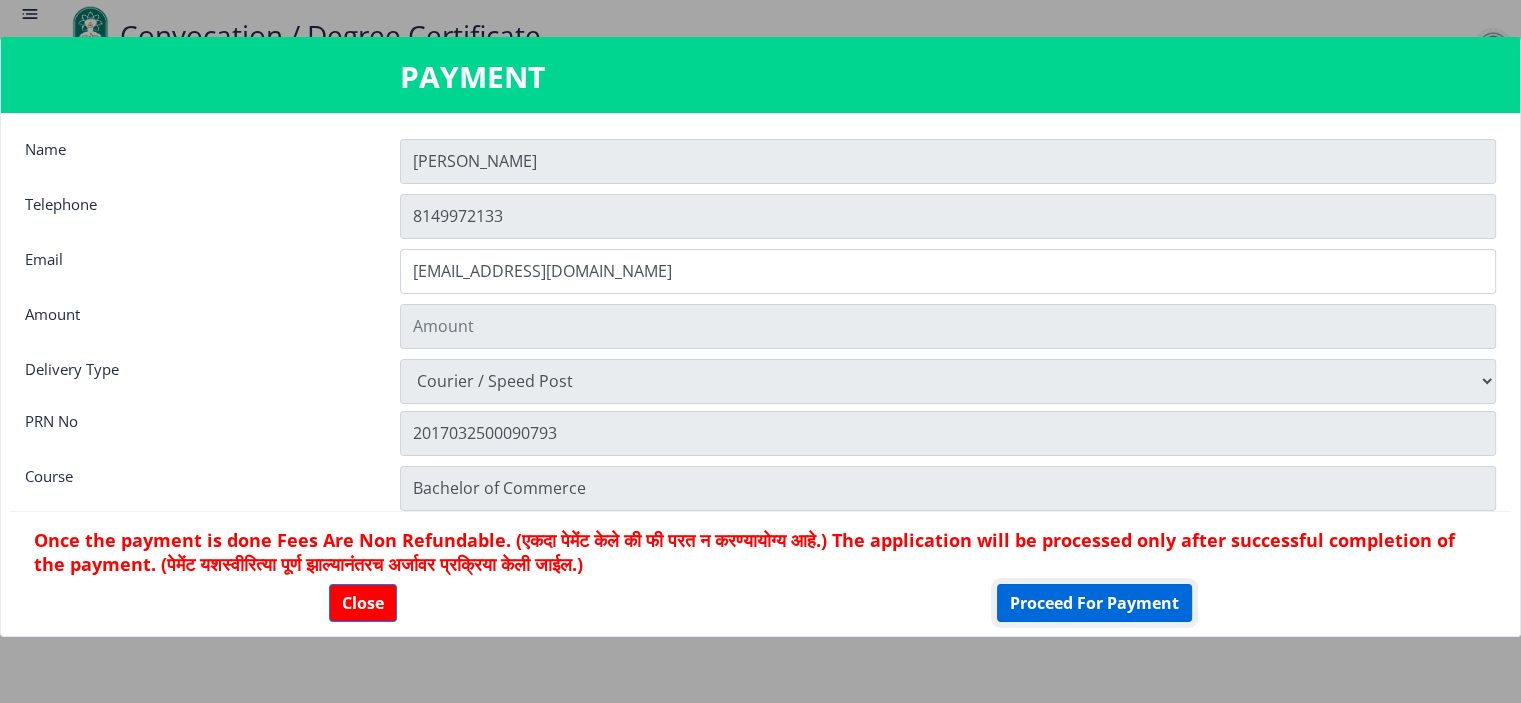 click on "Proceed For Payment" 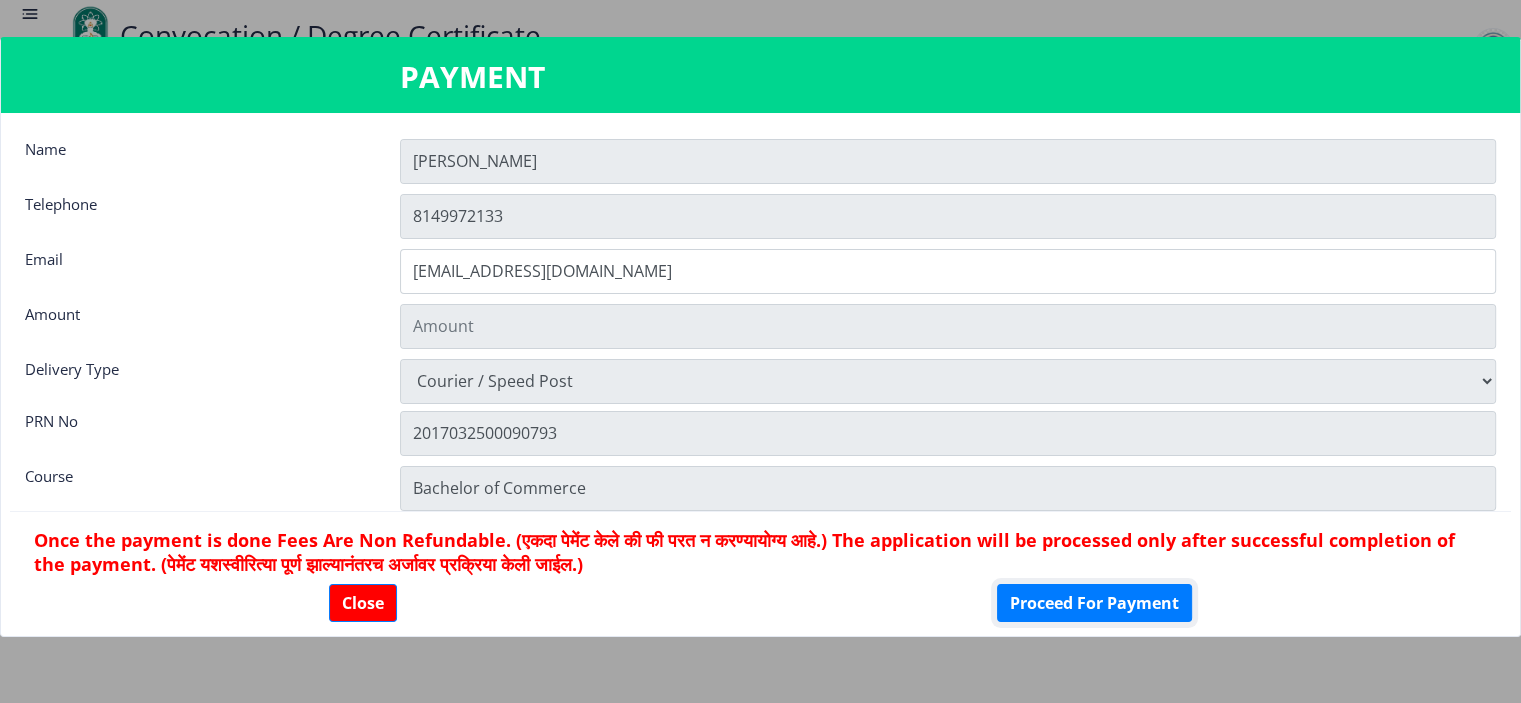 scroll, scrollTop: 27, scrollLeft: 0, axis: vertical 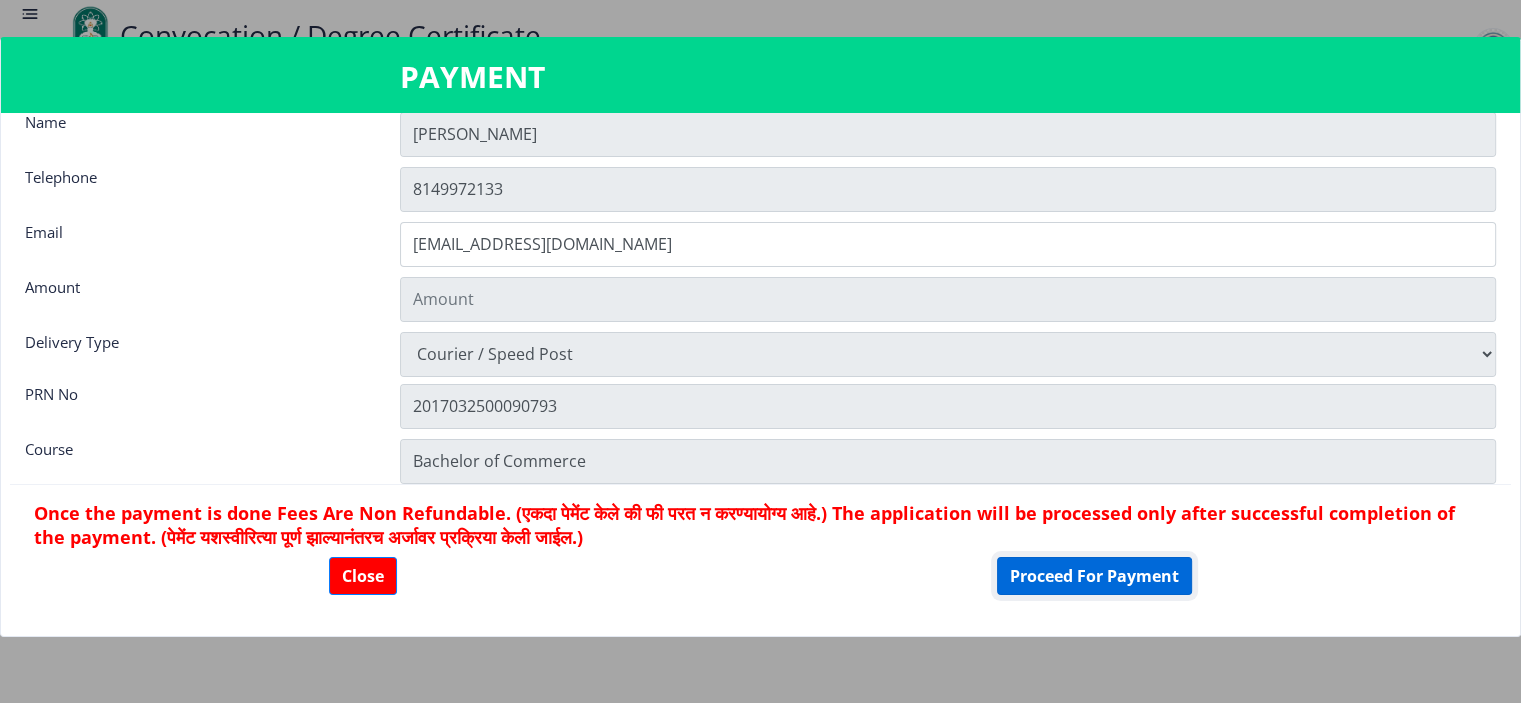 click on "Proceed For Payment" 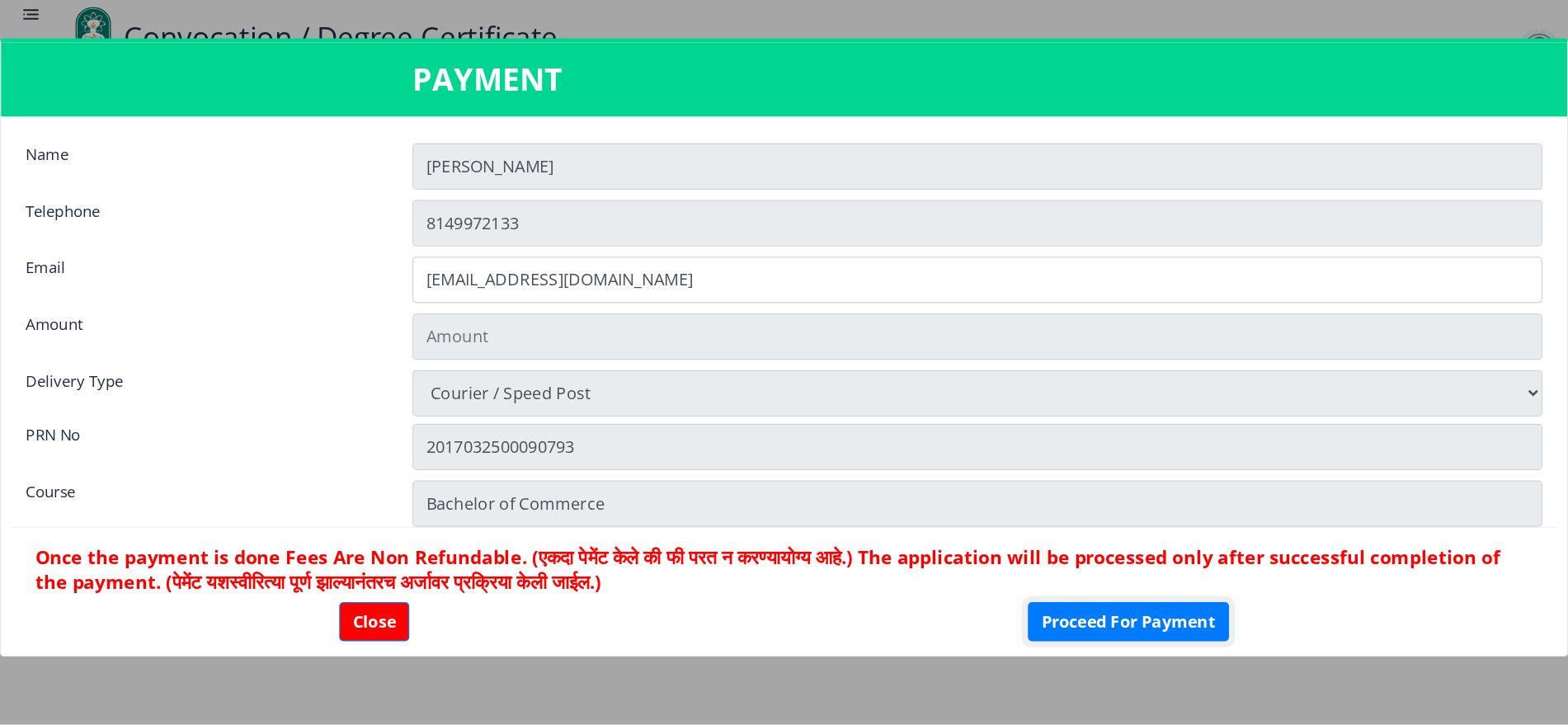 scroll, scrollTop: 22, scrollLeft: 0, axis: vertical 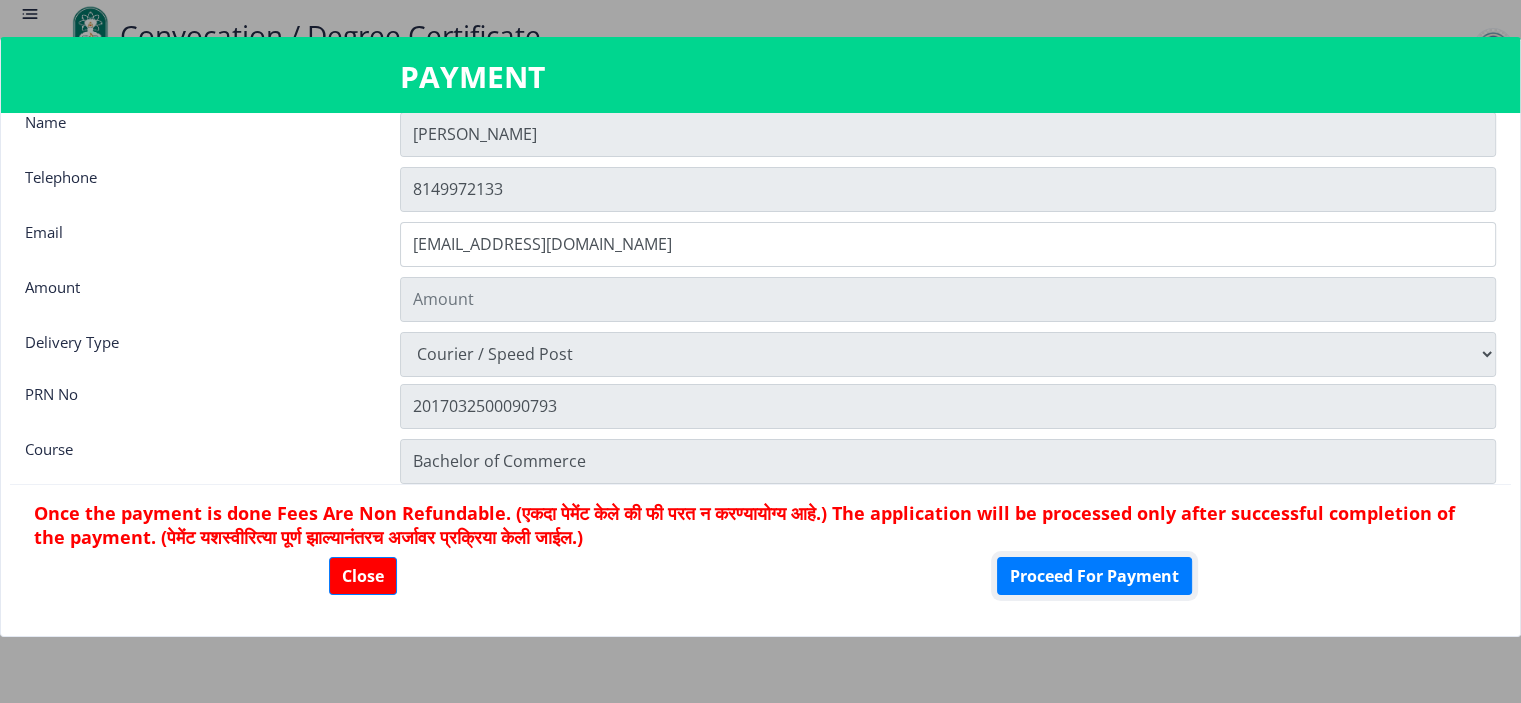 type 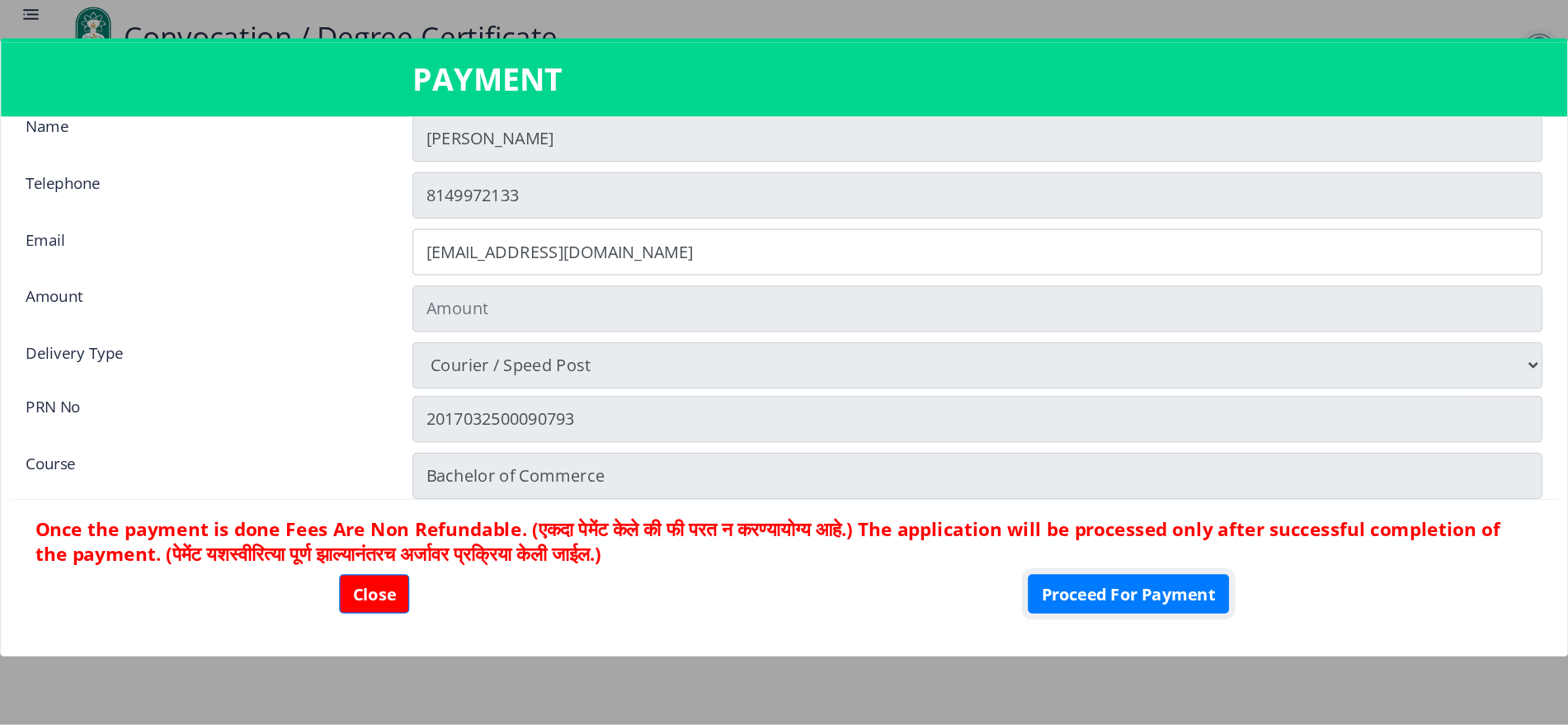 scroll, scrollTop: 1696, scrollLeft: 0, axis: vertical 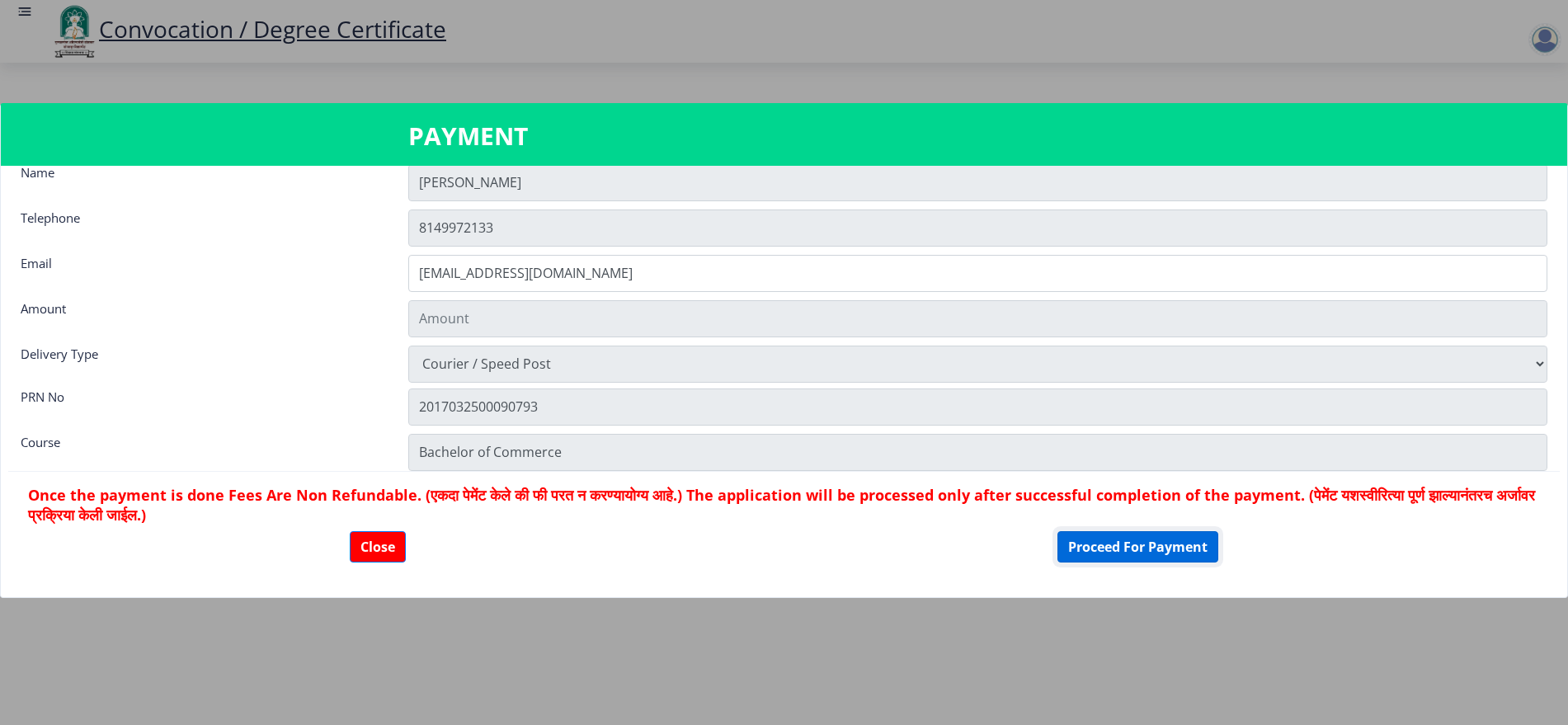 click on "Proceed For Payment" 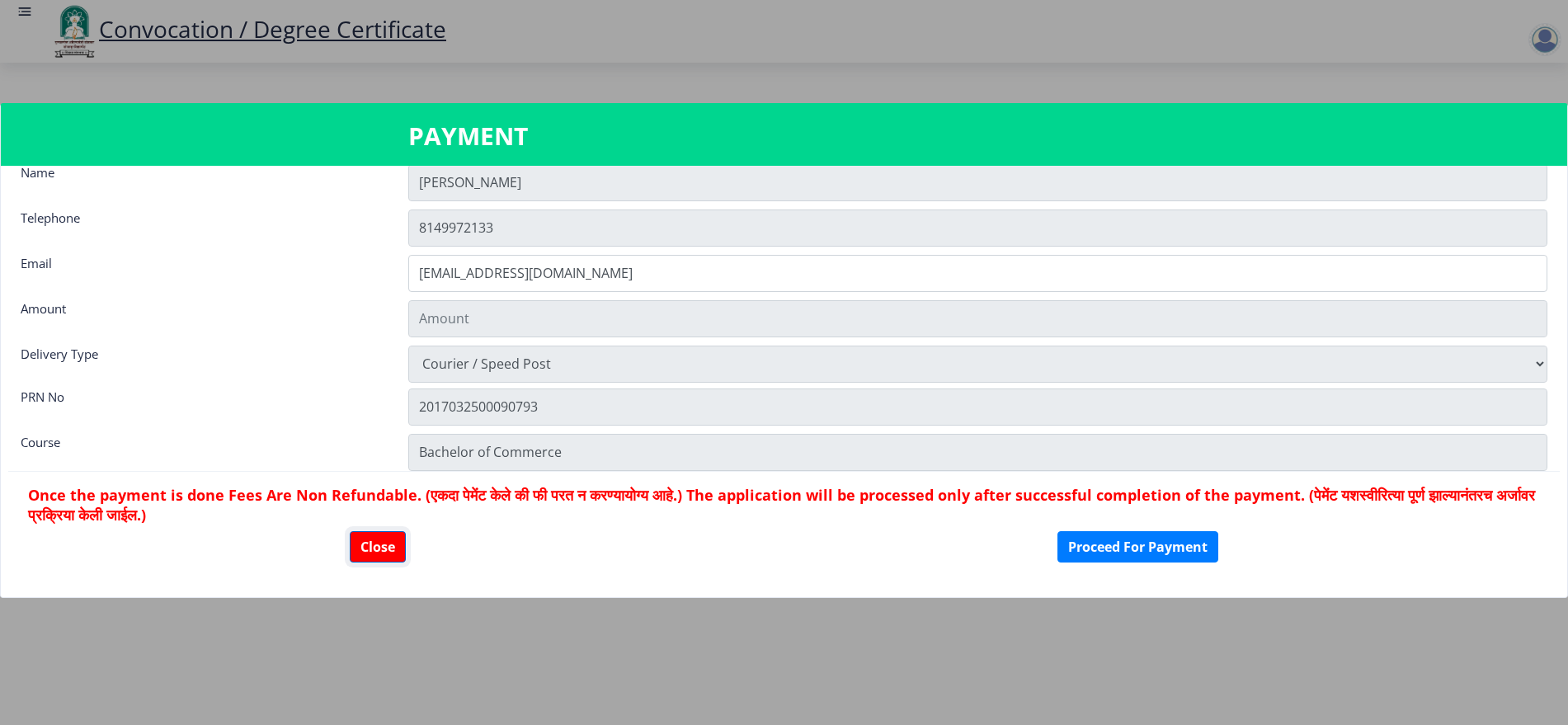 click on "Close" 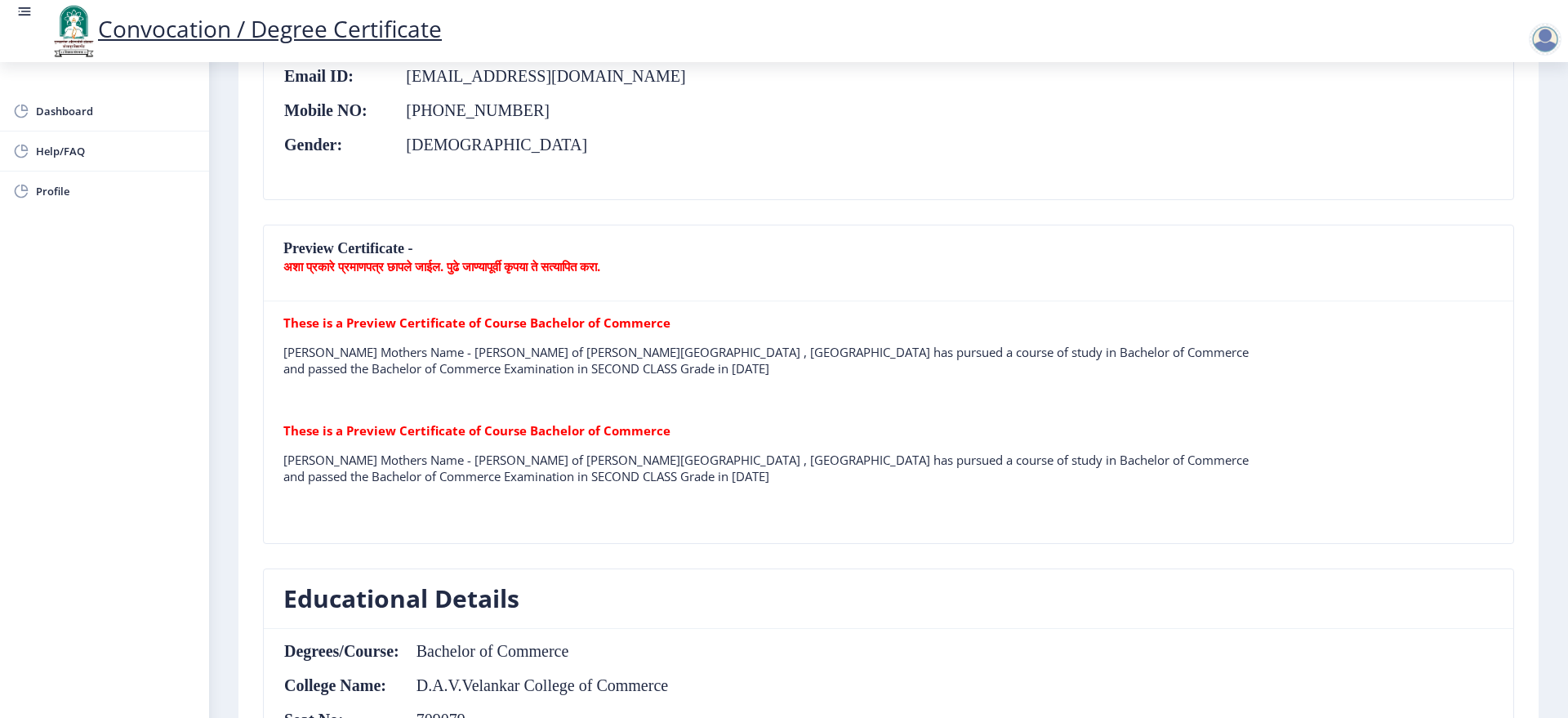 scroll, scrollTop: 0, scrollLeft: 0, axis: both 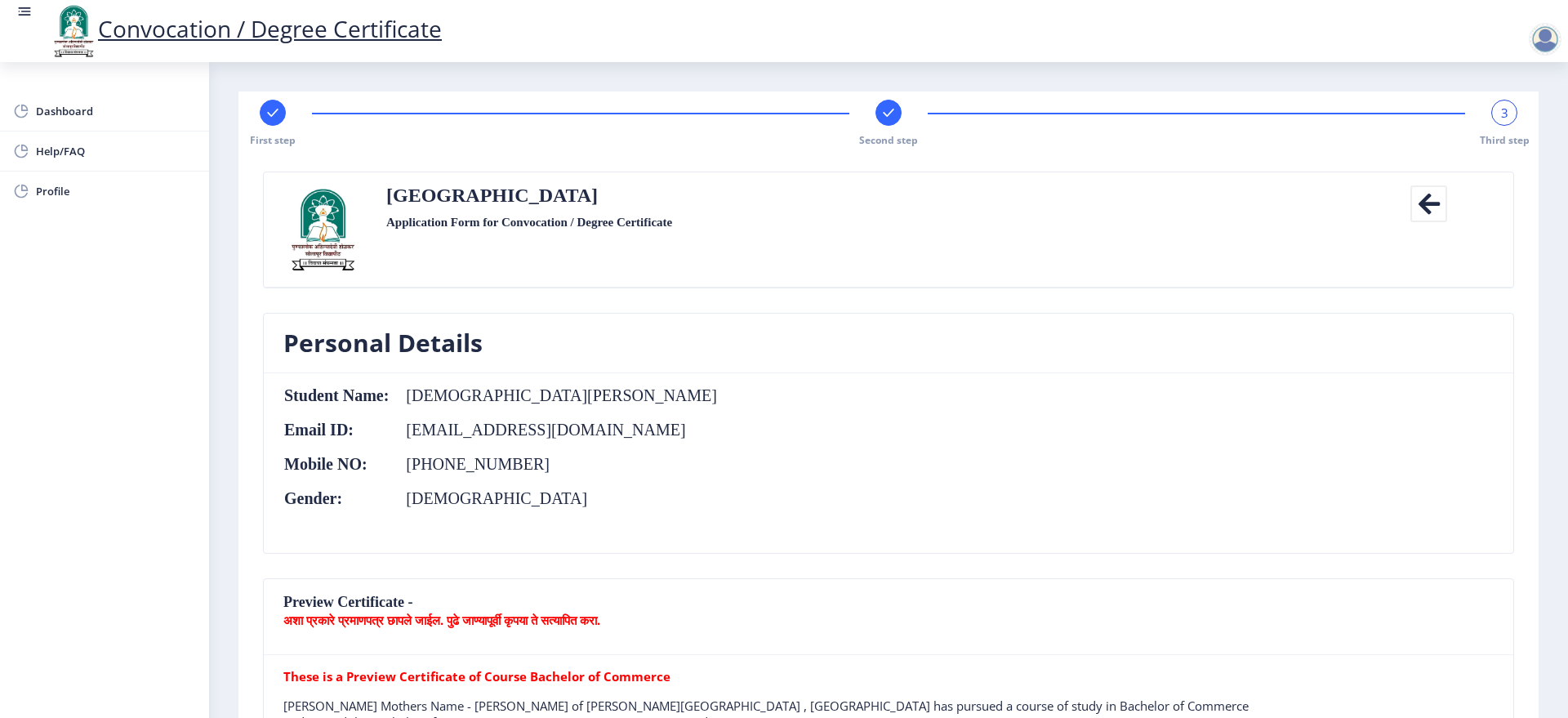 click 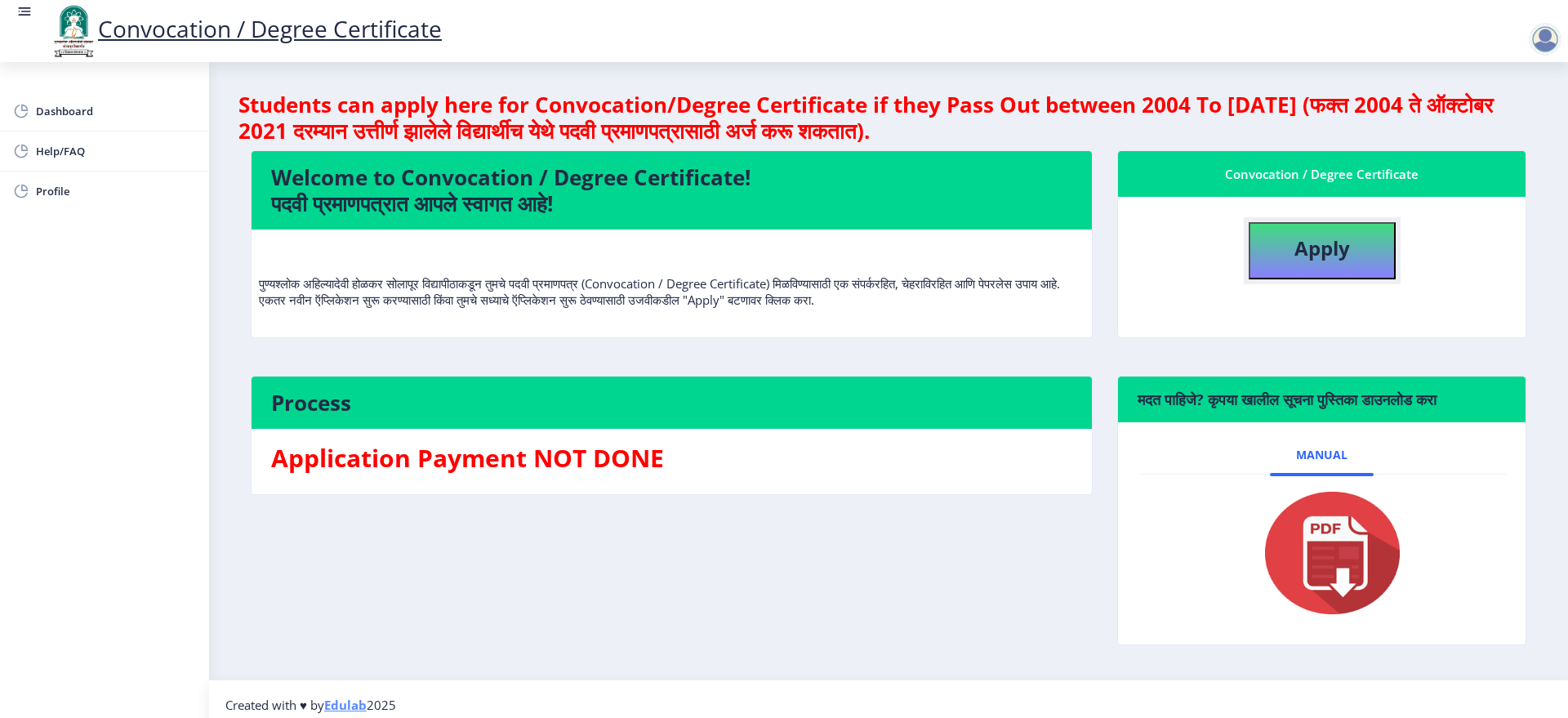 click on "Apply" 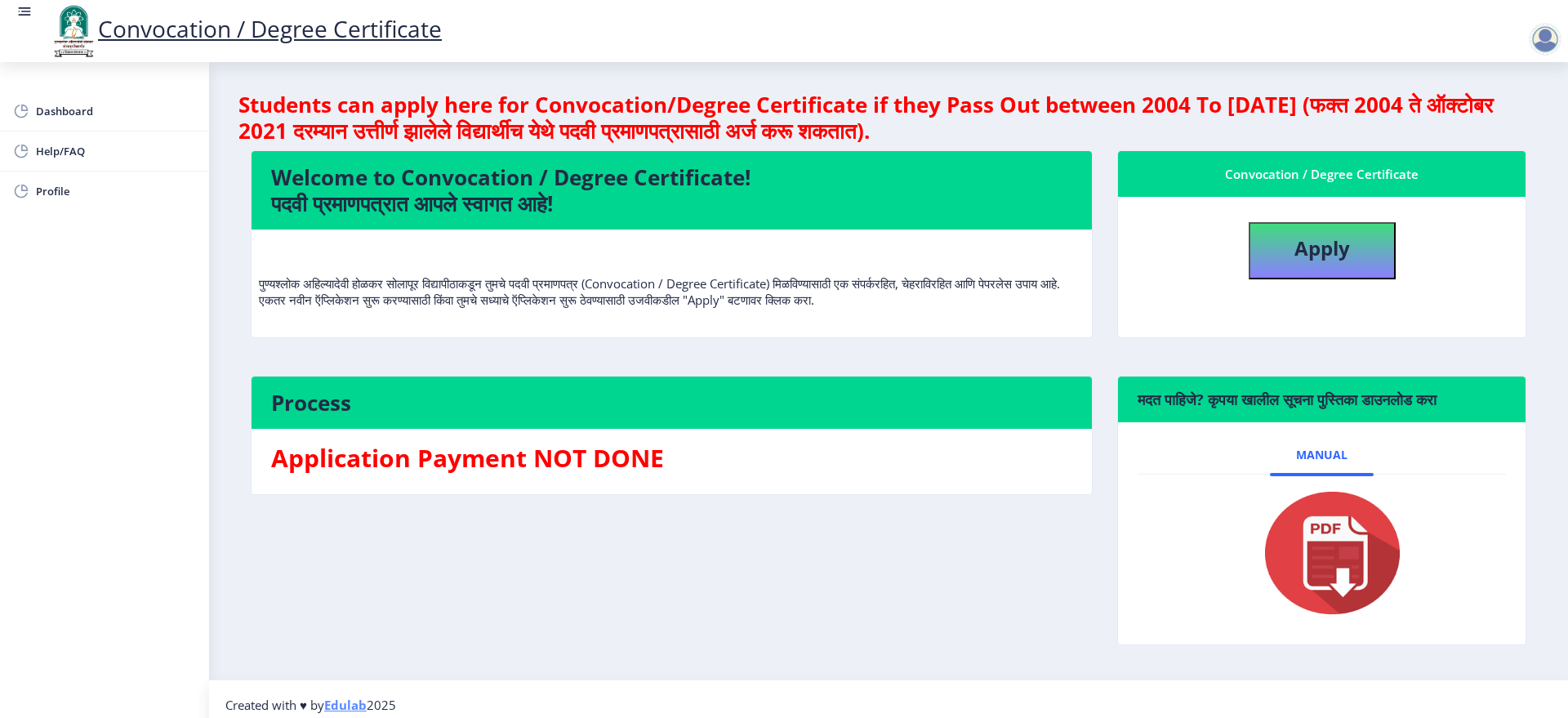 select 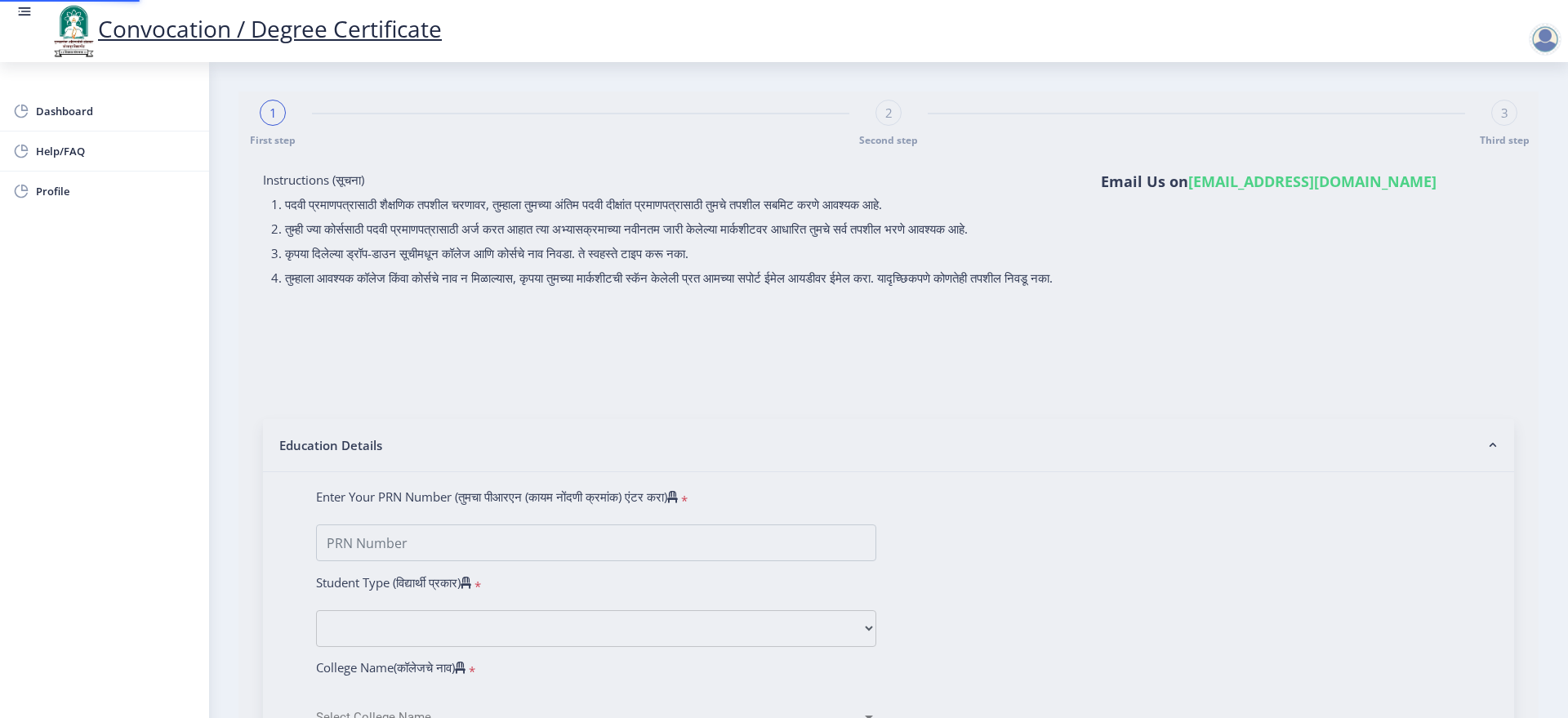 type on "2017032500090793" 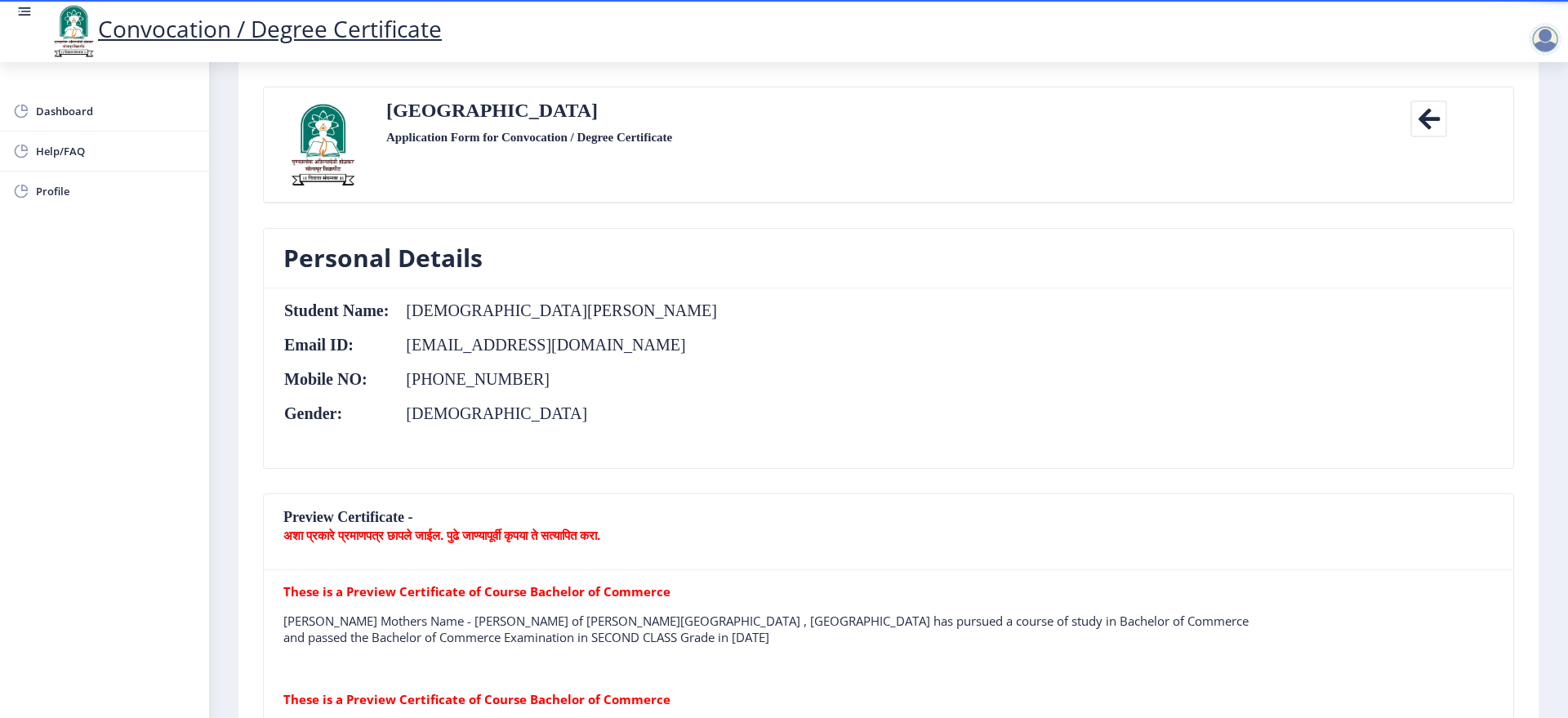 scroll, scrollTop: 0, scrollLeft: 0, axis: both 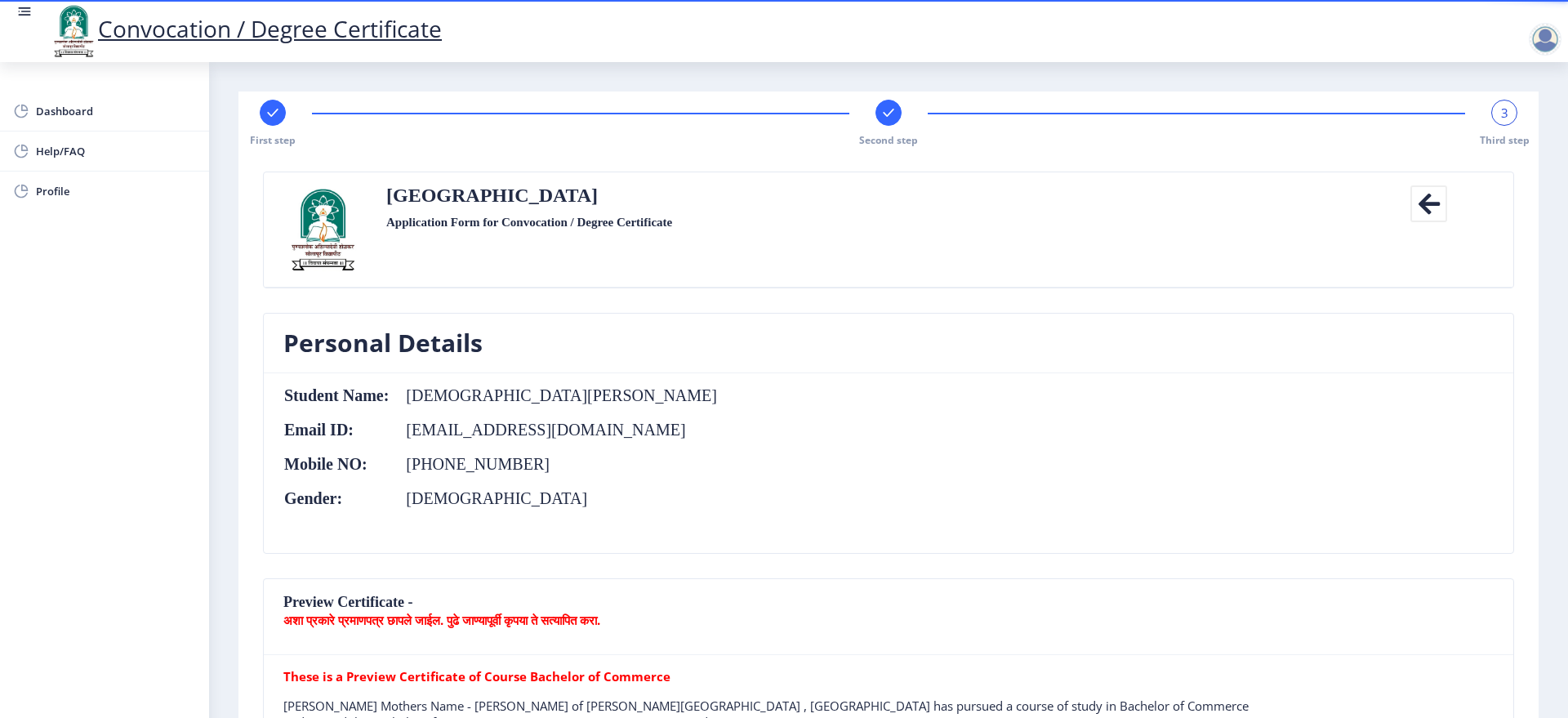 click 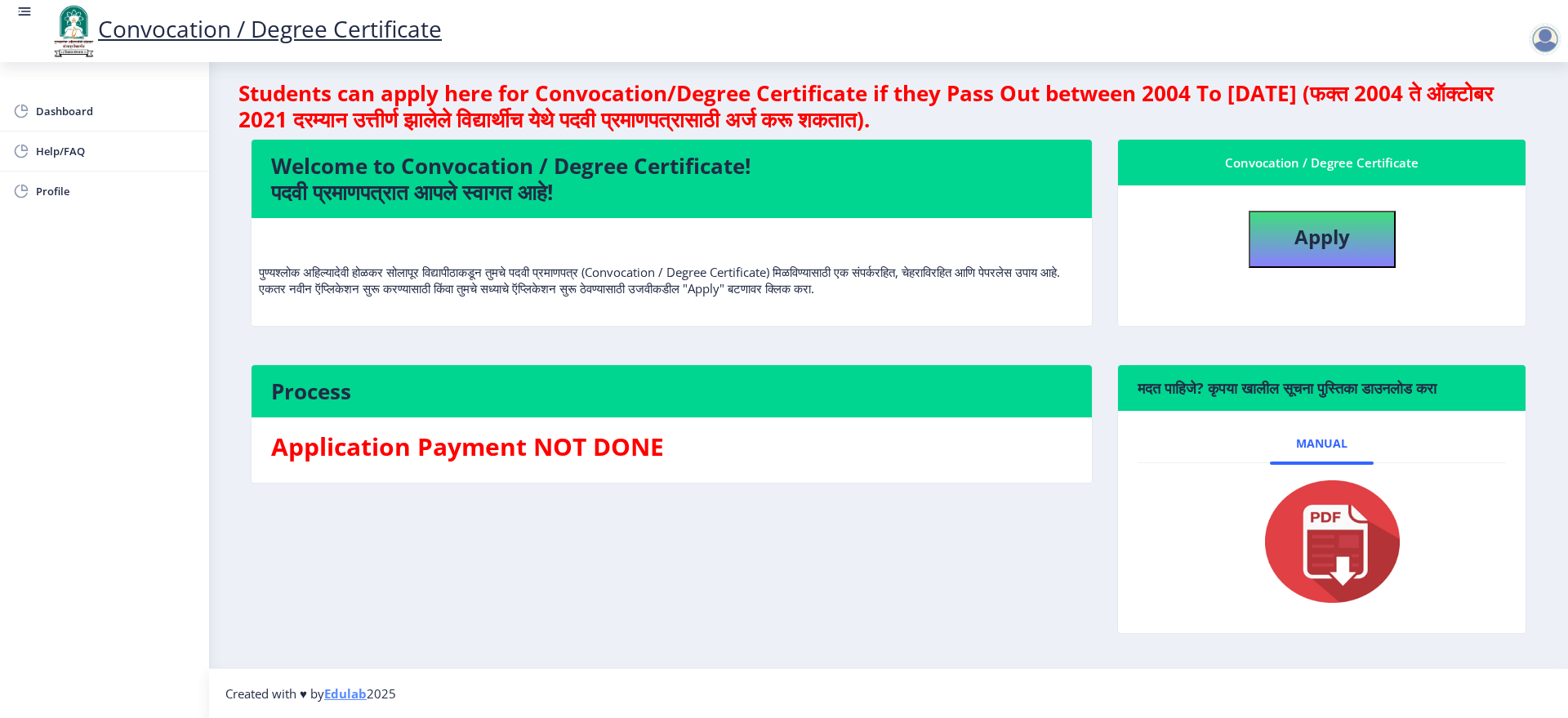 scroll, scrollTop: 0, scrollLeft: 0, axis: both 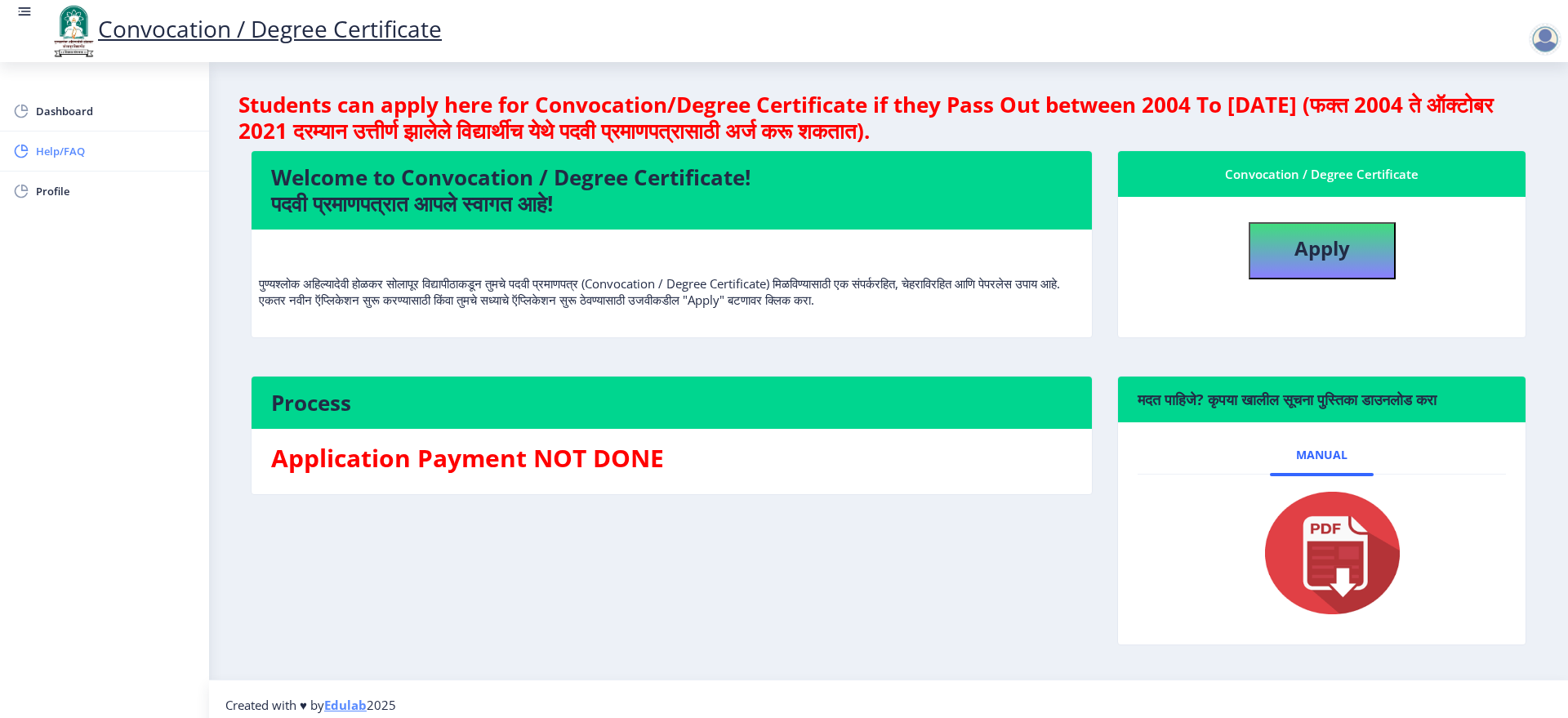 click on "Help/FAQ" 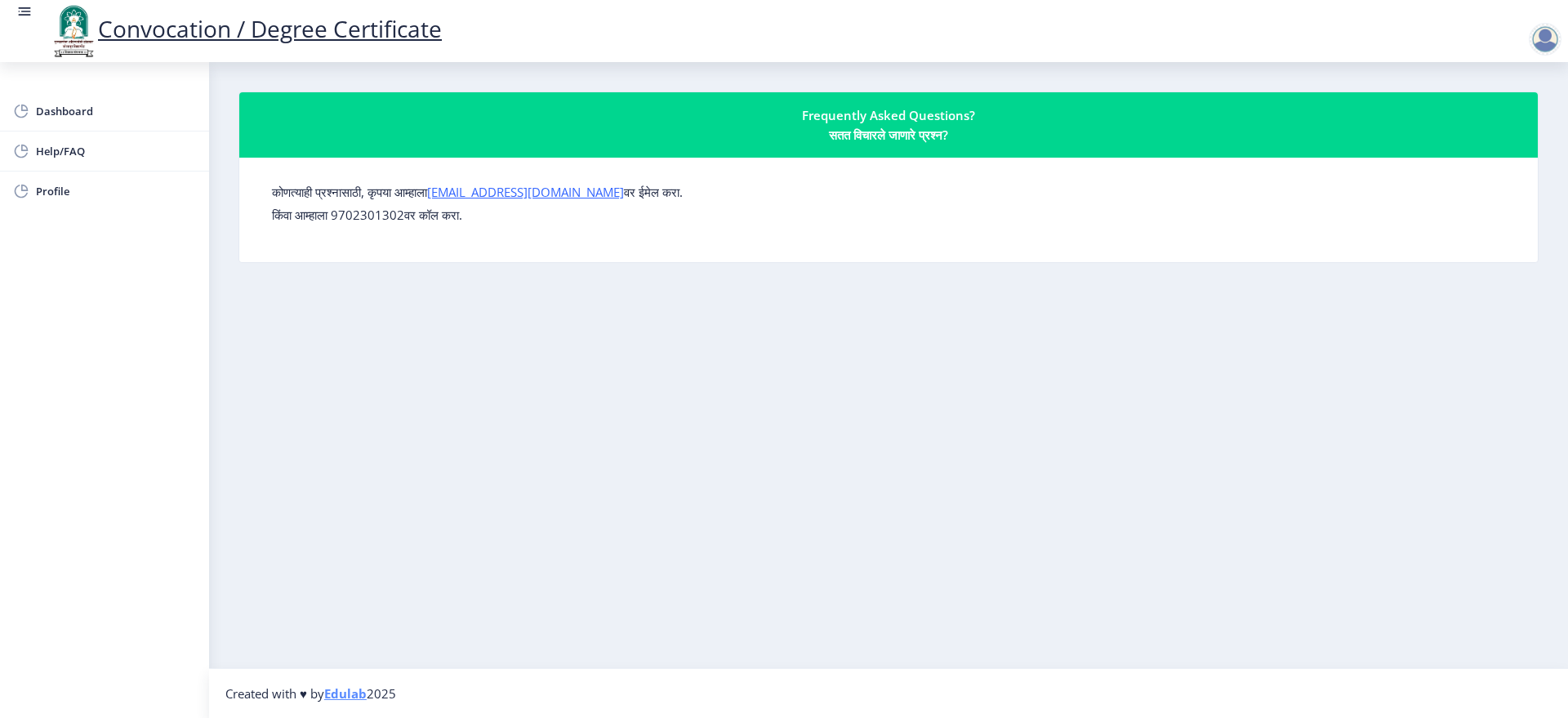 drag, startPoint x: 629, startPoint y: 435, endPoint x: 536, endPoint y: 395, distance: 101.23734 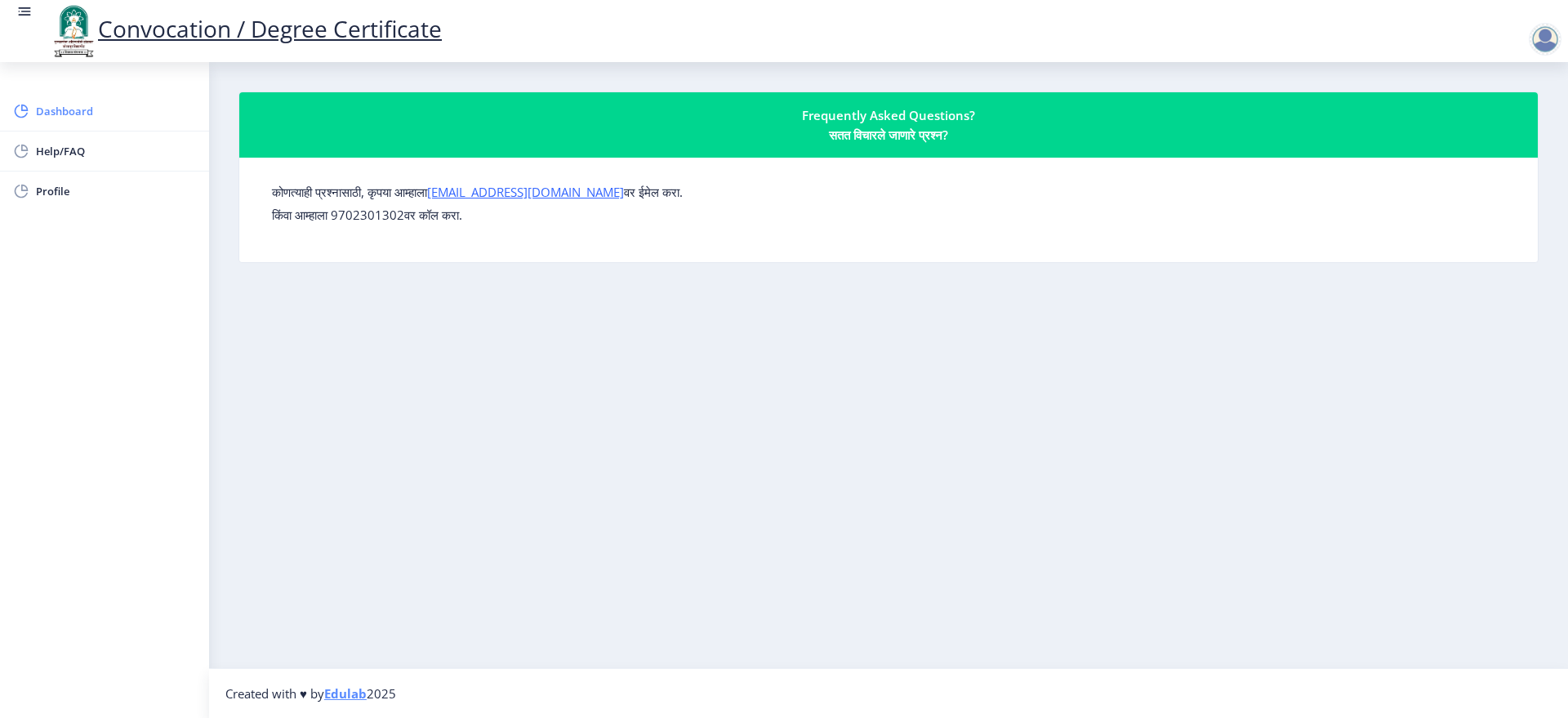 click on "Dashboard" 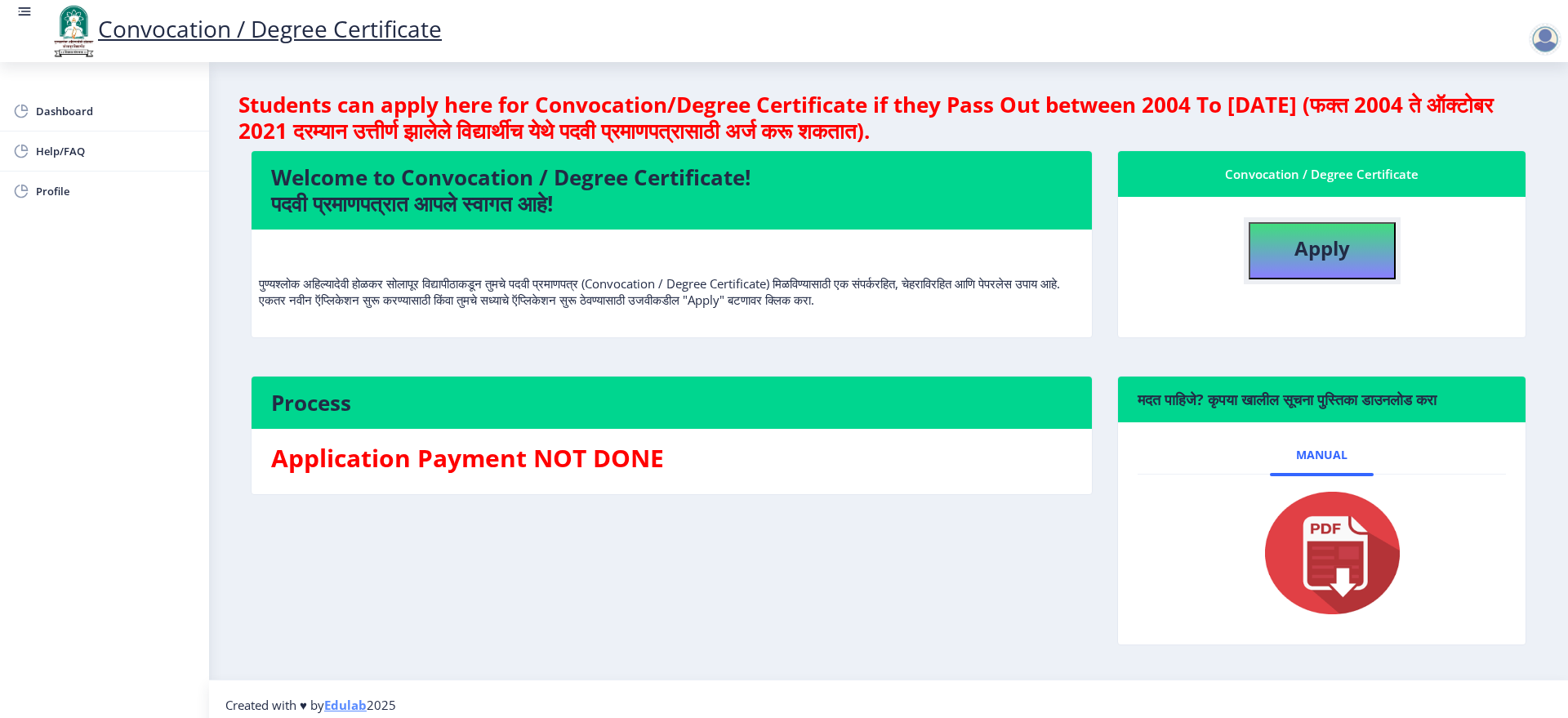 click on "Apply" 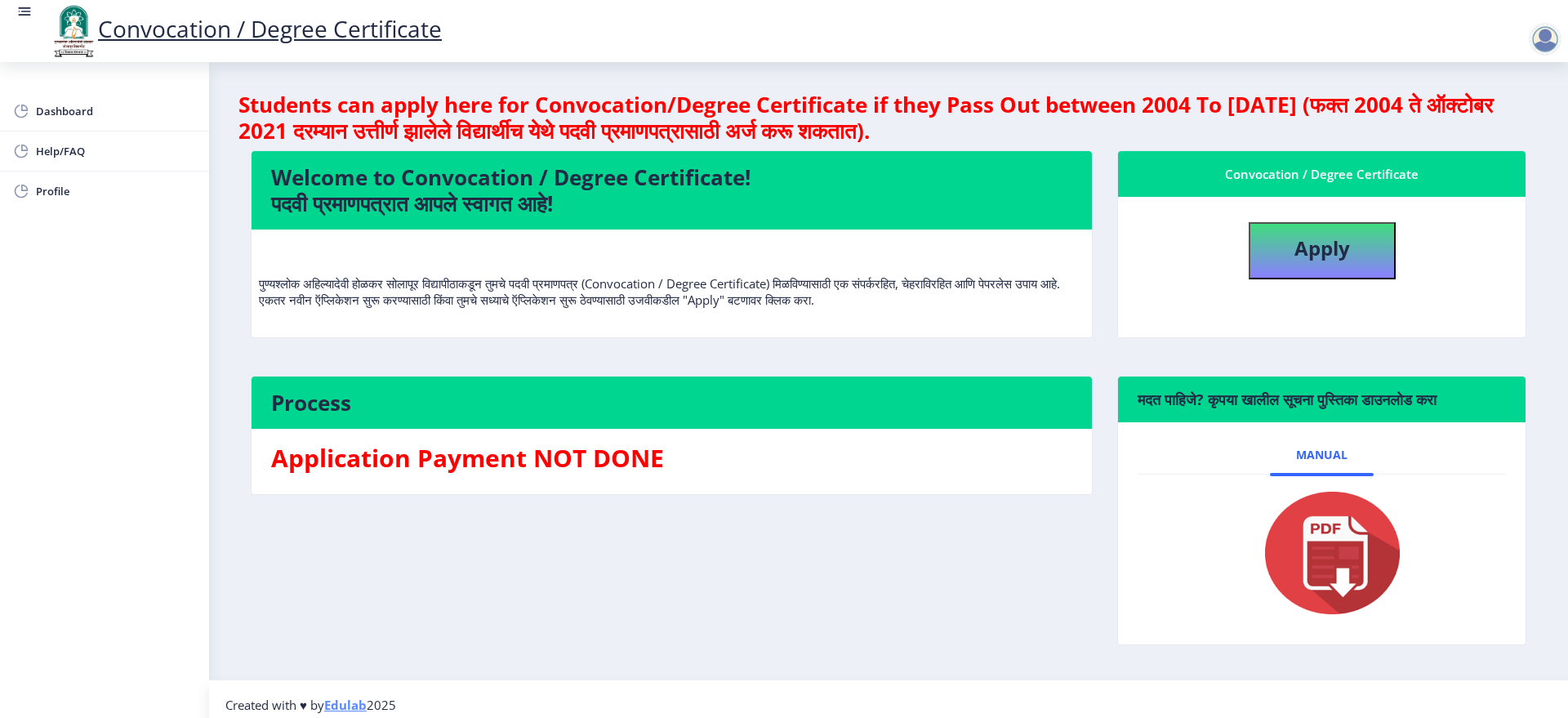select 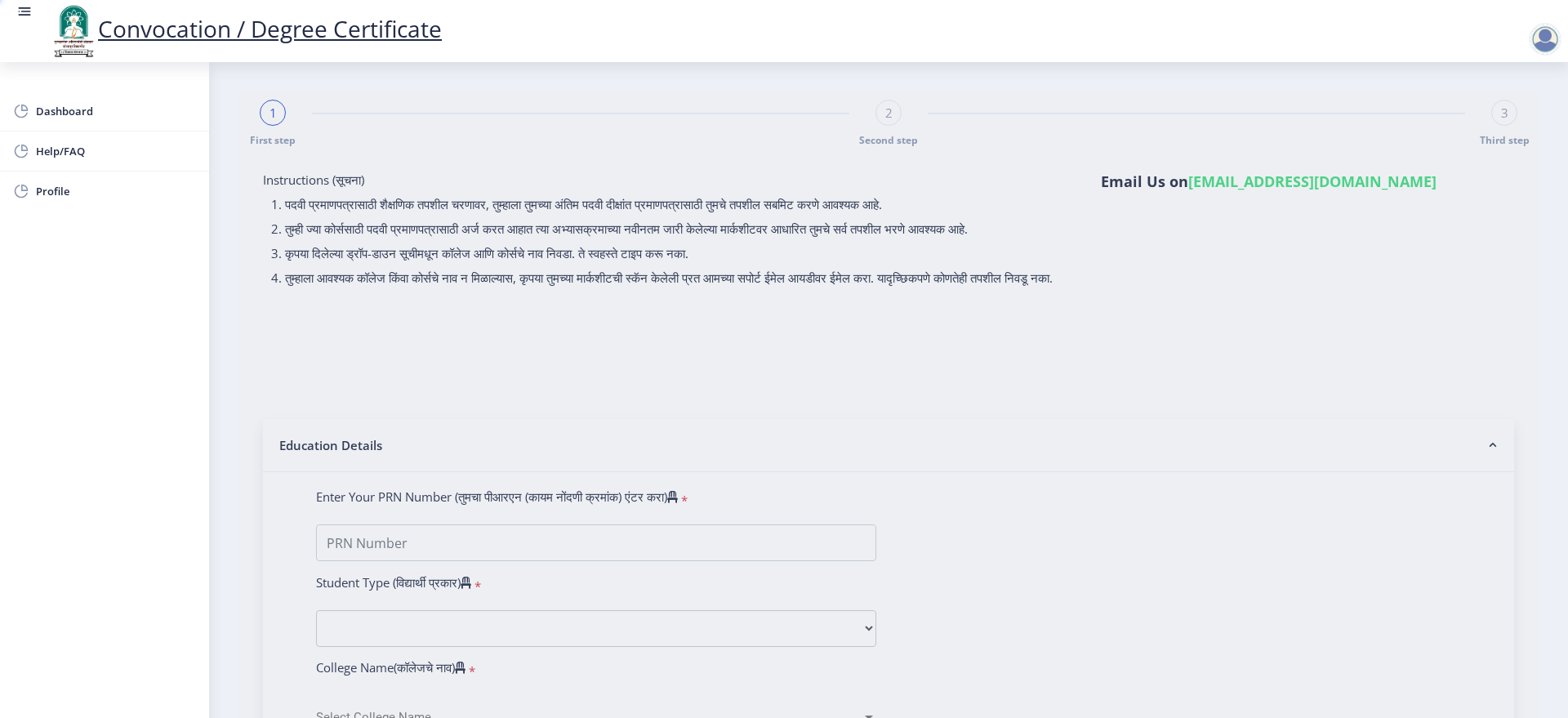 type on "[DEMOGRAPHIC_DATA][PERSON_NAME]" 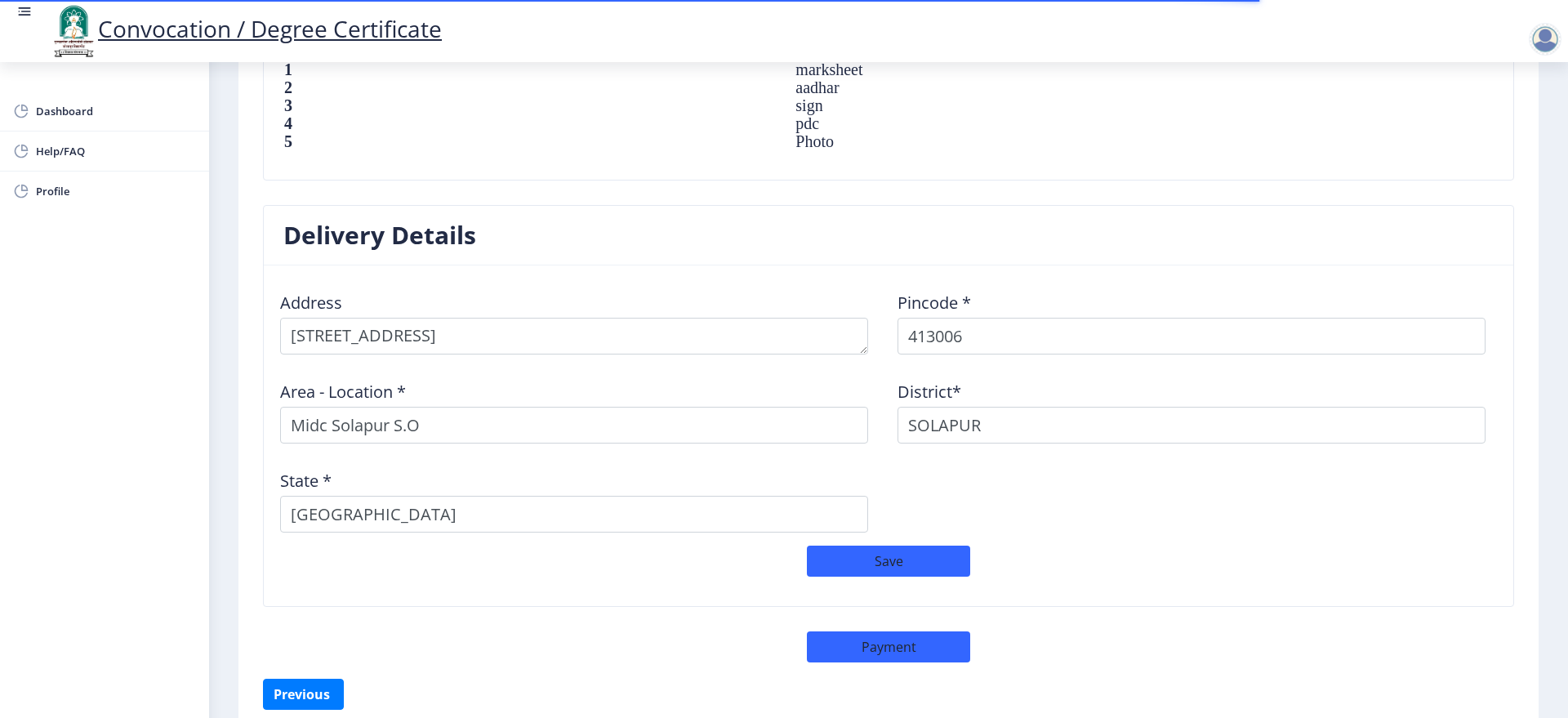 scroll, scrollTop: 1681, scrollLeft: 0, axis: vertical 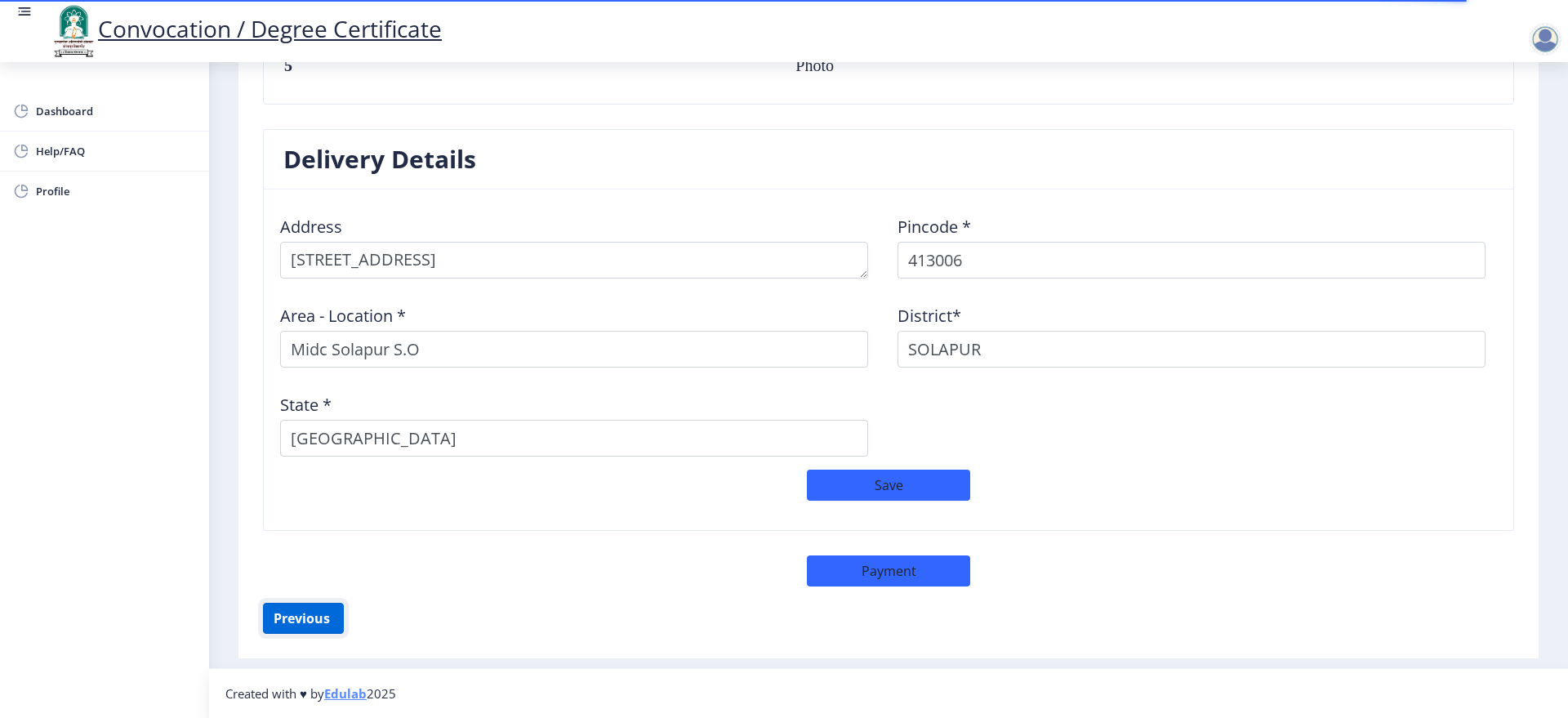click on "Previous ‍" 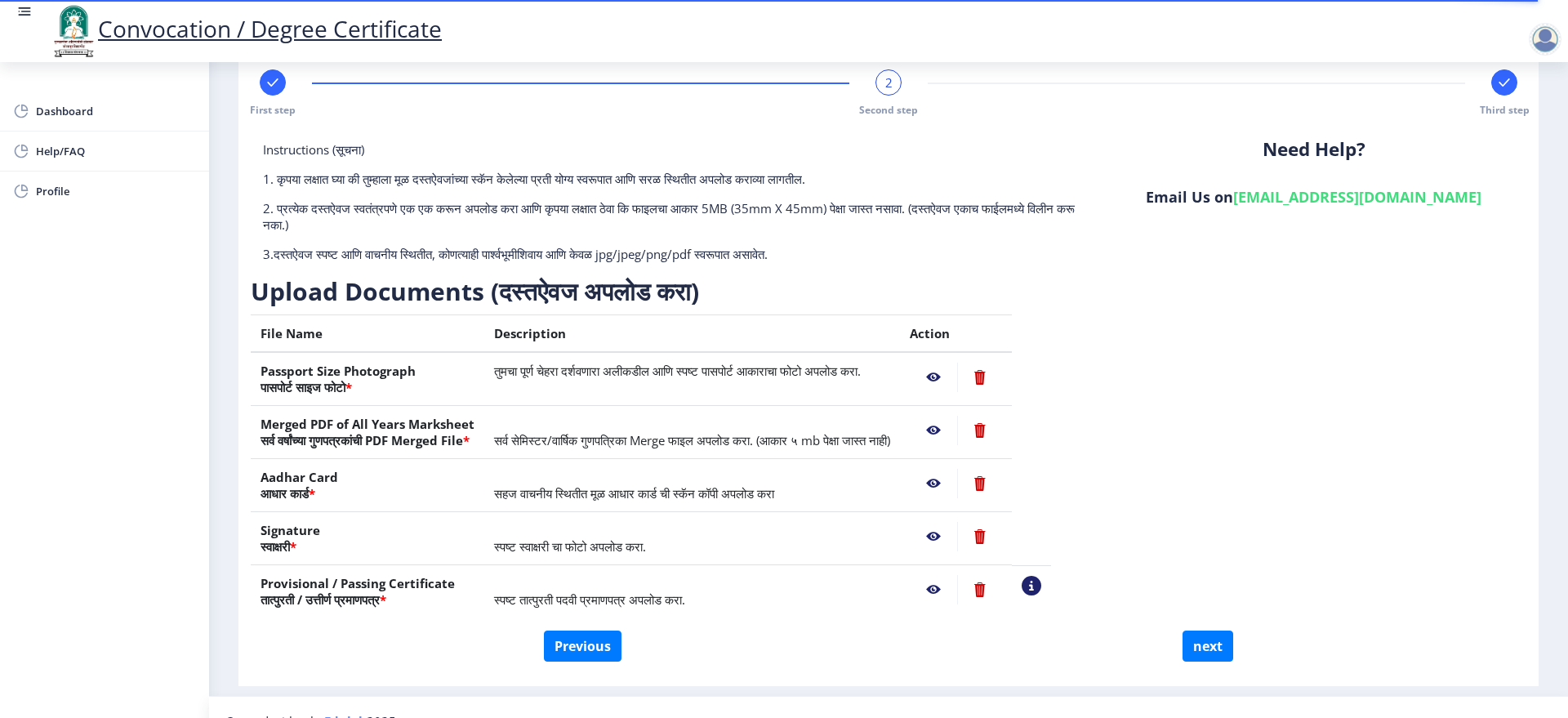 scroll, scrollTop: 58, scrollLeft: 0, axis: vertical 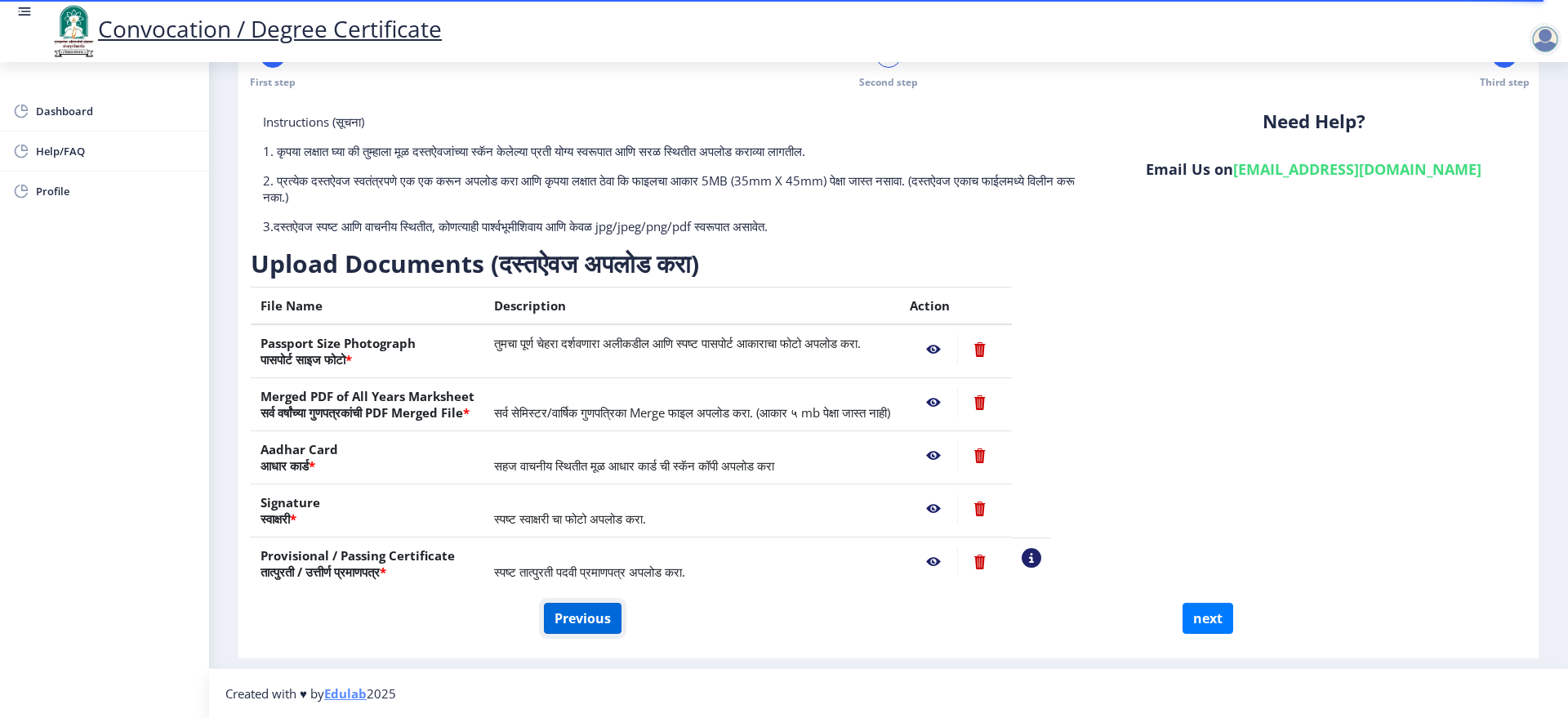 click on "Previous" 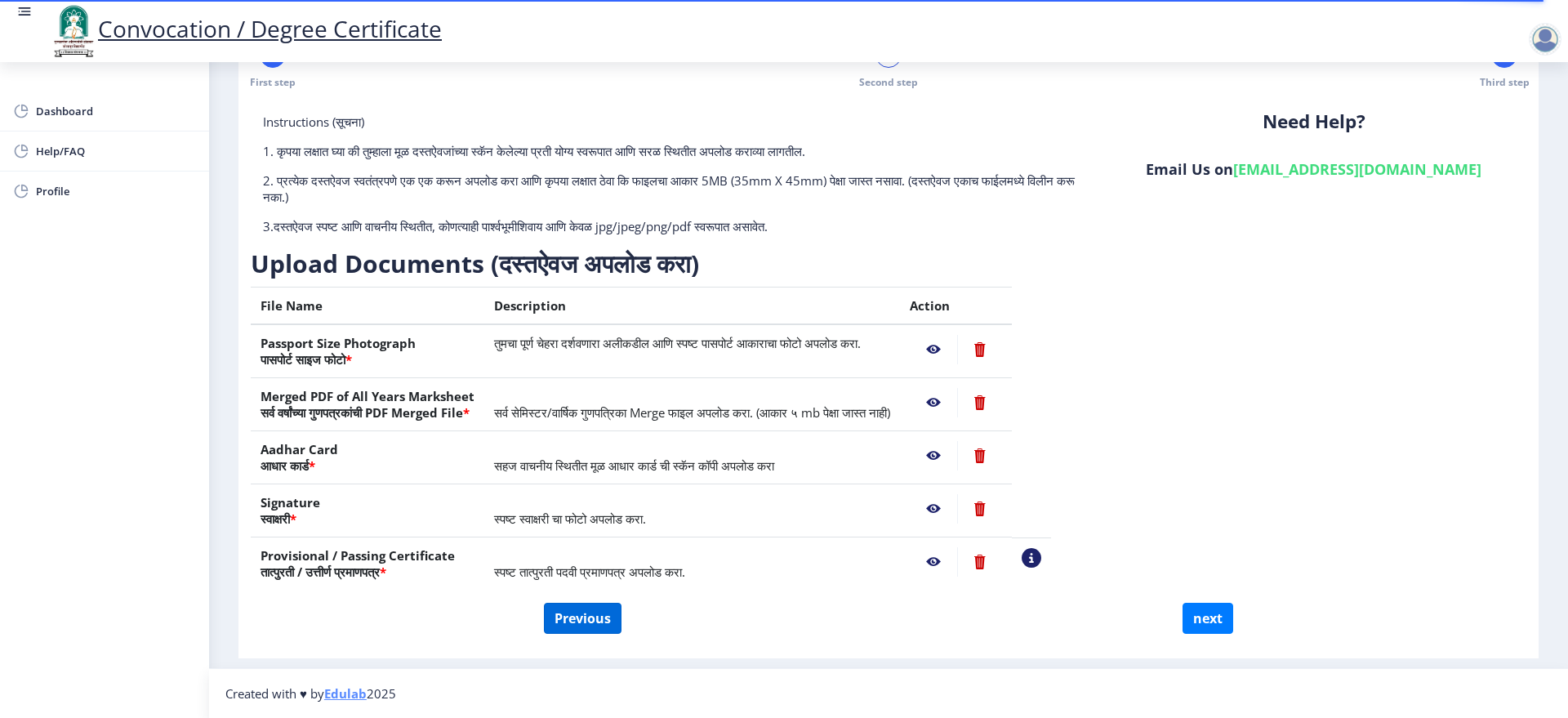 select 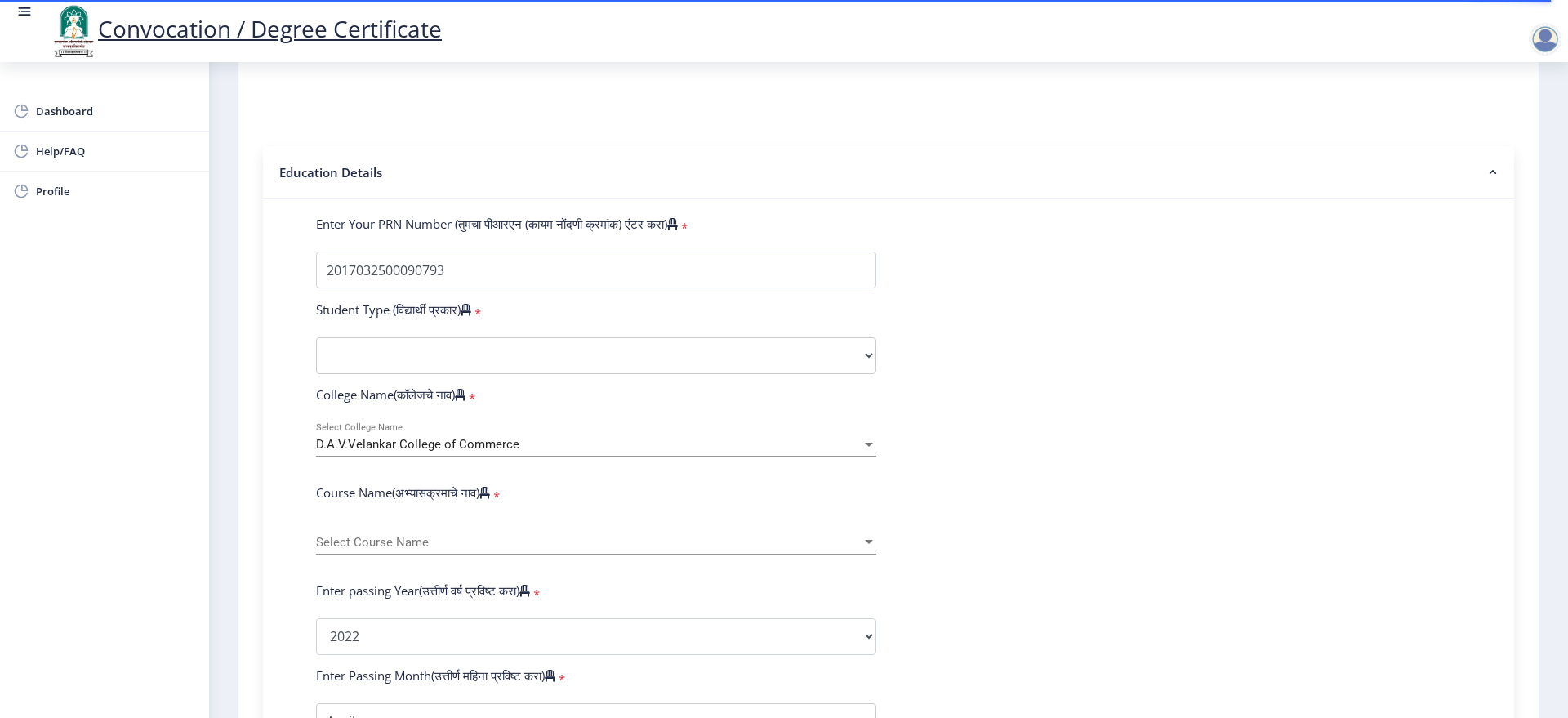 scroll, scrollTop: 466, scrollLeft: 0, axis: vertical 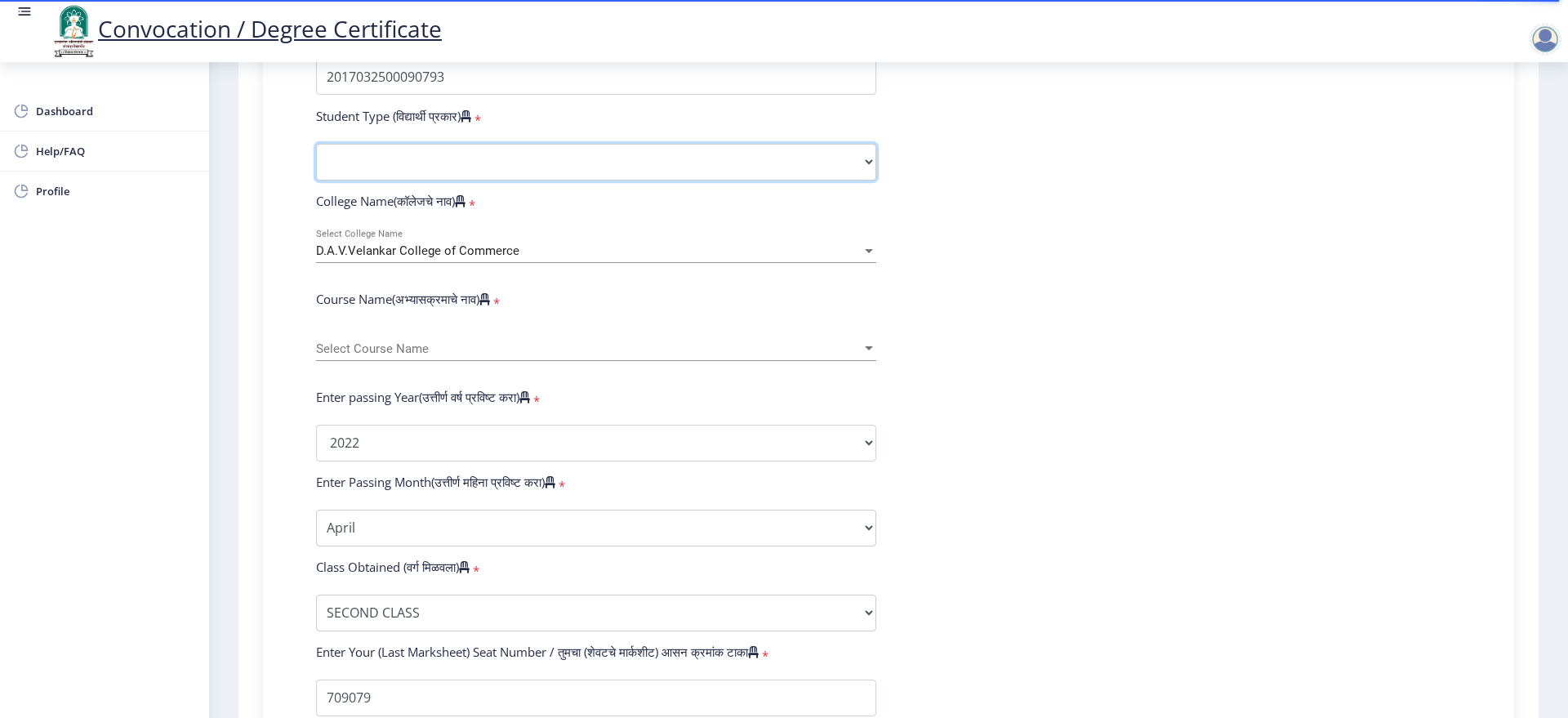 click on "Select Student Type Regular External" at bounding box center [596, 162] 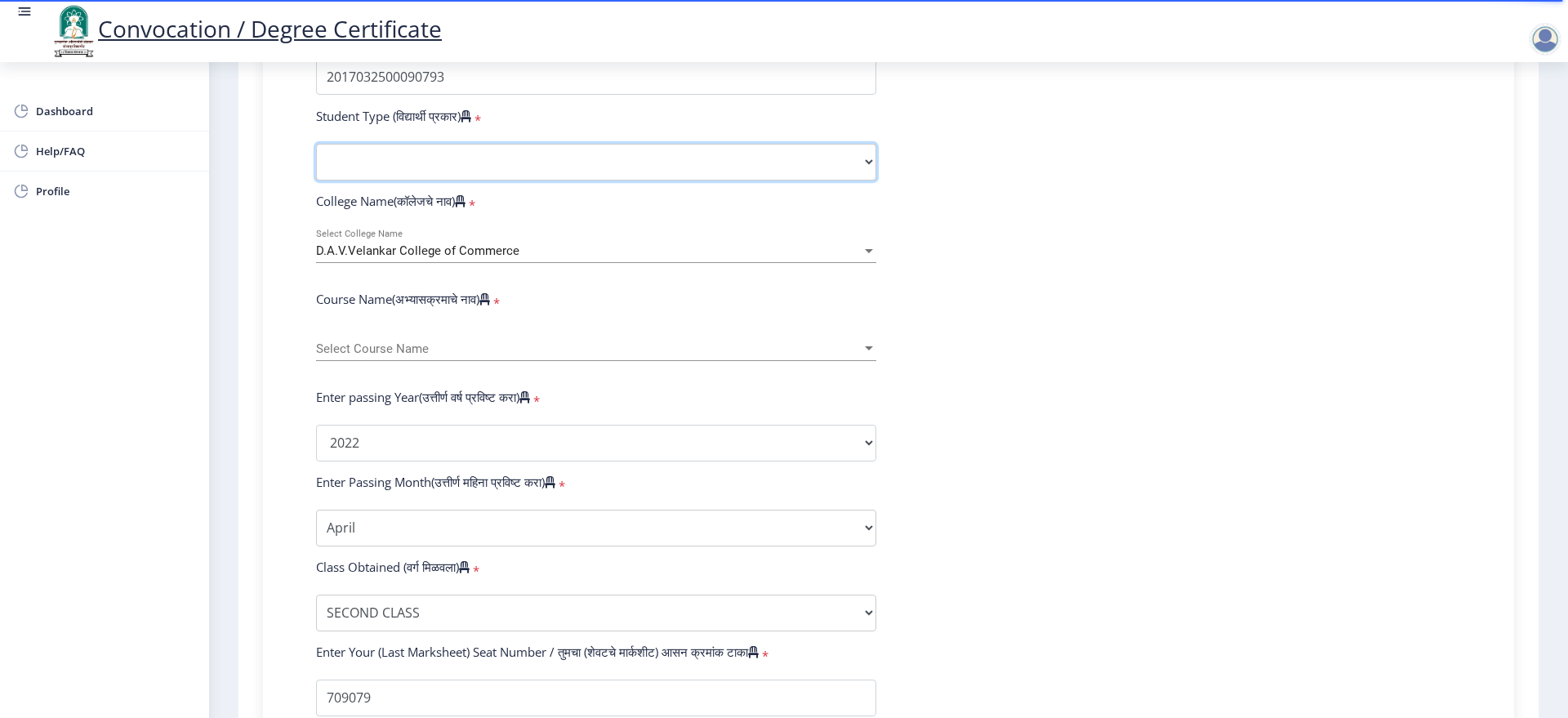 select on "Regular" 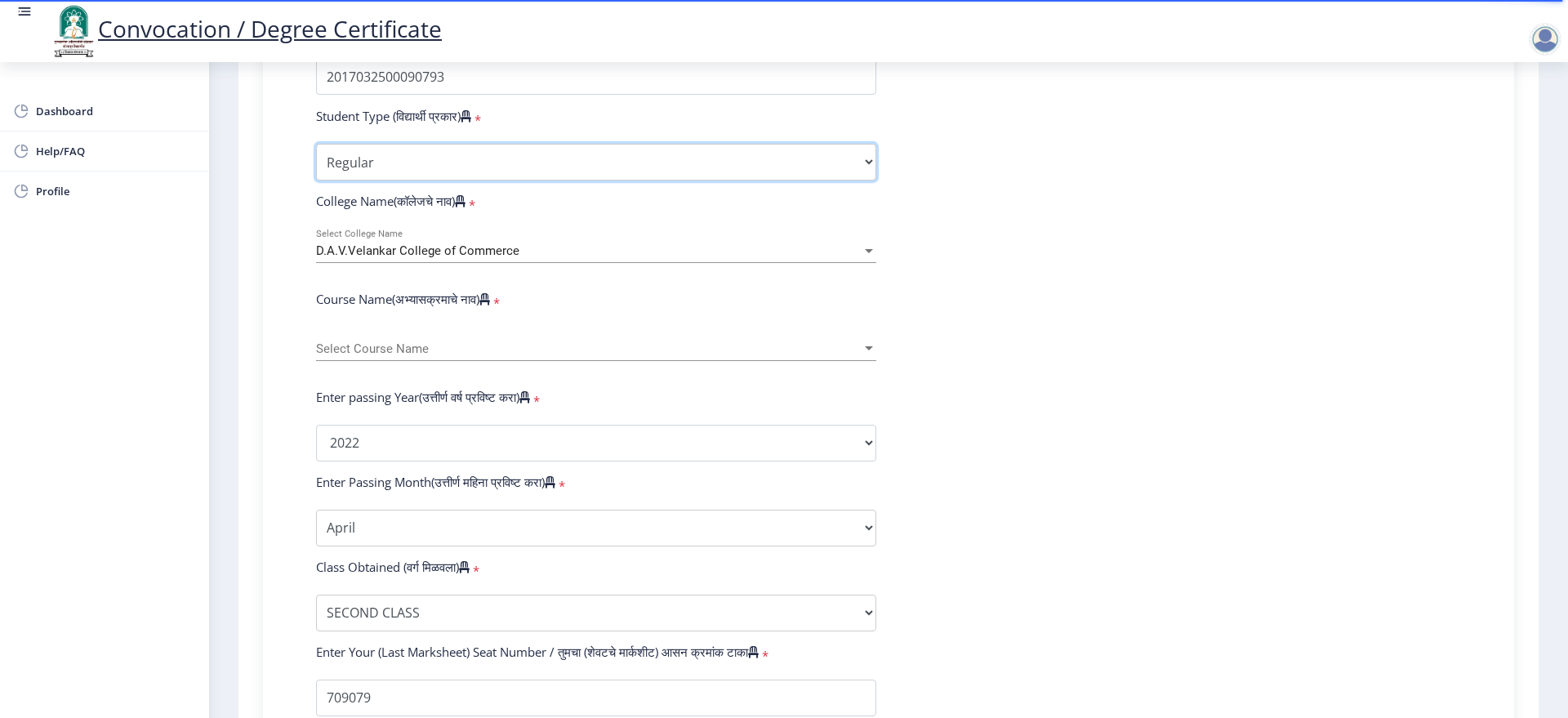 click on "Select Student Type Regular External" at bounding box center (596, 162) 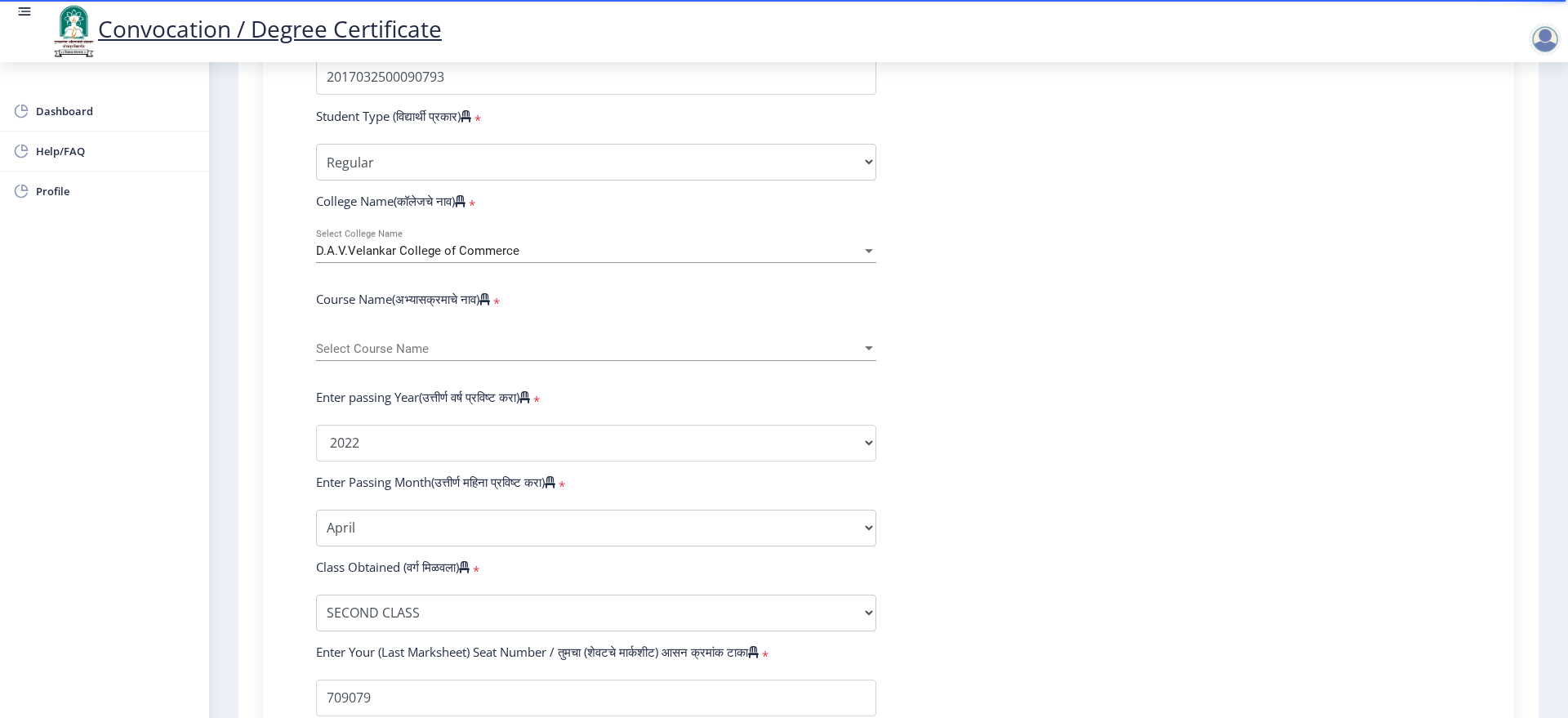 click on "Select Course Name" at bounding box center (589, 349) 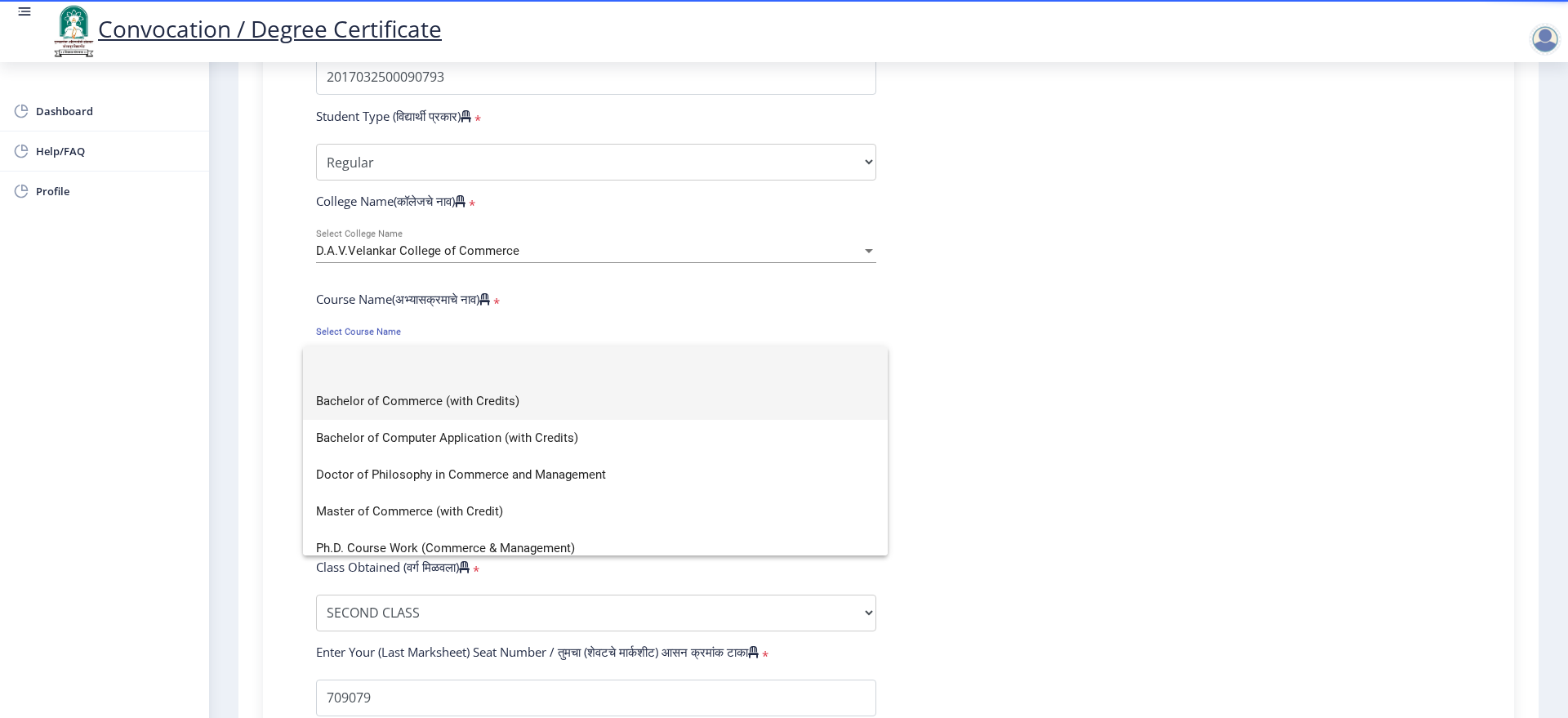 click on "Bachelor of Commerce (with Credits)" at bounding box center (595, 401) 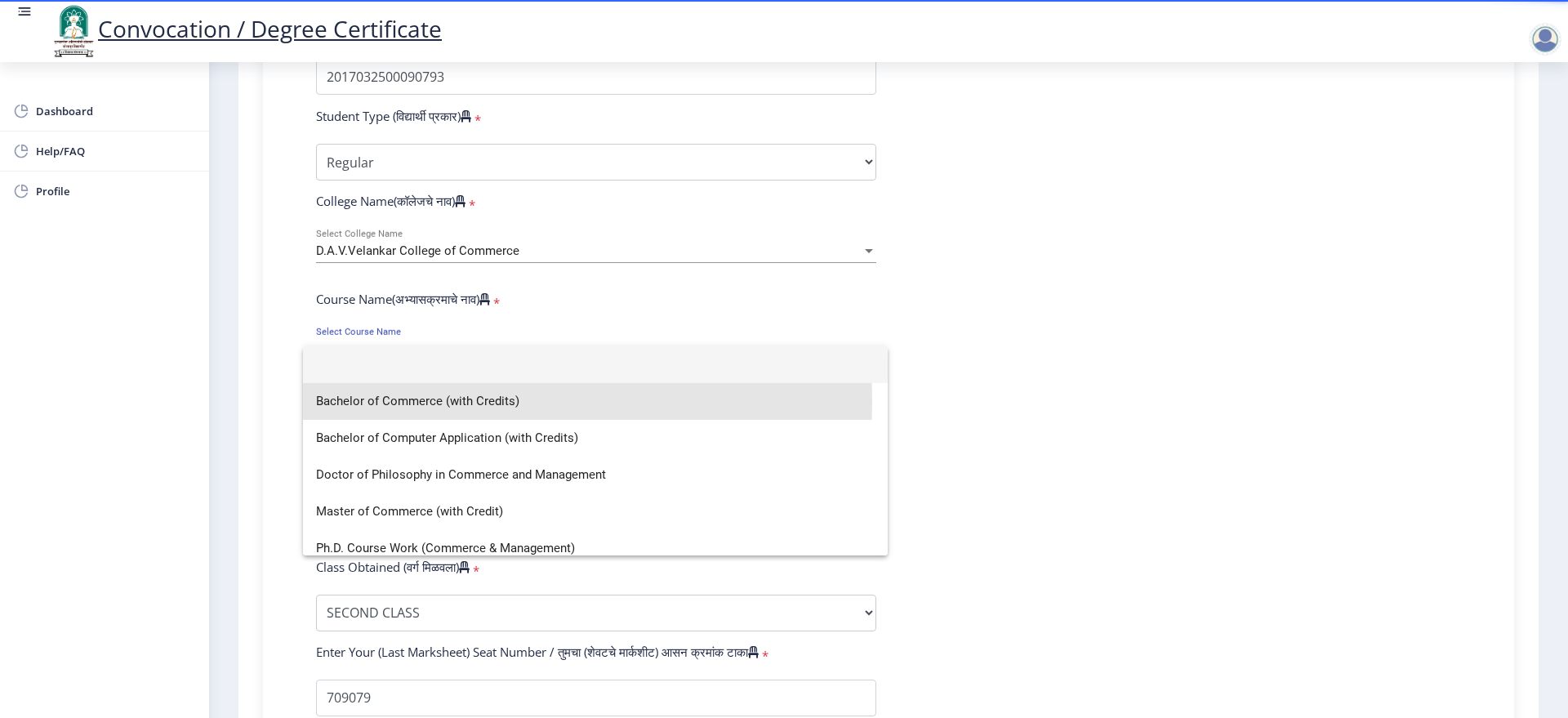 select 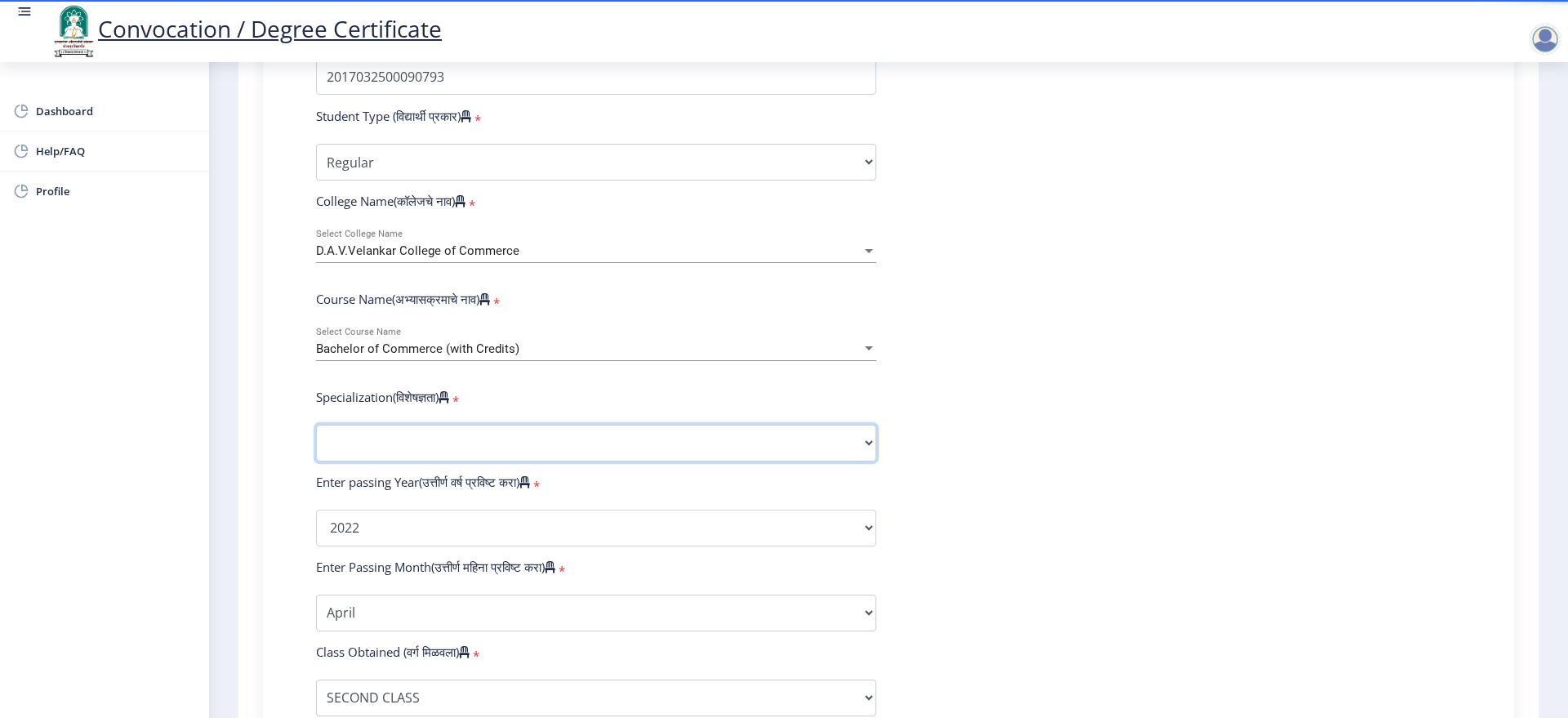 click on "Specialization Banking Advanced Accountancy Advanced Banking Advanced Cost Accounting Advanced Costing Industrial Management Insurance Advanced Insurance Advanced Statistics Other" at bounding box center [596, 443] 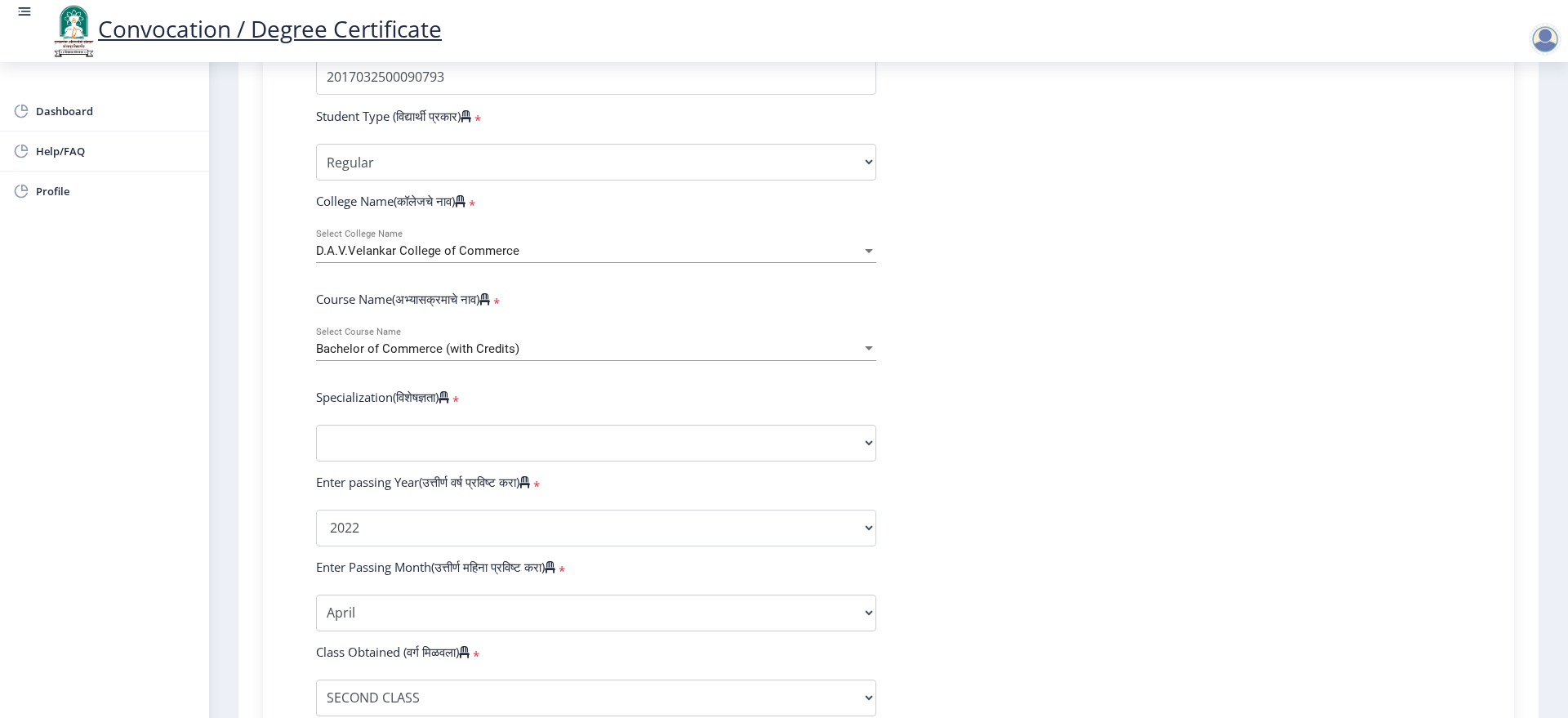 click on "Enter Your PRN Number (तुमचा पीआरएन (कायम नोंदणी क्रमांक) एंटर करा)   * Student Type (विद्यार्थी प्रकार)    * Select Student Type Regular External College Name(कॉलेजचे नाव)   * D.A.V.Velankar College of Commerce Select College Name Course Name(अभ्यासक्रमाचे नाव)   * Bachelor of Commerce (with Credits) Select Course Name  Specialization(विशेषज्ञता)   * Specialization Banking Advanced Accountancy Advanced Banking Advanced Cost Accounting Advanced Costing Industrial Management Insurance Advanced Insurance Advanced Statistics Other Enter passing Year(उत्तीर्ण वर्ष प्रविष्ट करा)   *  2025   2024   2023   2022   2021   2020   2019   2018   2017   2016   2015   2014   2013   2012   2011   2010   2009   2008   2007   2006   2005   2004   2003   2002   2001   2000   1999   1998   1997  * *" 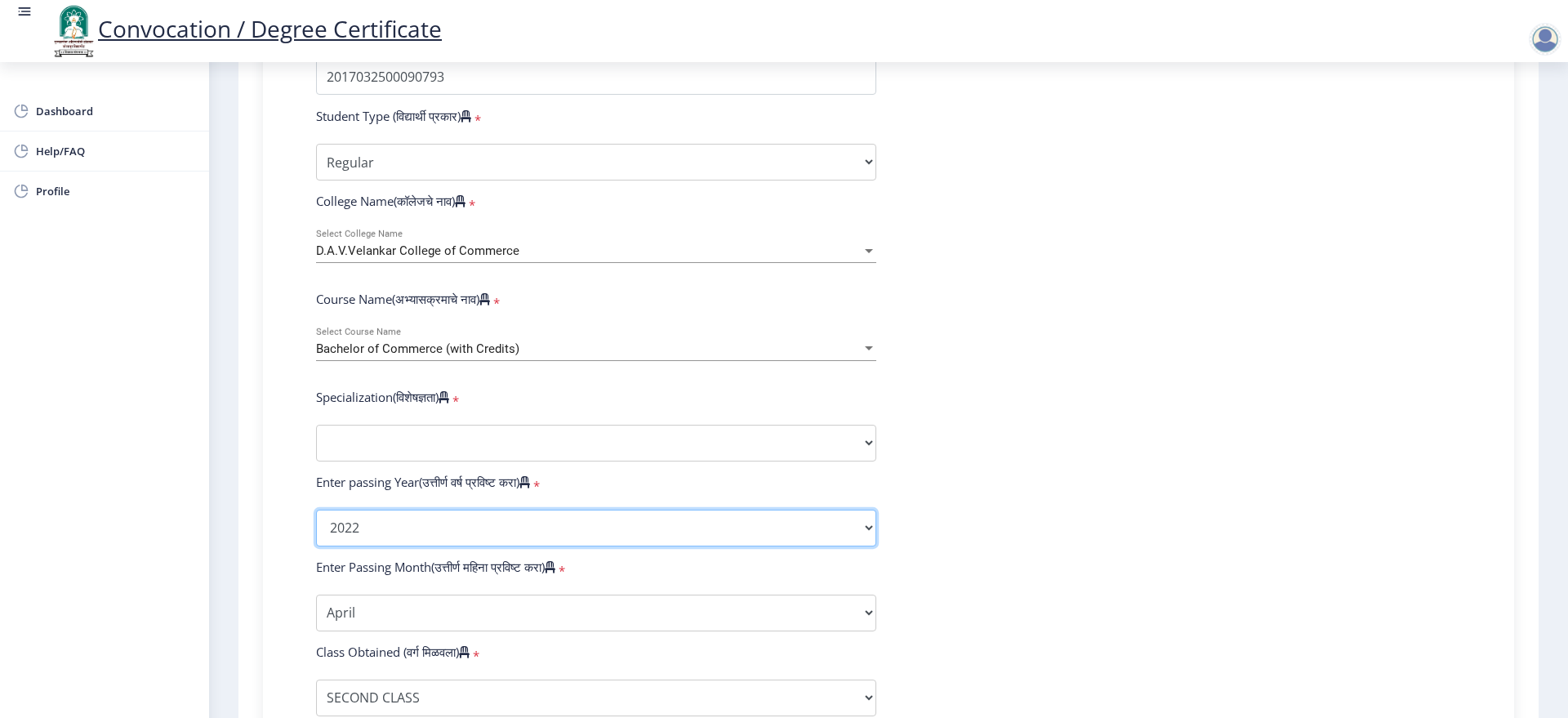 click on "2025   2024   2023   2022   2021   2020   2019   2018   2017   2016   2015   2014   2013   2012   2011   2010   2009   2008   2007   2006   2005   2004   2003   2002   2001   2000   1999   1998   1997   1996   1995   1994   1993   1992   1991   1990   1989   1988   1987   1986   1985   1984   1983   1982   1981   1980   1979   1978   1977   1976" 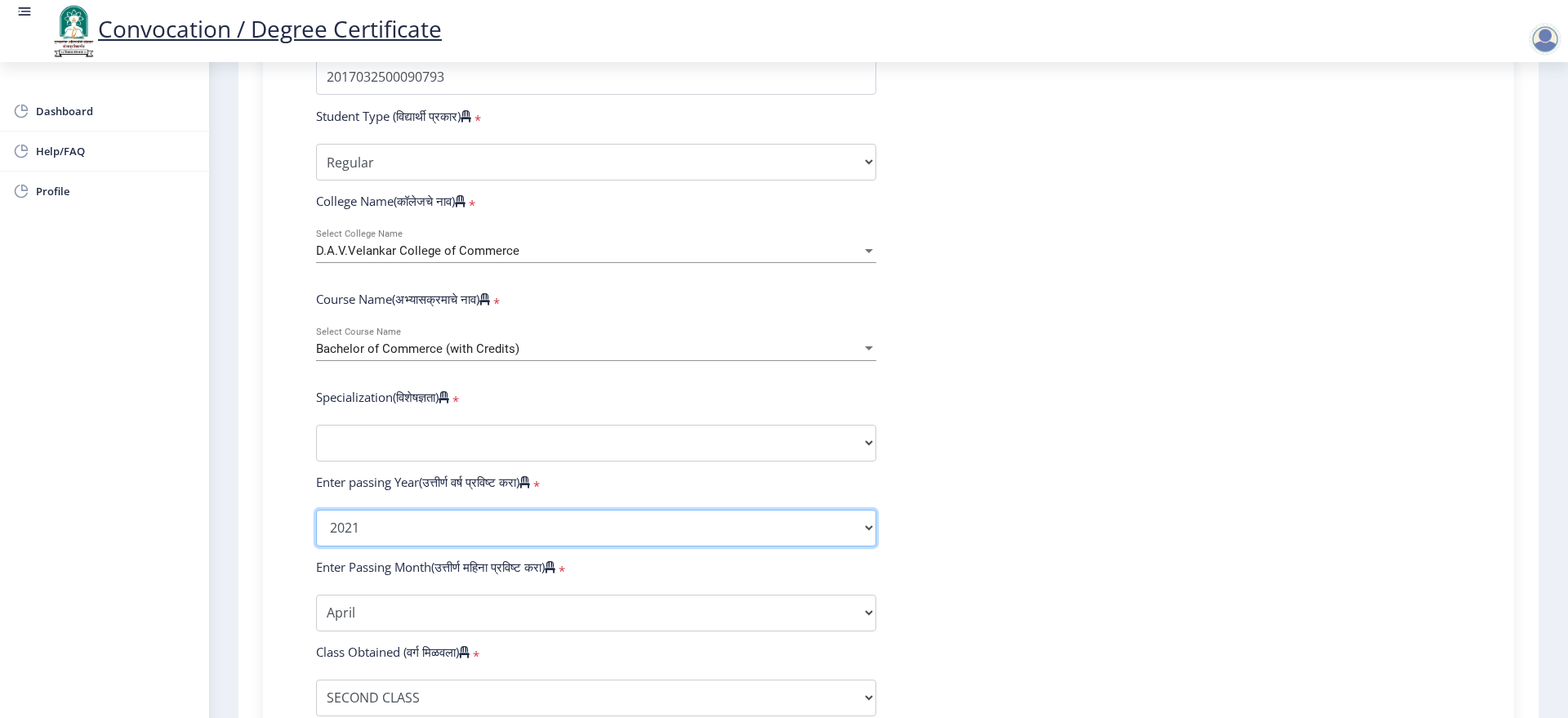 click on "2025   2024   2023   2022   2021   2020   2019   2018   2017   2016   2015   2014   2013   2012   2011   2010   2009   2008   2007   2006   2005   2004   2003   2002   2001   2000   1999   1998   1997   1996   1995   1994   1993   1992   1991   1990   1989   1988   1987   1986   1985   1984   1983   1982   1981   1980   1979   1978   1977   1976" 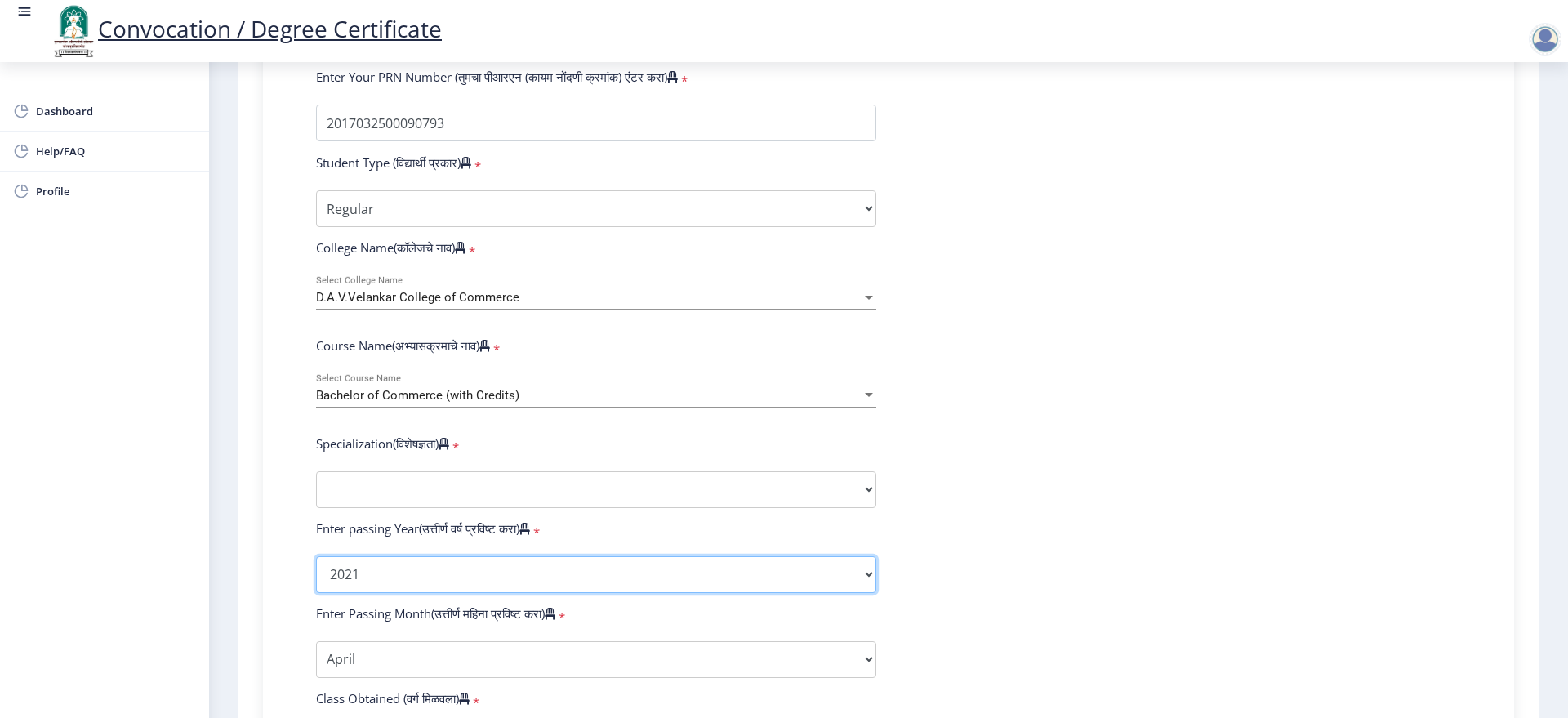 scroll, scrollTop: 466, scrollLeft: 0, axis: vertical 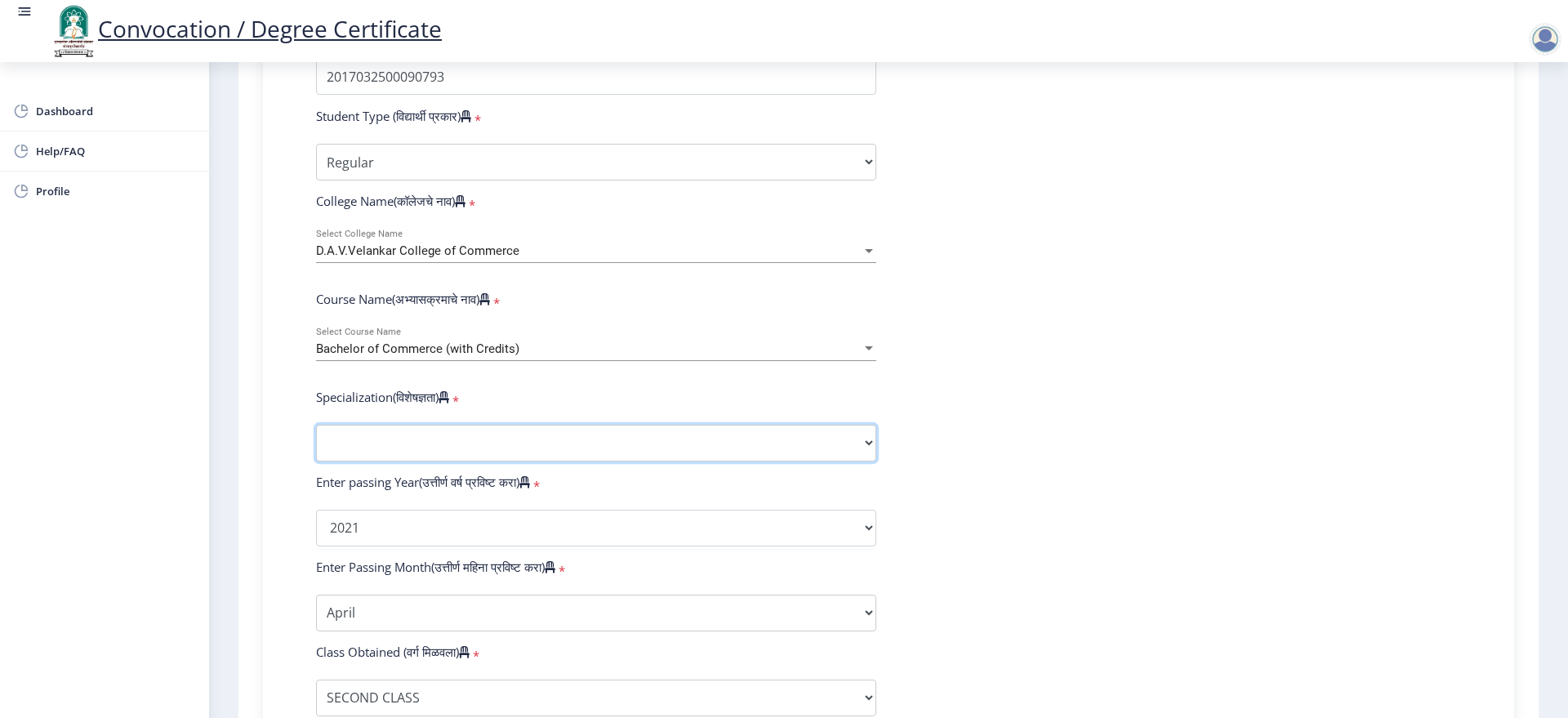 click on "Specialization Banking Advanced Accountancy Advanced Banking Advanced Cost Accounting Advanced Costing Industrial Management Insurance Advanced Insurance Advanced Statistics Other" at bounding box center (596, 443) 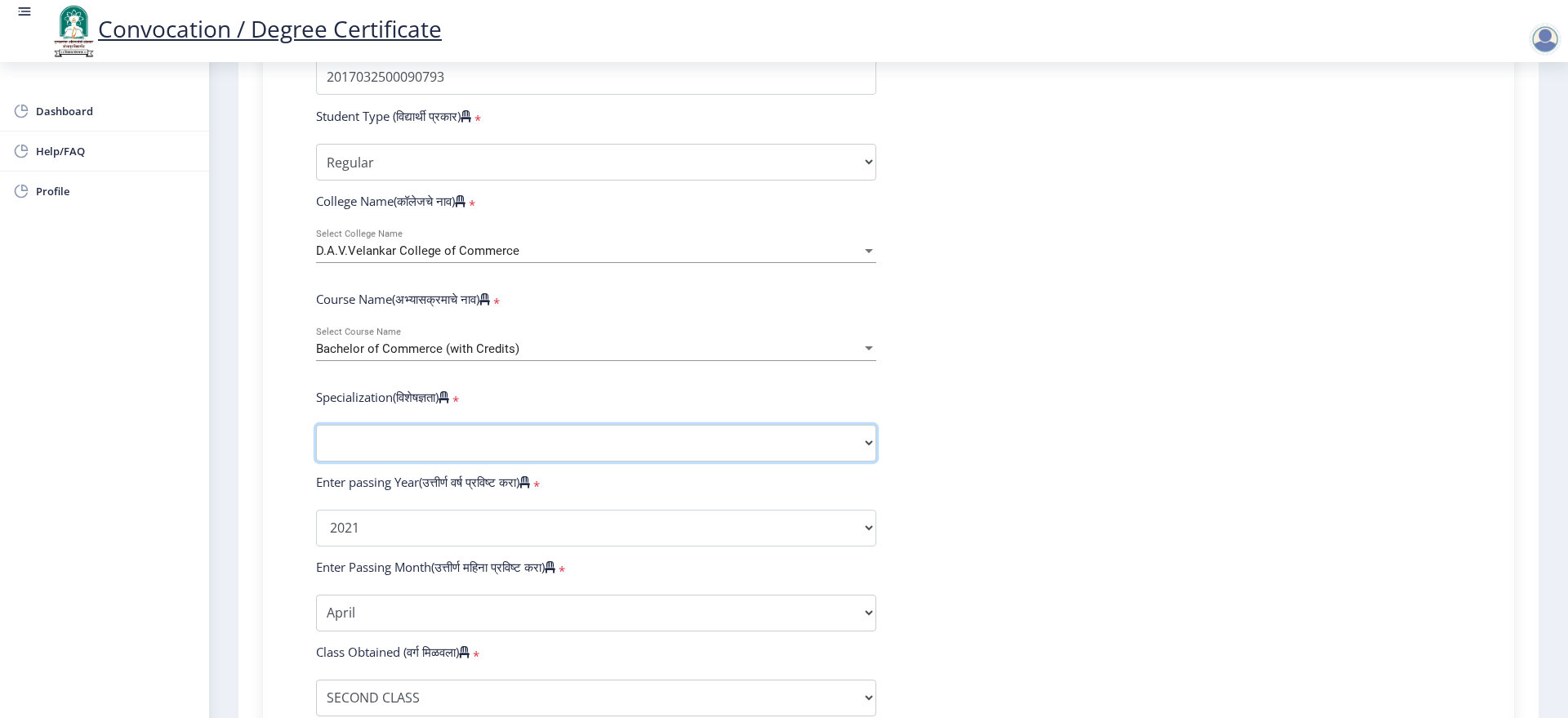 select on "Advanced Cost Accounting" 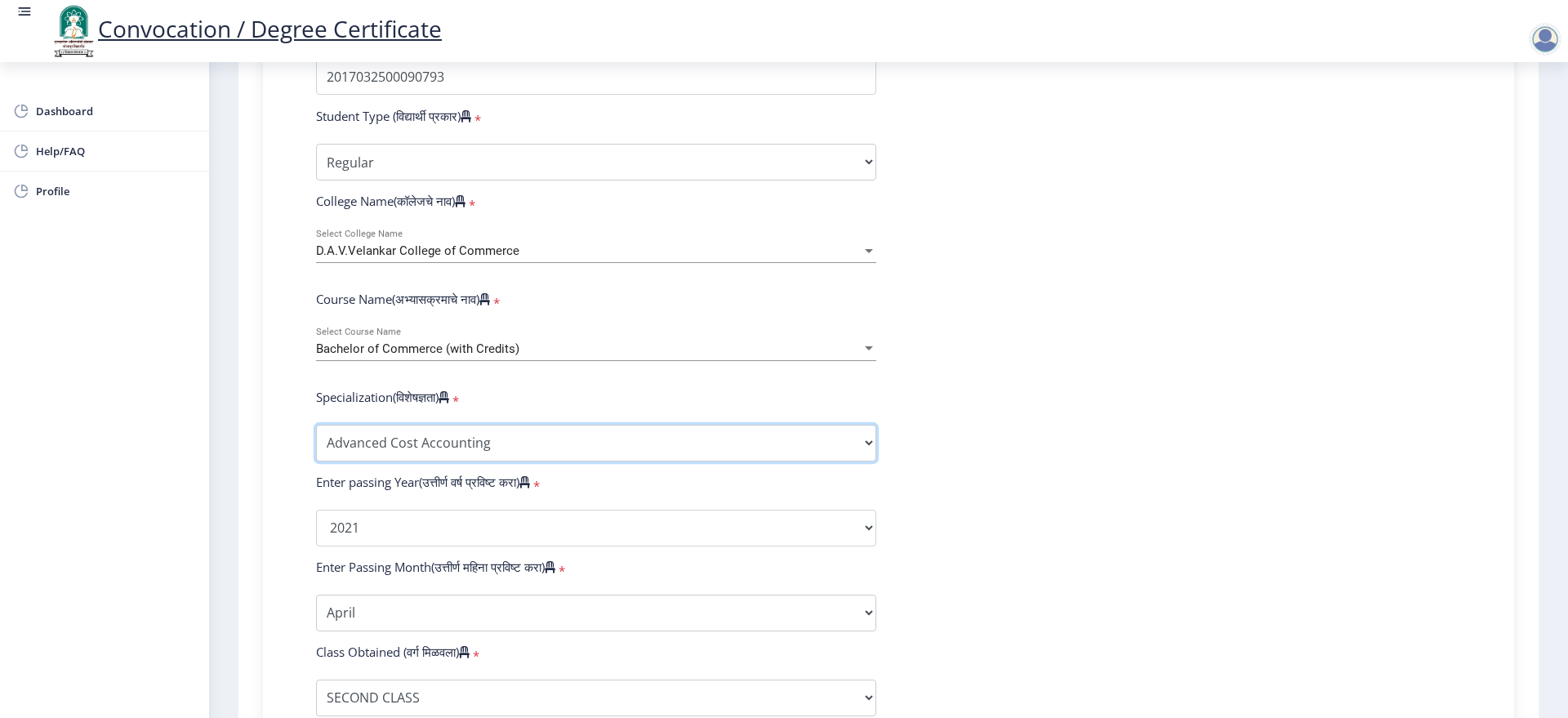 click on "Specialization Banking Advanced Accountancy Advanced Banking Advanced Cost Accounting Advanced Costing Industrial Management Insurance Advanced Insurance Advanced Statistics Other" at bounding box center (596, 443) 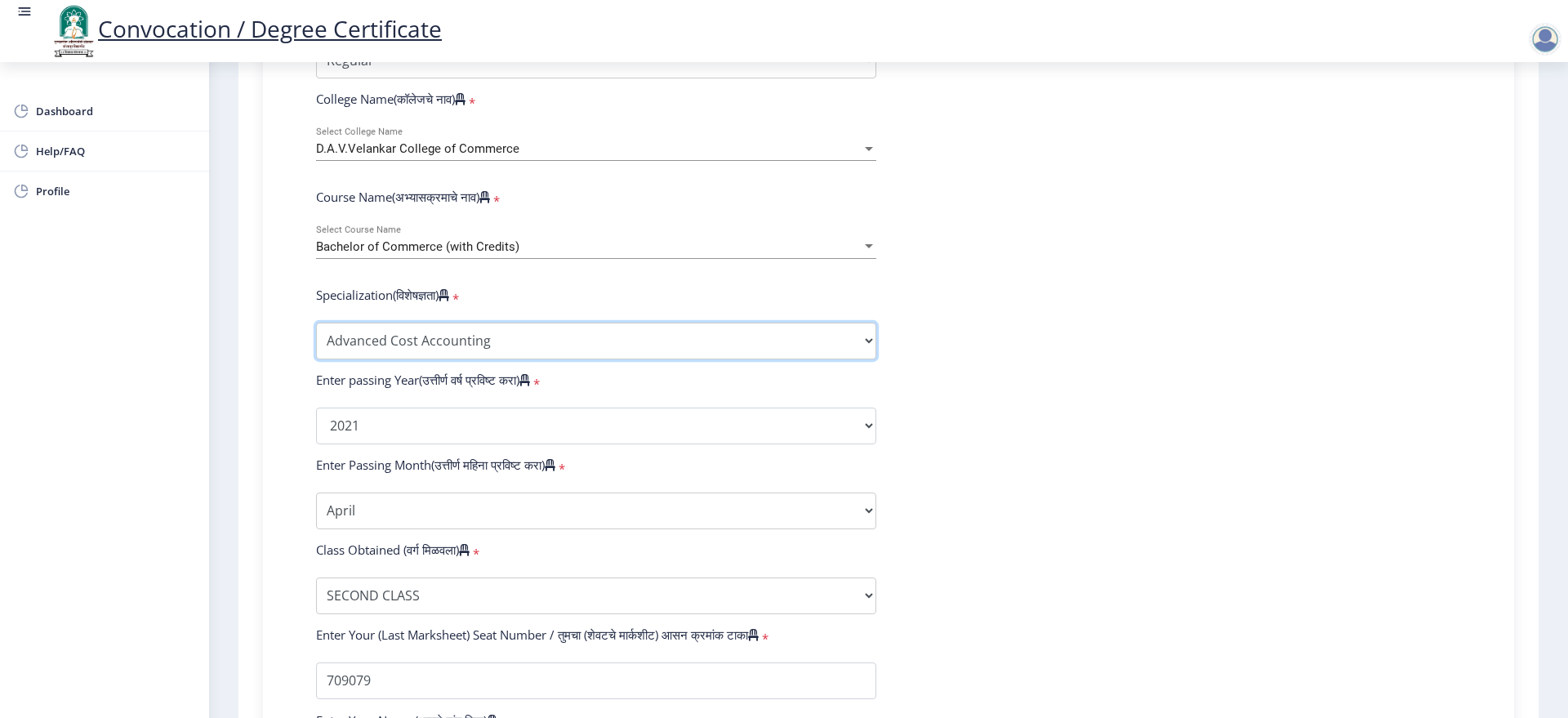 click on "Specialization Banking Advanced Accountancy Advanced Banking Advanced Cost Accounting Advanced Costing Industrial Management Insurance Advanced Insurance Advanced Statistics Other" at bounding box center [596, 341] 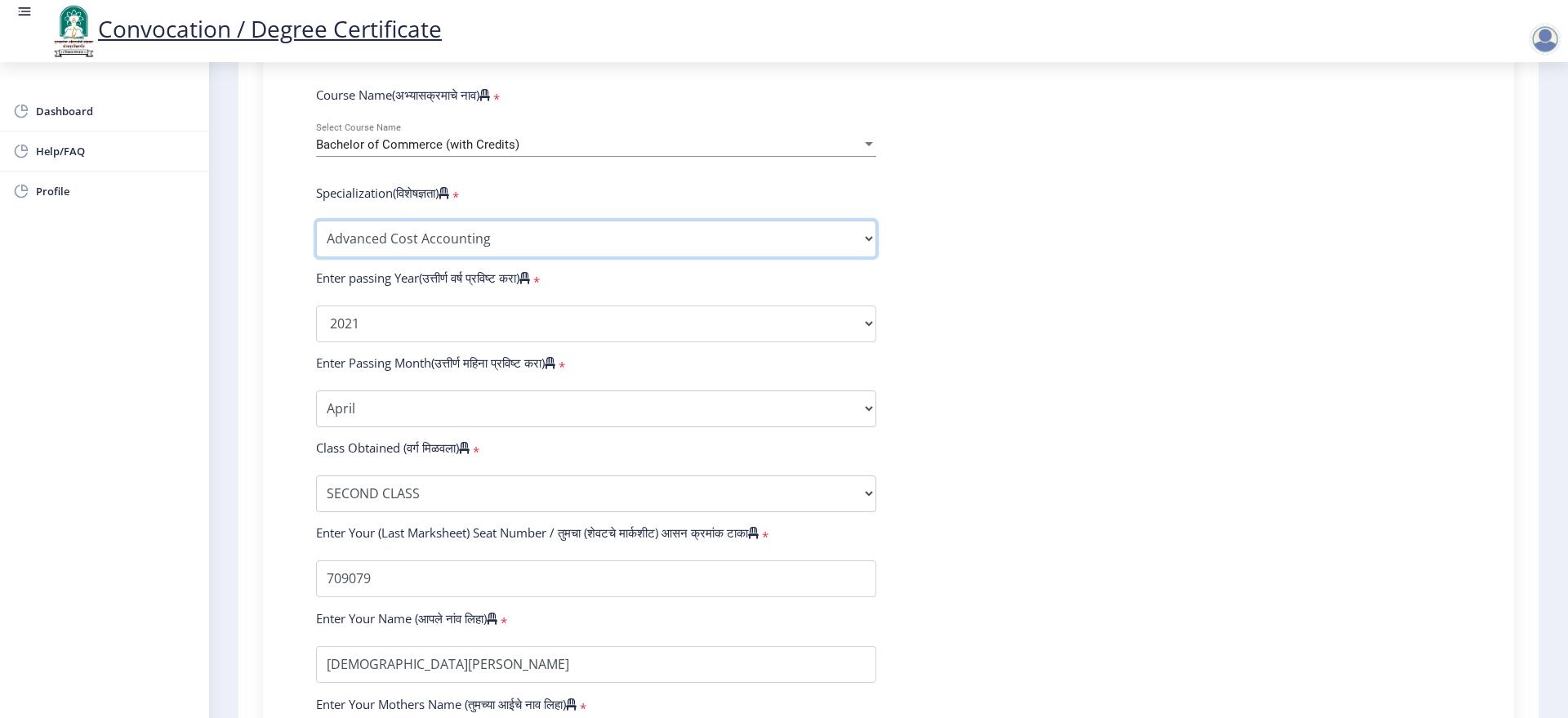 scroll, scrollTop: 875, scrollLeft: 0, axis: vertical 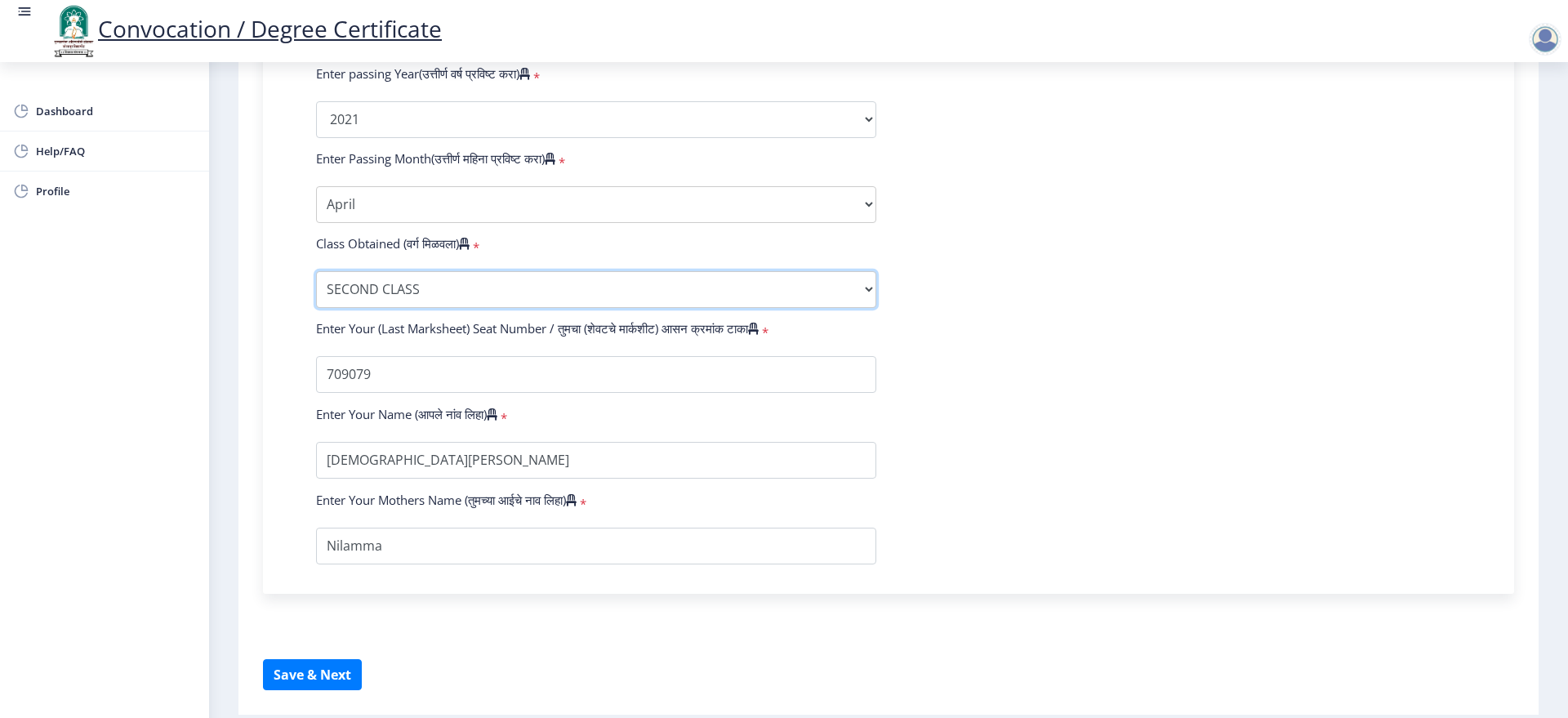 click on "Enter Class Obtained FIRST CLASS WITH DISTINCTION FIRST CLASS HIGHER SECOND CLASS SECOND CLASS PASS CLASS Grade O Grade A+ Grade A Grade B+ Grade B Grade C+ Grade C Grade D Grade E" at bounding box center (596, 289) 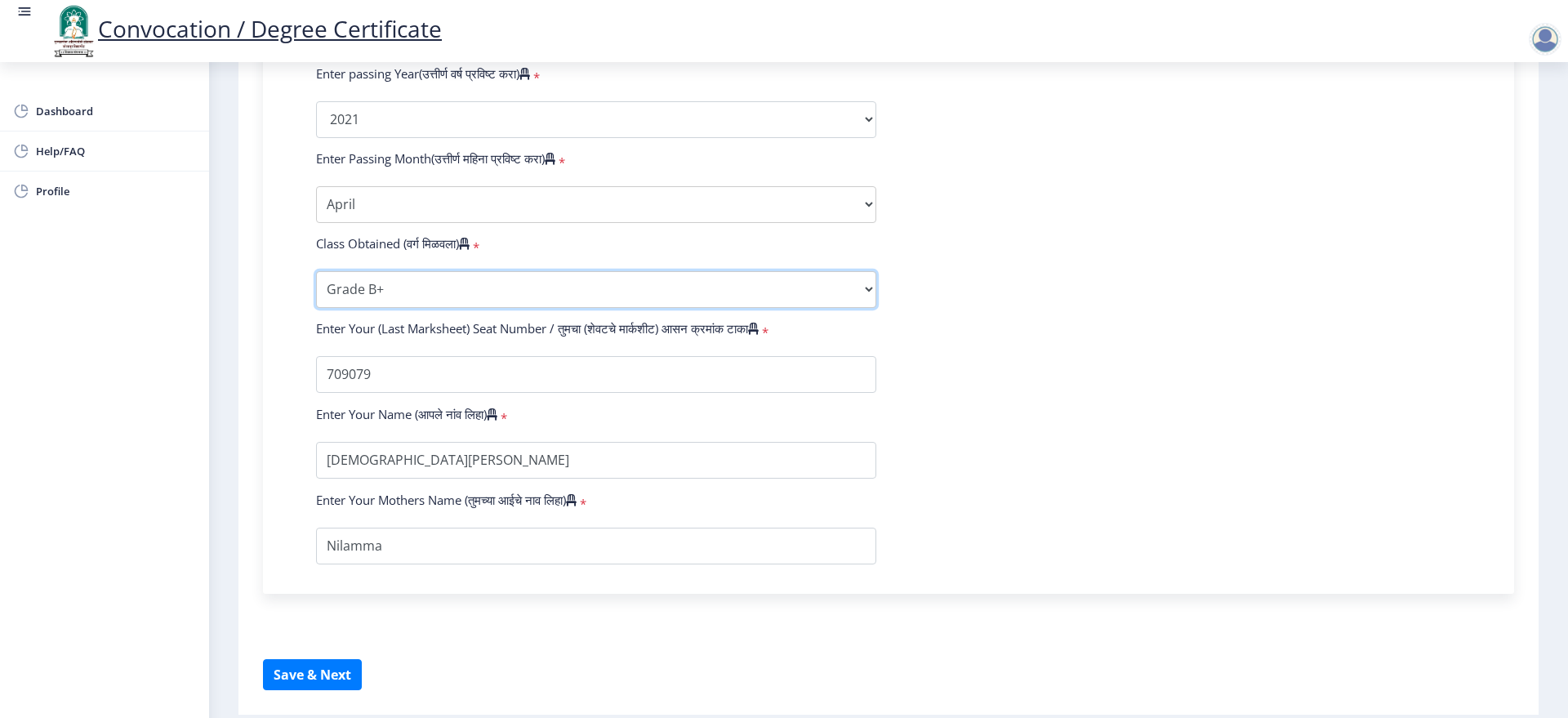 click on "Enter Class Obtained FIRST CLASS WITH DISTINCTION FIRST CLASS HIGHER SECOND CLASS SECOND CLASS PASS CLASS Grade O Grade A+ Grade A Grade B+ Grade B Grade C+ Grade C Grade D Grade E" at bounding box center [596, 289] 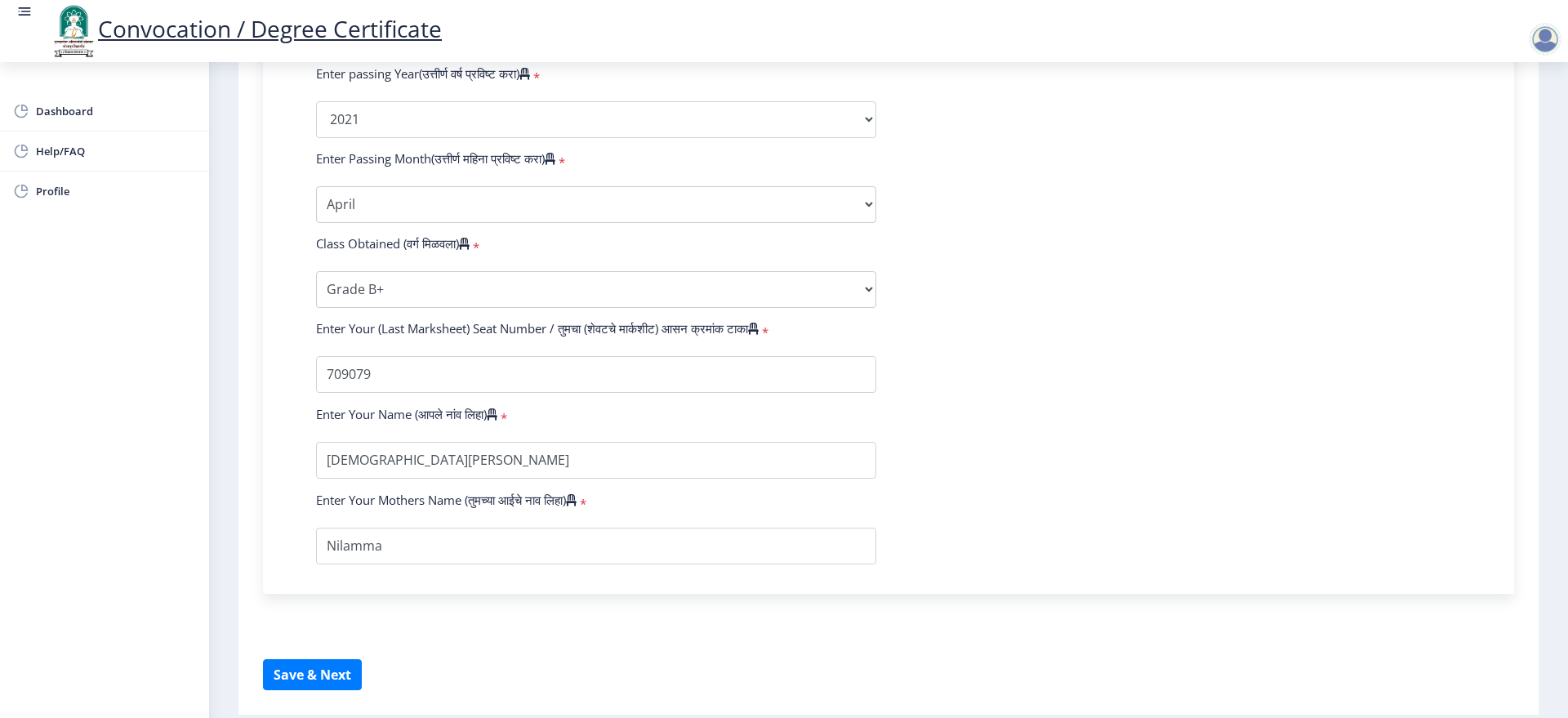 click on "Enter Your PRN Number (तुमचा पीआरएन (कायम नोंदणी क्रमांक) एंटर करा)   * Student Type (विद्यार्थी प्रकार)    * Select Student Type Regular External College Name(कॉलेजचे नाव)   * D.A.V.Velankar College of Commerce Select College Name Course Name(अभ्यासक्रमाचे नाव)   * Bachelor of Commerce (with Credits) Select Course Name  Specialization(विशेषज्ञता)   * Specialization Banking Advanced Accountancy Advanced Banking Advanced Cost Accounting Advanced Costing Industrial Management Insurance Advanced Insurance Advanced Statistics Other Enter passing Year(उत्तीर्ण वर्ष प्रविष्ट करा)   *  2025   2024   2023   2022   2021   2020   2019   2018   2017   2016   2015   2014   2013   2012   2011   2010   2009   2008   2007   2006   2005   2004   2003   2002   2001   2000   1999   1998   1997  * *" 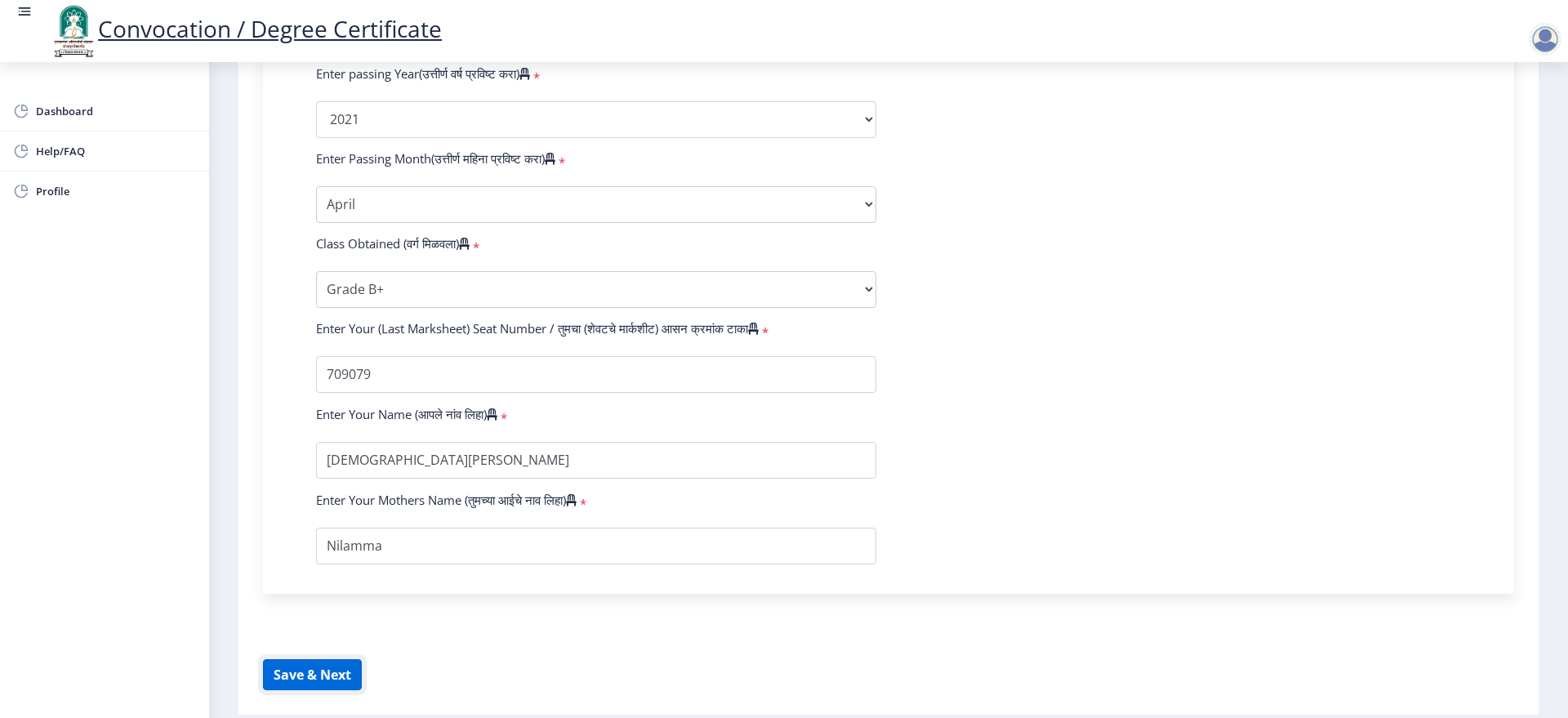 click on "Save & Next" 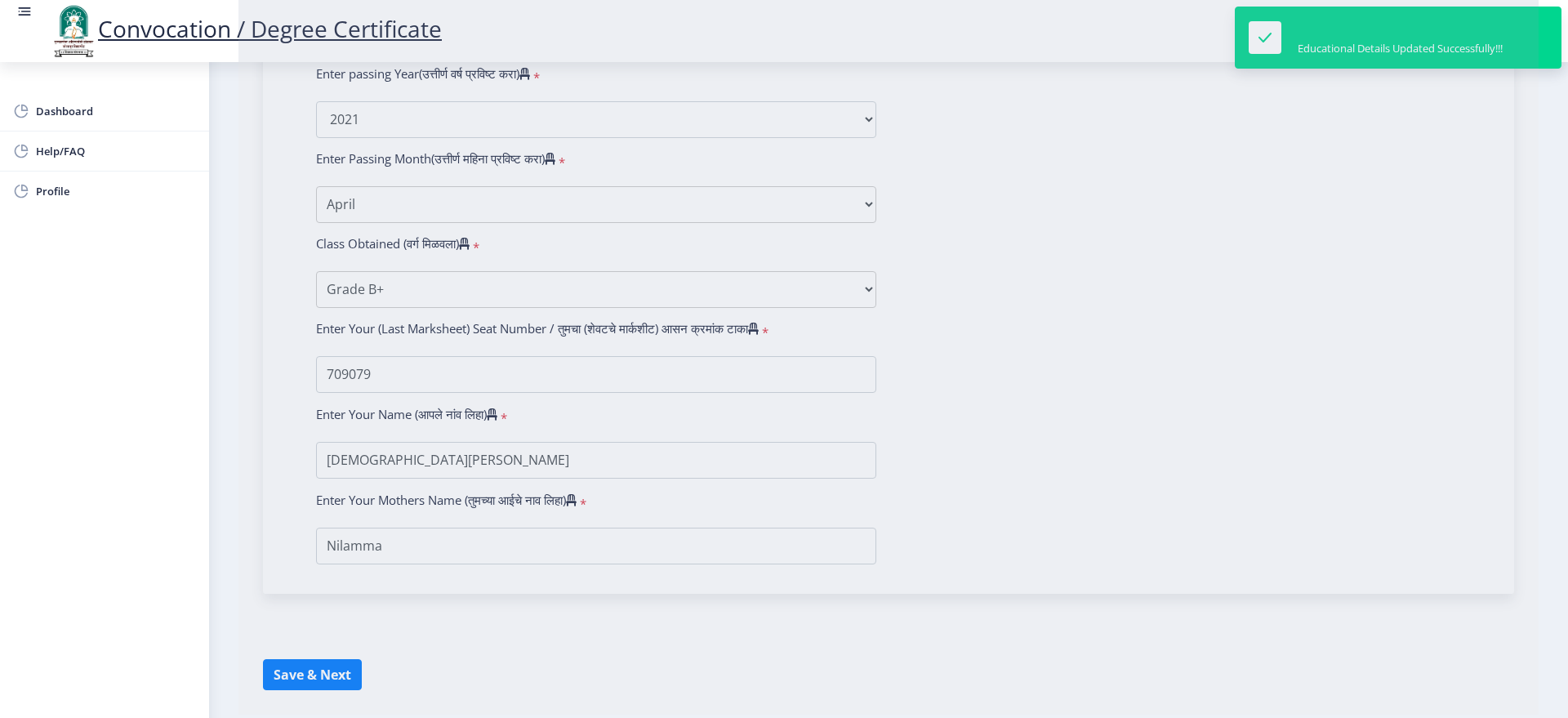select 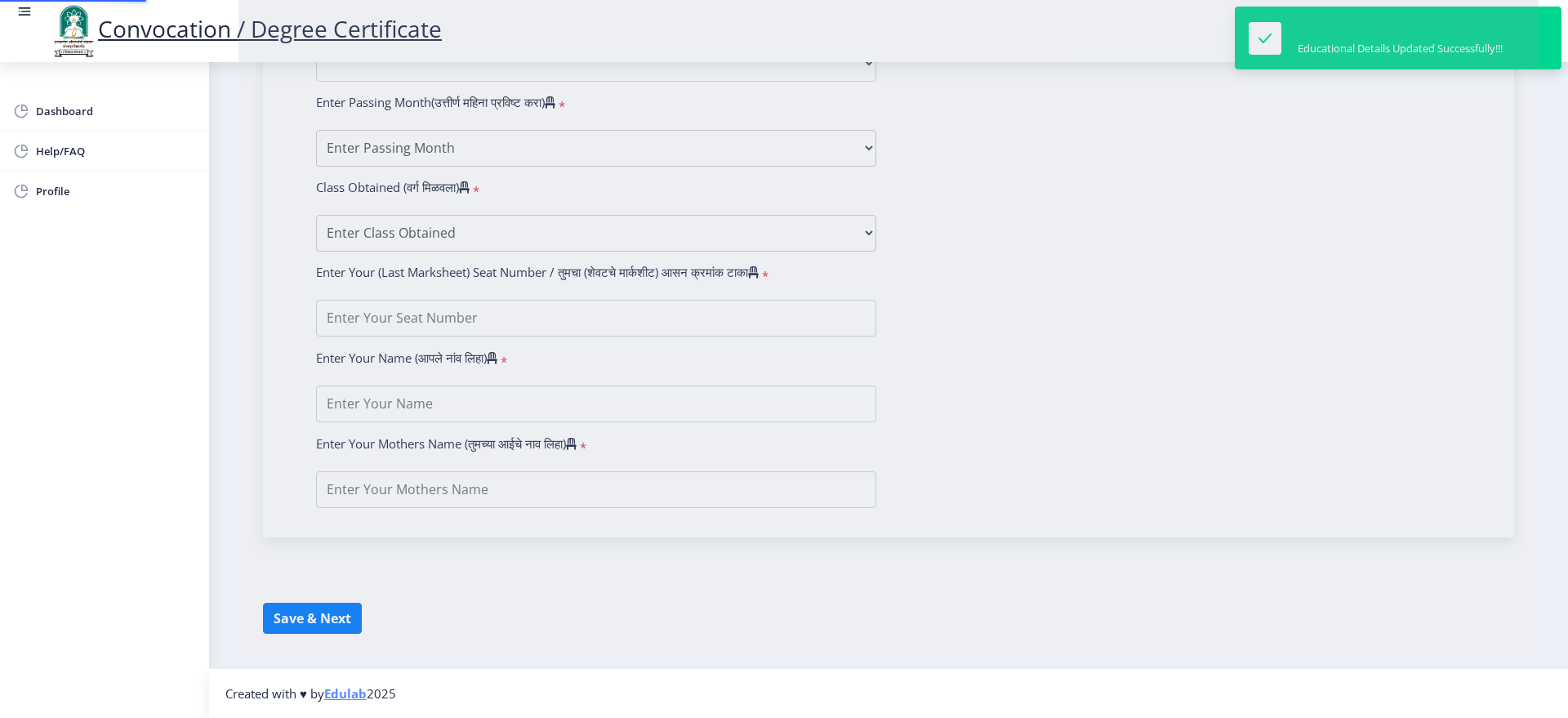 type on "[DEMOGRAPHIC_DATA][PERSON_NAME]" 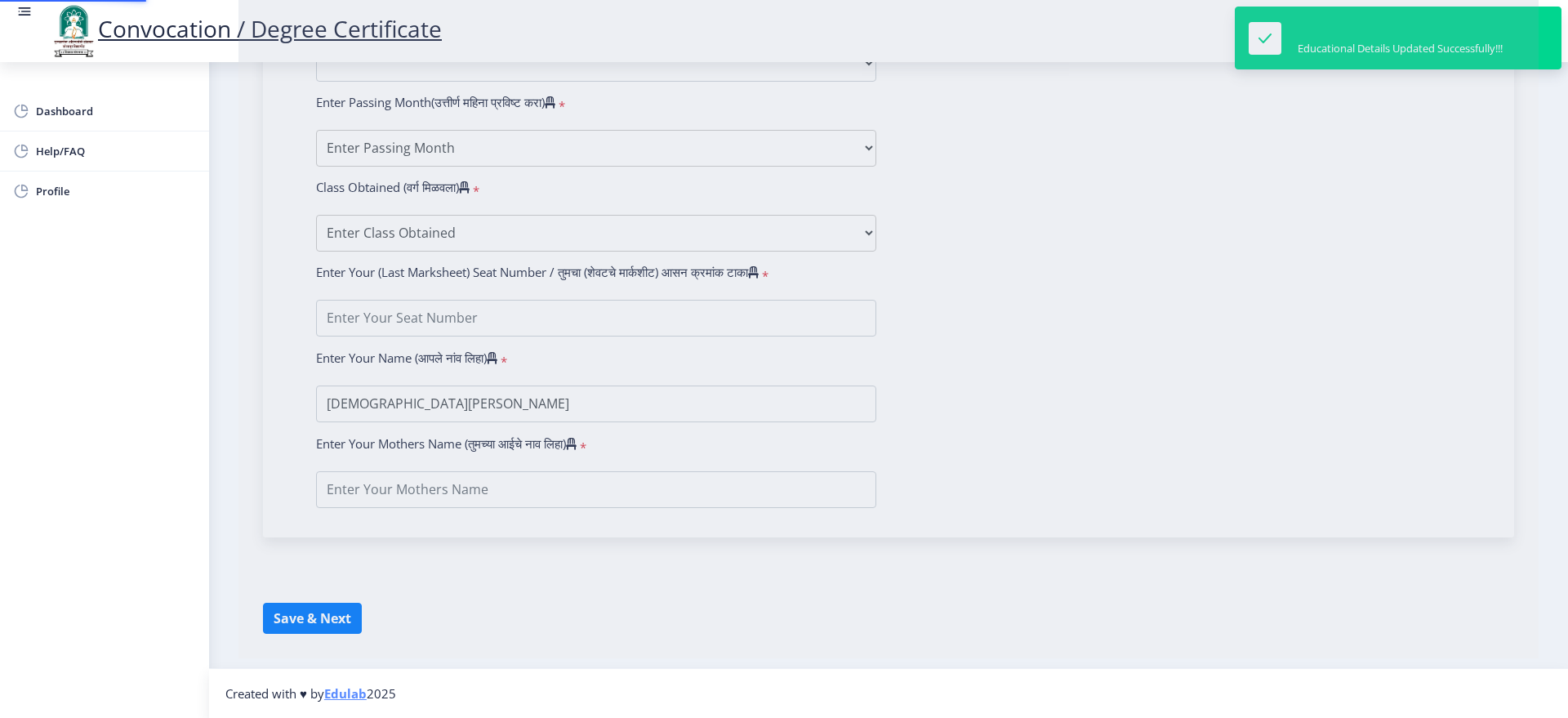 scroll, scrollTop: 0, scrollLeft: 0, axis: both 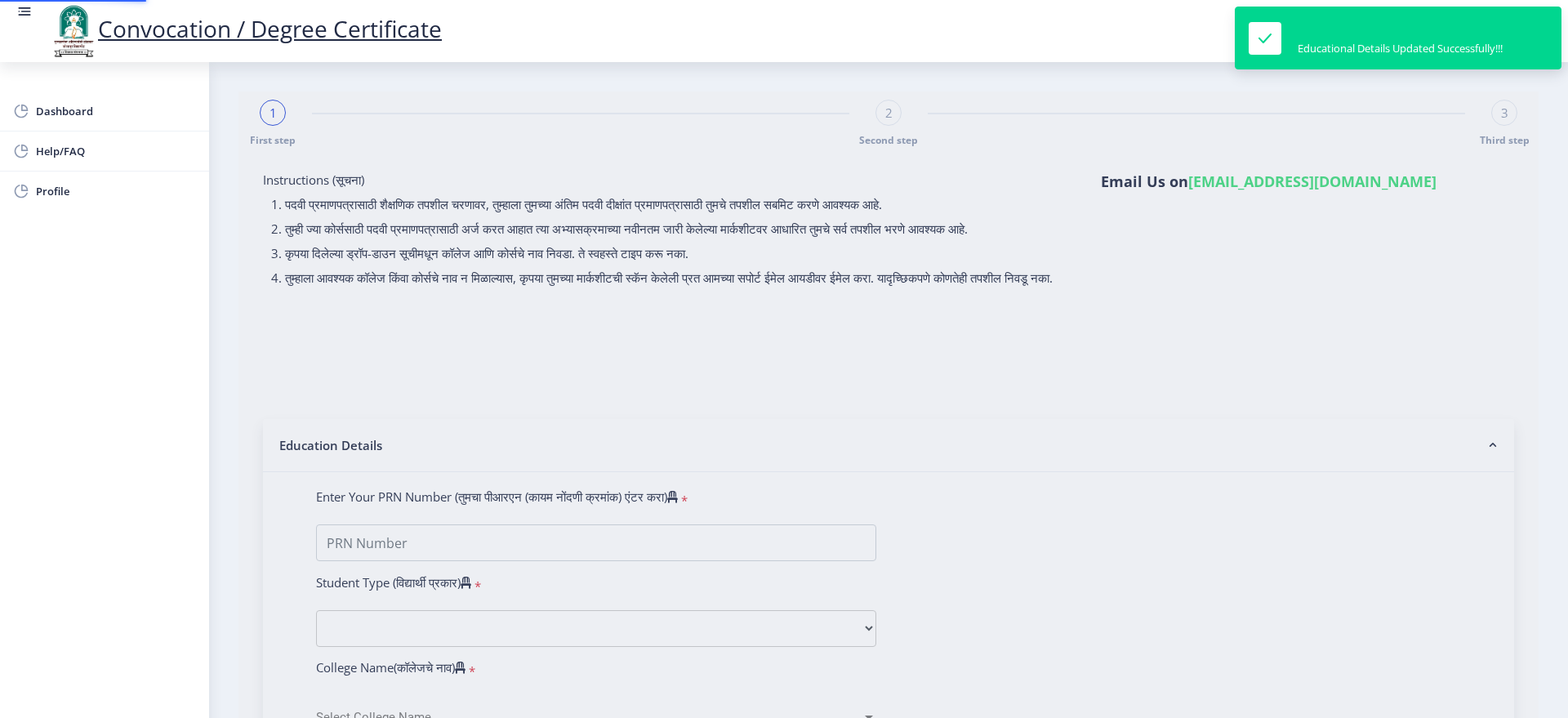 type on "2017032500090793" 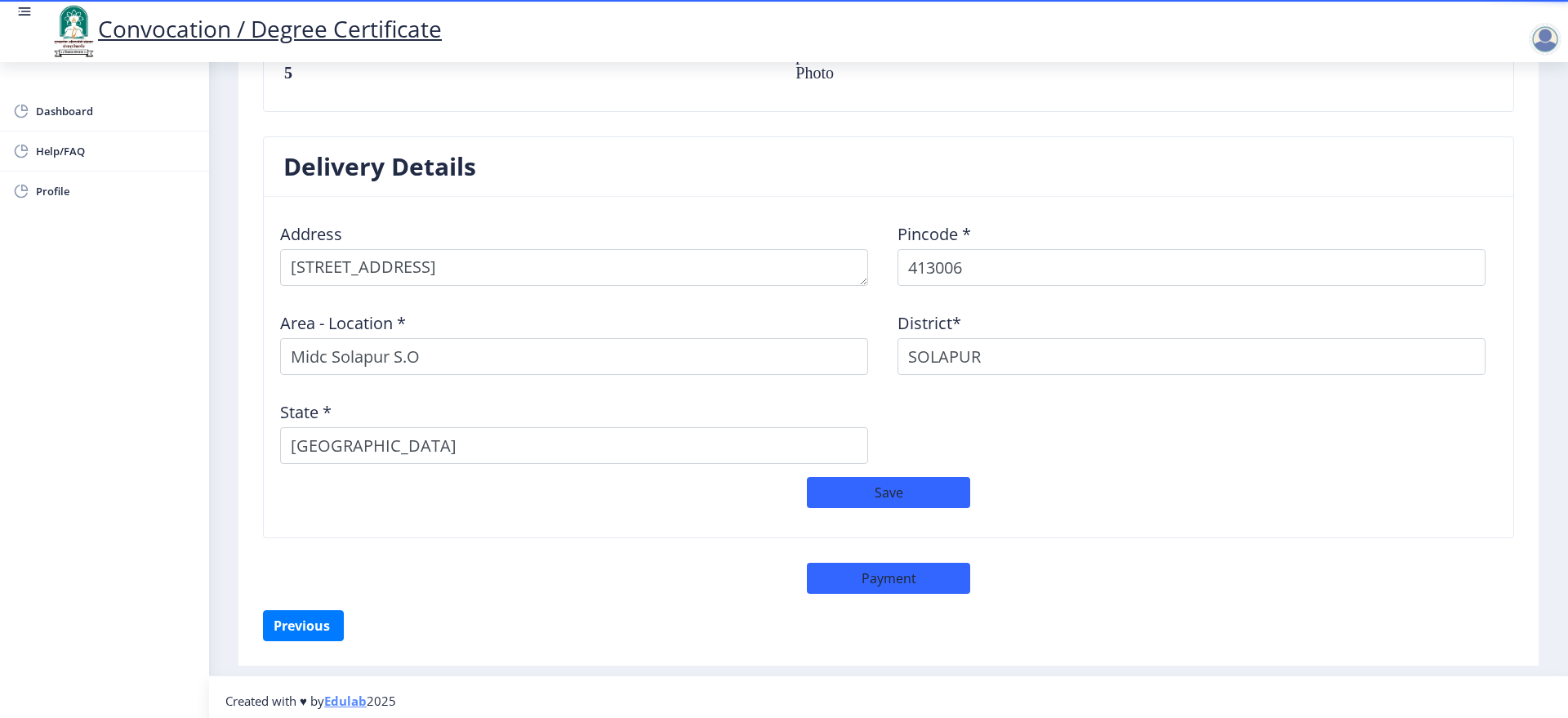 scroll, scrollTop: 1681, scrollLeft: 0, axis: vertical 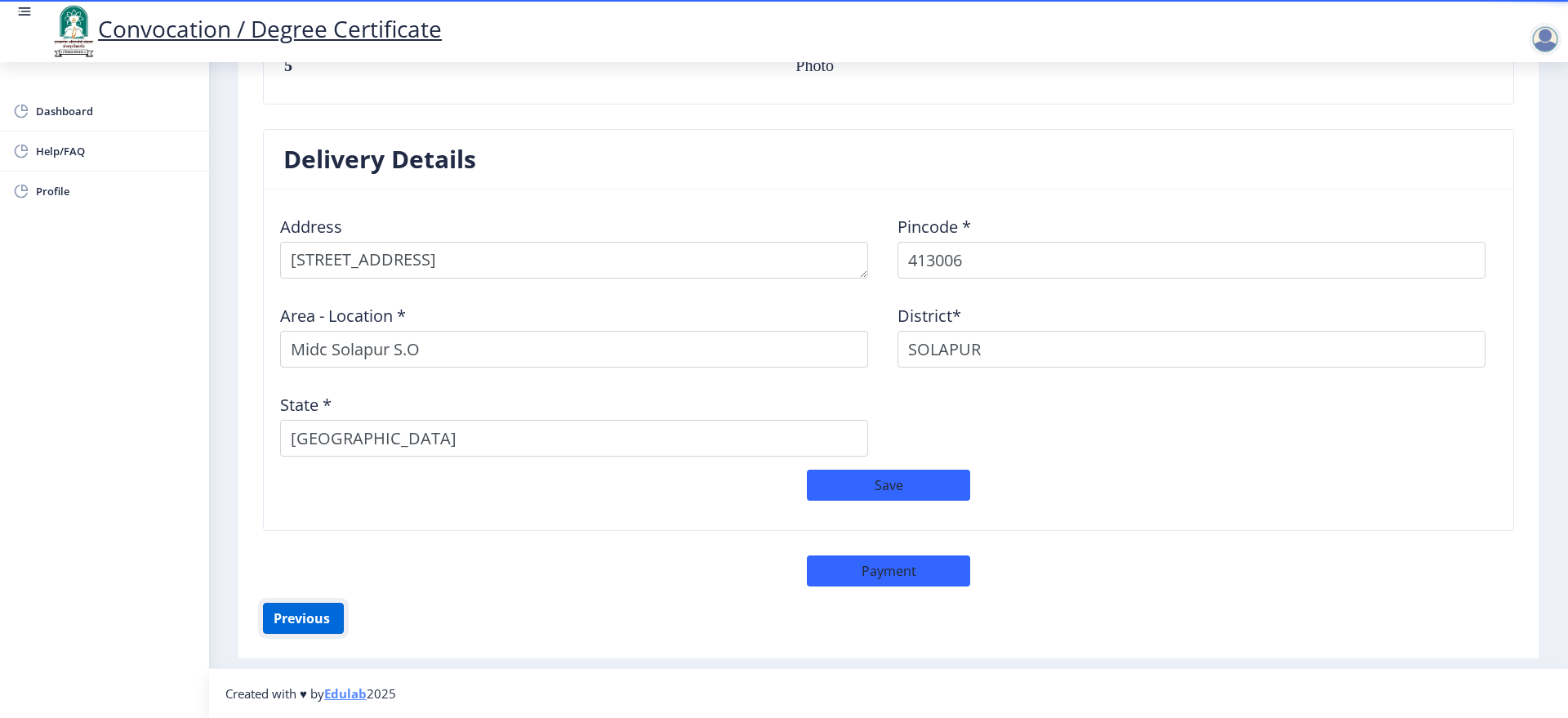 click on "Previous ‍" 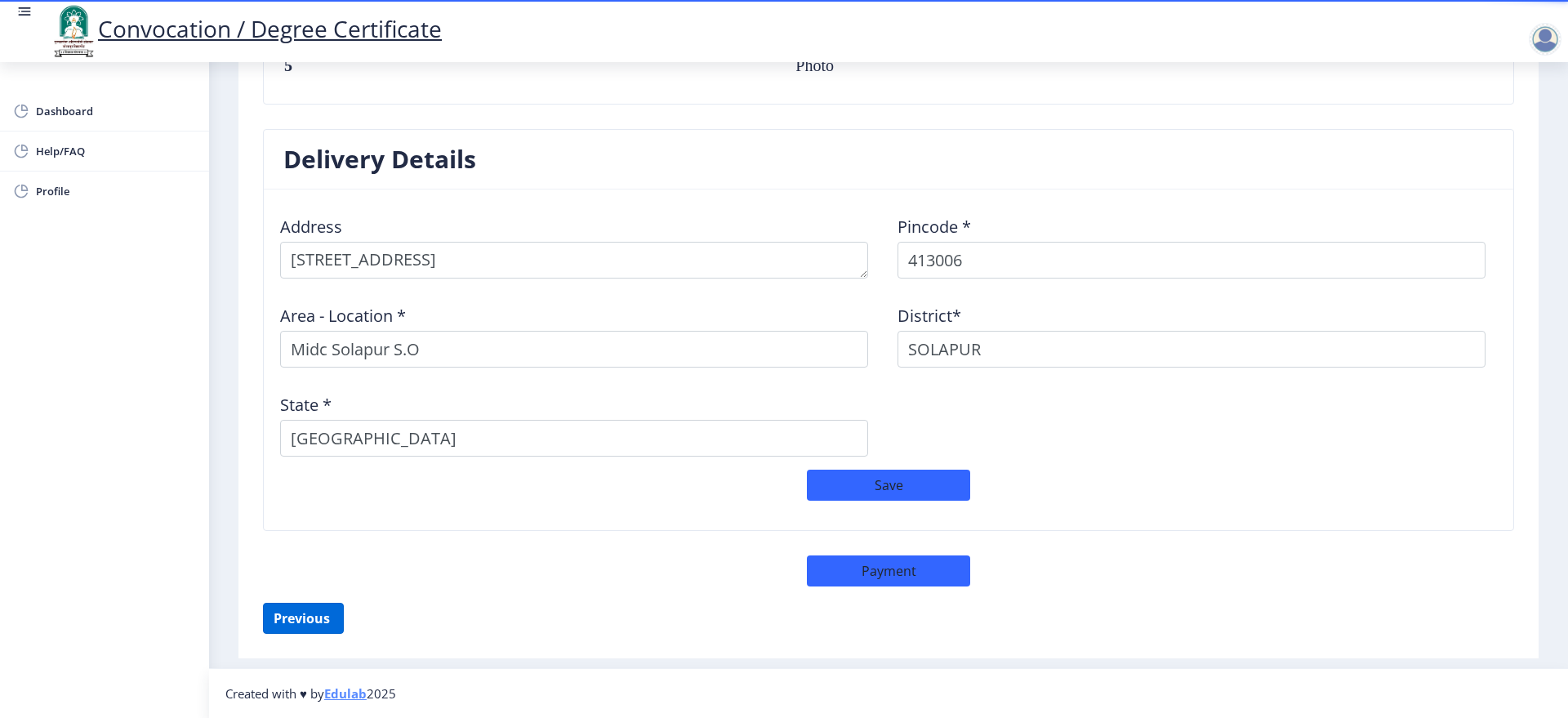 scroll, scrollTop: 58, scrollLeft: 0, axis: vertical 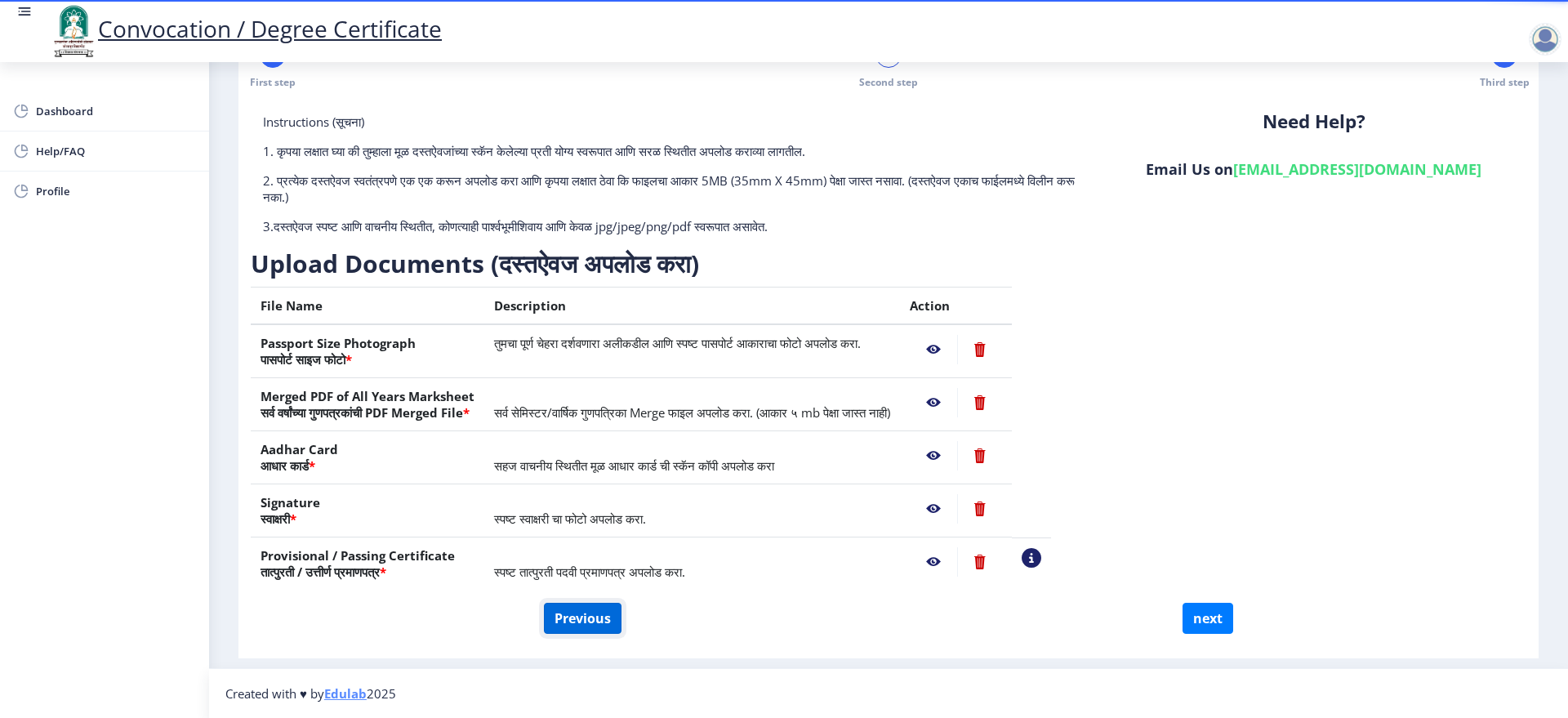 click on "Previous" 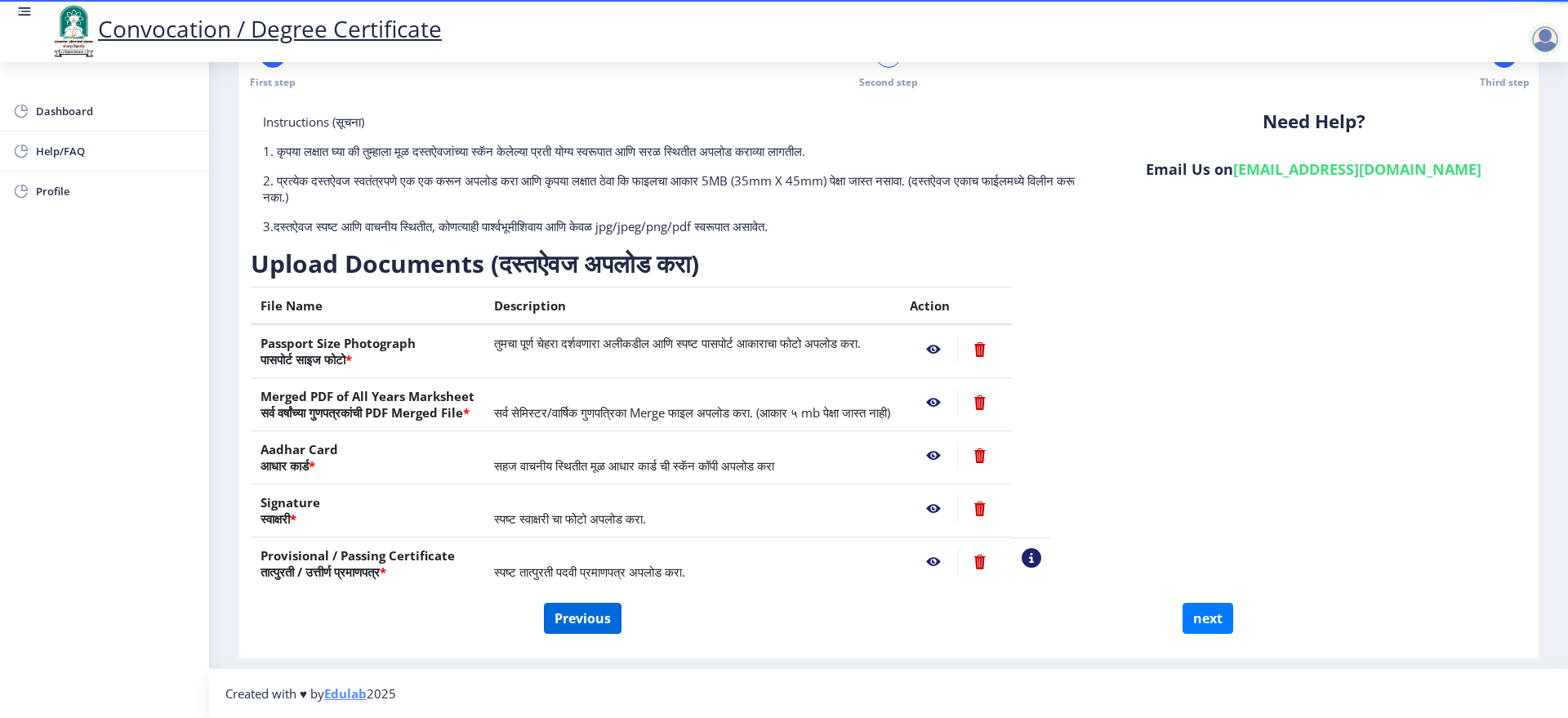select on "Regular" 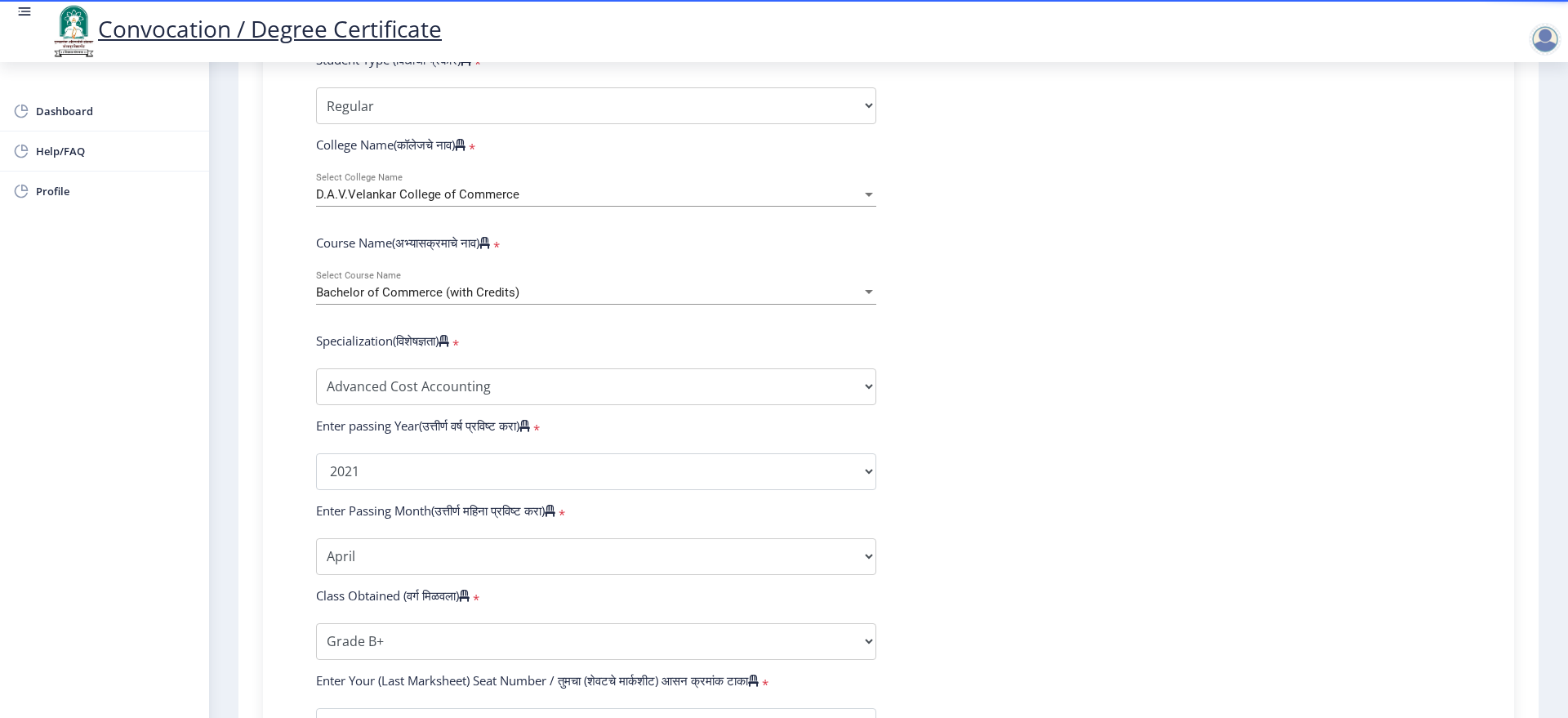 scroll, scrollTop: 569, scrollLeft: 0, axis: vertical 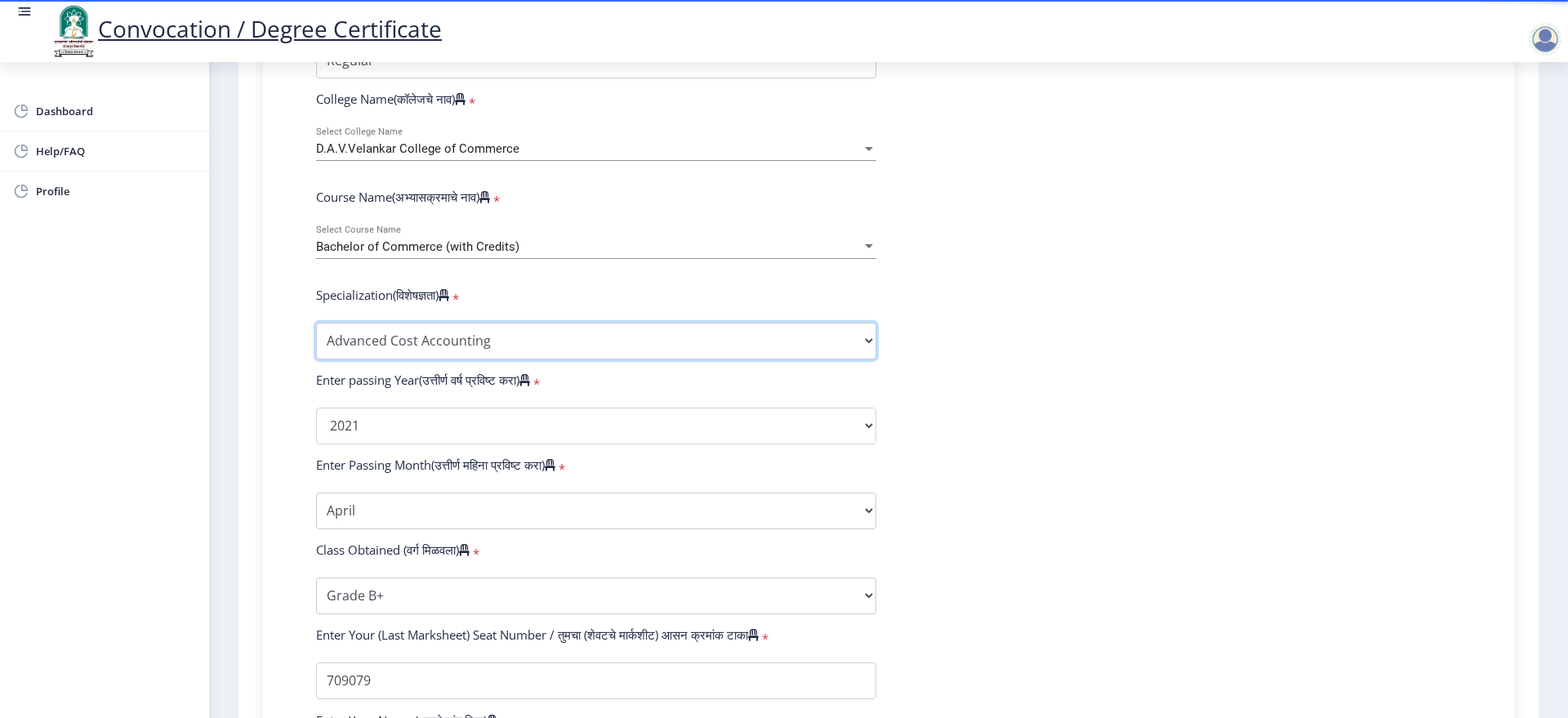 click on "Specialization Banking Advanced Accountancy Advanced Banking Advanced Cost Accounting Advanced Costing Industrial Management Insurance Advanced Insurance Advanced Statistics Other" at bounding box center [596, 341] 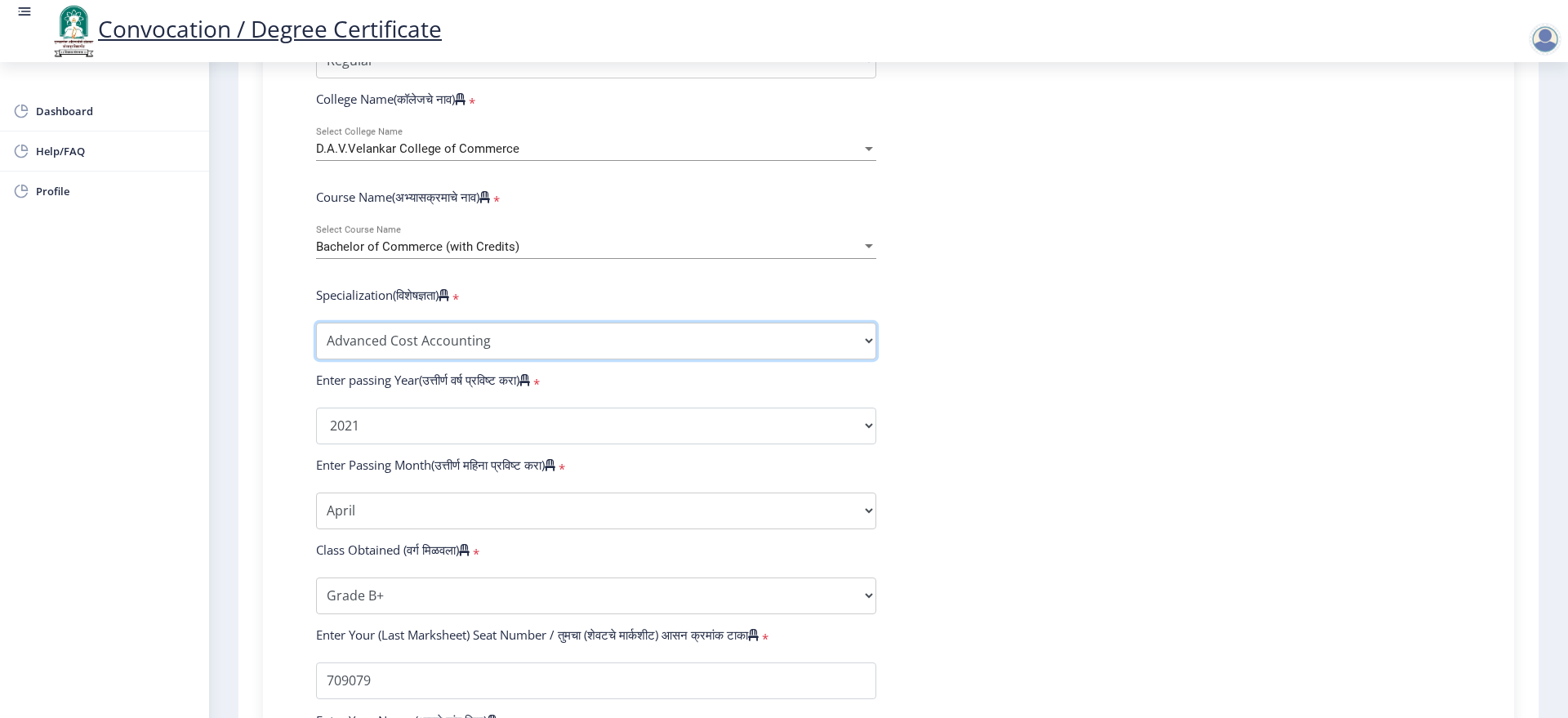 select on "Advanced Accountancy" 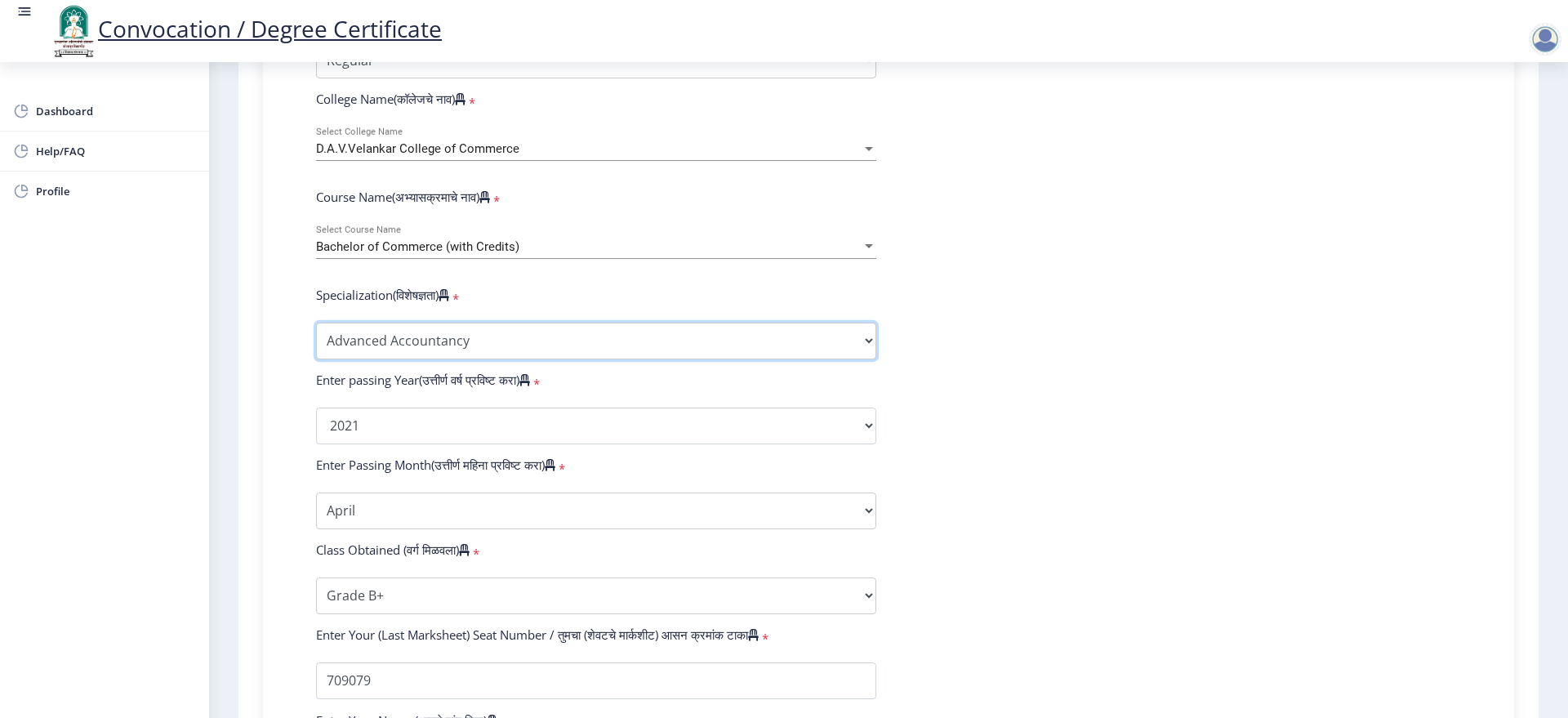click on "Specialization Banking Advanced Accountancy Advanced Banking Advanced Cost Accounting Advanced Costing Industrial Management Insurance Advanced Insurance Advanced Statistics Other" at bounding box center (596, 341) 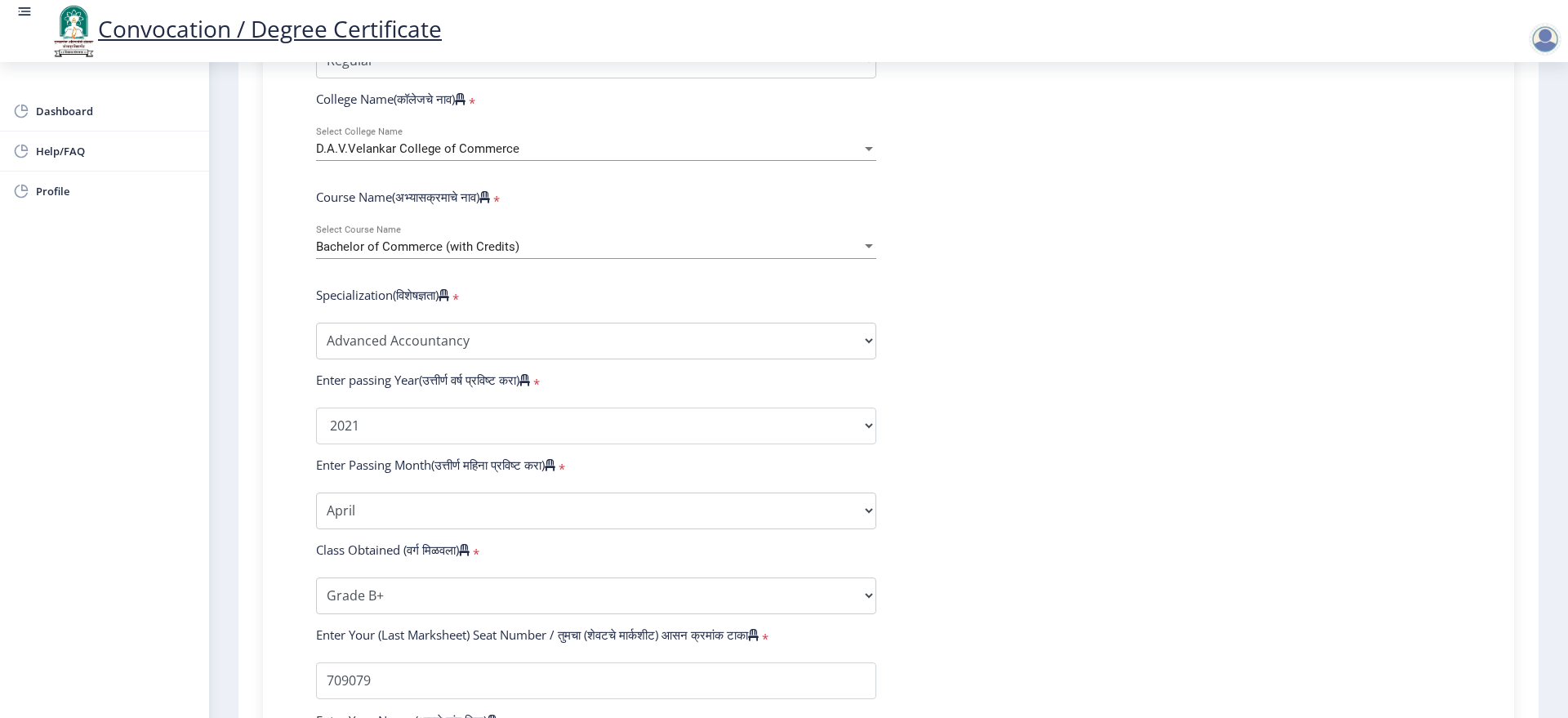 click on "Enter Your PRN Number (तुमचा पीआरएन (कायम नोंदणी क्रमांक) एंटर करा)   * Student Type (विद्यार्थी प्रकार)    * Select Student Type Regular External College Name(कॉलेजचे नाव)   * D.A.V.Velankar College of Commerce Select College Name Course Name(अभ्यासक्रमाचे नाव)   * Bachelor of Commerce (with Credits) Select Course Name  Specialization(विशेषज्ञता)   * Specialization Banking Advanced Accountancy Advanced Banking Advanced Cost Accounting Advanced Costing Industrial Management Insurance Advanced Insurance Advanced Statistics Other Enter passing Year(उत्तीर्ण वर्ष प्रविष्ट करा)   *  2025   2024   2023   2022   2021   2020   2019   2018   2017   2016   2015   2014   2013   2012   2011   2010   2009   2008   2007   2006   2005   2004   2003   2002   2001   2000   1999   1998   1997  * *" 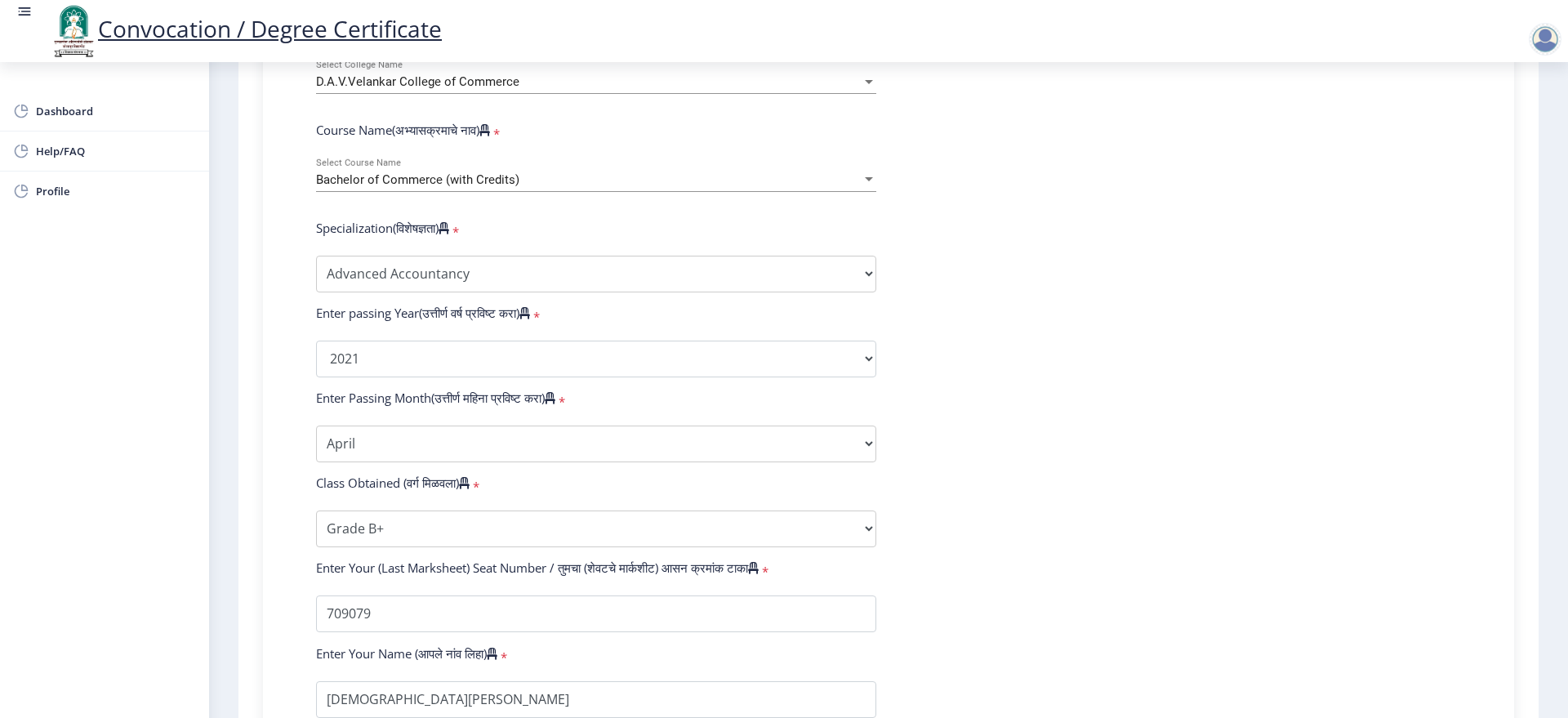 scroll, scrollTop: 671, scrollLeft: 0, axis: vertical 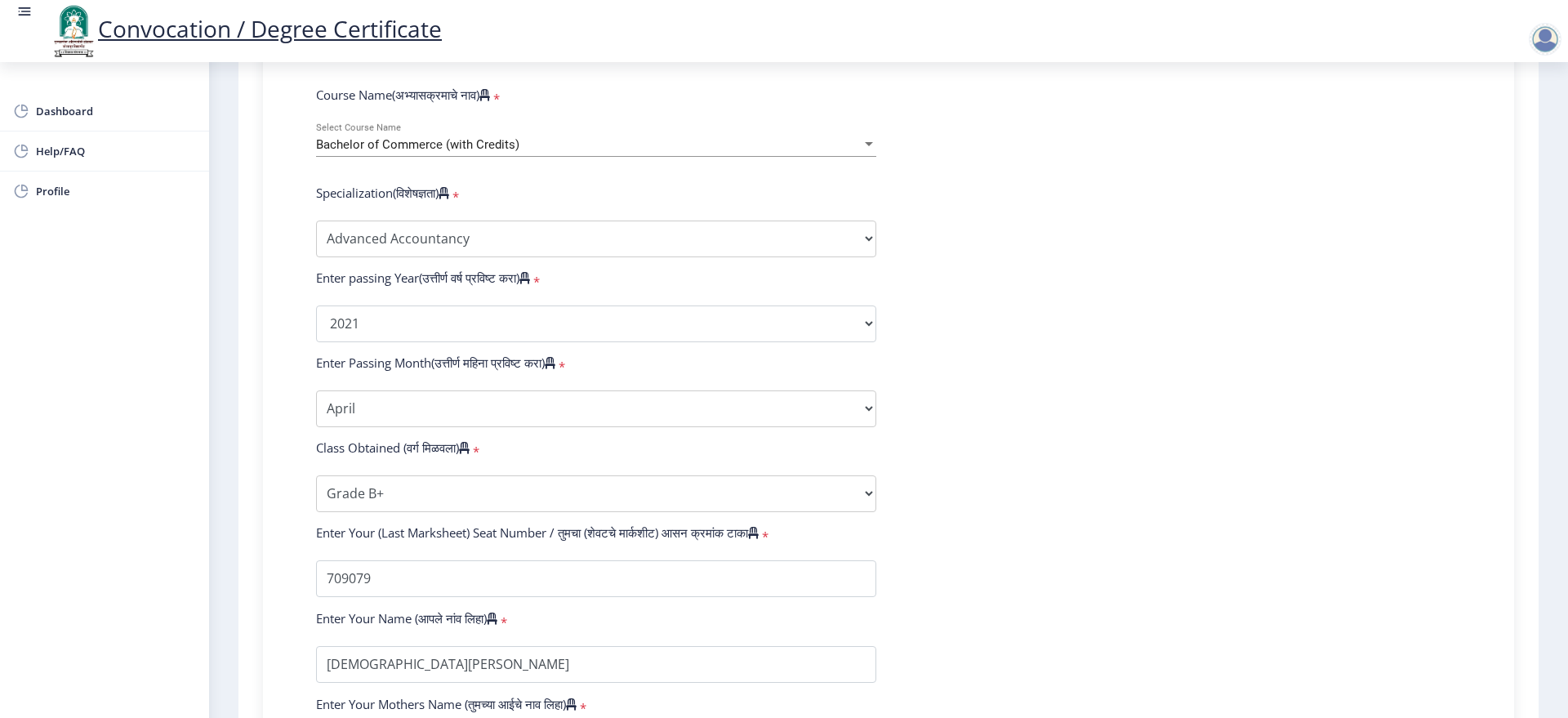 click on "Bachelor of Commerce (with Credits)" at bounding box center [417, 145] 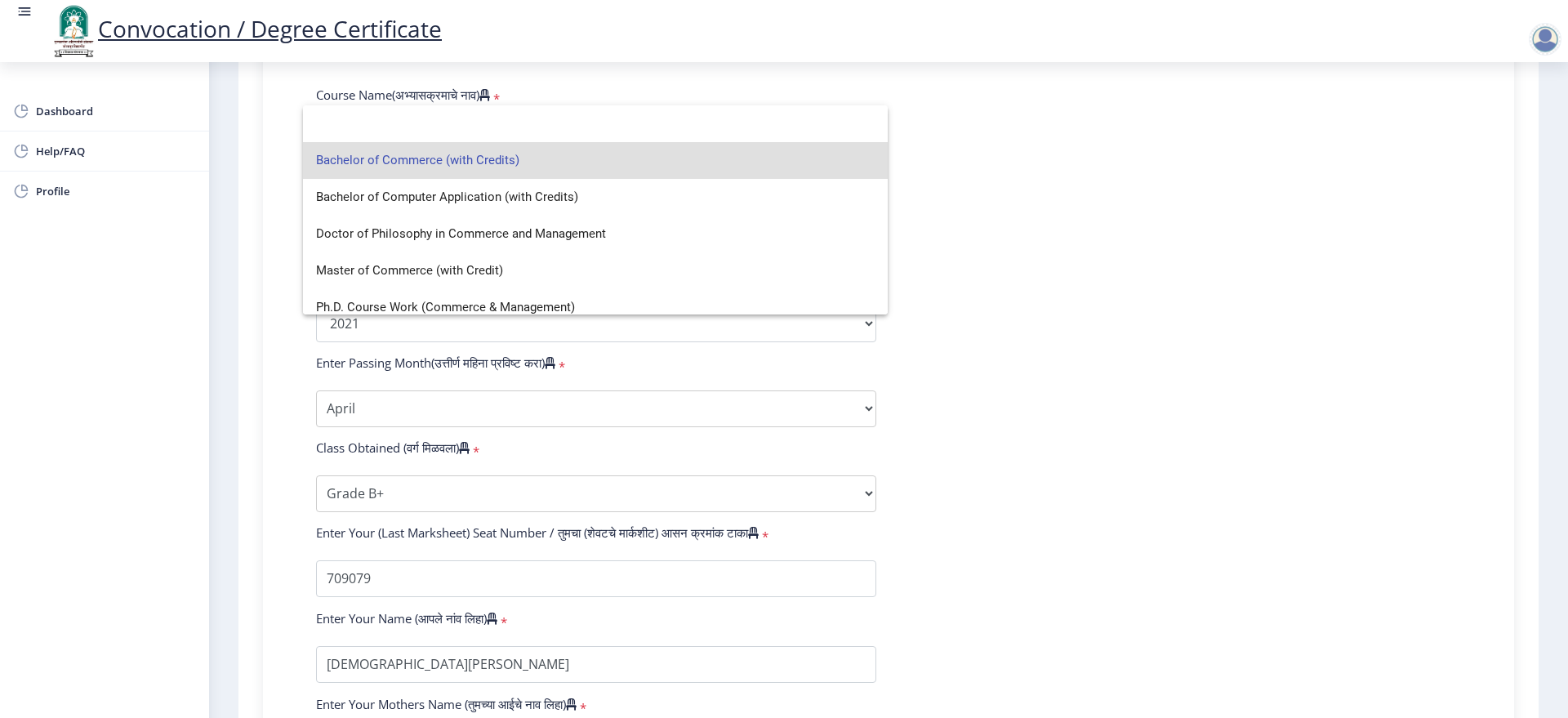 click on "Bachelor of Commerce (with Credits)" at bounding box center (595, 160) 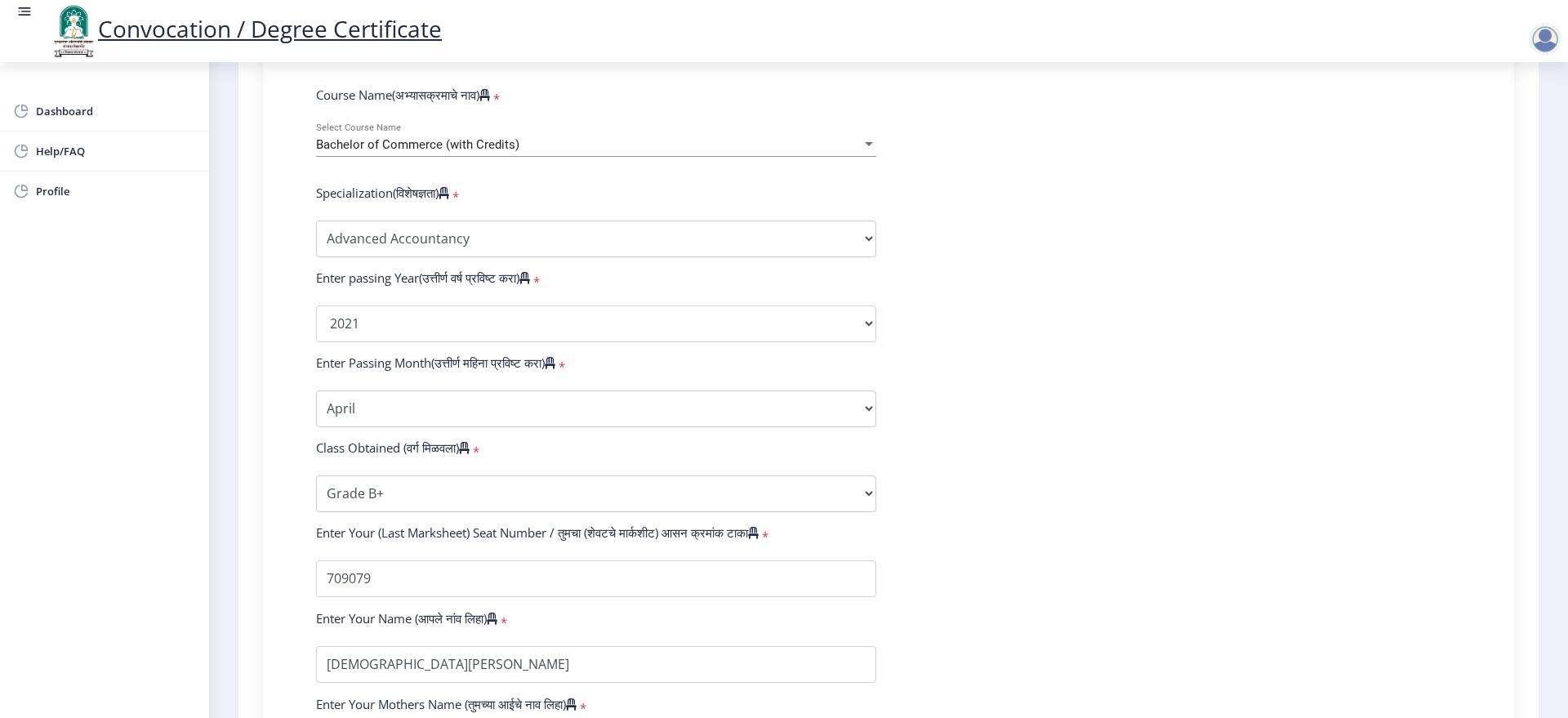 click on "Bachelor of Commerce (with Credits)" at bounding box center (417, 145) 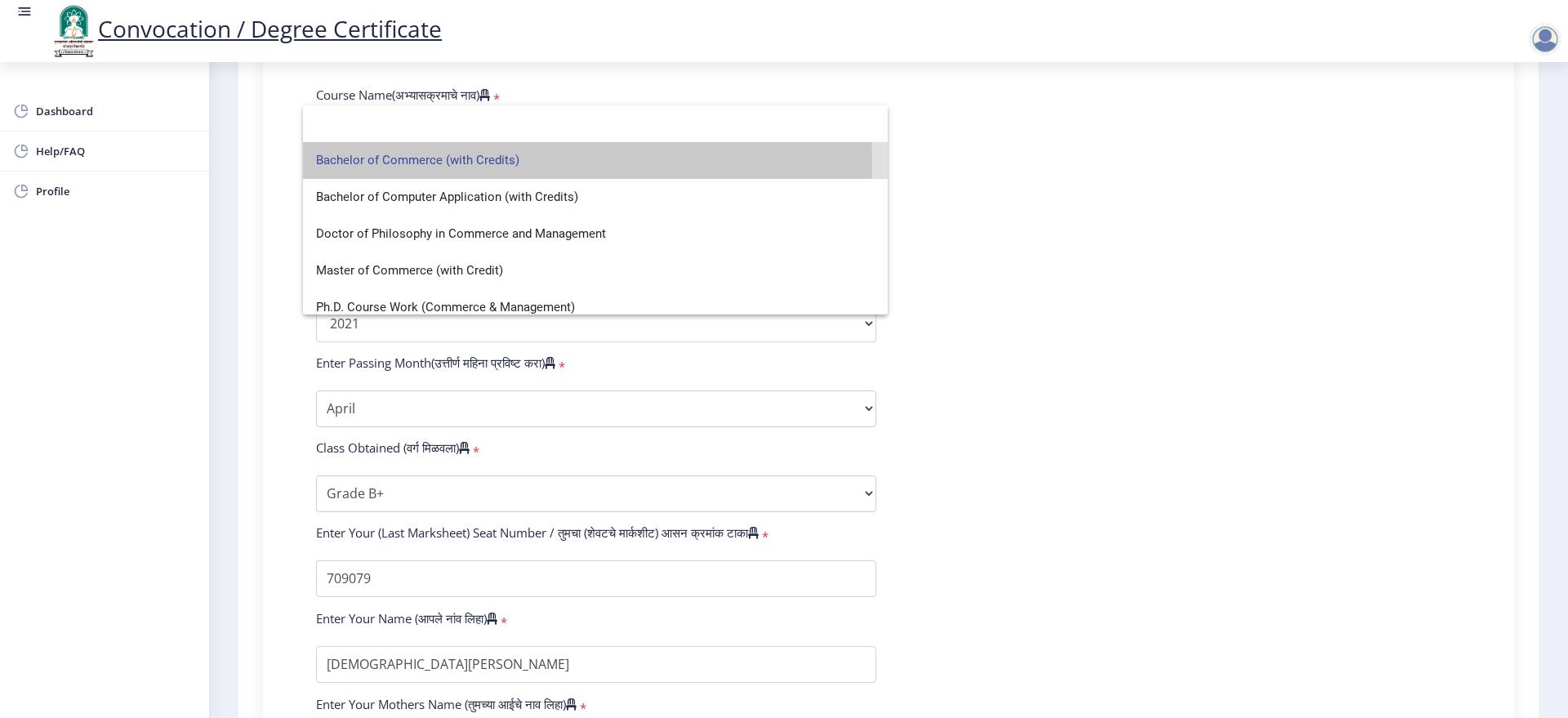 click on "Bachelor of Commerce (with Credits)" at bounding box center (595, 160) 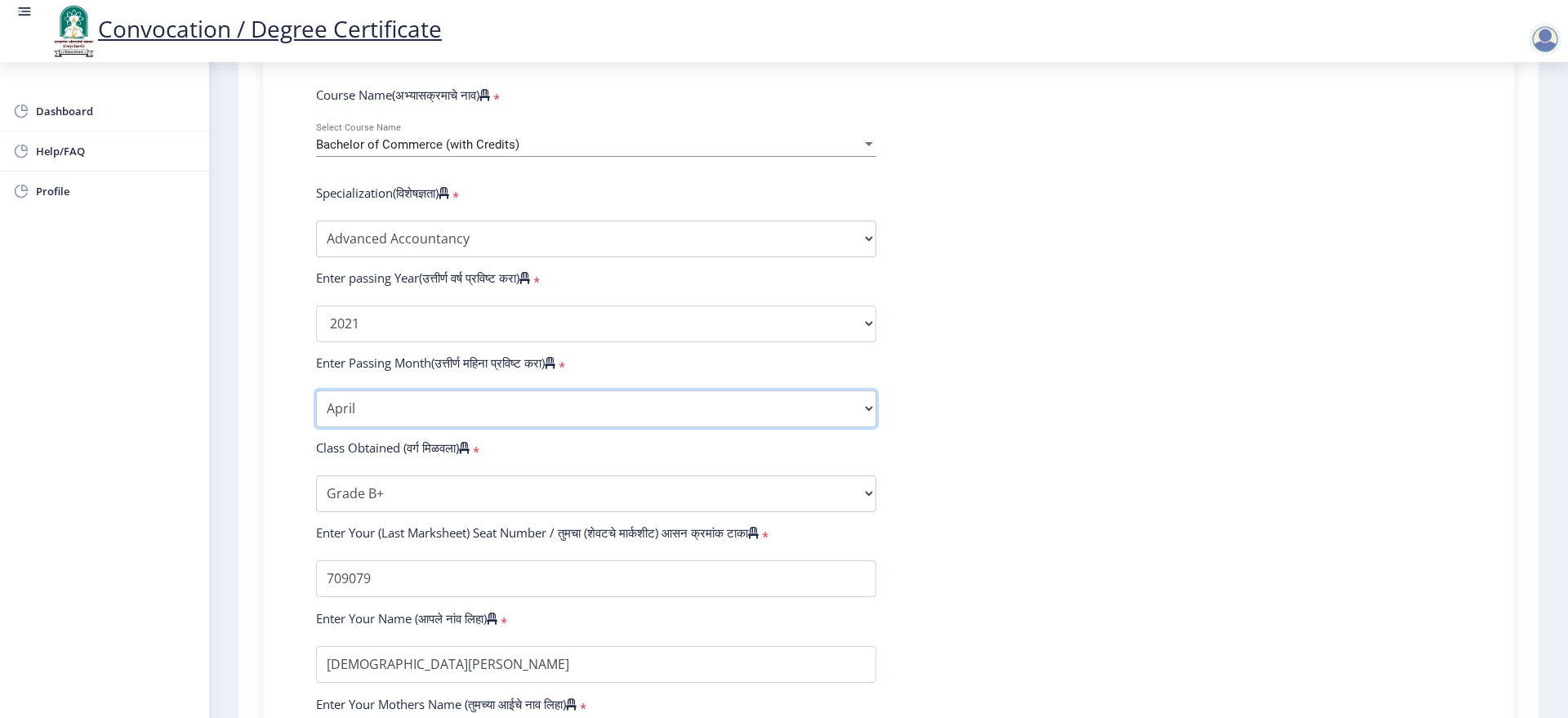 click on "Enter Passing Month March April May October November December" at bounding box center [596, 408] 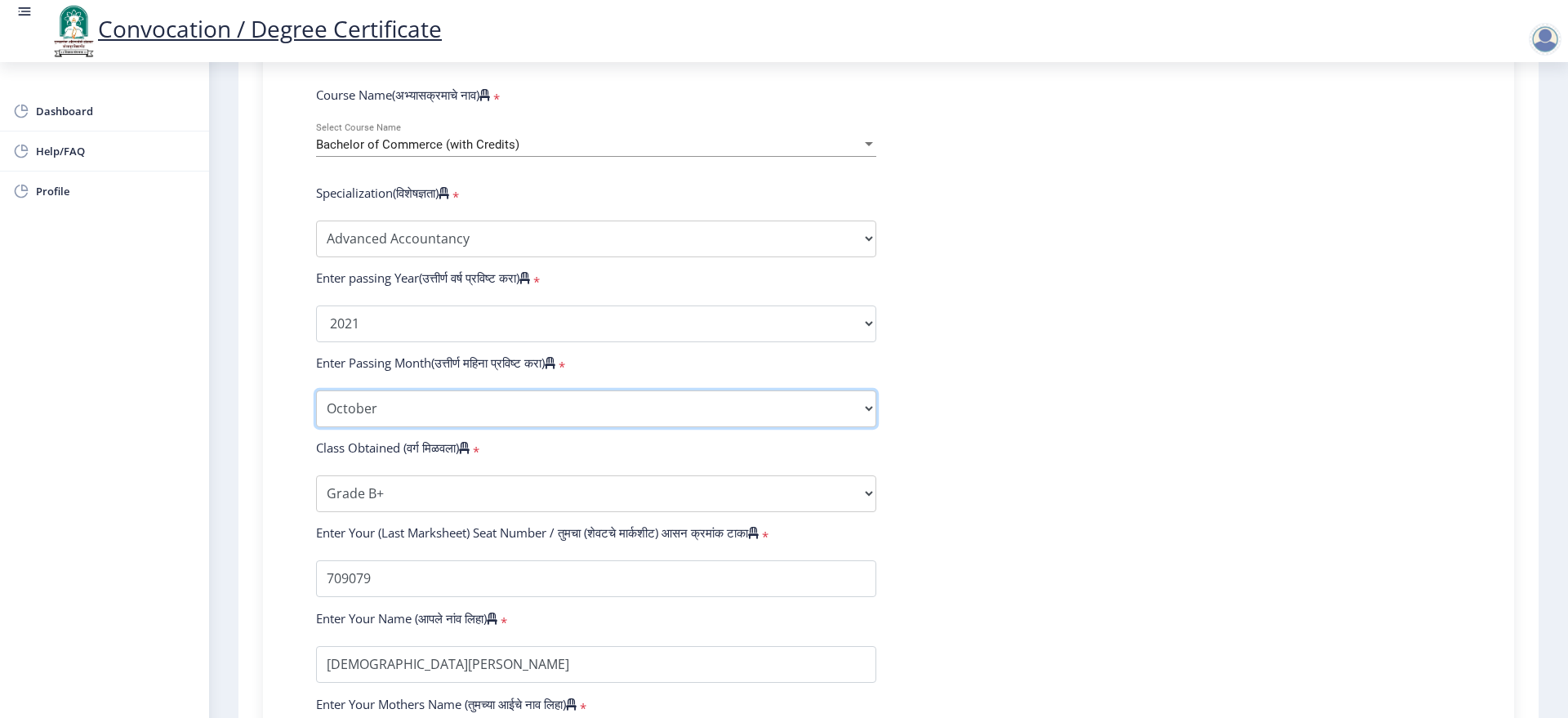 click on "Enter Passing Month March April May October November December" at bounding box center [596, 408] 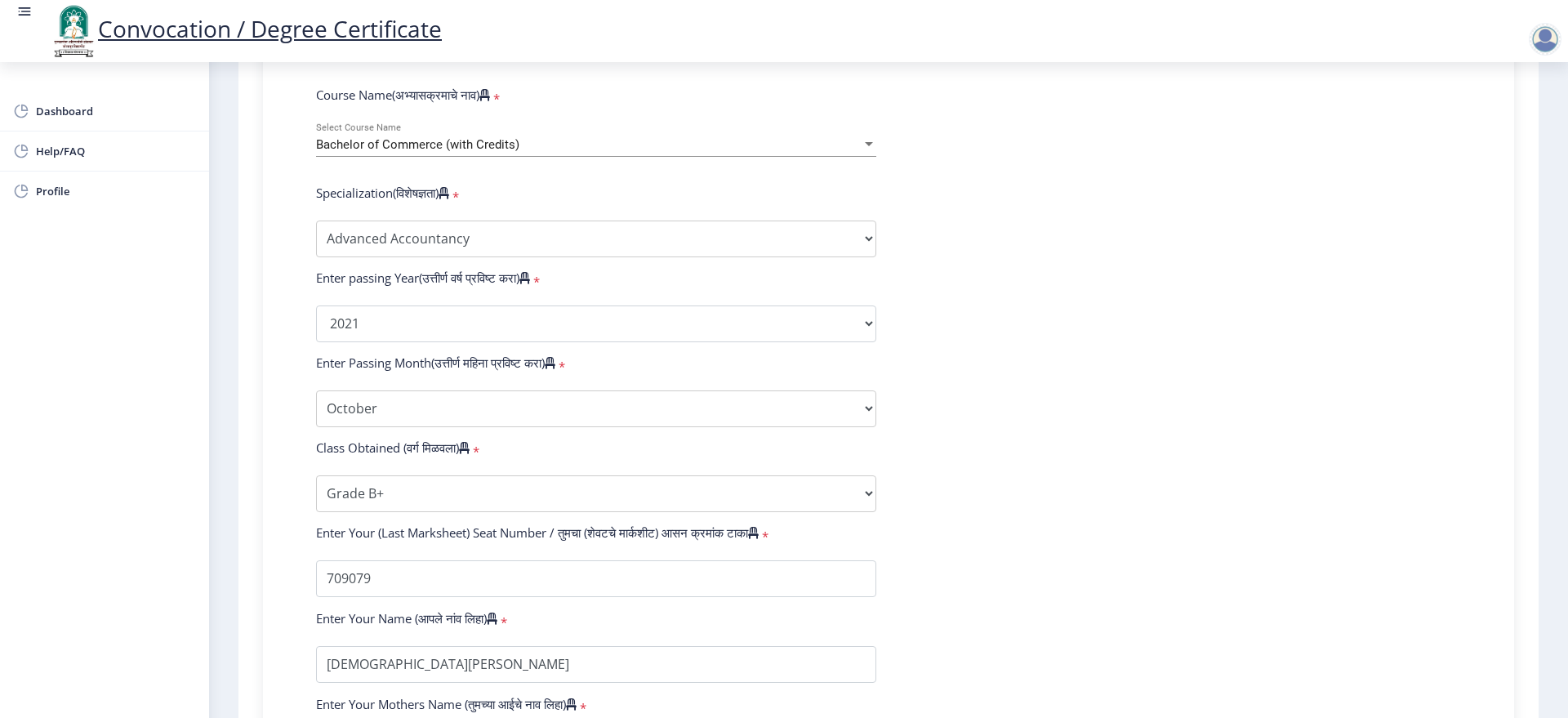 click on "Enter Your PRN Number (तुमचा पीआरएन (कायम नोंदणी क्रमांक) एंटर करा)   * Student Type (विद्यार्थी प्रकार)    * Select Student Type Regular External College Name(कॉलेजचे नाव)   * D.A.V.Velankar College of Commerce Select College Name Course Name(अभ्यासक्रमाचे नाव)   * Bachelor of Commerce (with Credits) Select Course Name  Specialization(विशेषज्ञता)   * Specialization Banking Advanced Accountancy Advanced Banking Advanced Cost Accounting Advanced Costing Industrial Management Insurance Advanced Insurance Advanced Statistics Other Enter passing Year(उत्तीर्ण वर्ष प्रविष्ट करा)   *  2025   2024   2023   2022   2021   2020   2019   2018   2017   2016   2015   2014   2013   2012   2011   2010   2009   2008   2007   2006   2005   2004   2003   2002   2001   2000   1999   1998   1997  * *" 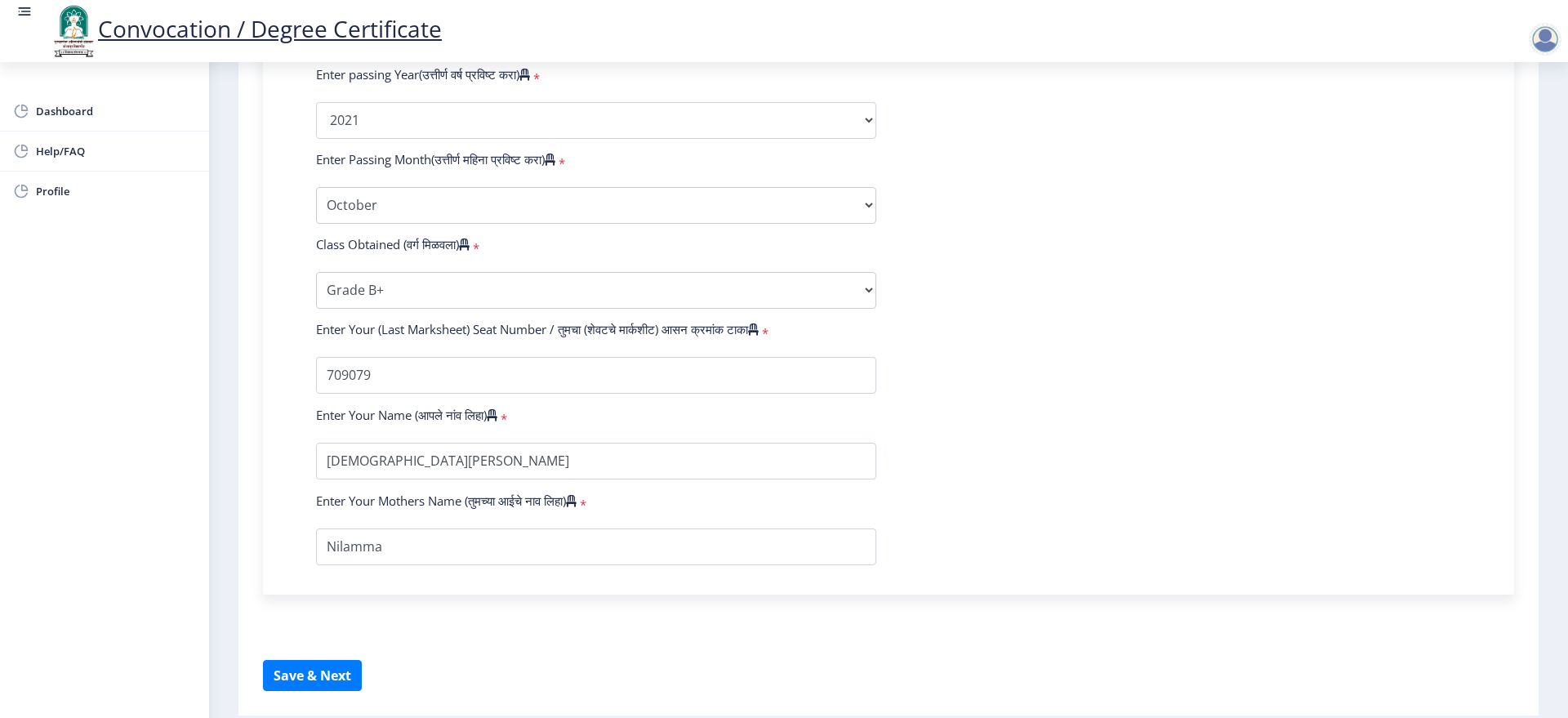 scroll, scrollTop: 875, scrollLeft: 0, axis: vertical 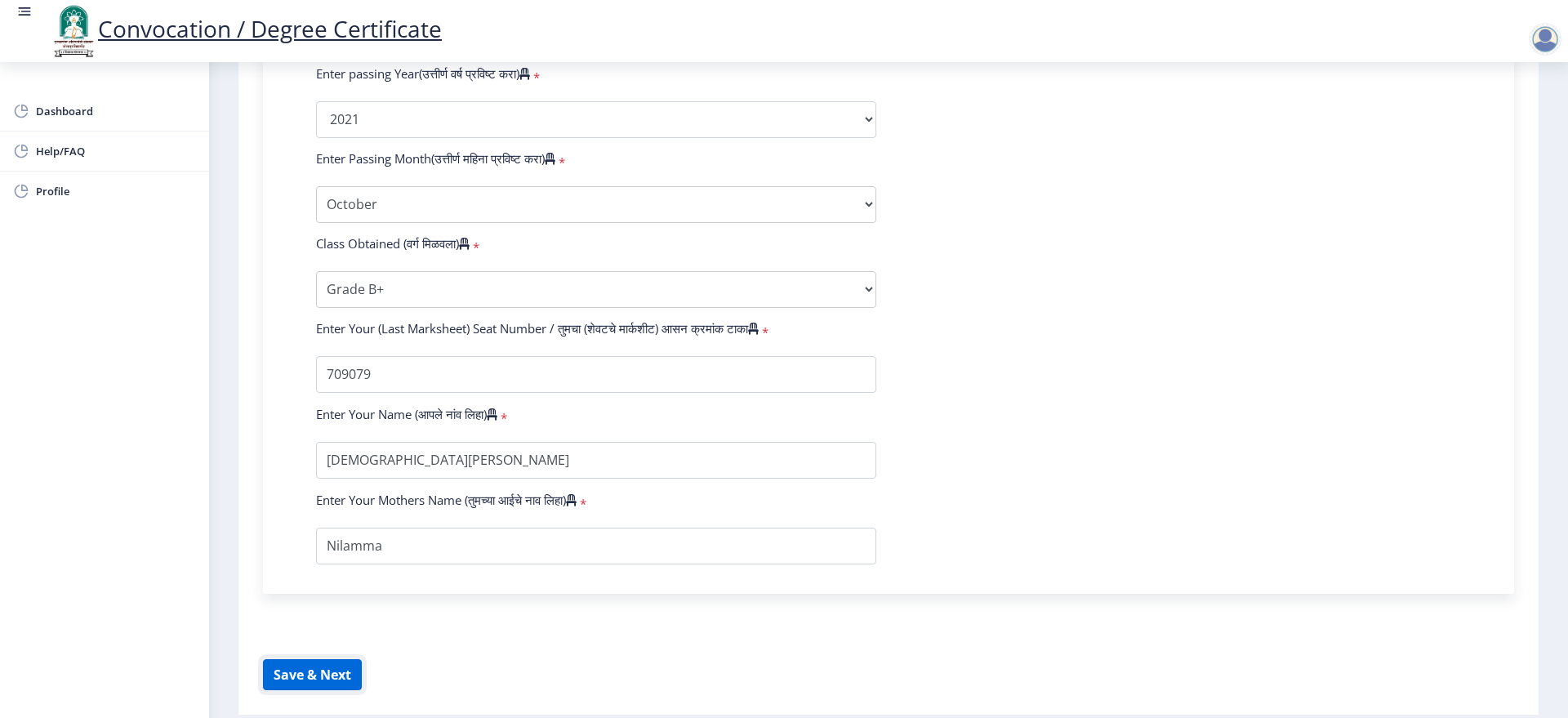 click on "Save & Next" 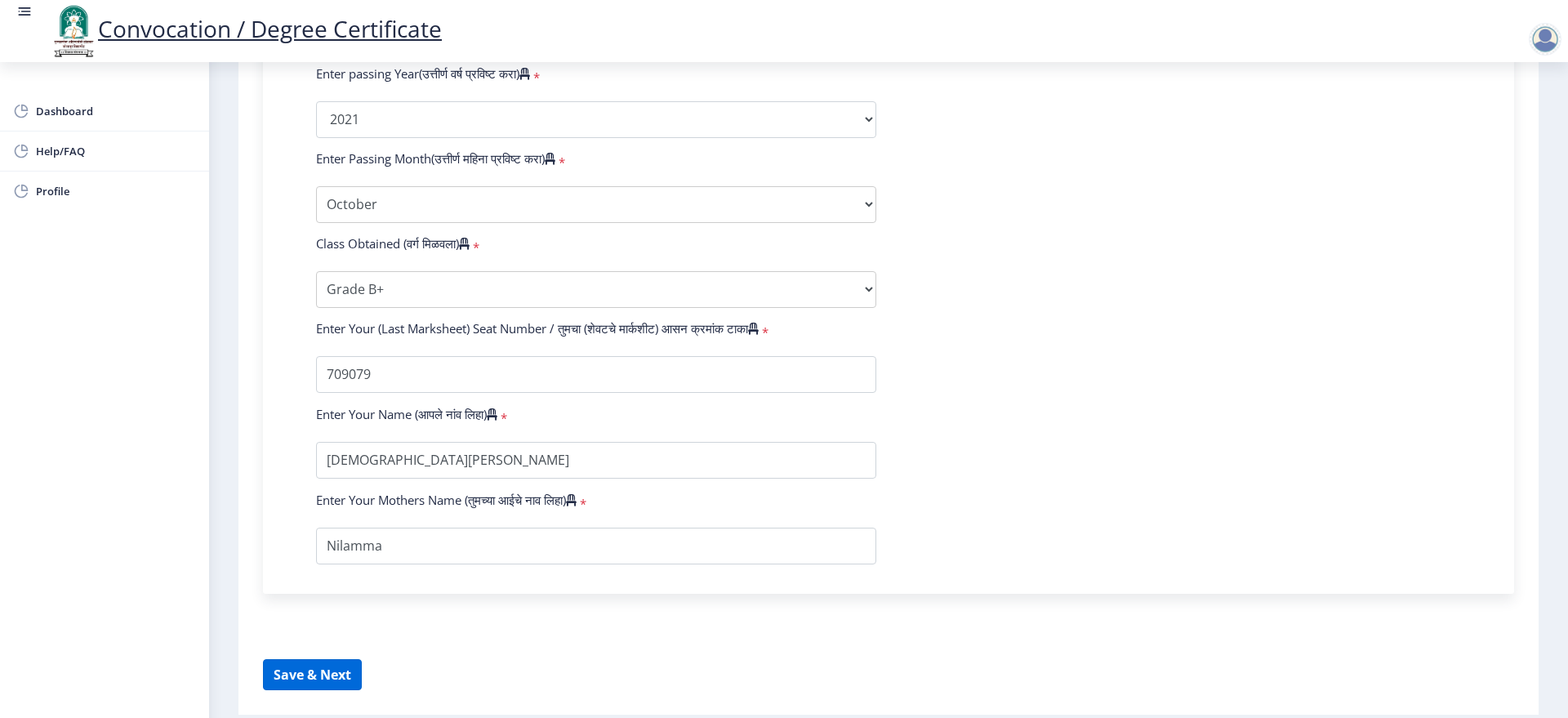 select 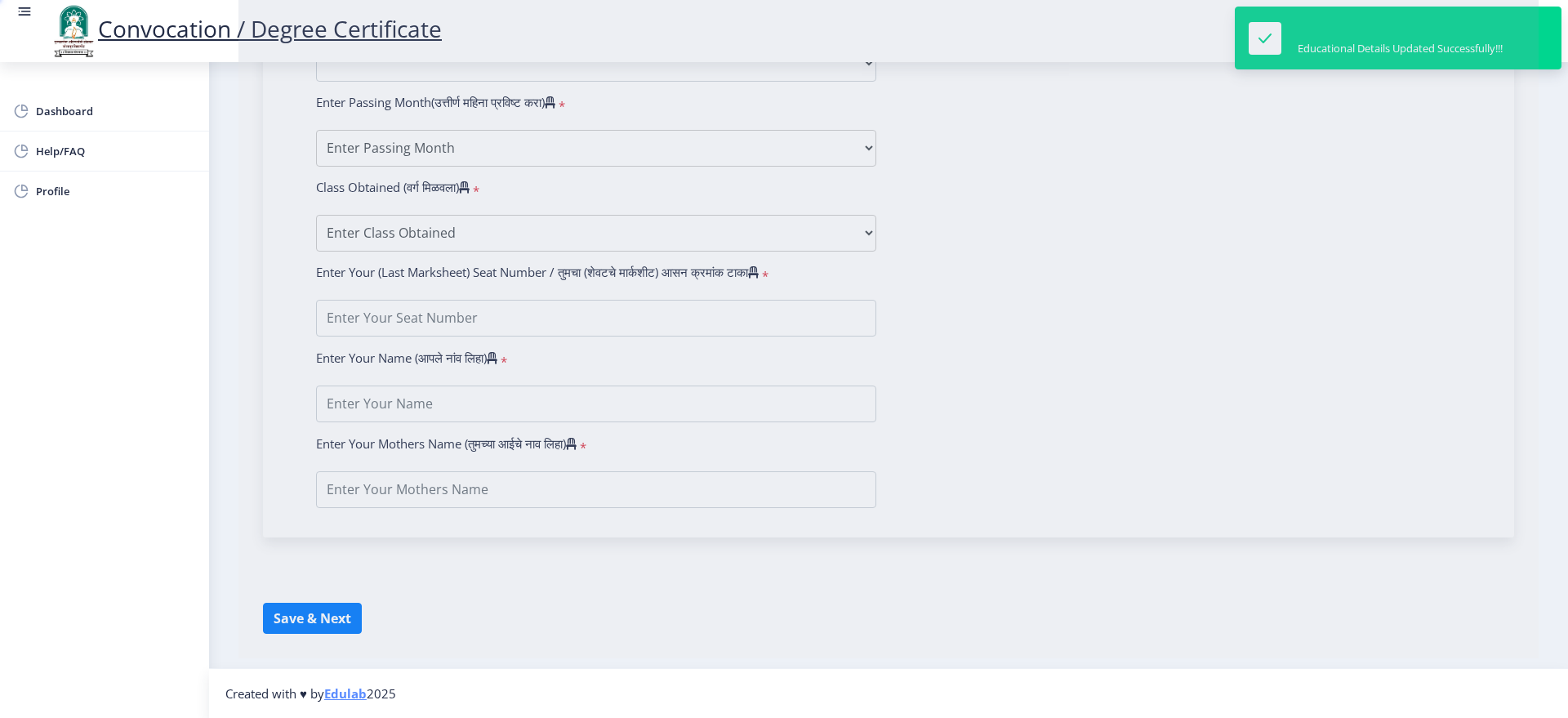 type on "[DEMOGRAPHIC_DATA][PERSON_NAME]" 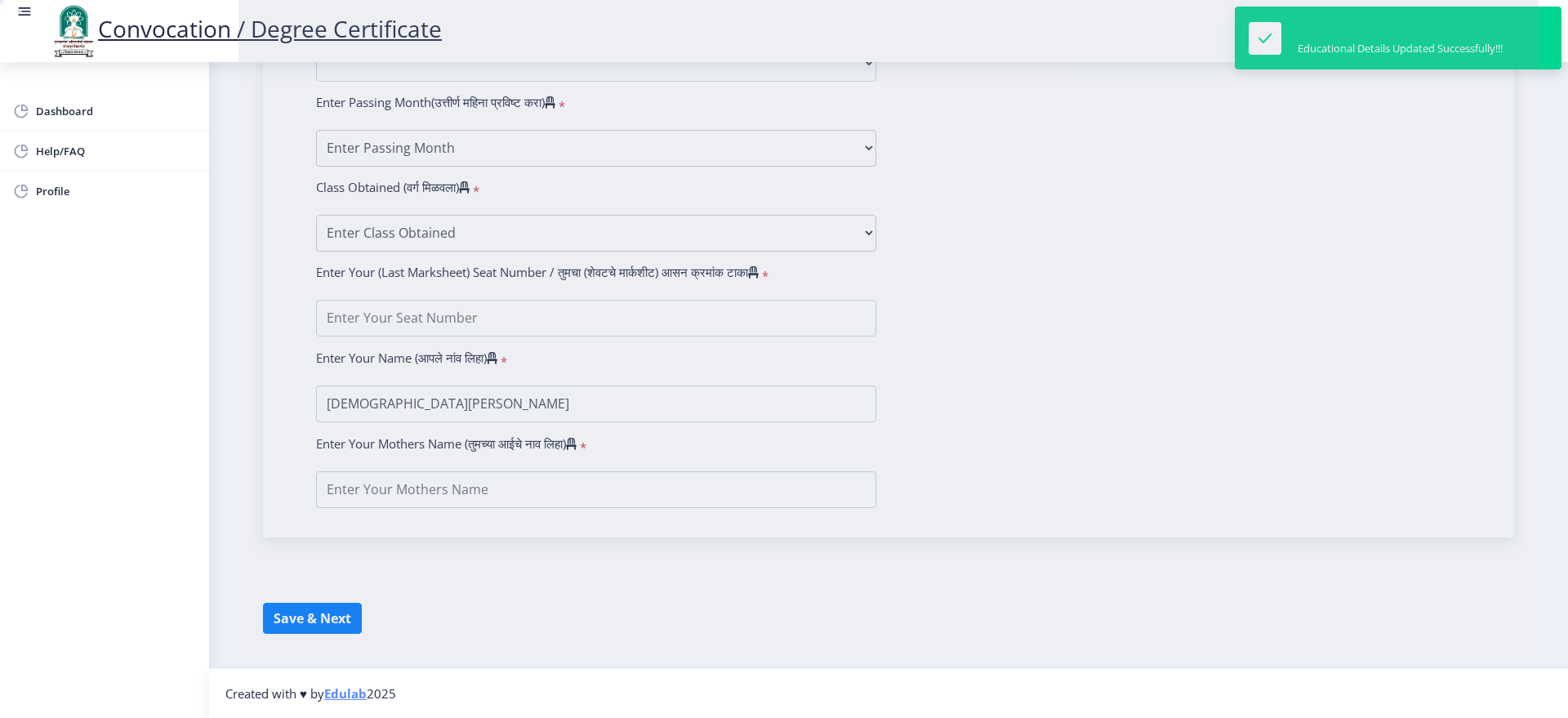 scroll, scrollTop: 0, scrollLeft: 0, axis: both 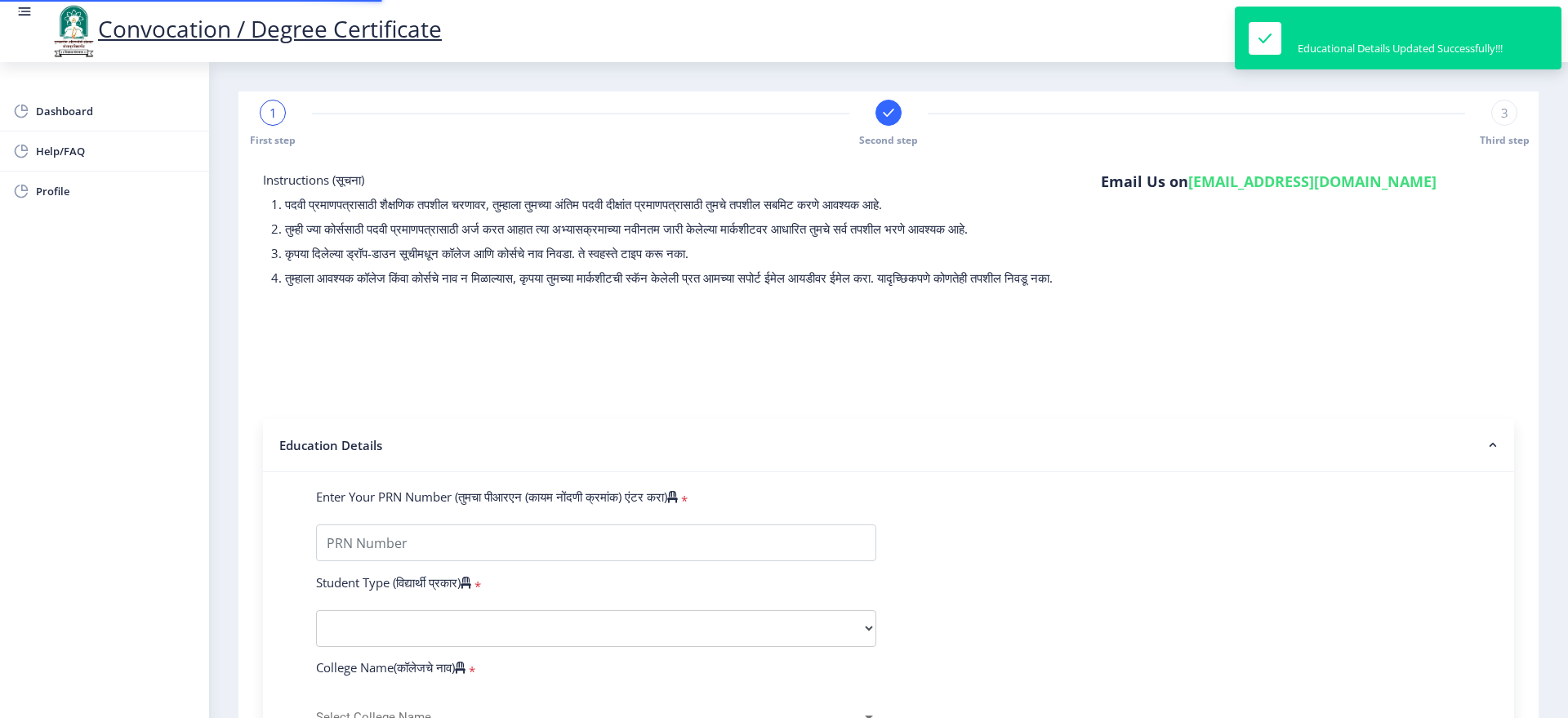 type on "2017032500090793" 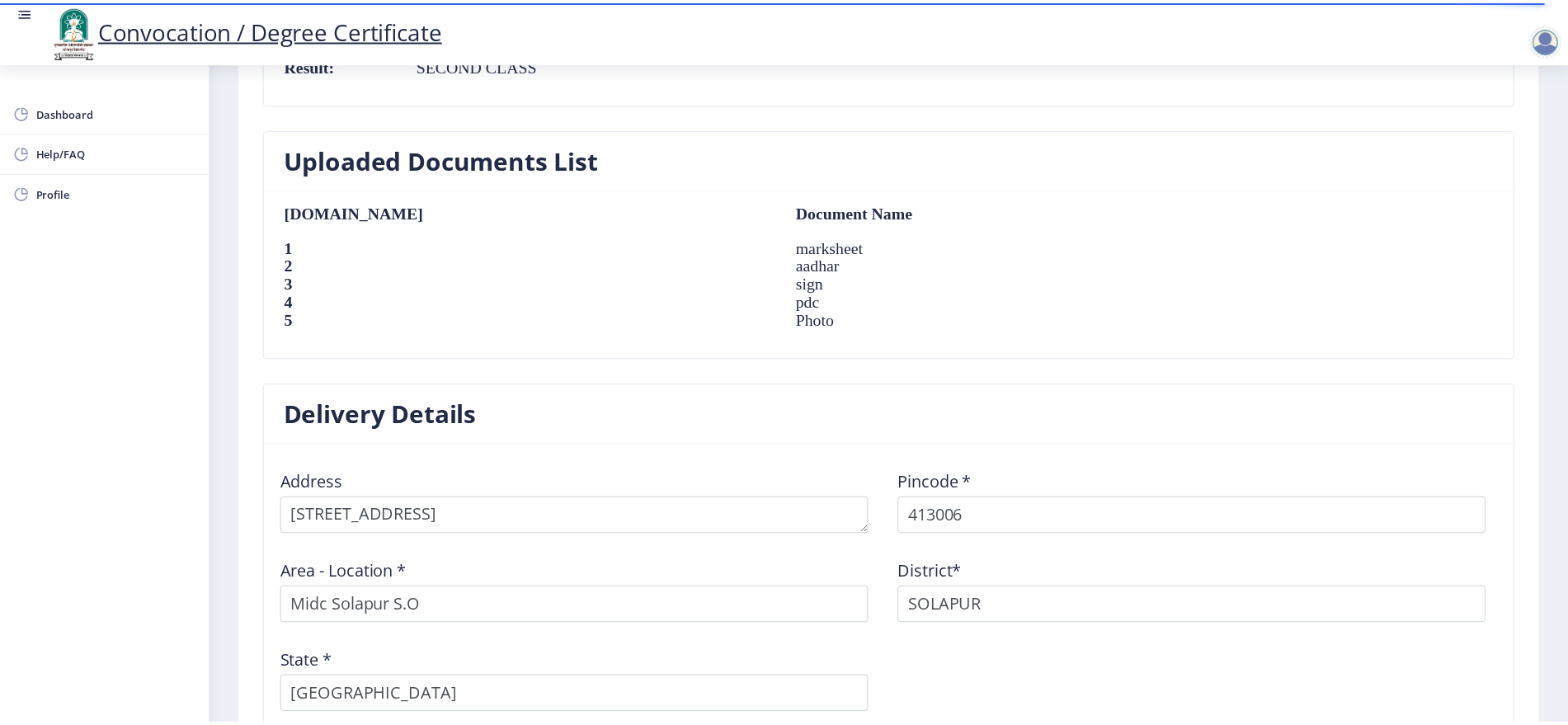 scroll, scrollTop: 1697, scrollLeft: 0, axis: vertical 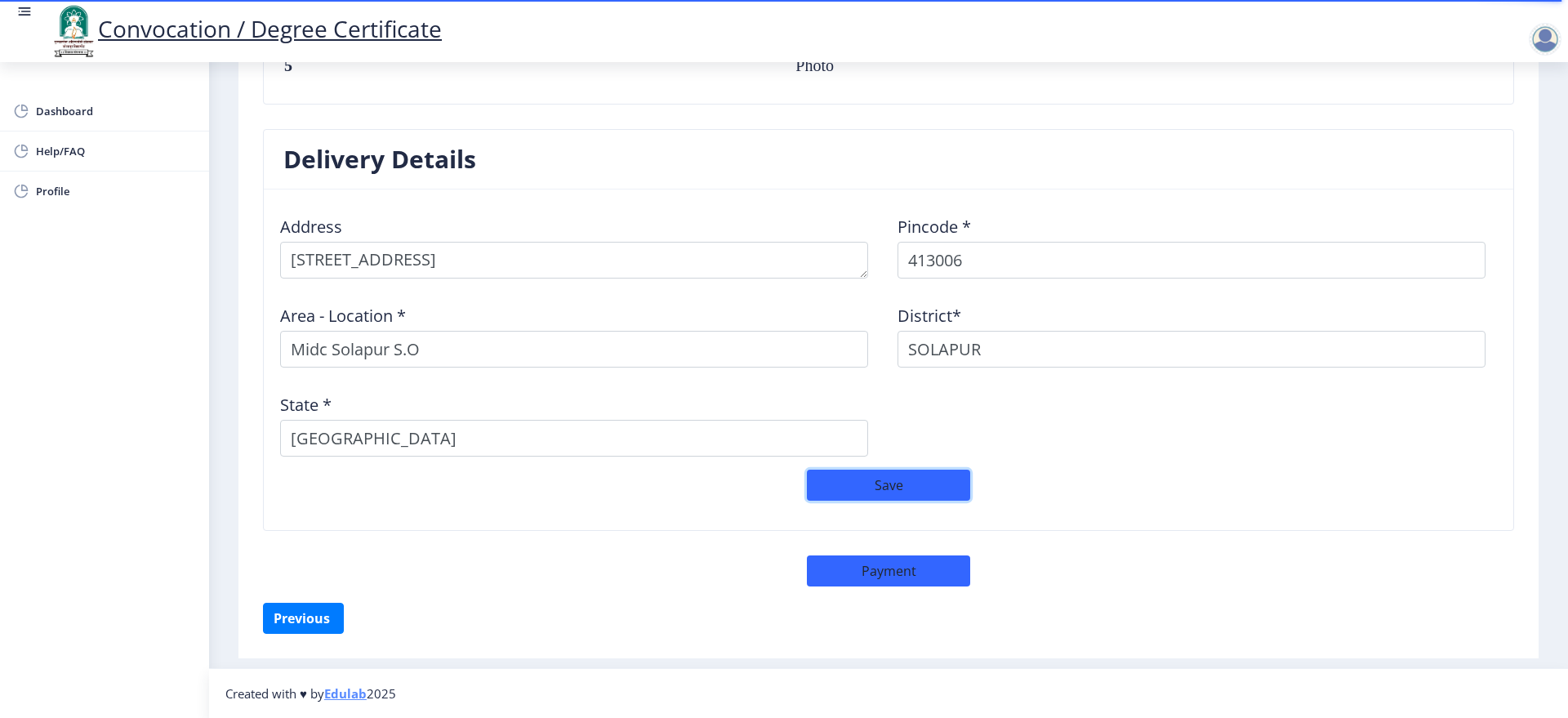 click on "Save" 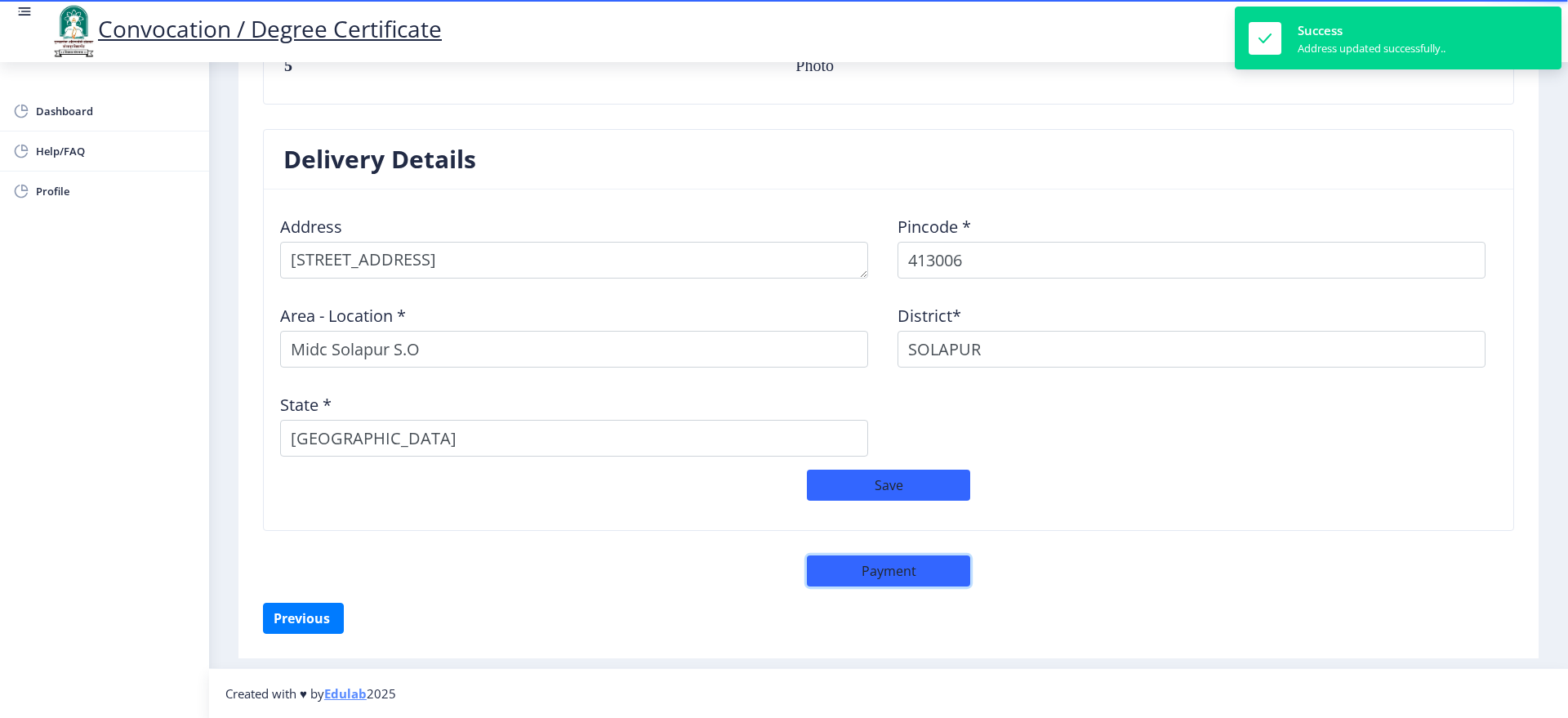 click on "Payment" 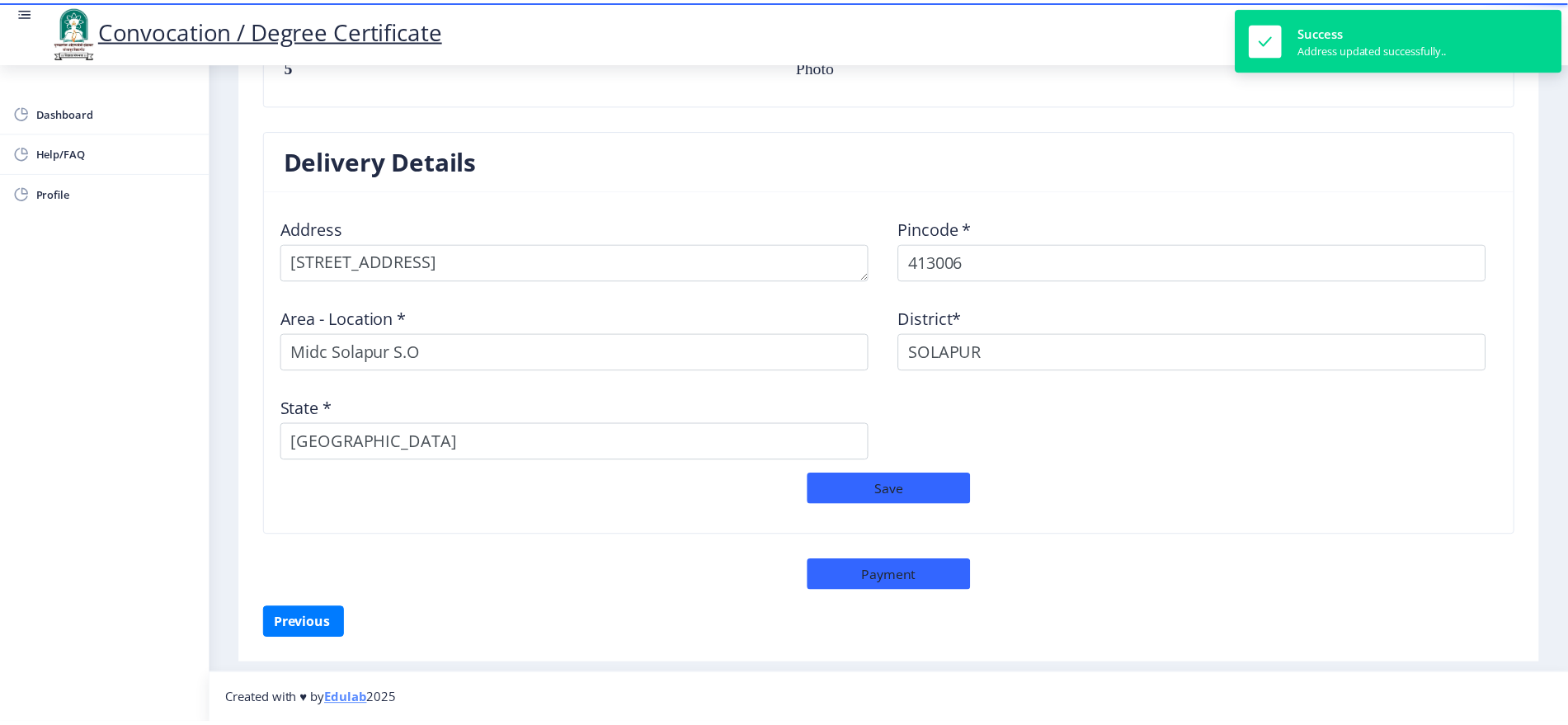 scroll, scrollTop: 1696, scrollLeft: 0, axis: vertical 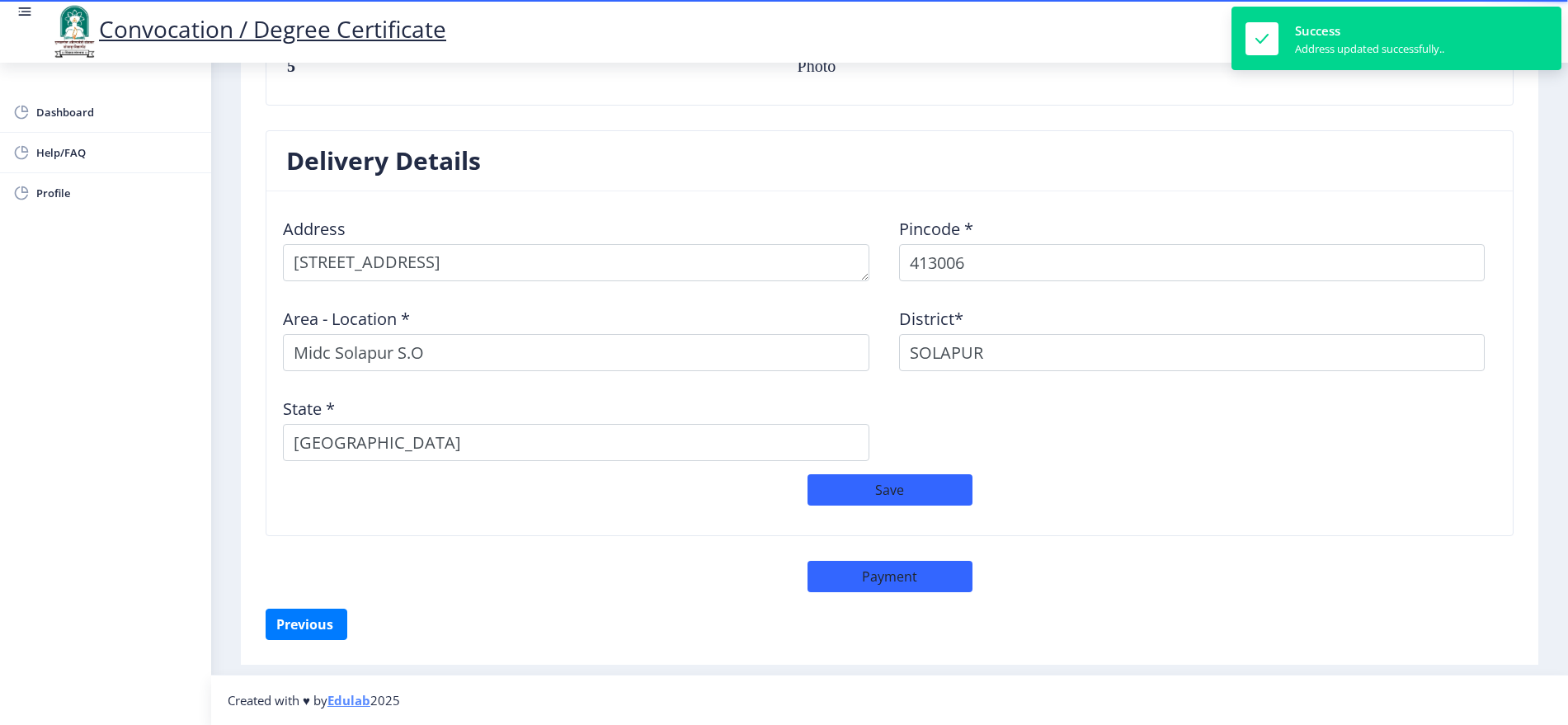 select on "sealed" 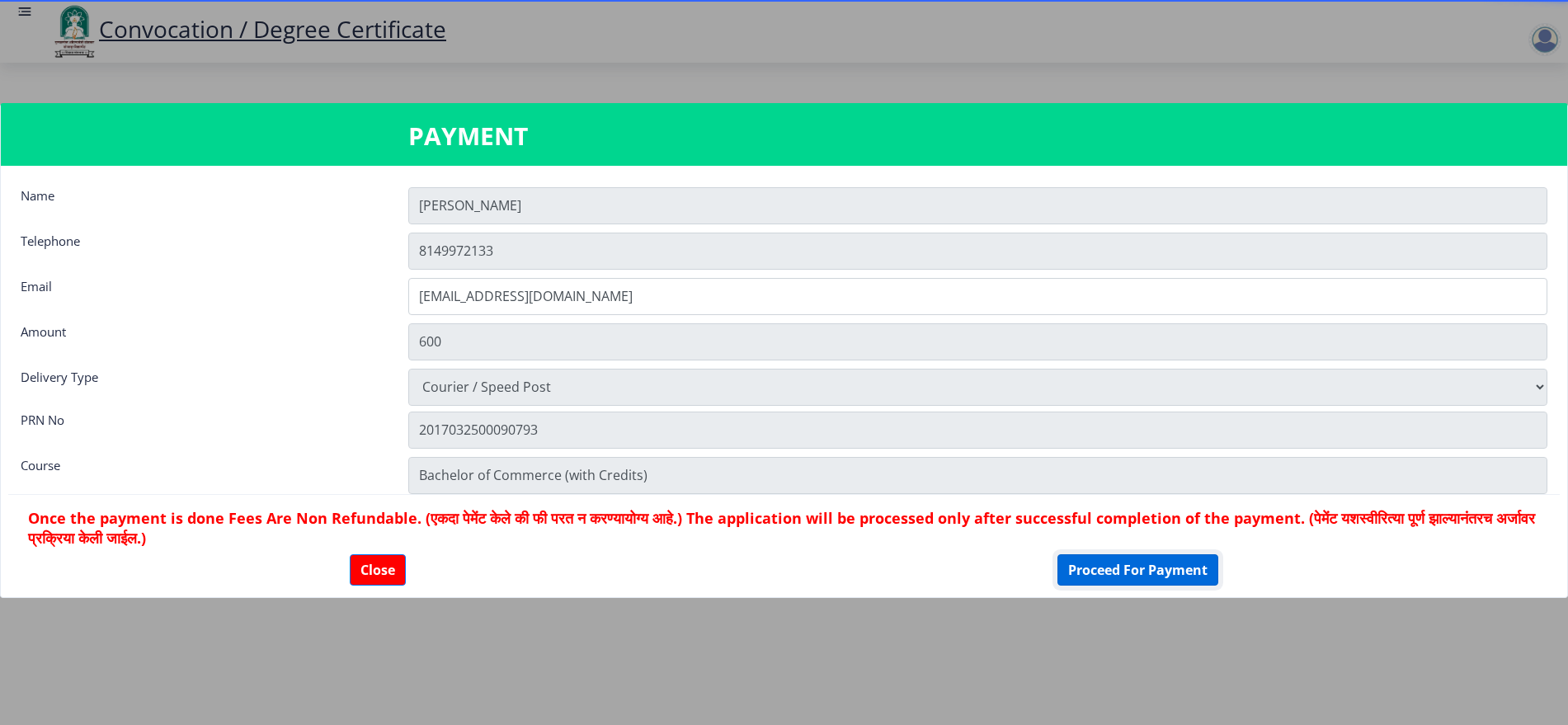 click on "Proceed For Payment" 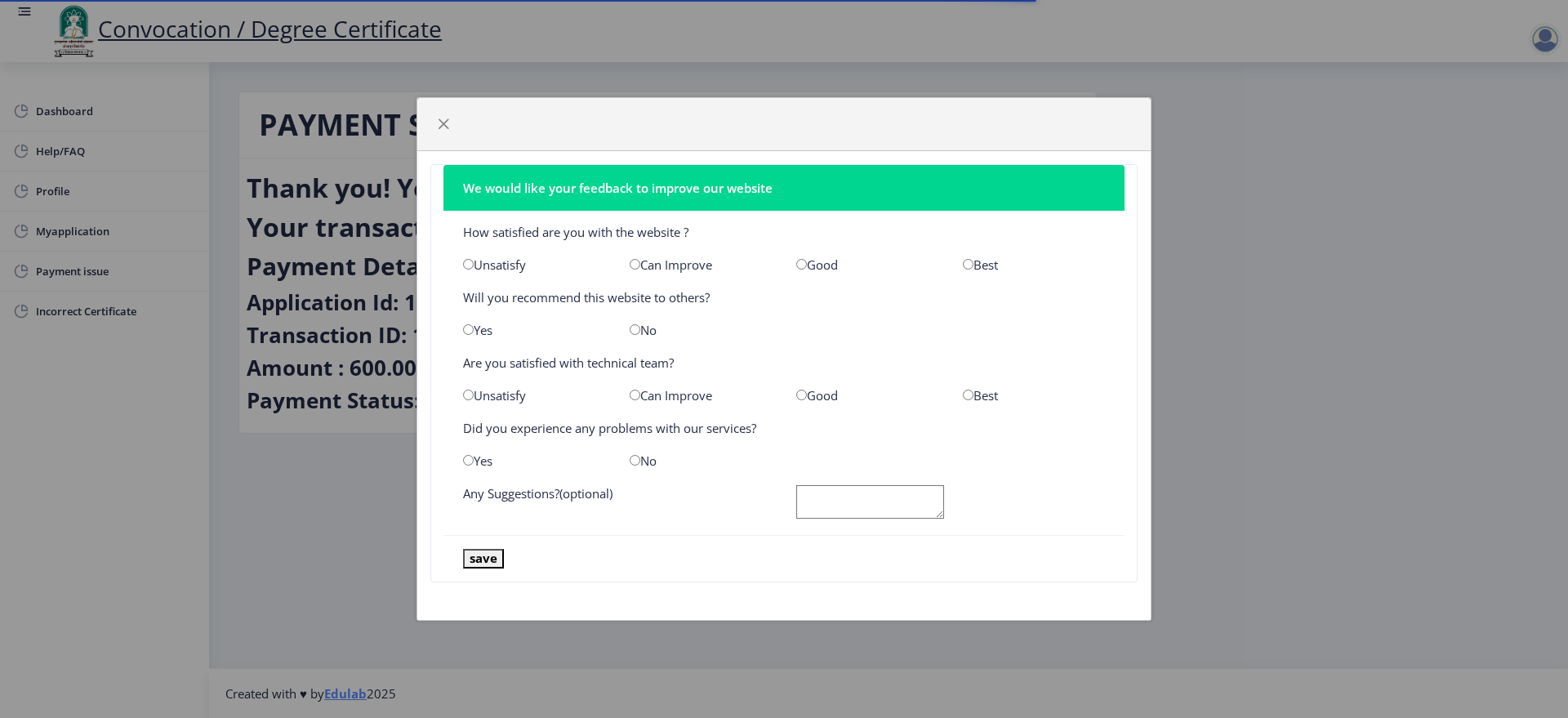 scroll, scrollTop: 0, scrollLeft: 0, axis: both 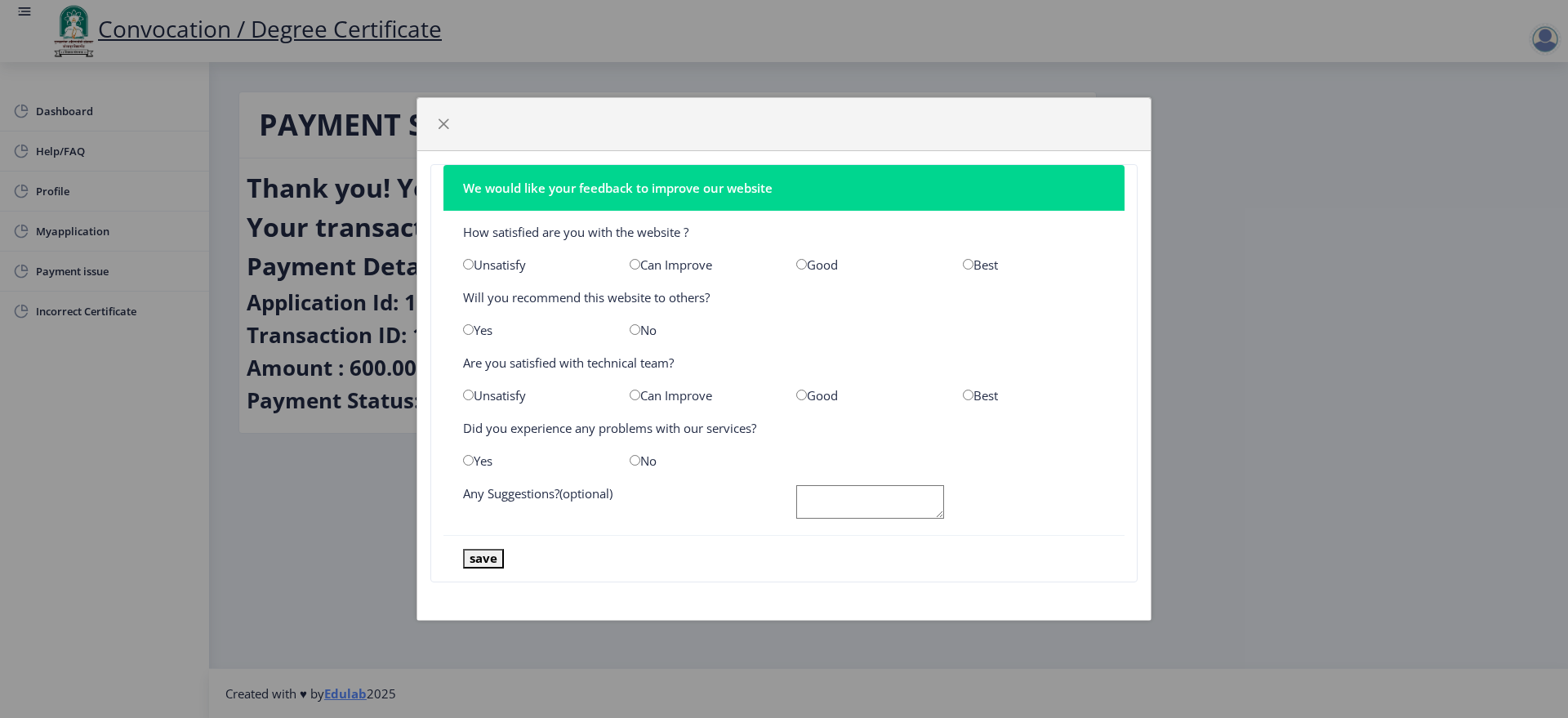 click at bounding box center (968, 264) 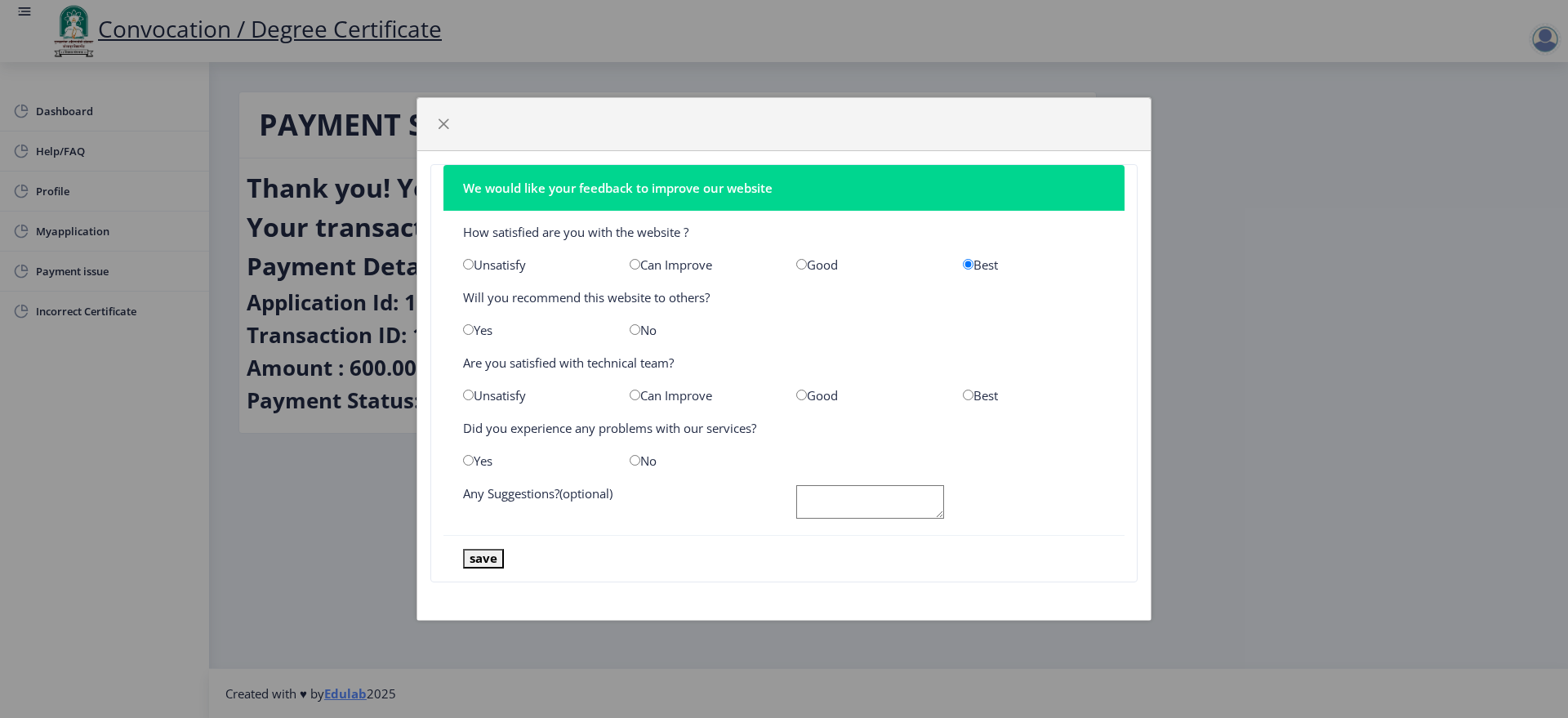 click at bounding box center (968, 395) 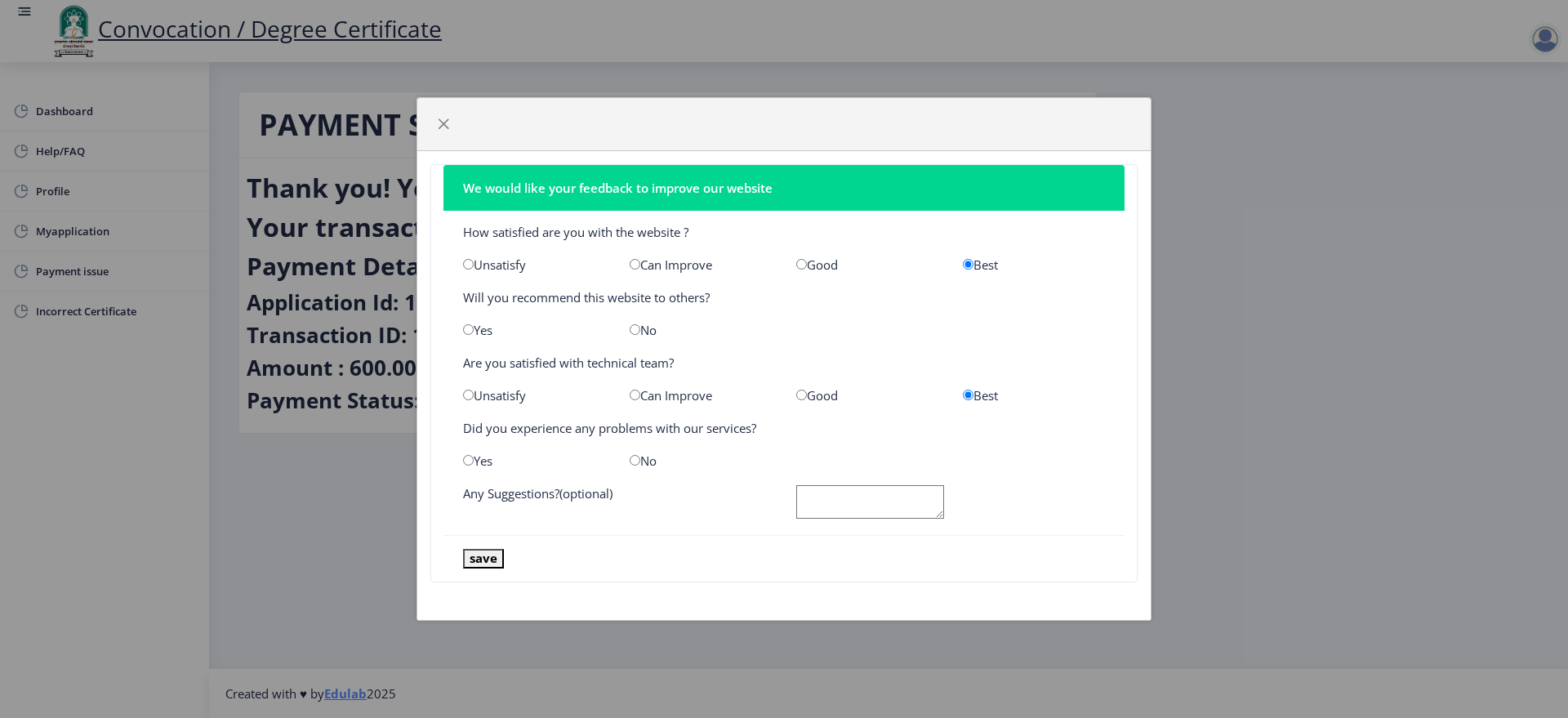 click at bounding box center [635, 329] 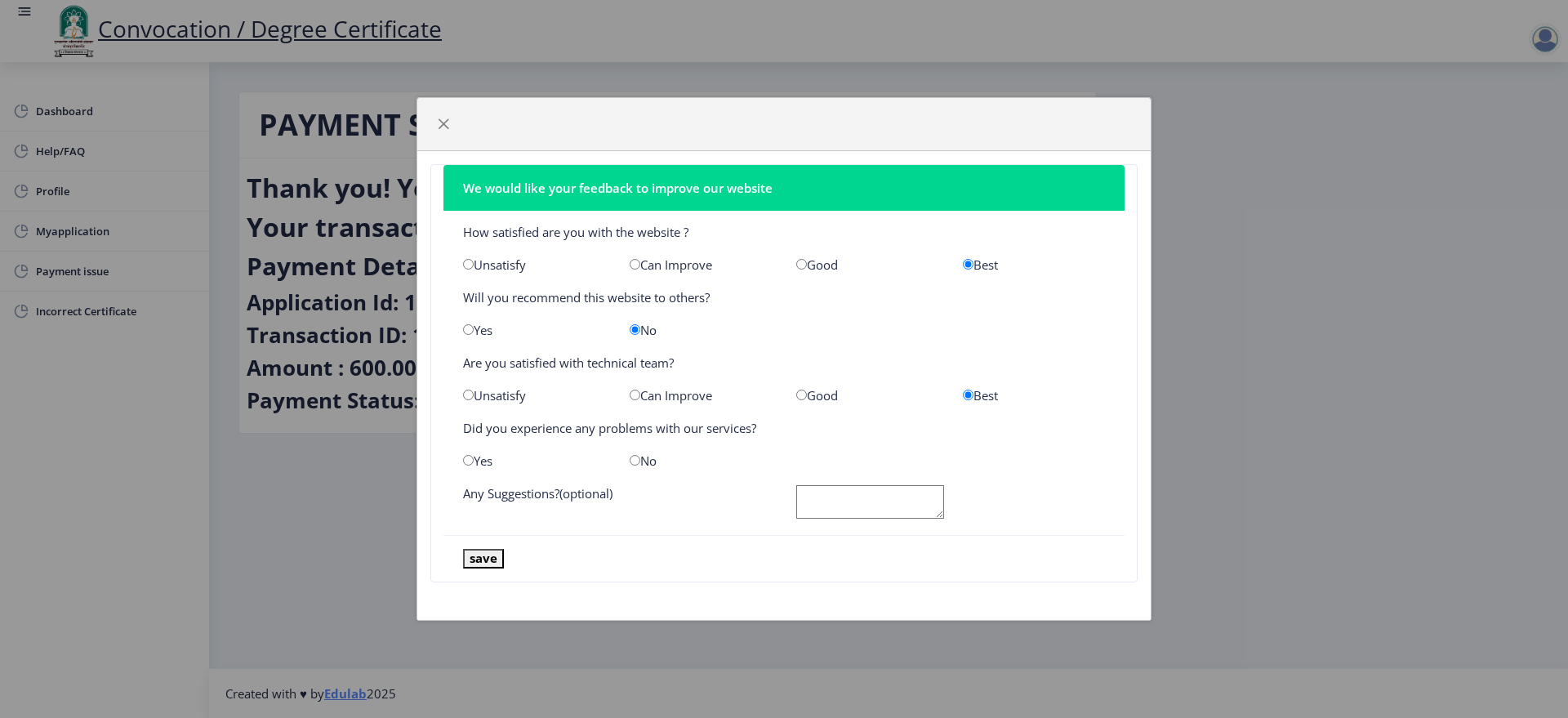 click at bounding box center (635, 460) 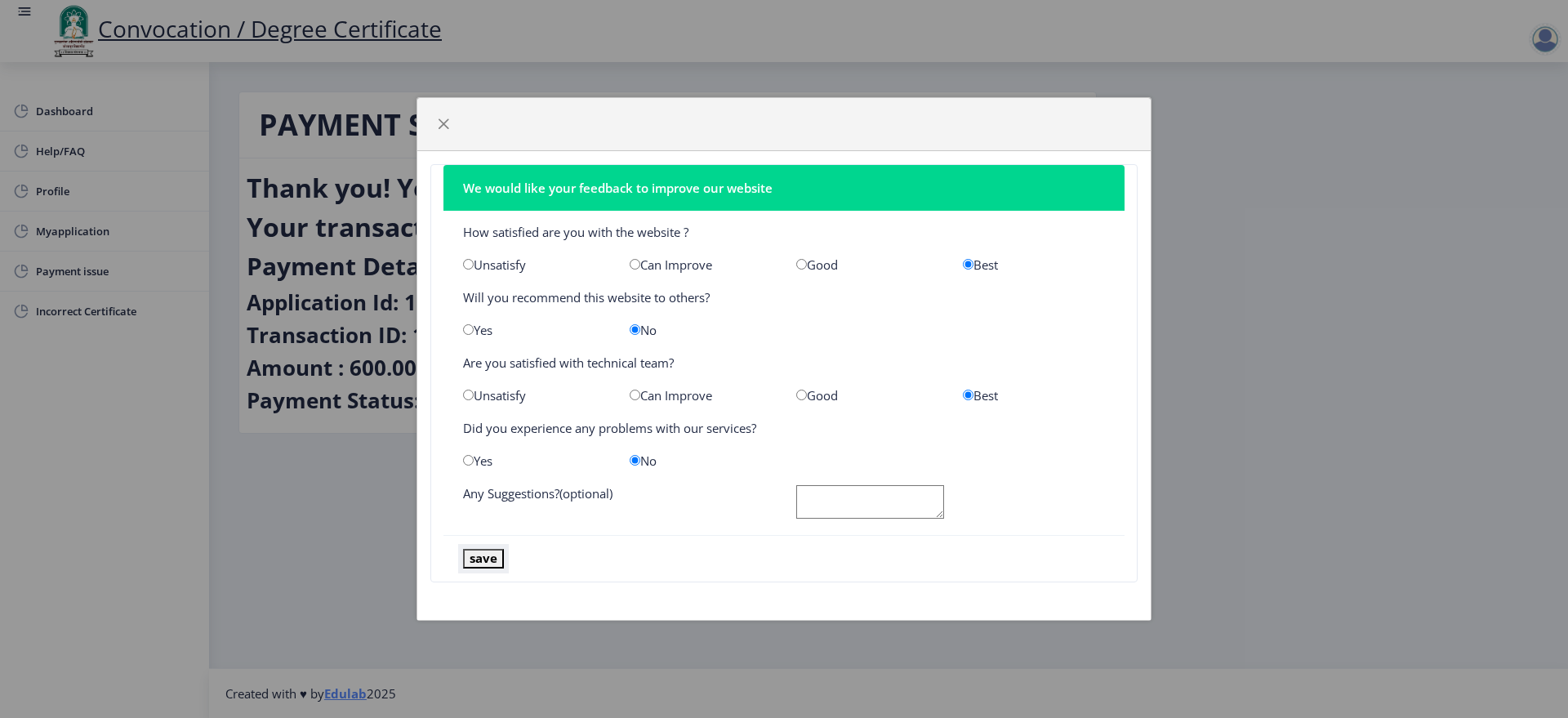 click on "save" 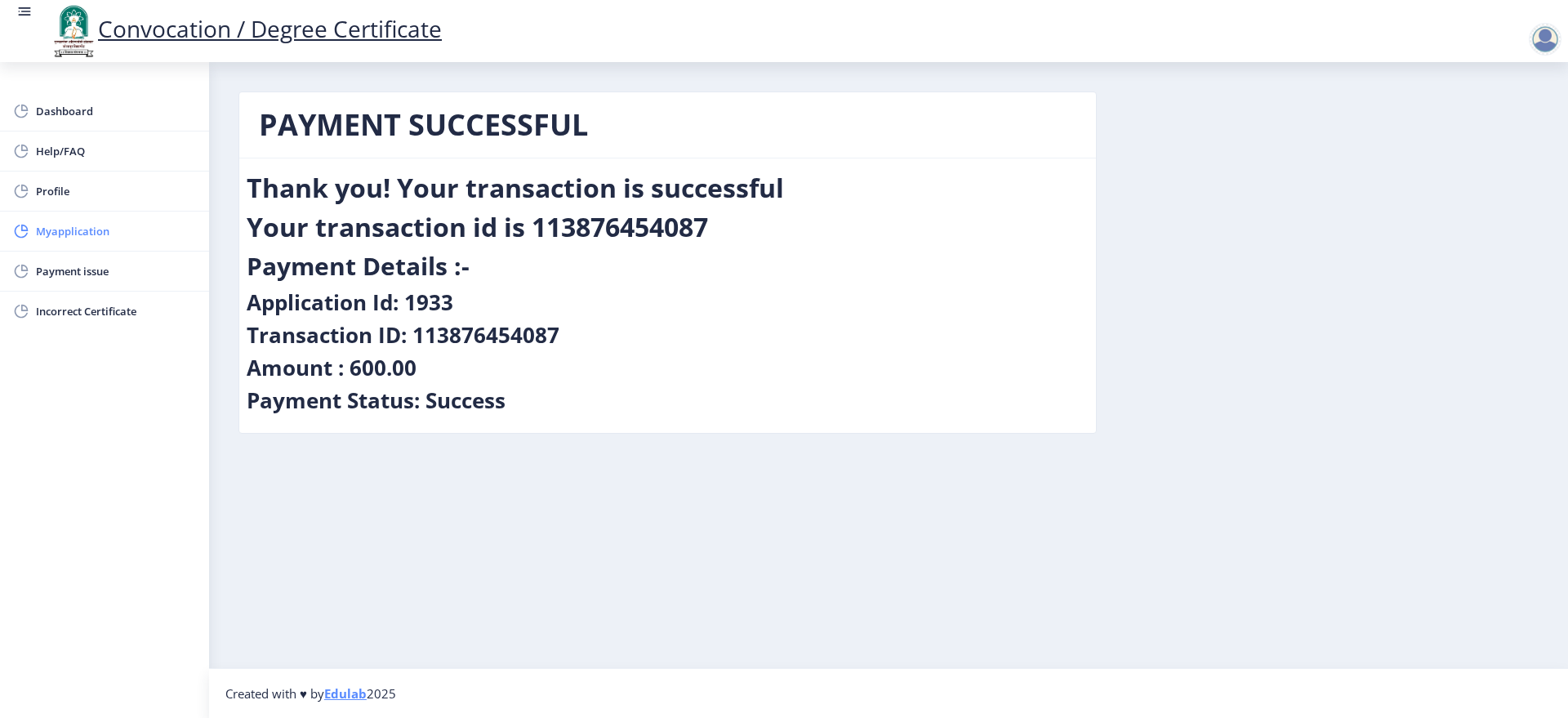 click on "Myapplication" 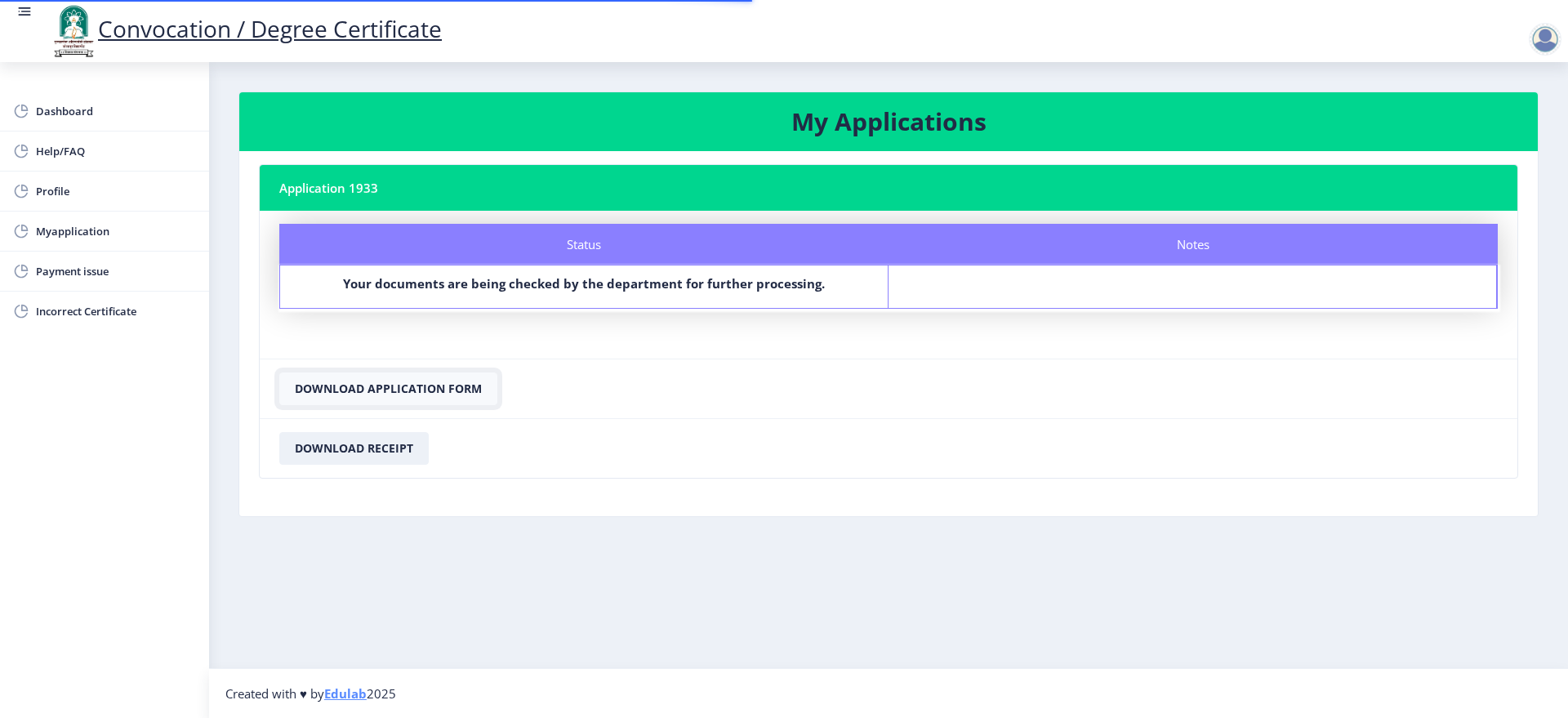 click on "Download Application Form" 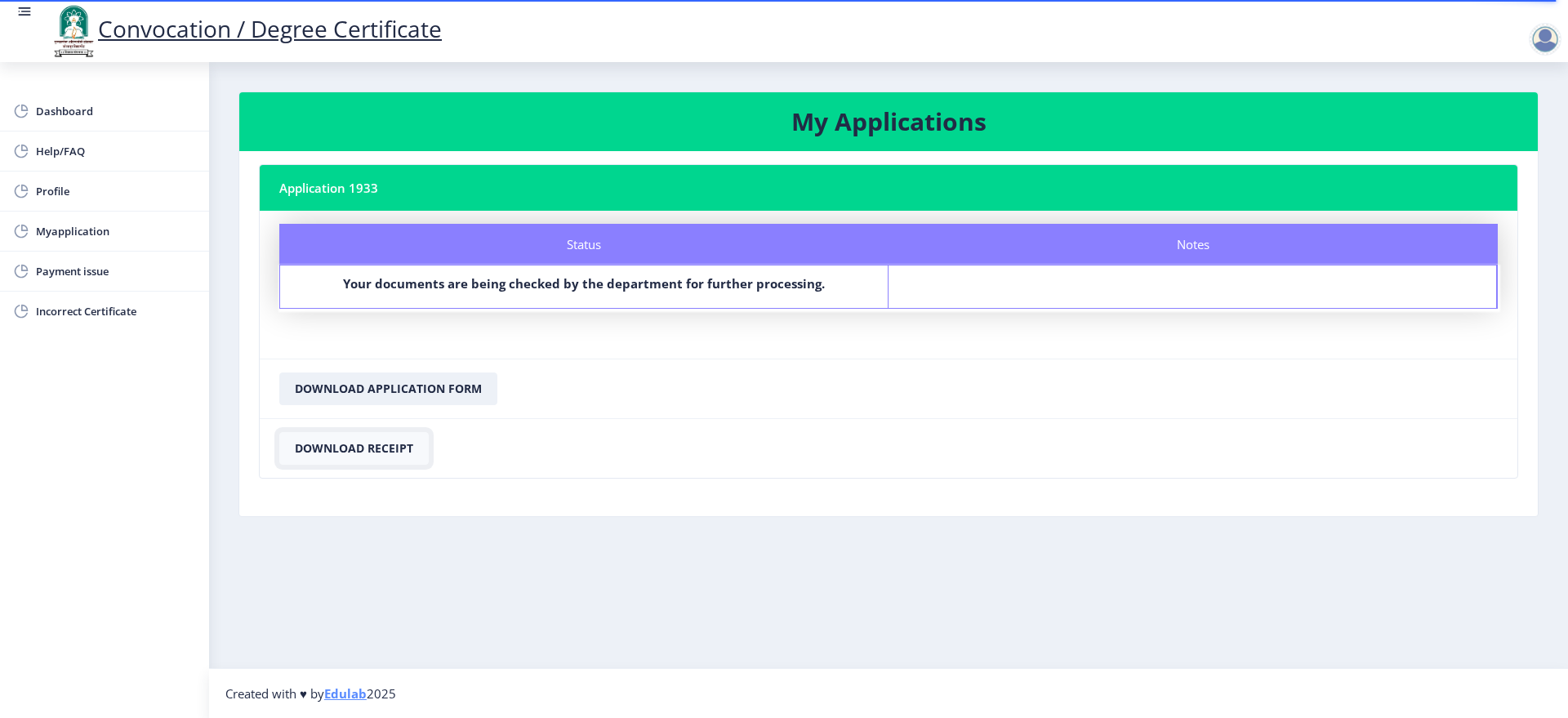 click on "Download Receipt" 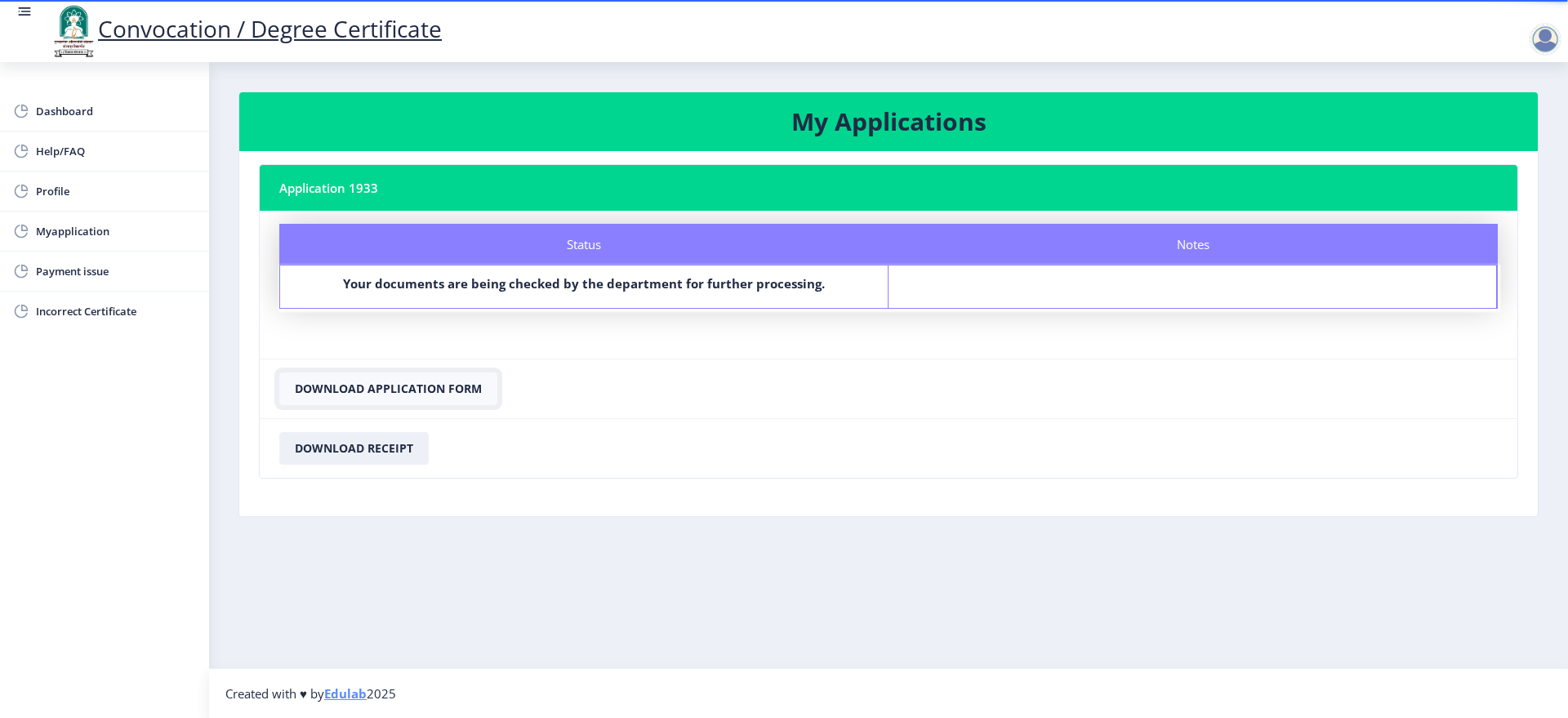 click on "Download Application Form" 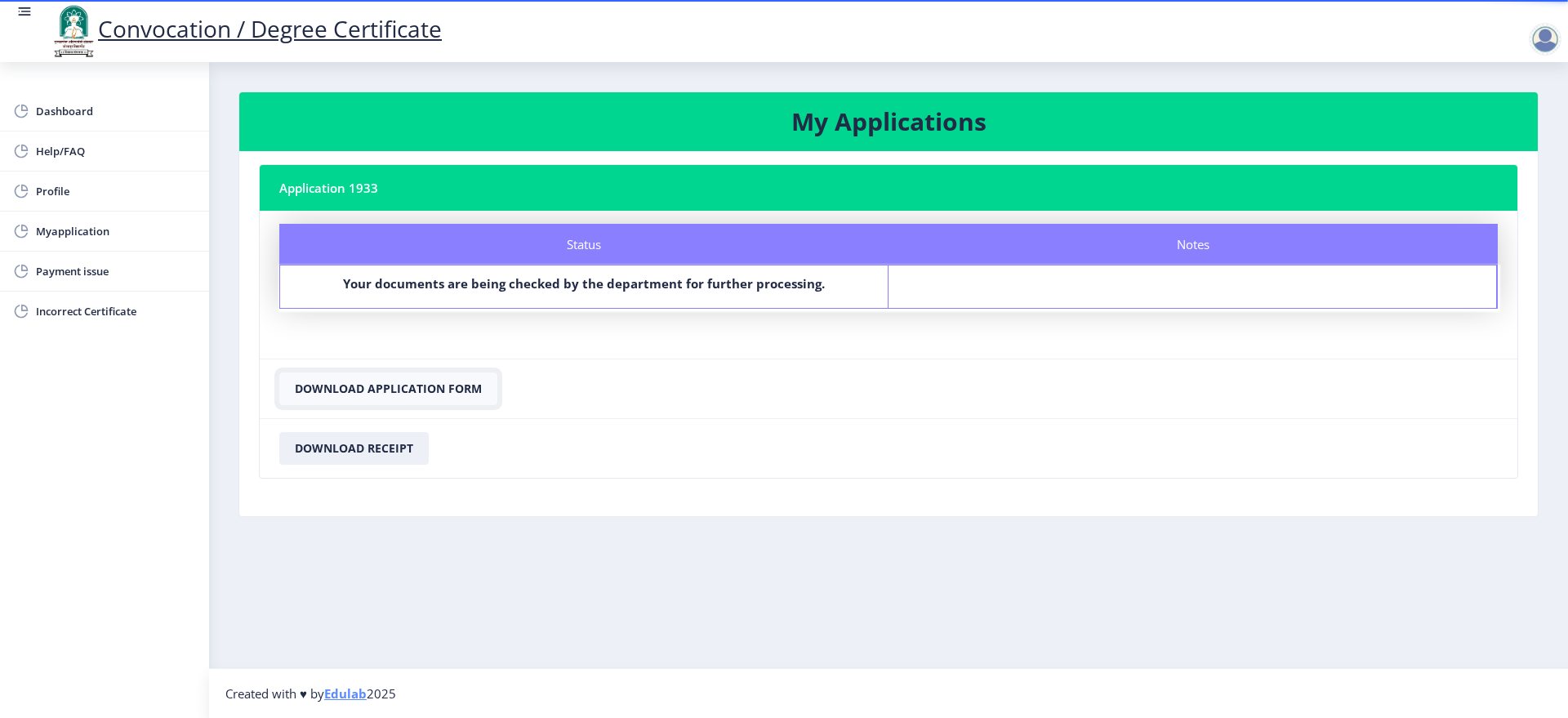 click on "Download Application Form" 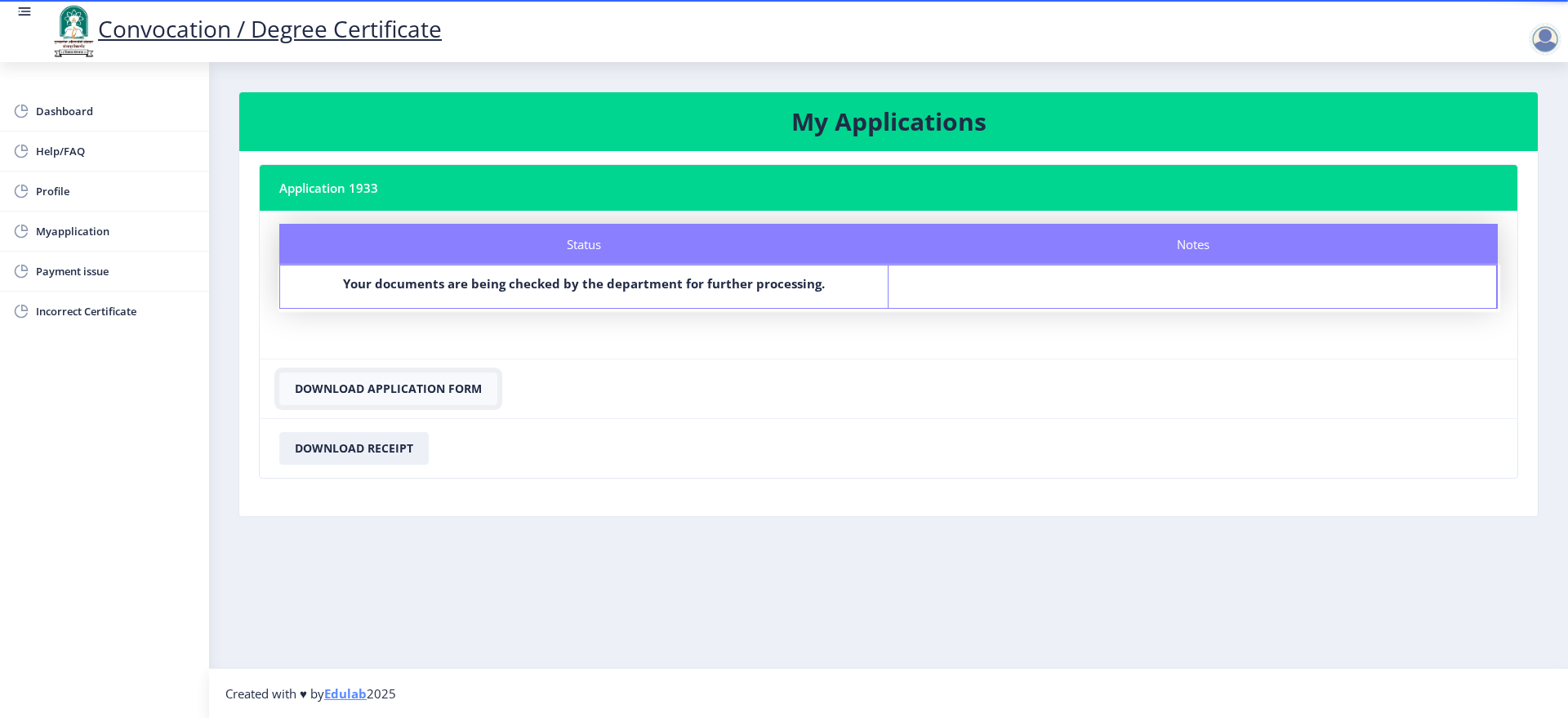 click on "Download Application Form" 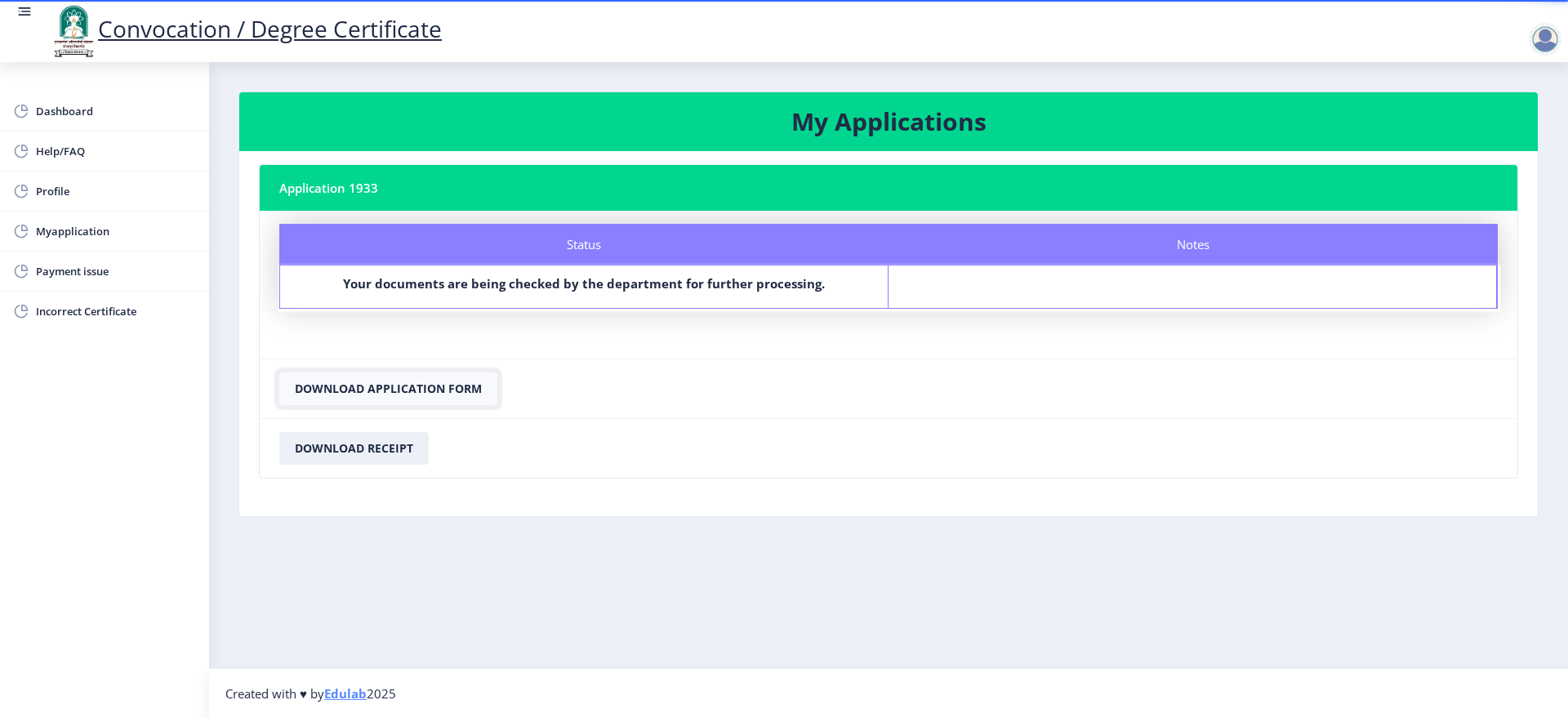 click on "Download Application Form" 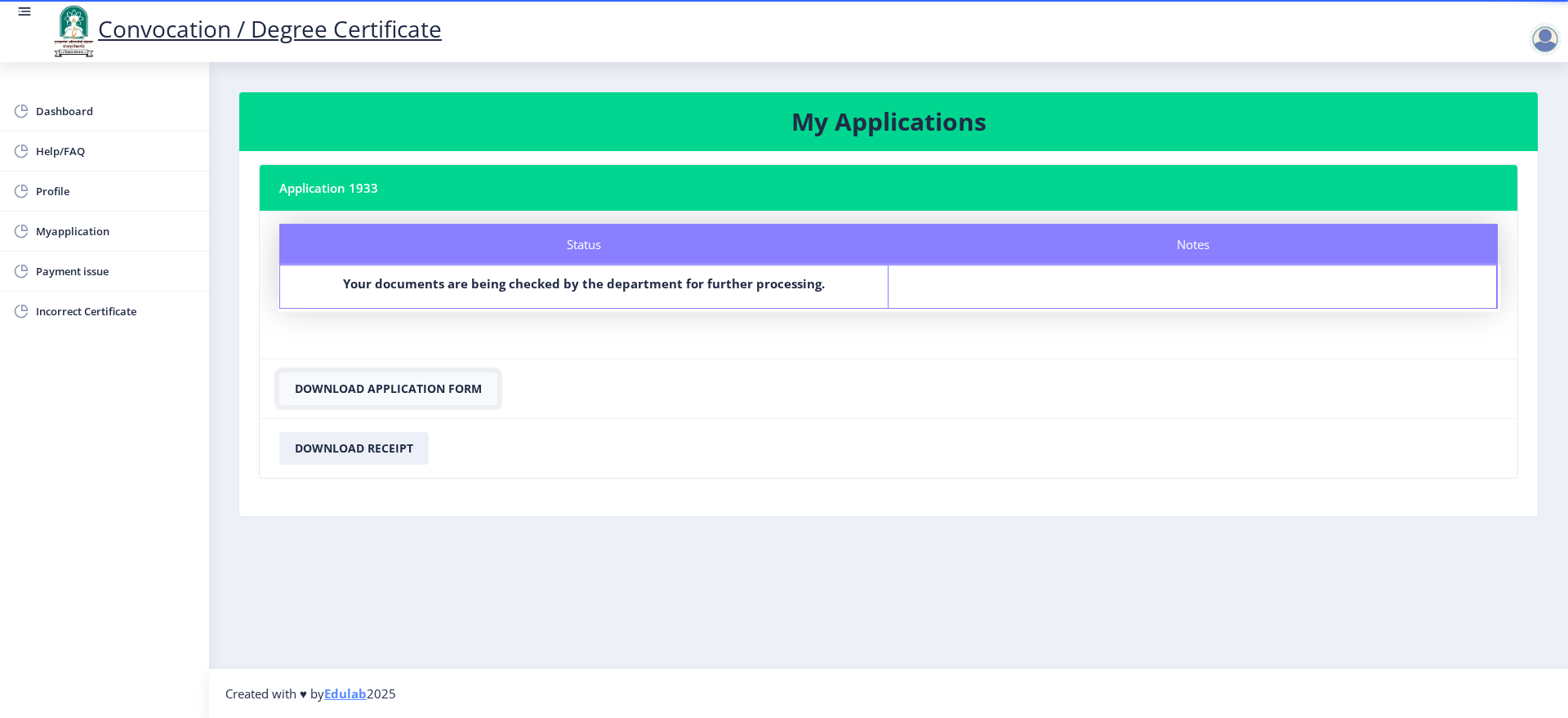 click on "Download Application Form" 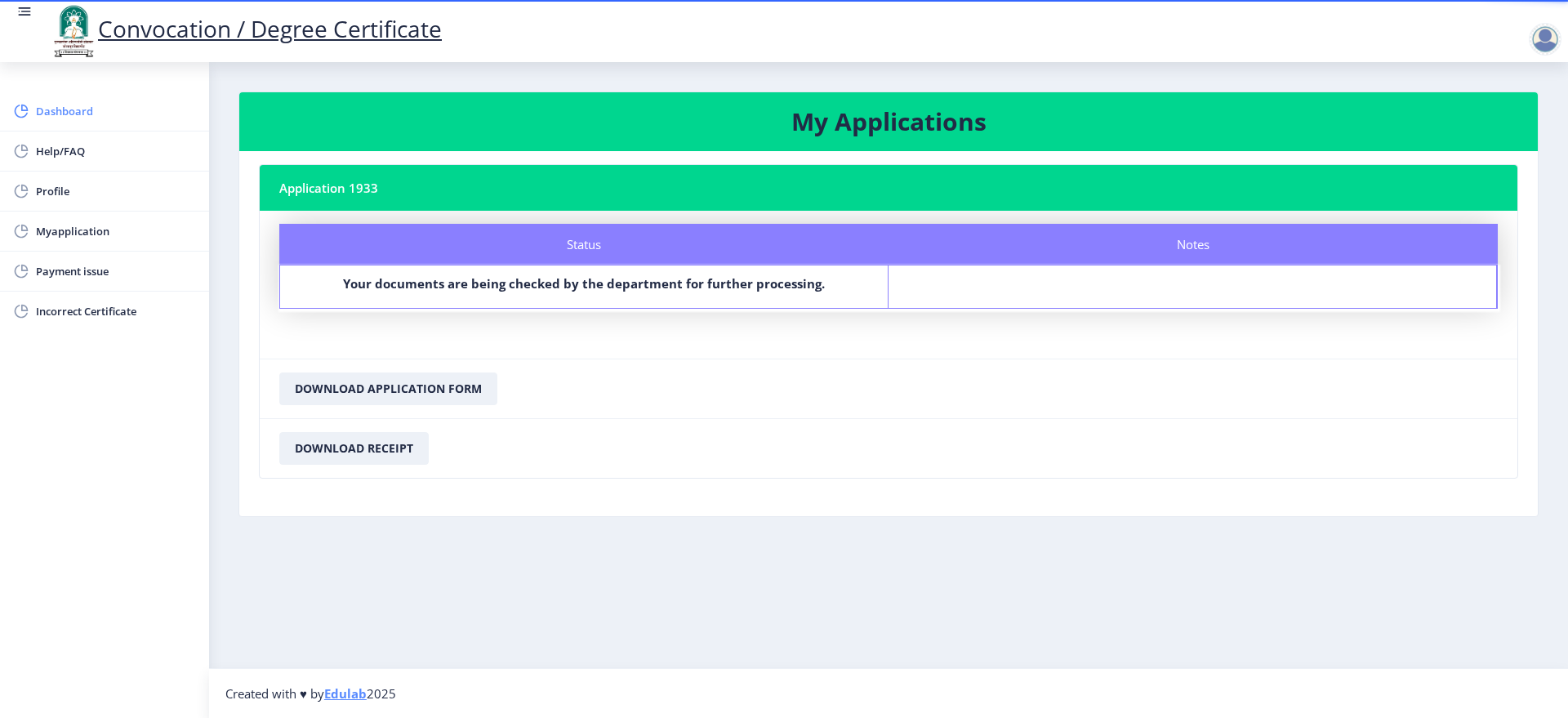 click on "Dashboard" 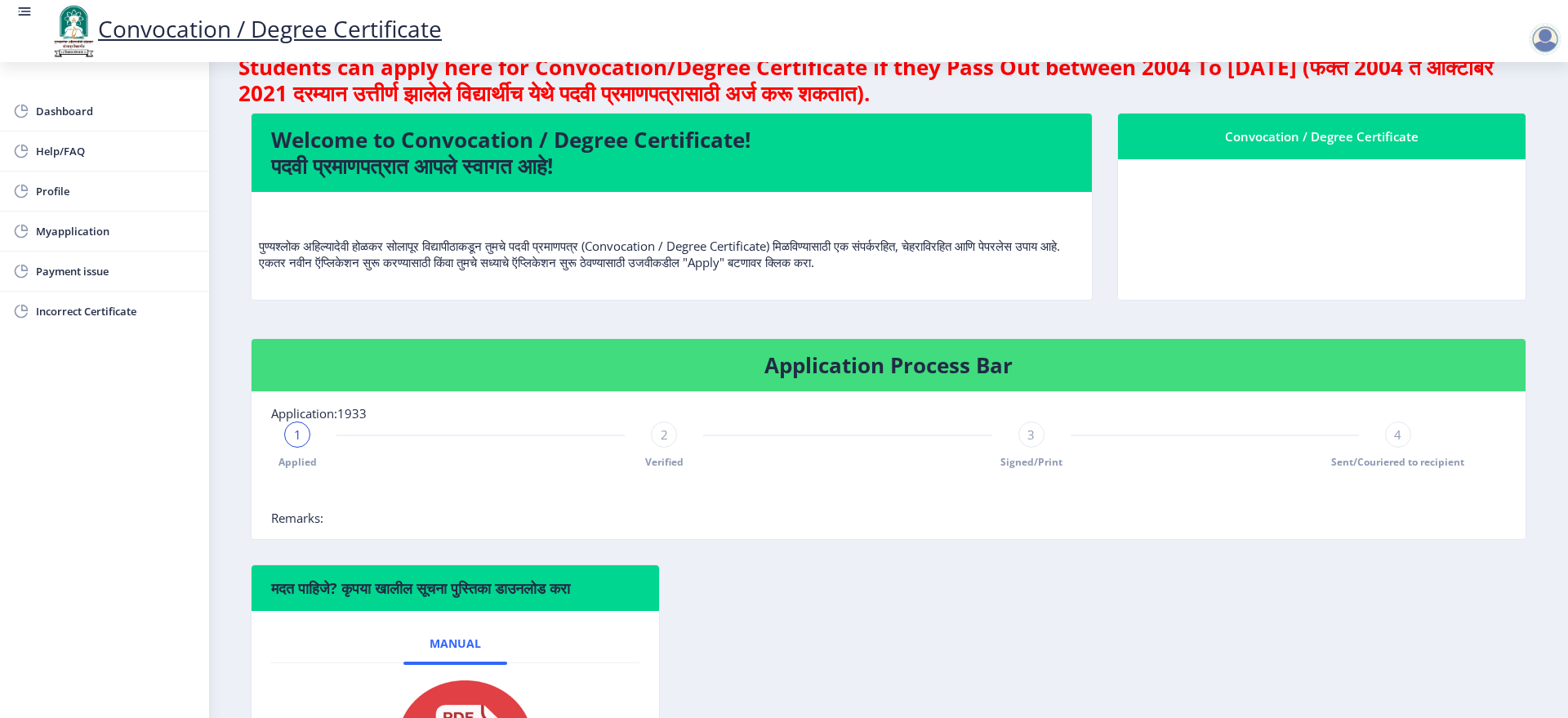 scroll, scrollTop: 33, scrollLeft: 0, axis: vertical 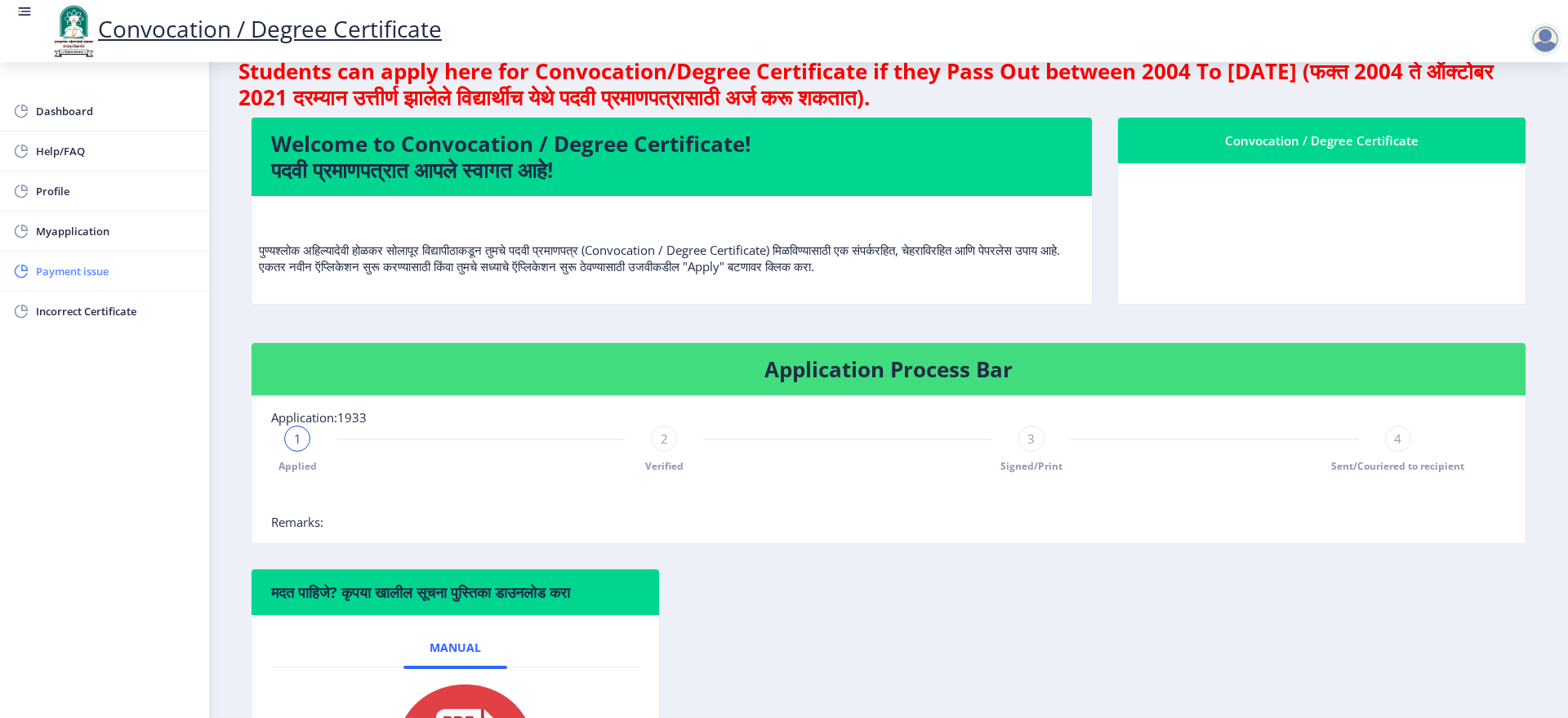 click on "Payment issue" 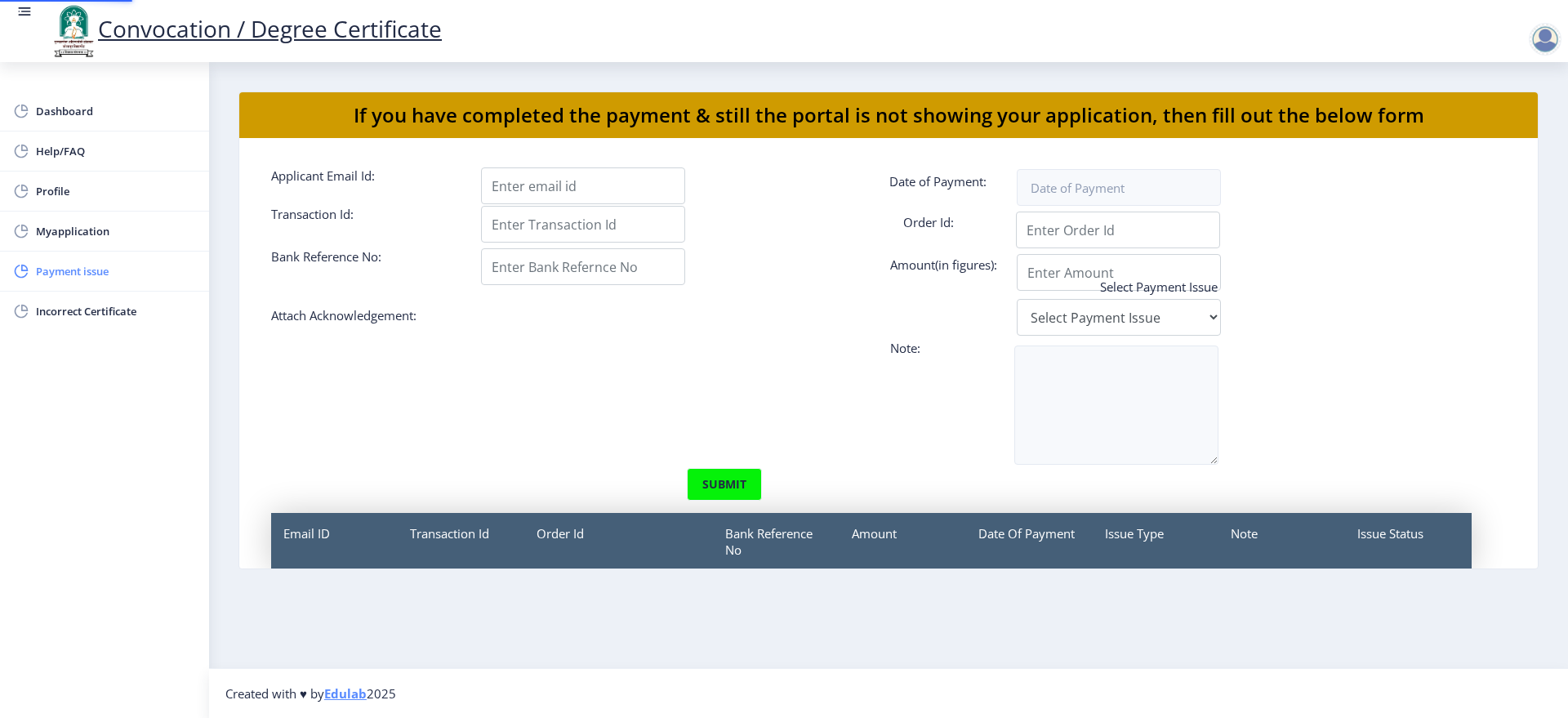scroll, scrollTop: 0, scrollLeft: 0, axis: both 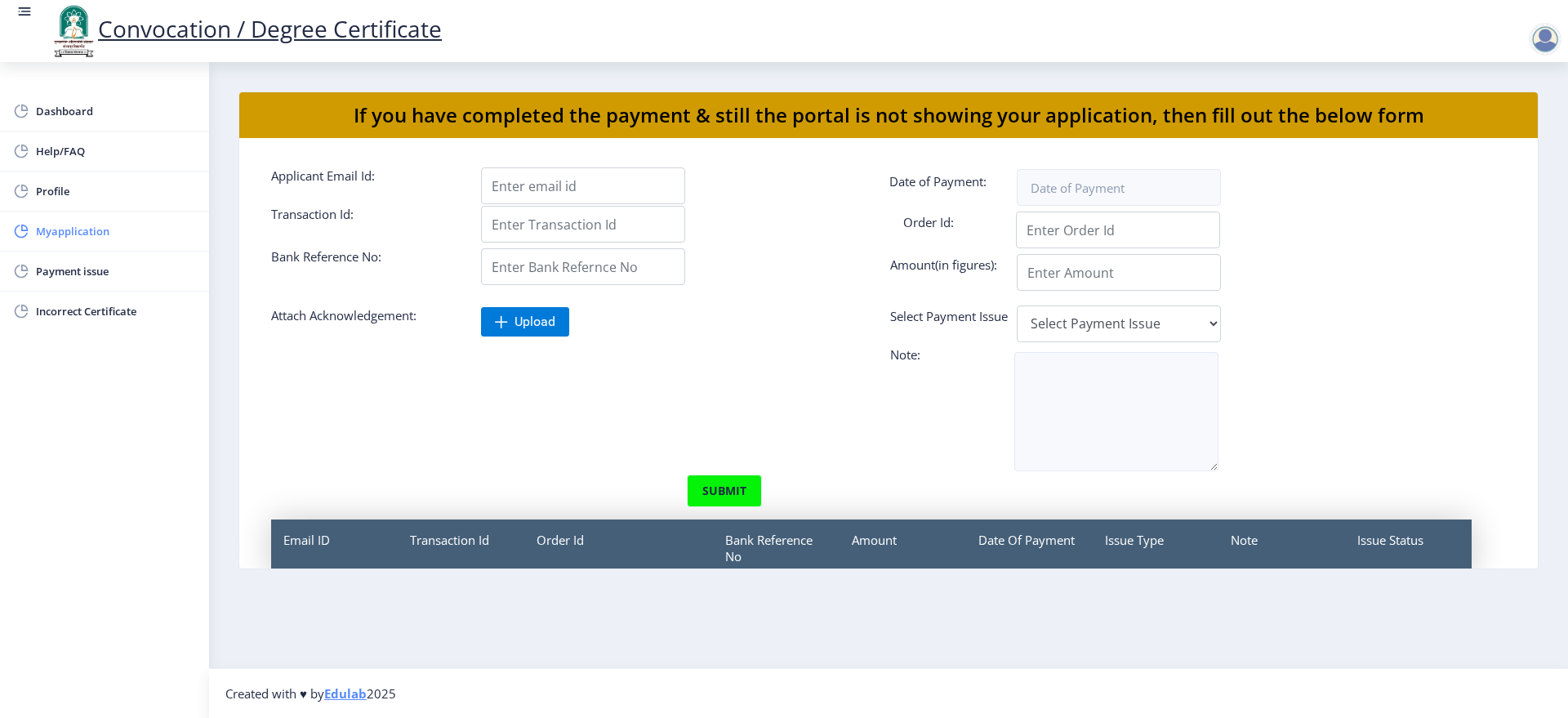 click on "Myapplication" 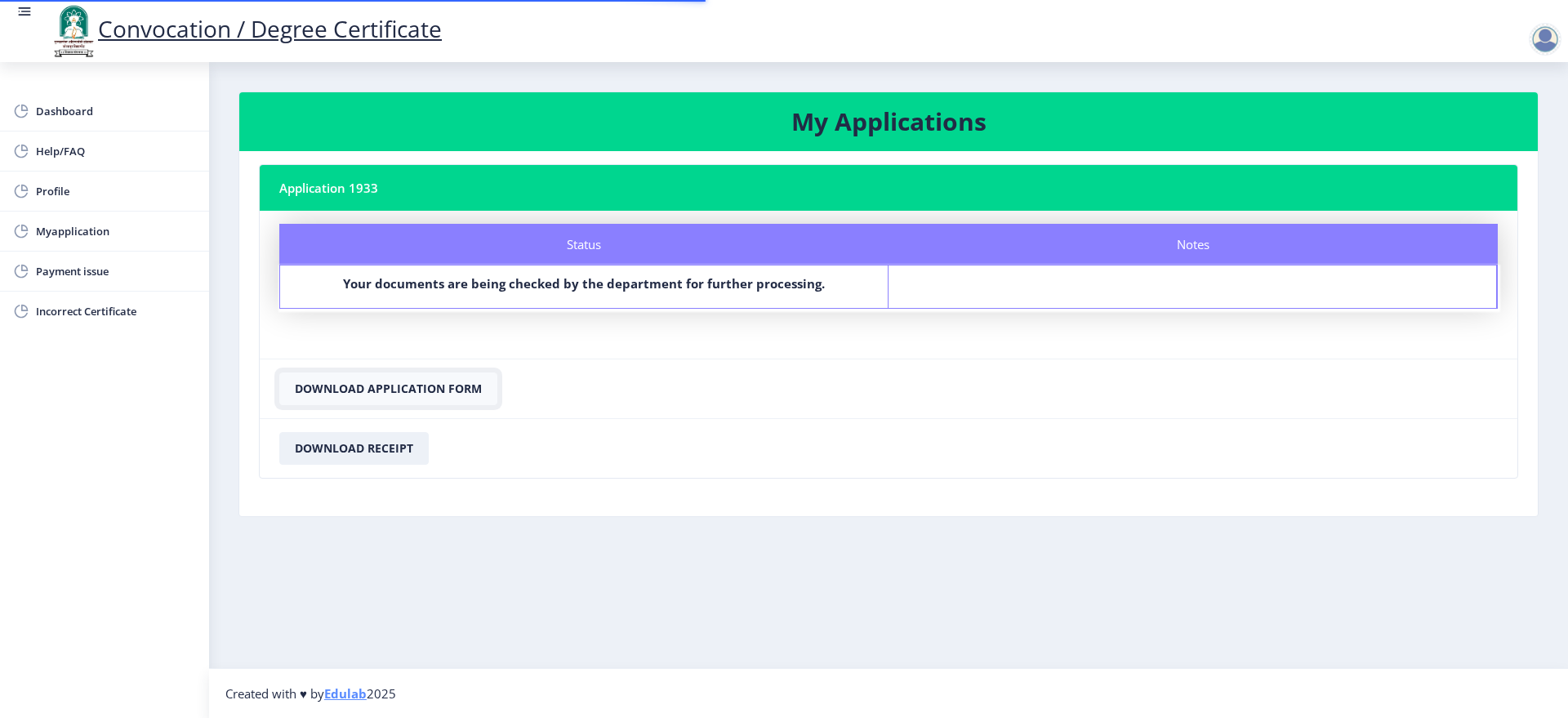 click on "Download Application Form" 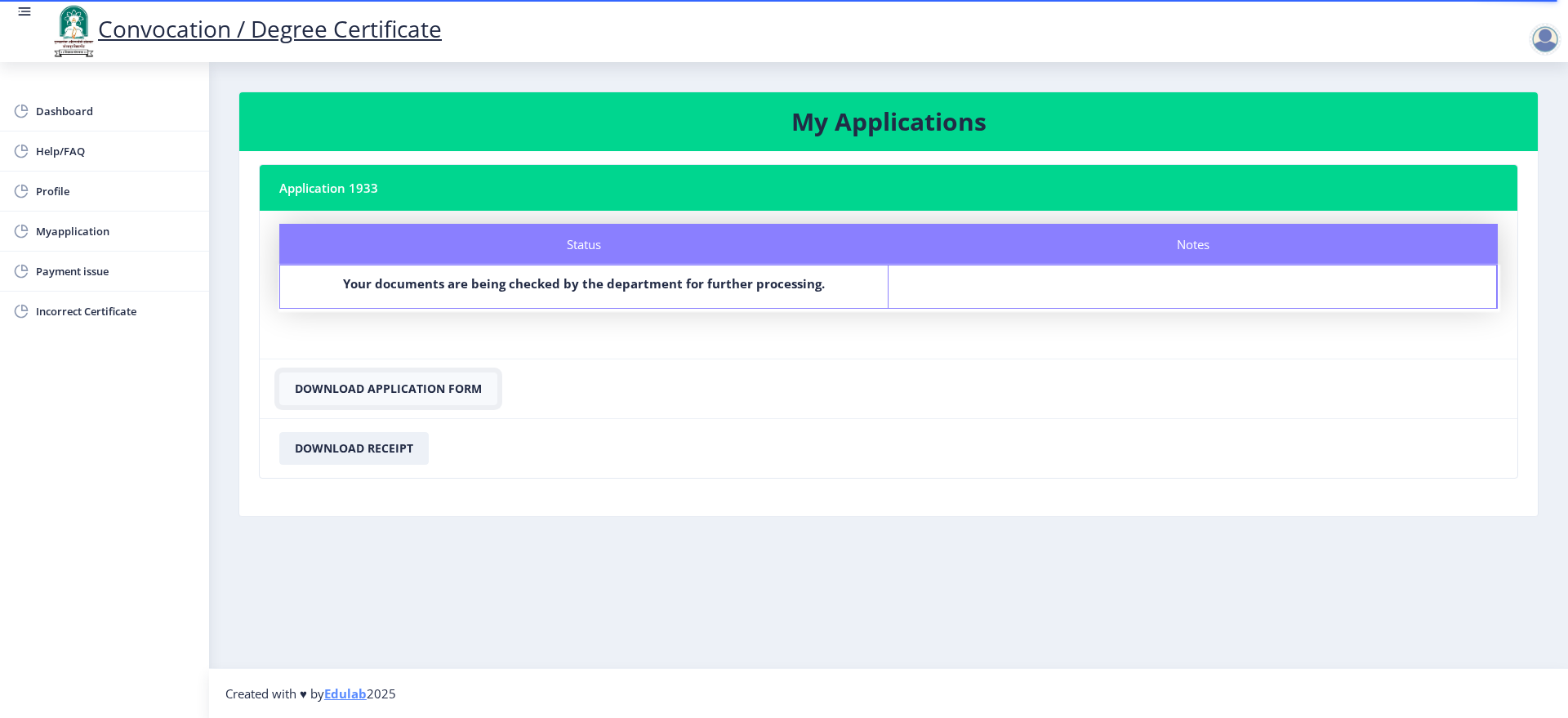 click on "Download Application Form" 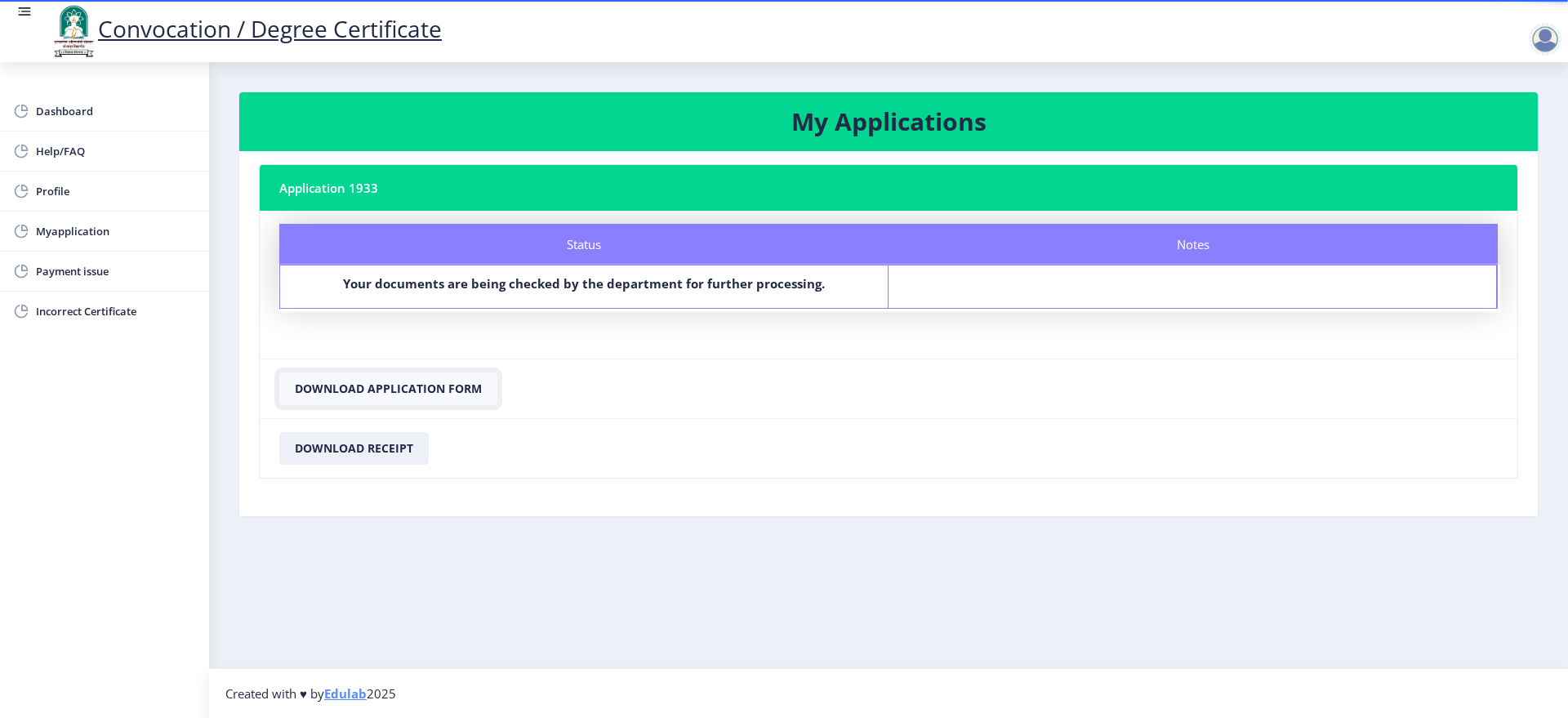 click on "Download Application Form" 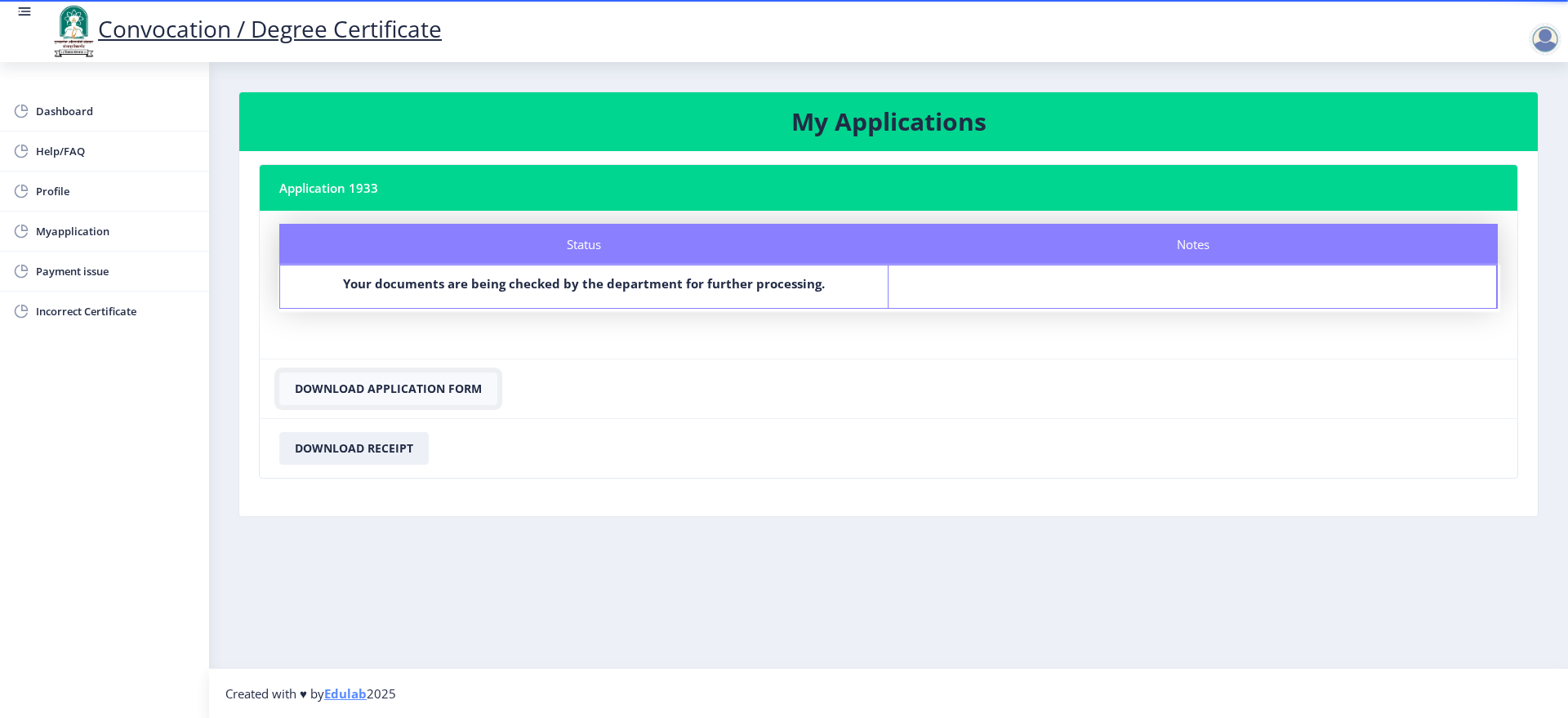 click on "Download Application Form" 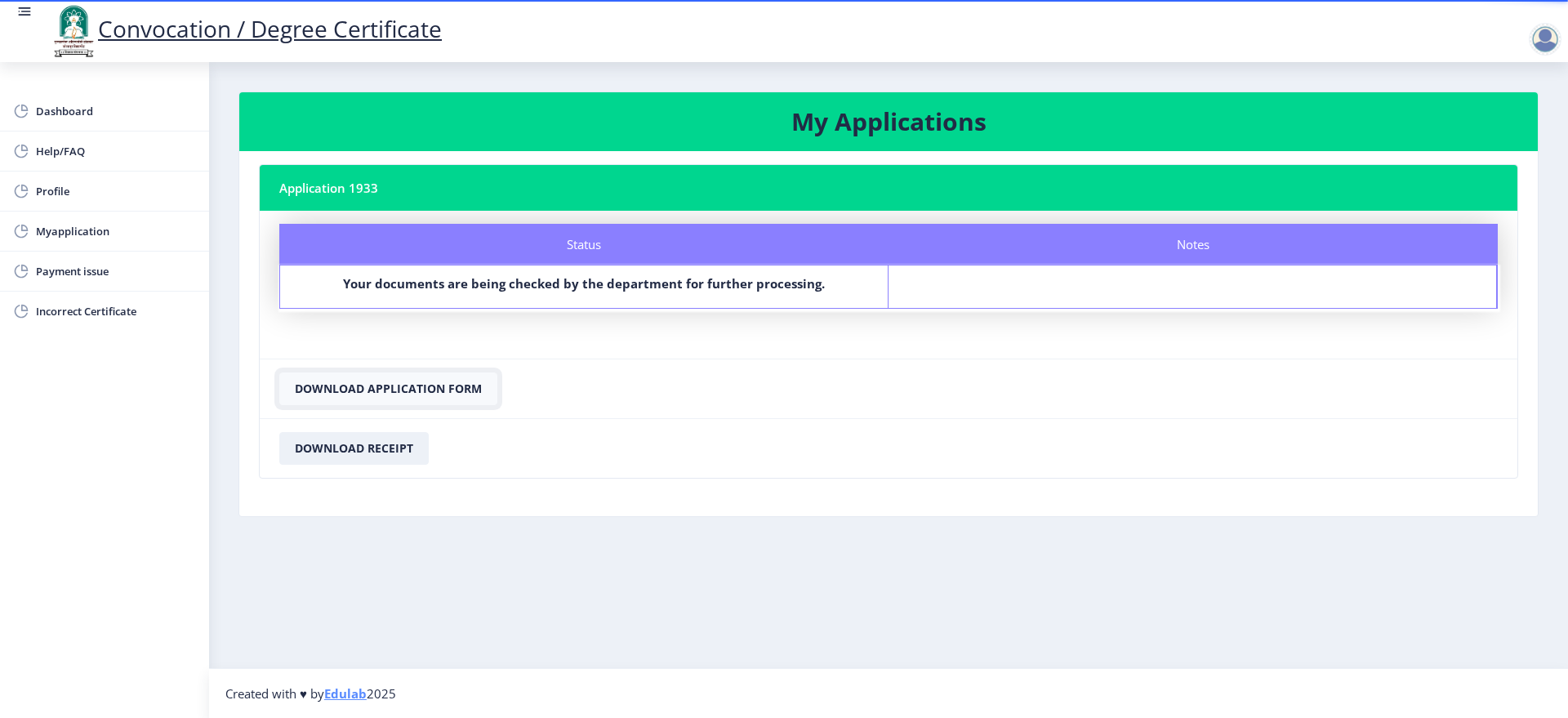 click on "Download Application Form" 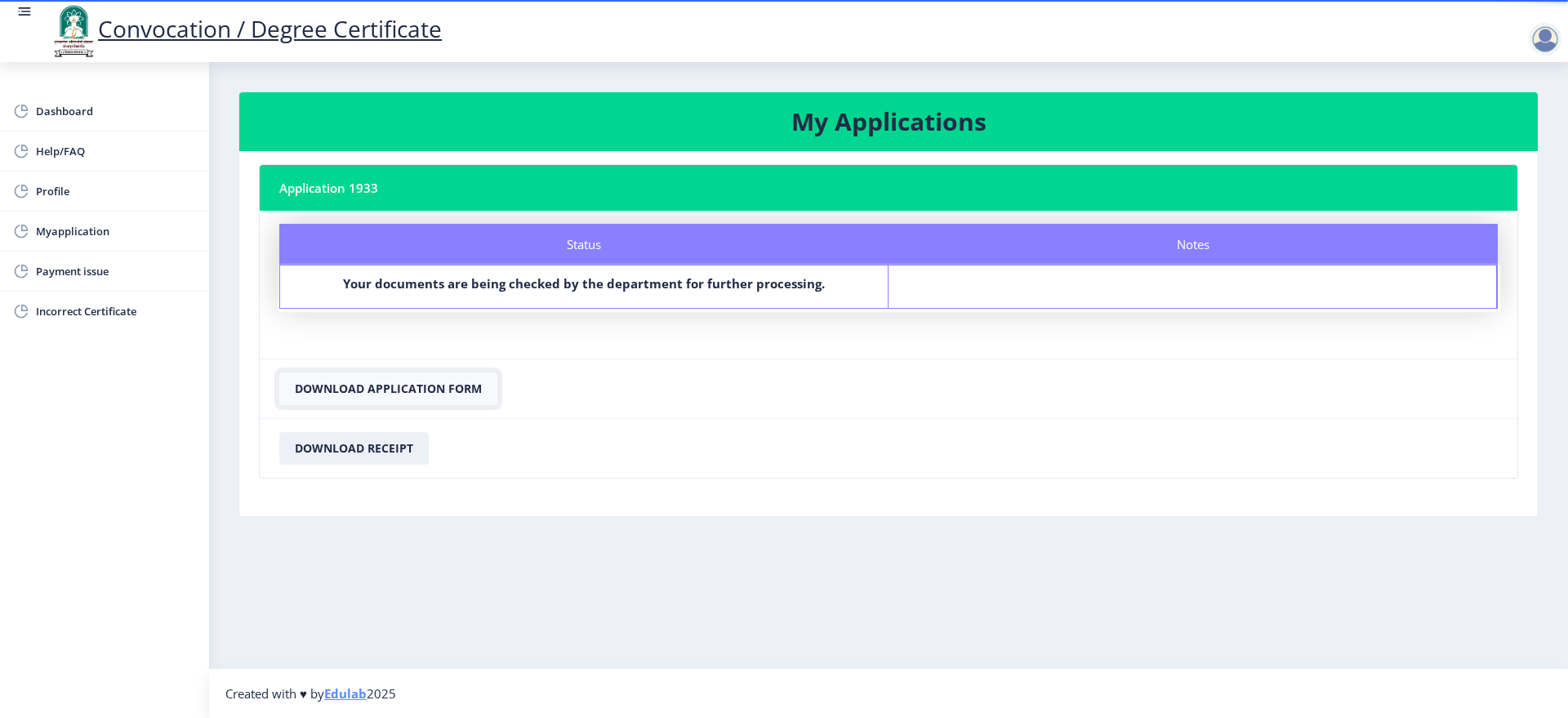 click on "Download Application Form" 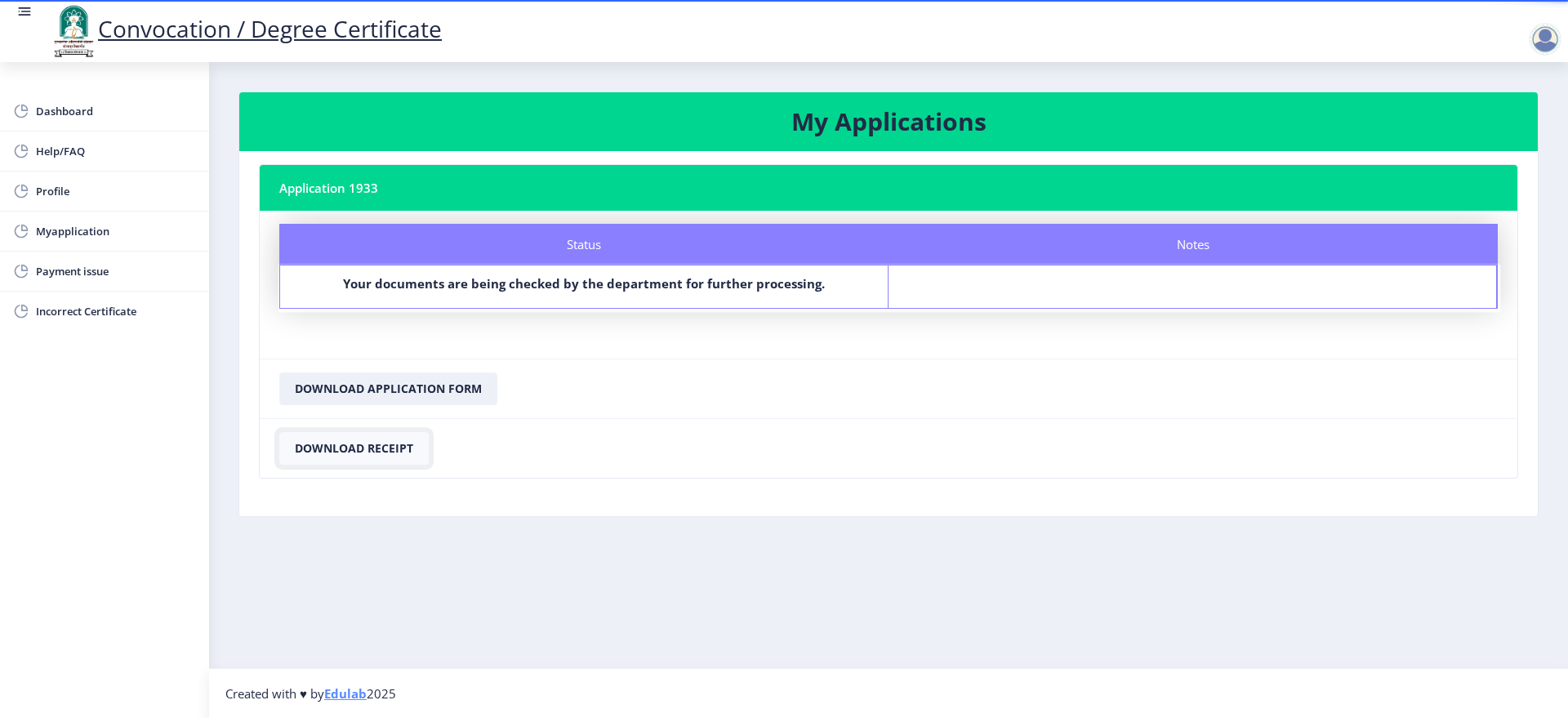 click on "Download Receipt" 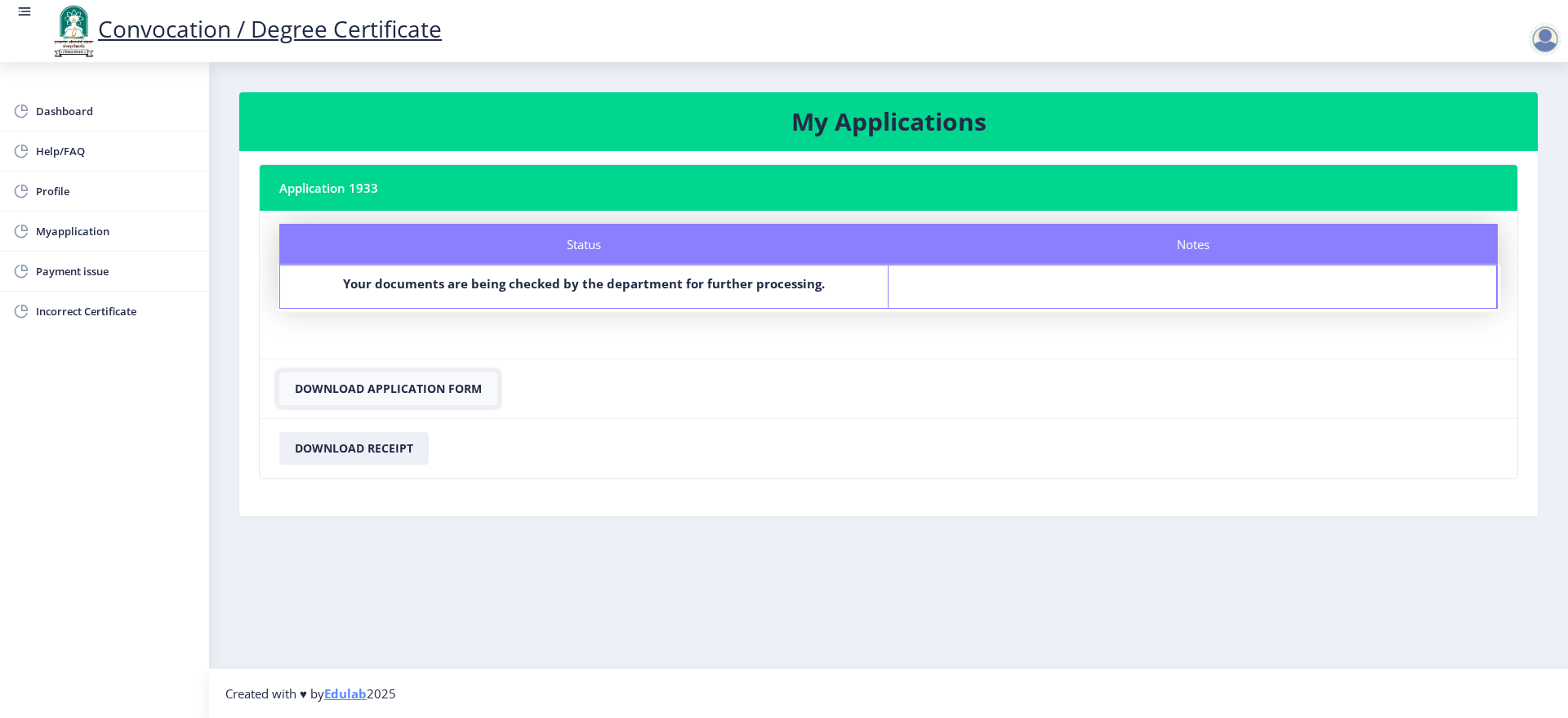 click on "Download Application Form" 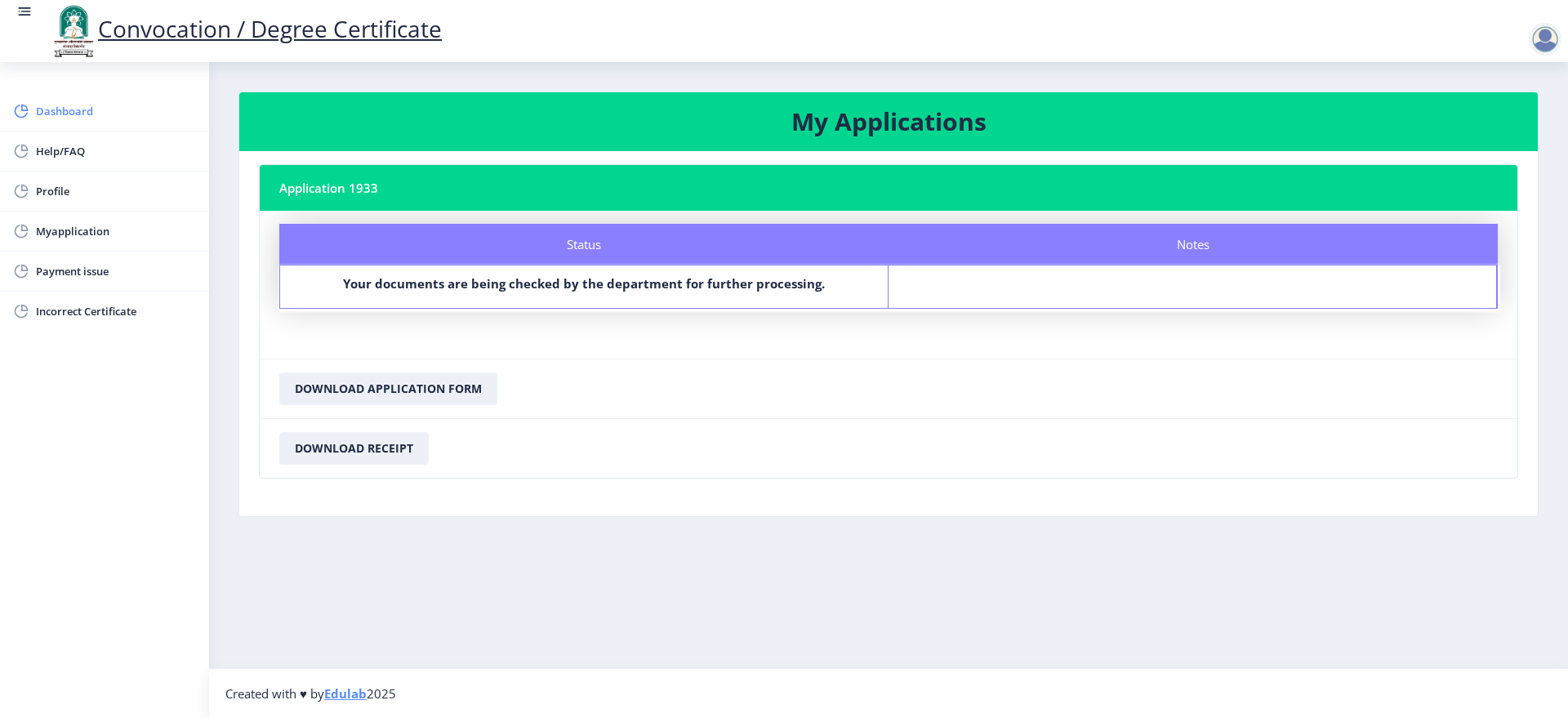 click on "Dashboard" 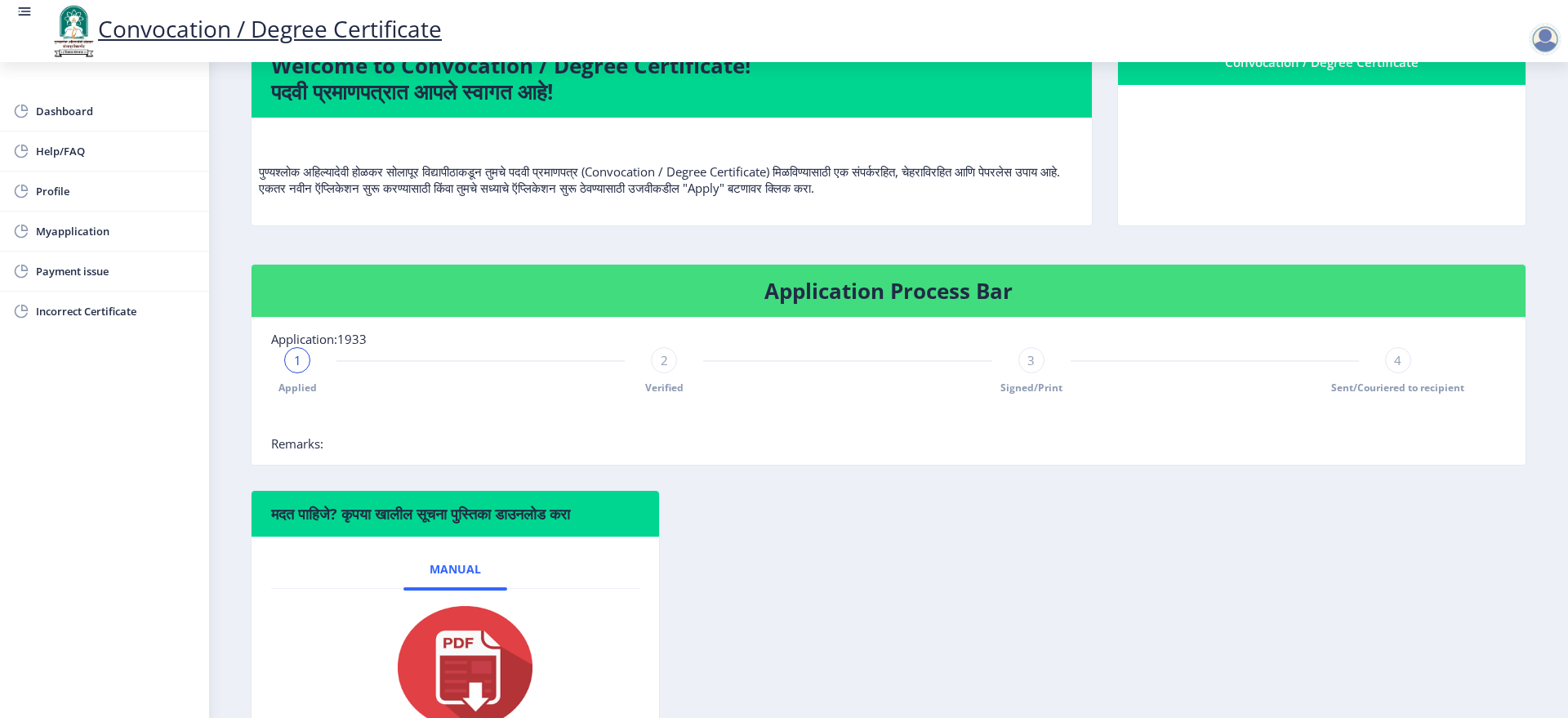 scroll, scrollTop: 0, scrollLeft: 0, axis: both 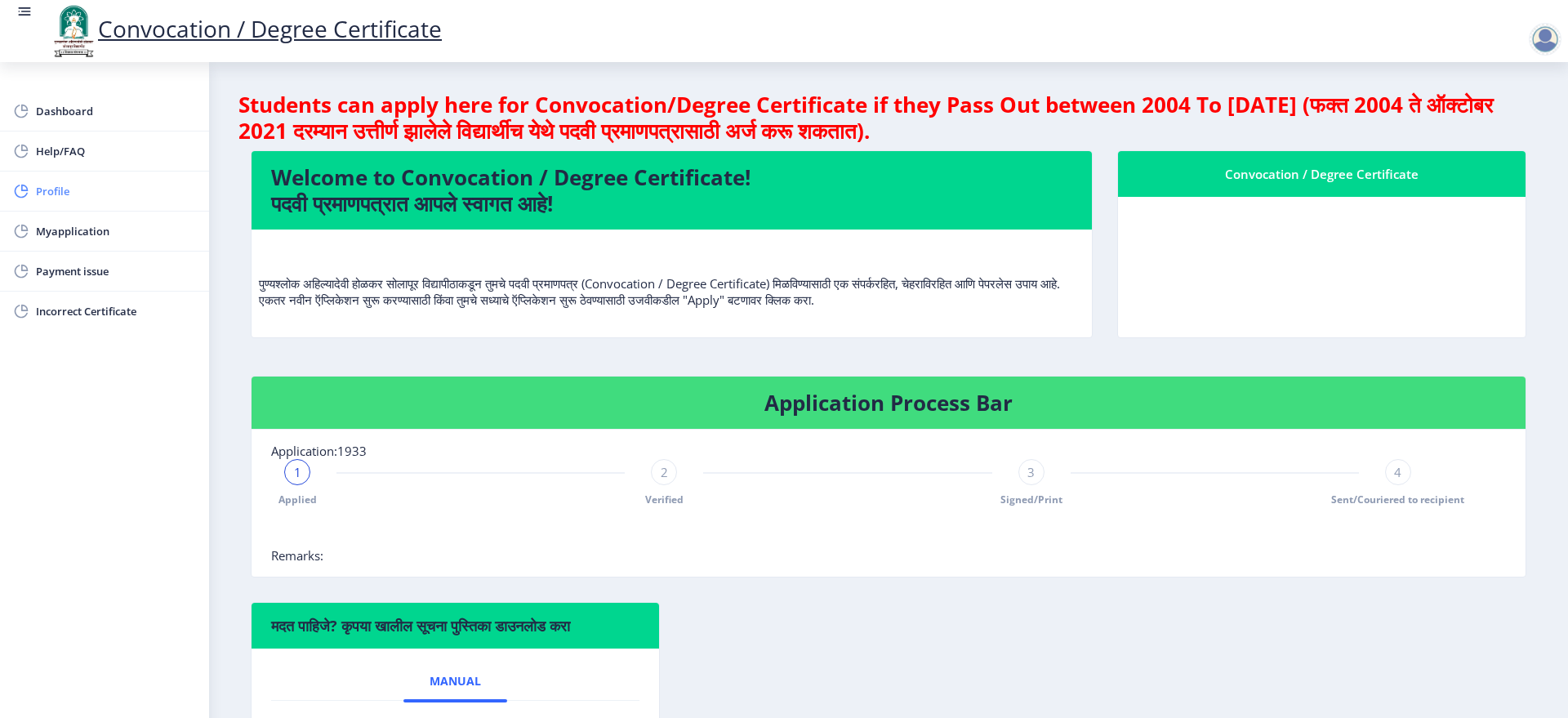 click on "Profile" 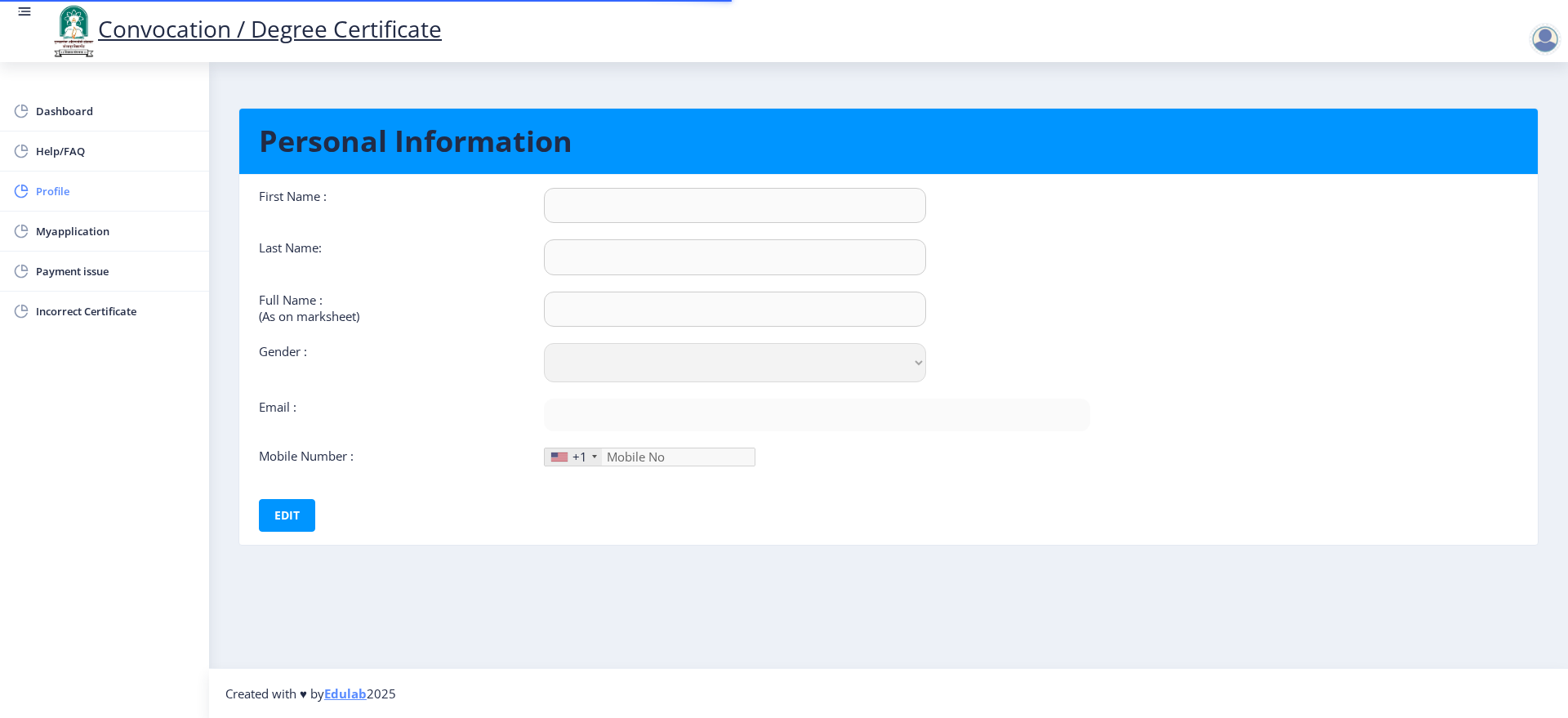 type on "[PERSON_NAME]" 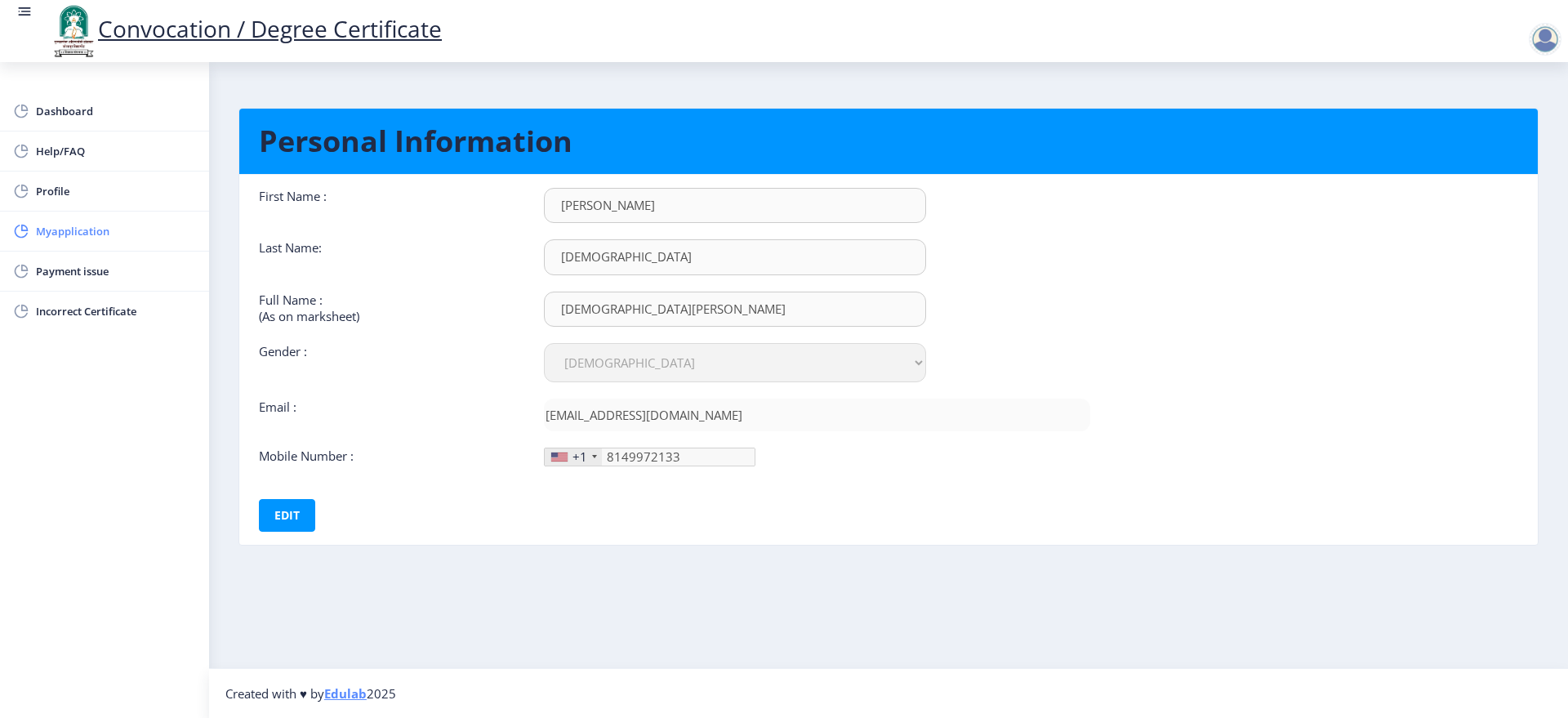 click on "Myapplication" 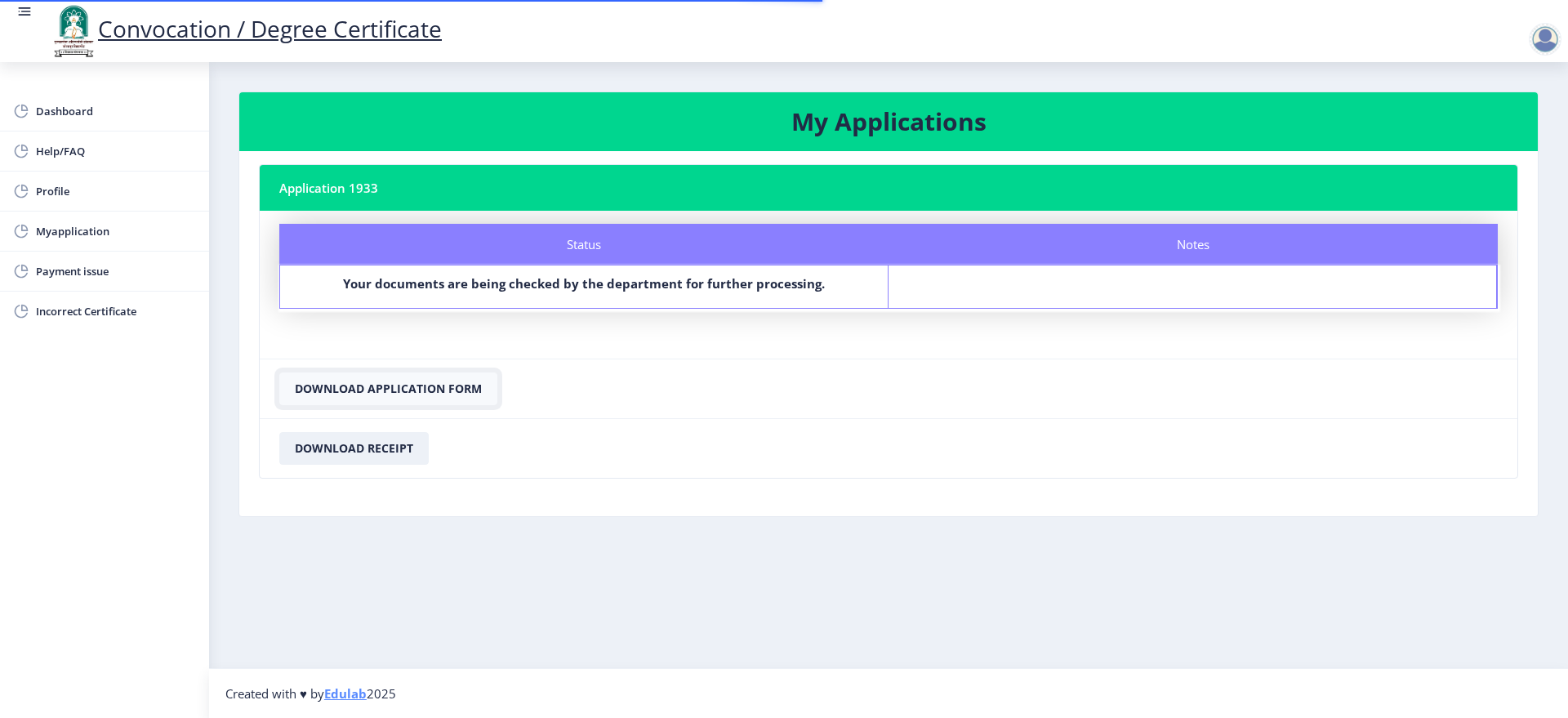 click on "Download Application Form" 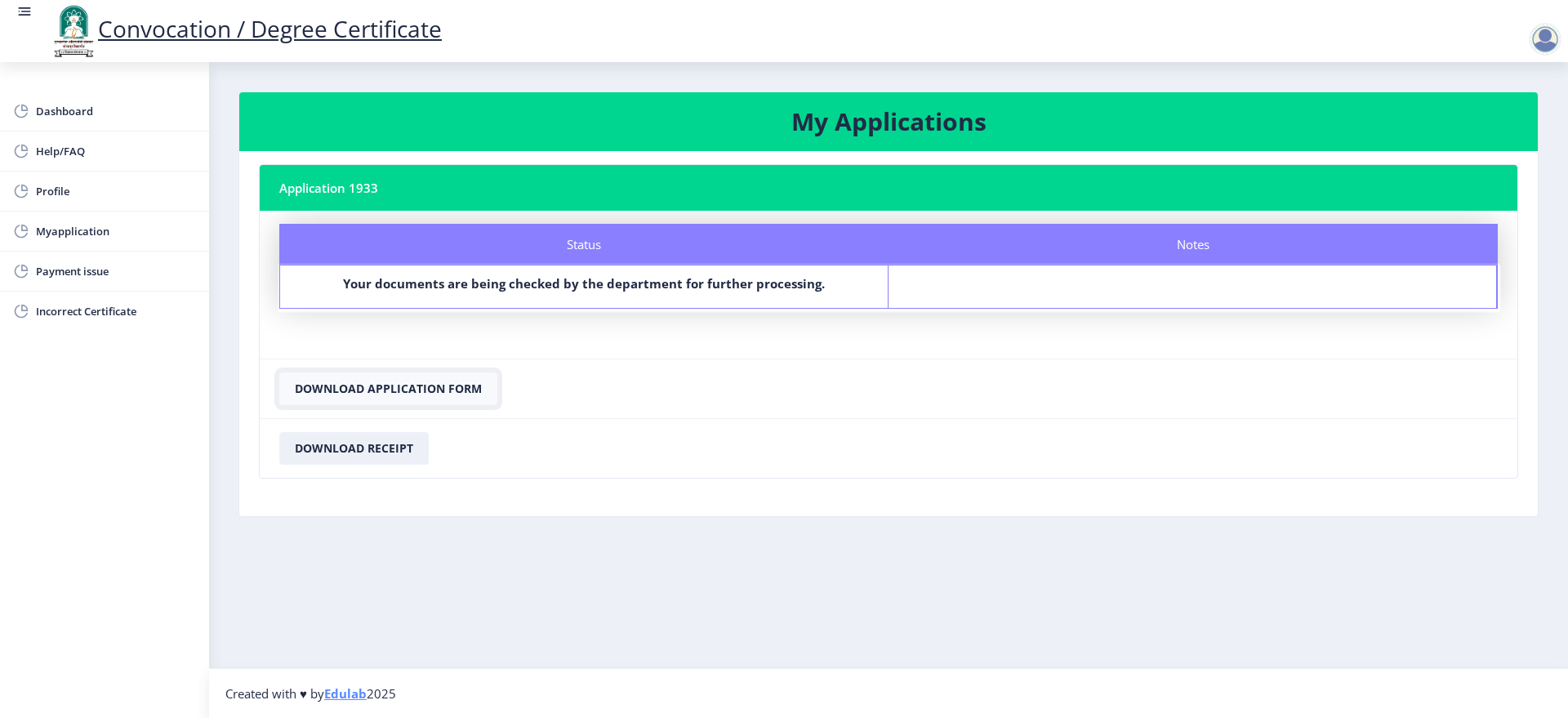 click on "Download Application Form" 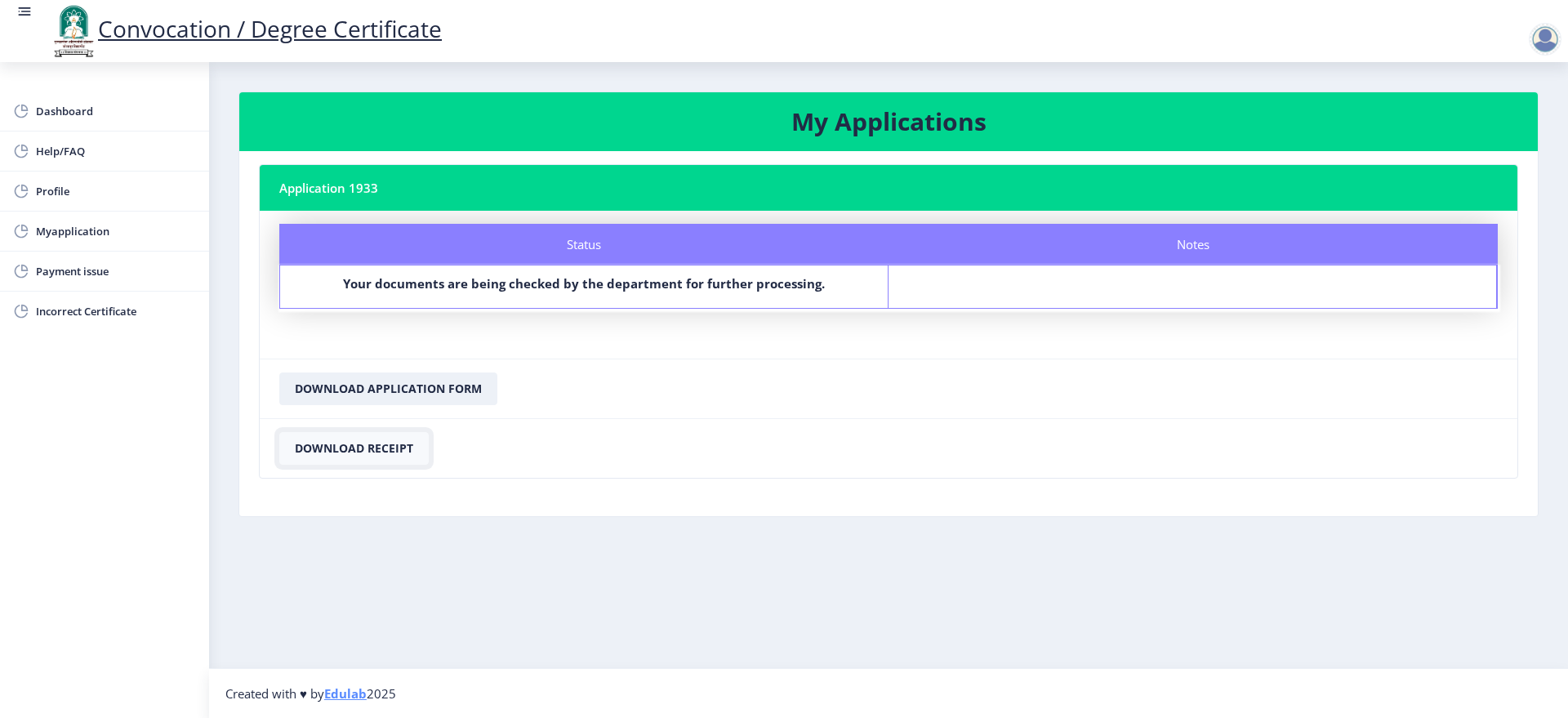 click on "Download Receipt" 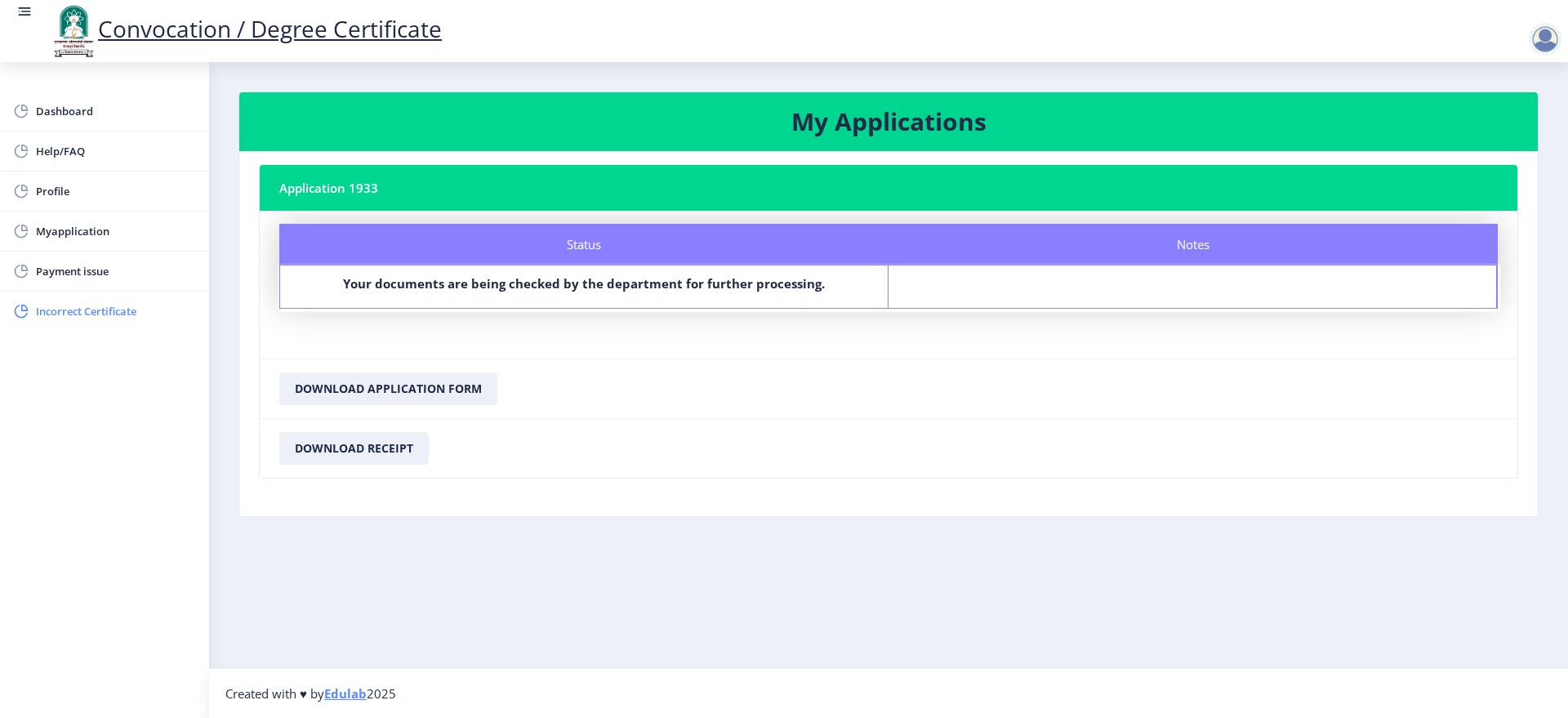 click on "Incorrect Certificate" 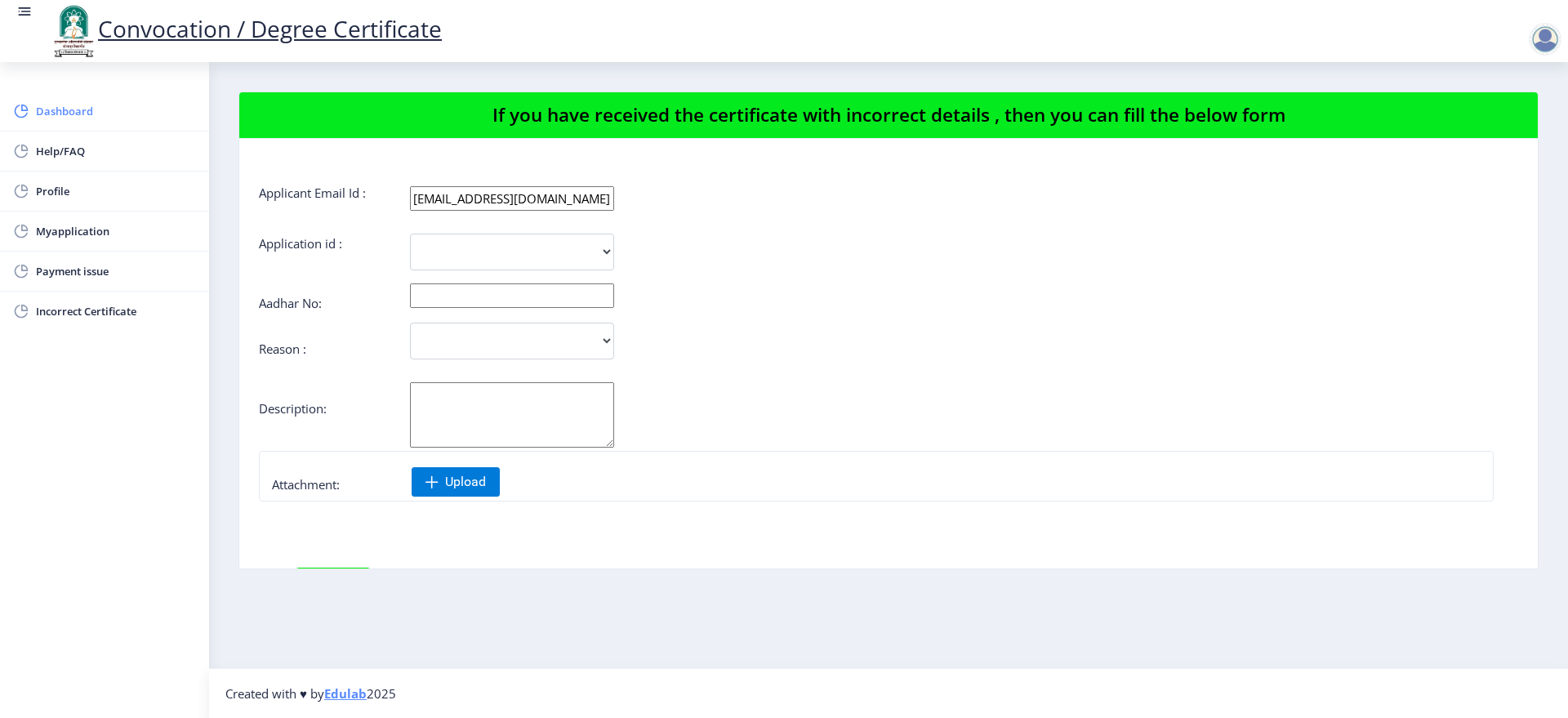 click on "Dashboard" 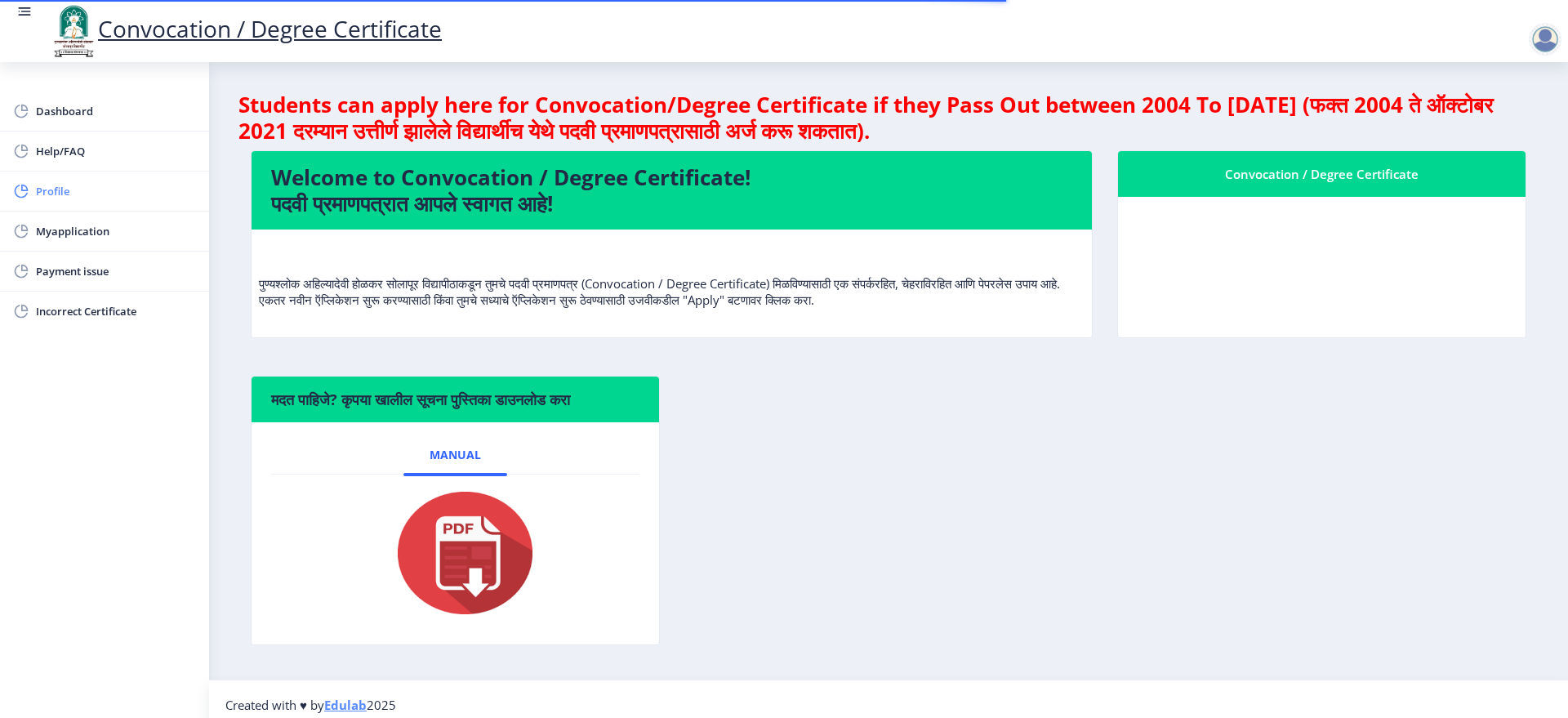 click on "Profile" 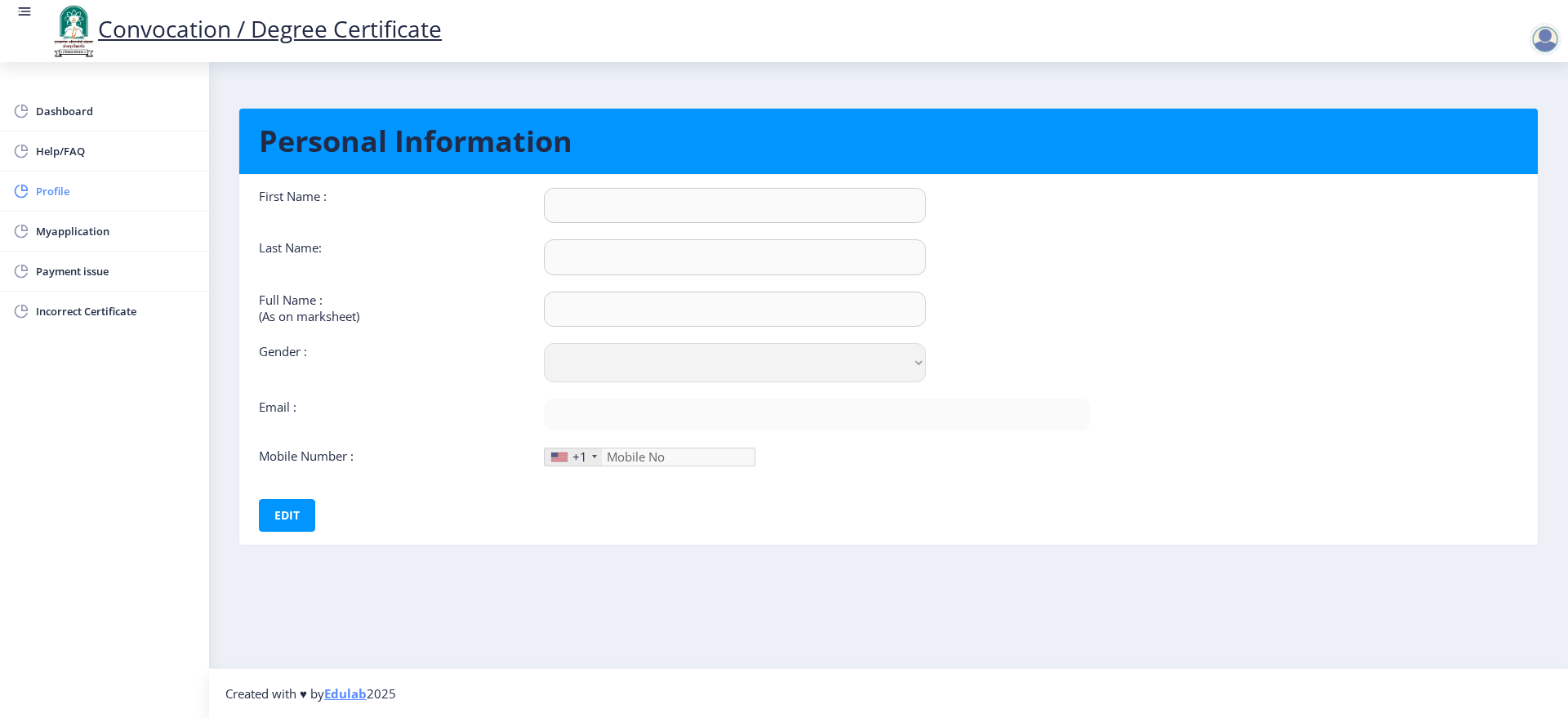 type on "[PERSON_NAME]" 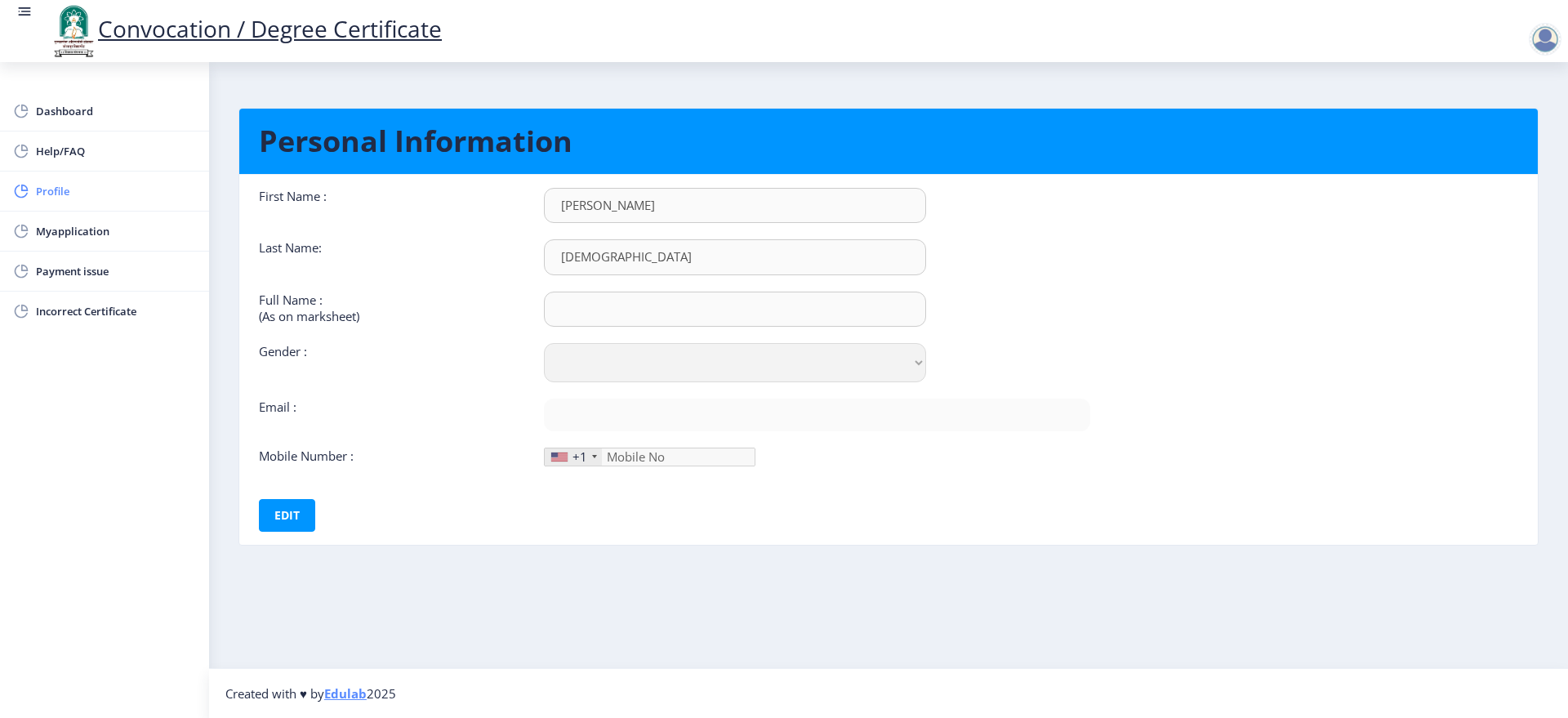 type on "[DEMOGRAPHIC_DATA][PERSON_NAME]" 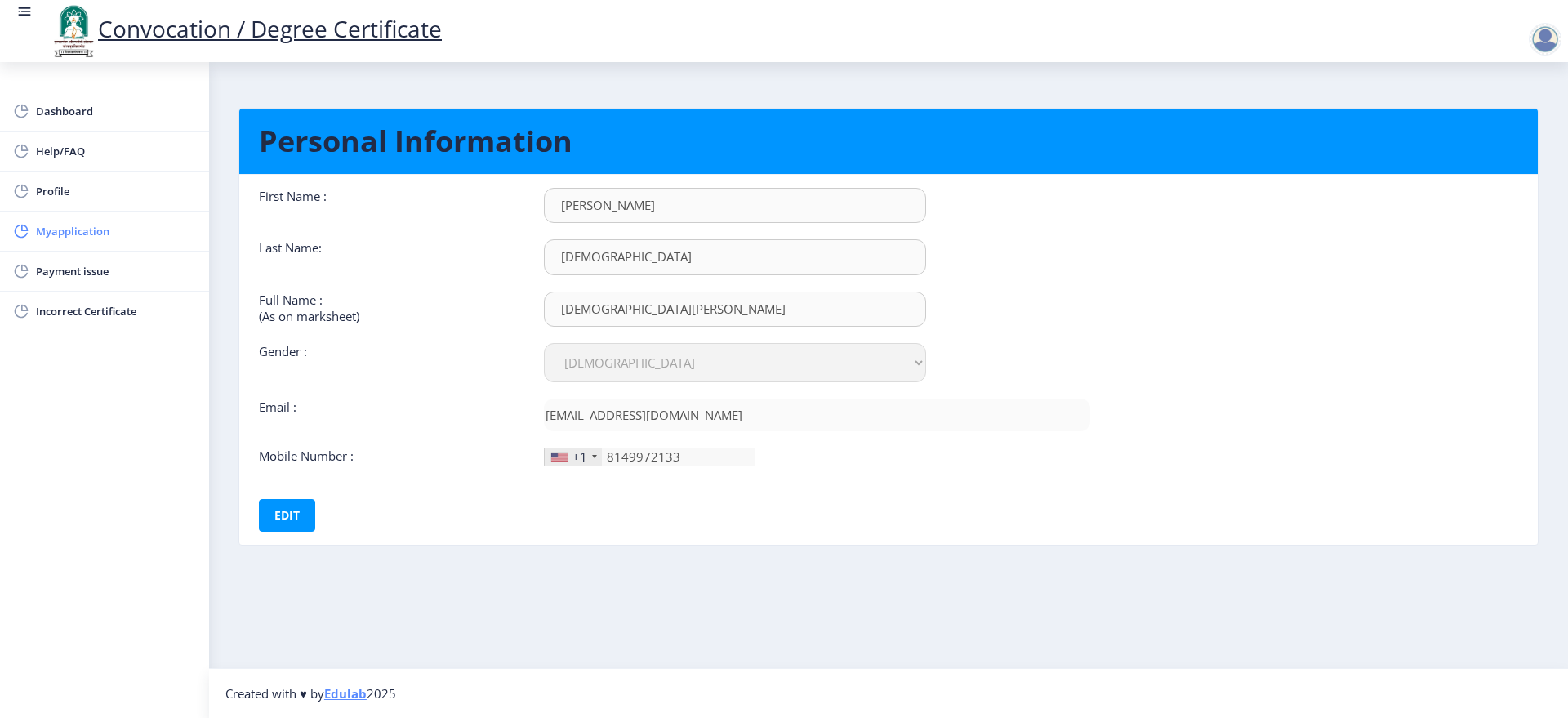 click on "Myapplication" 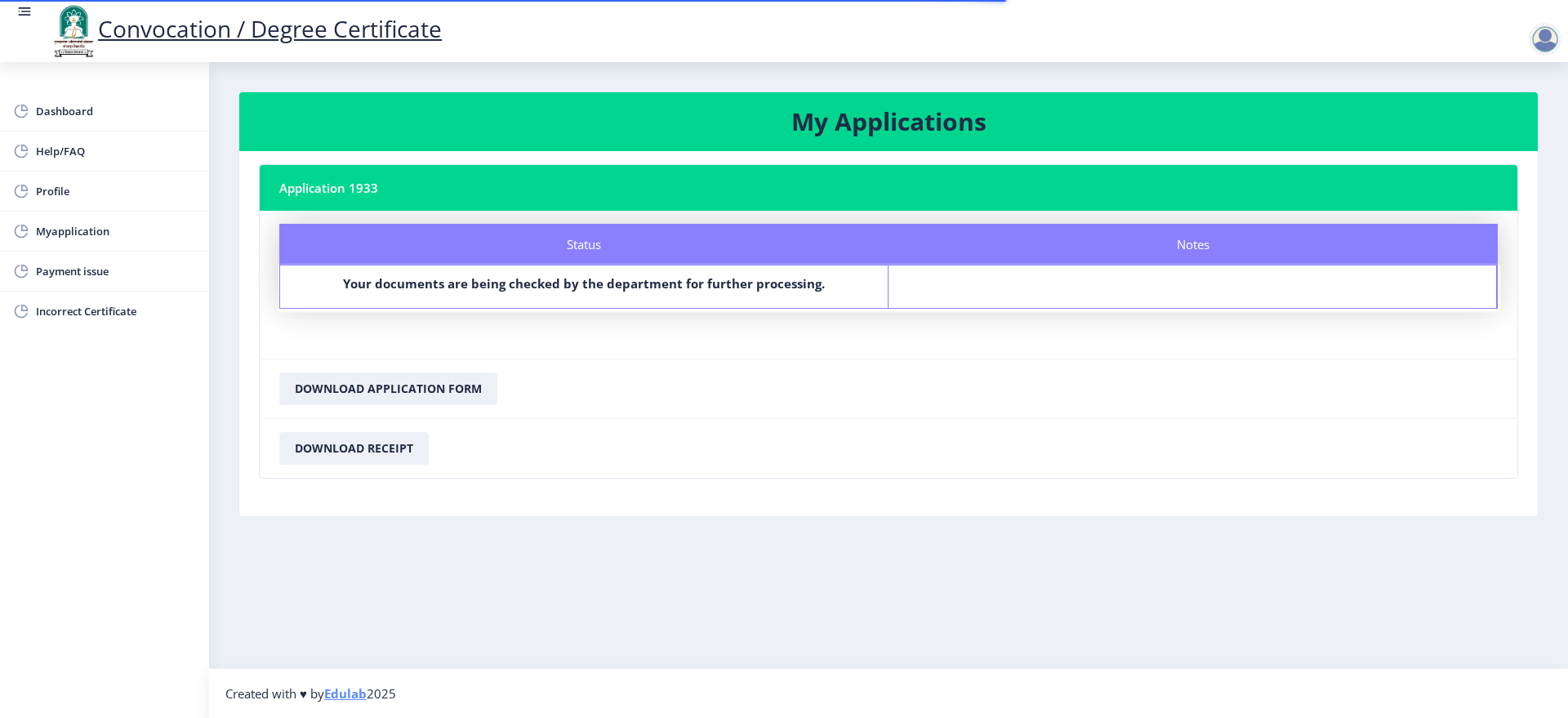 click on "Download Application Form" 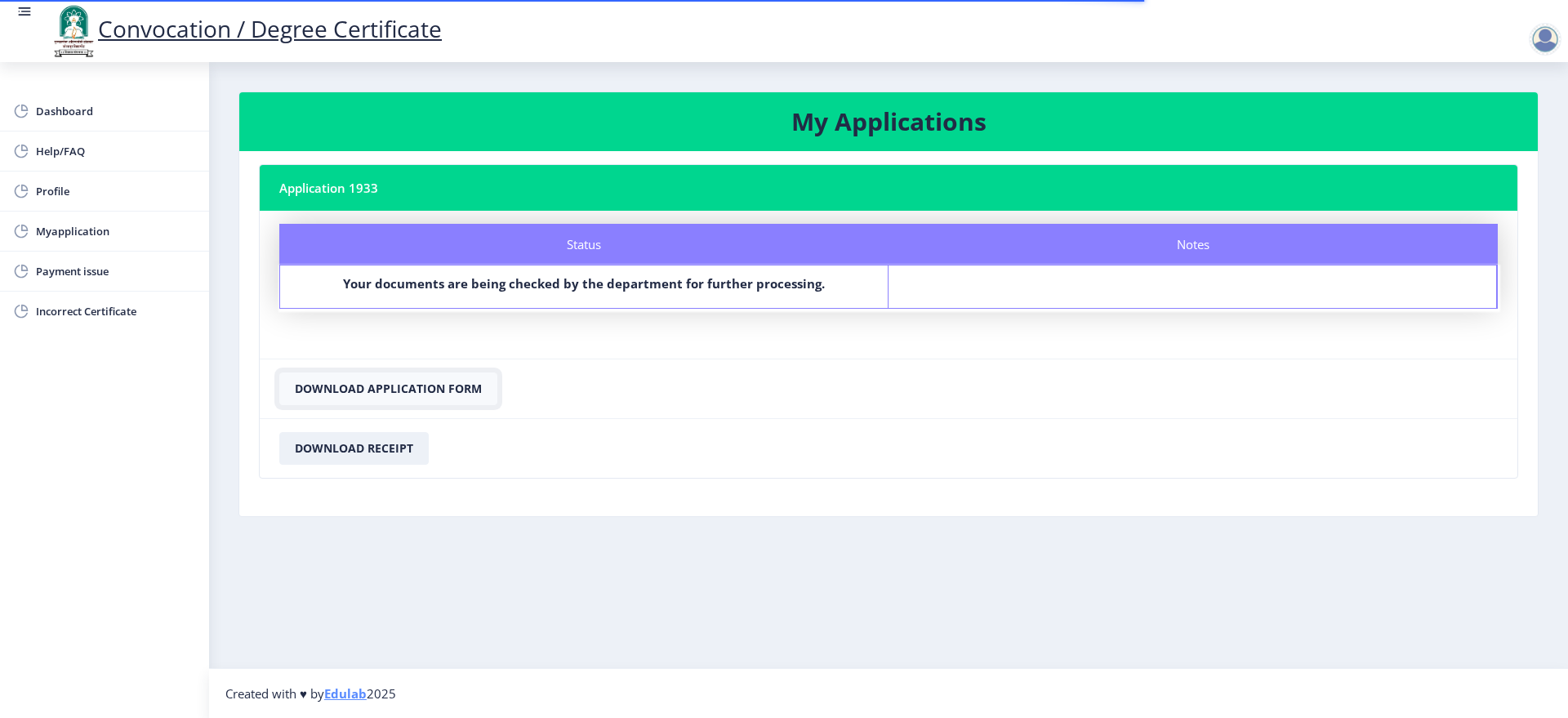 click on "Download Application Form" 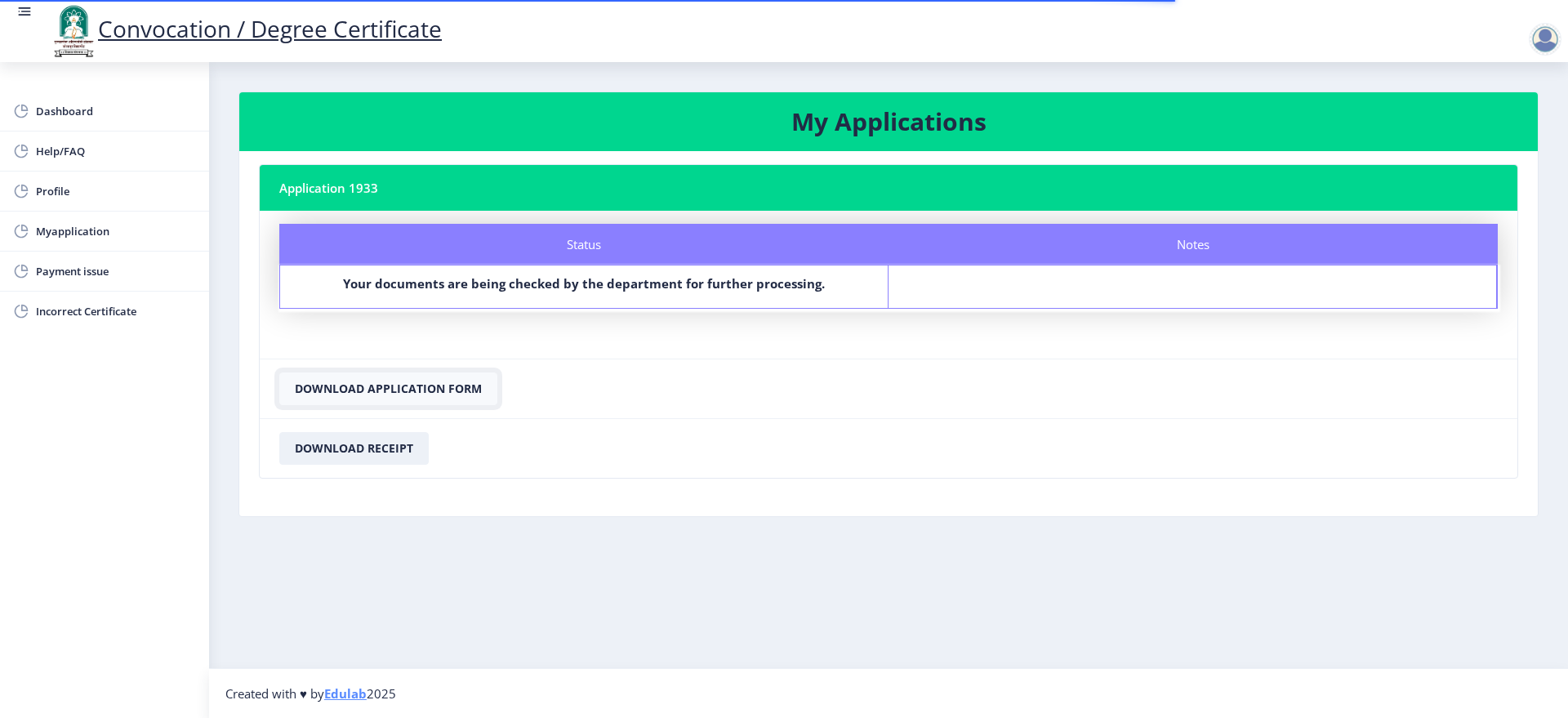 click on "Download Application Form" 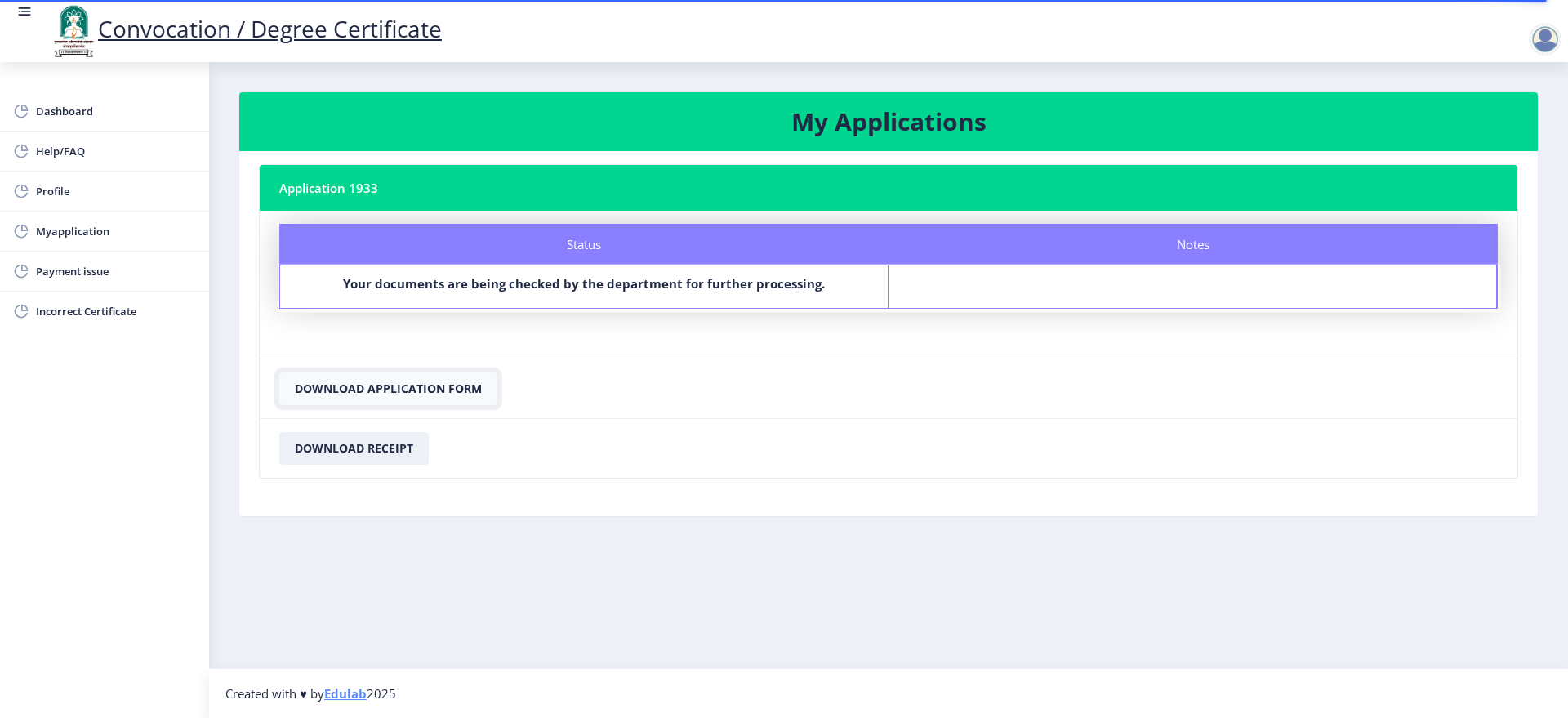 click on "Download Application Form" 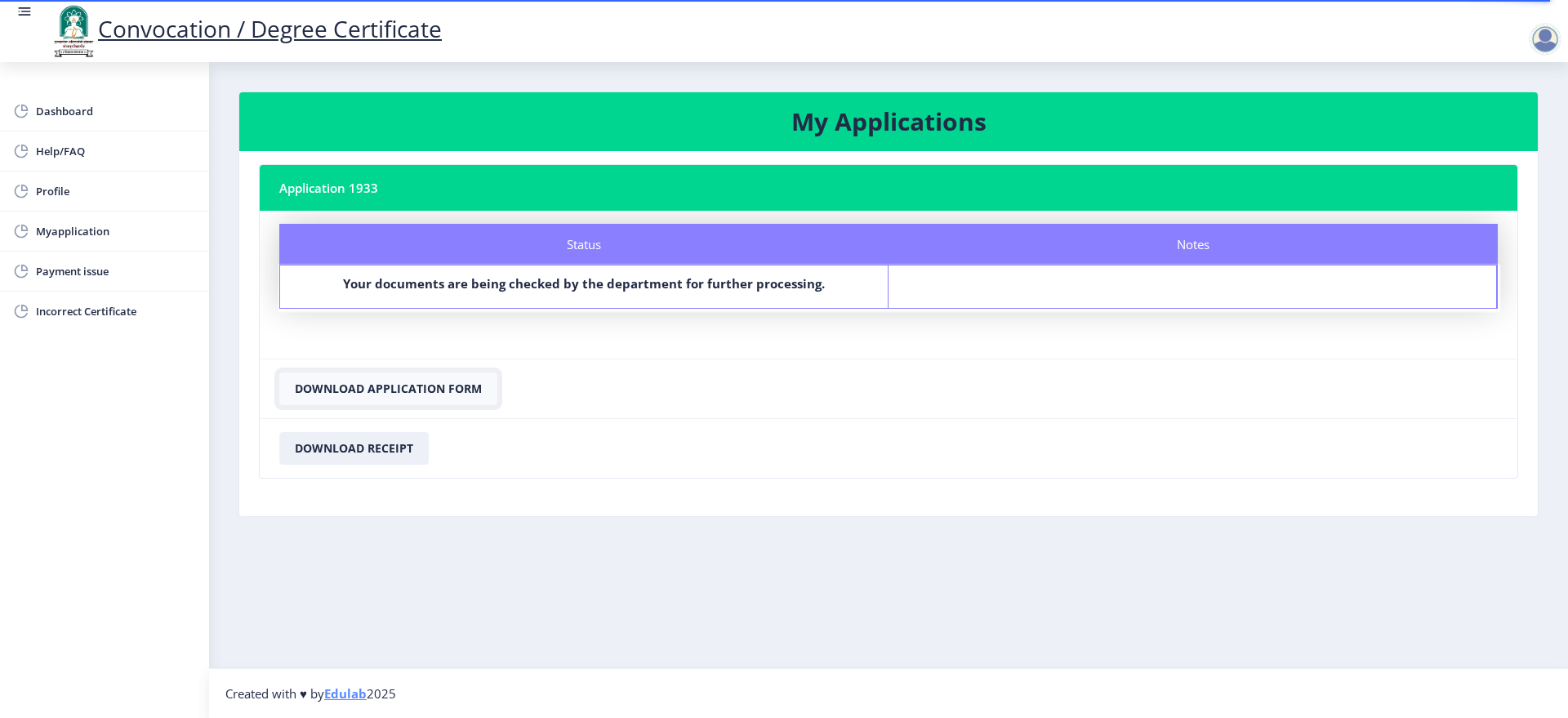click on "Download Application Form" 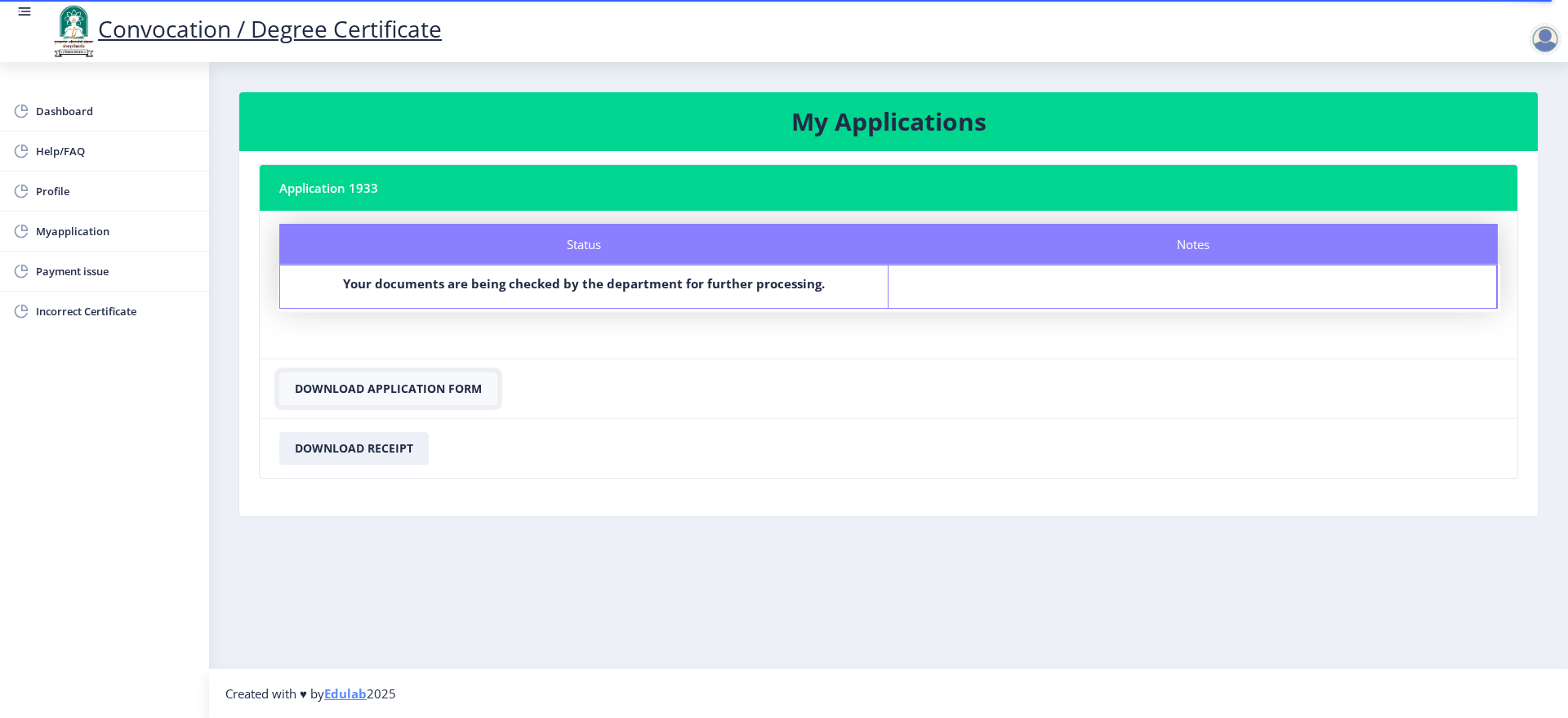 click on "Download Application Form" 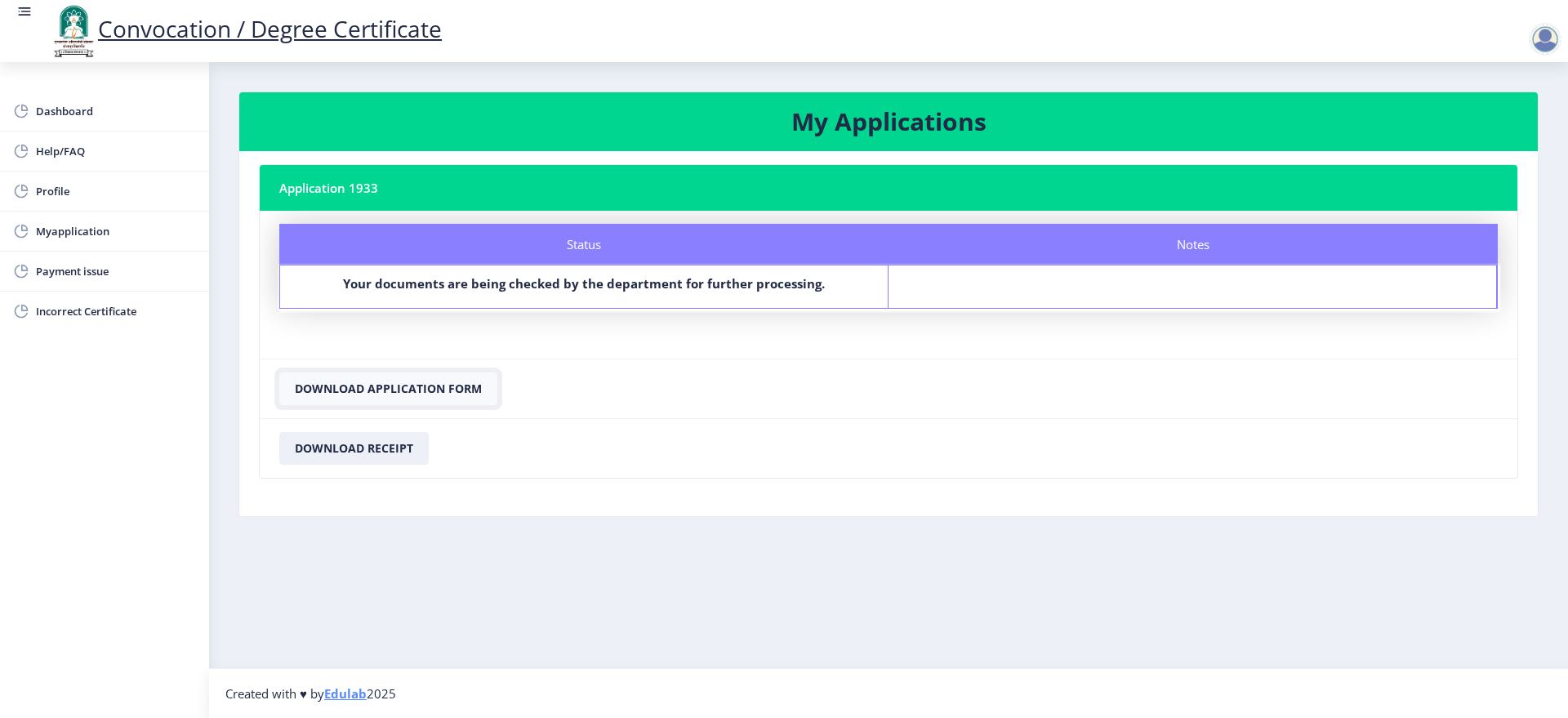 click on "Download Application Form" 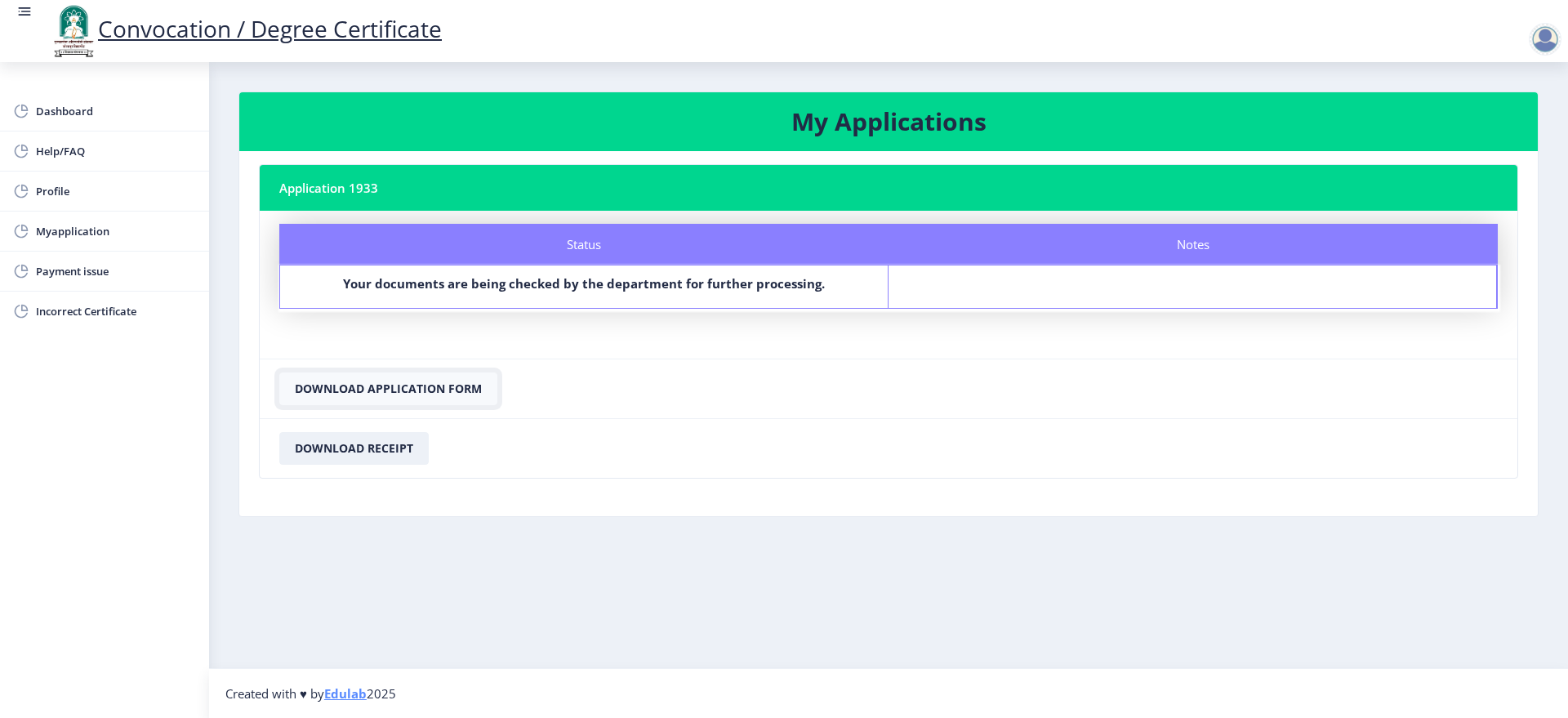click on "Download Application Form" 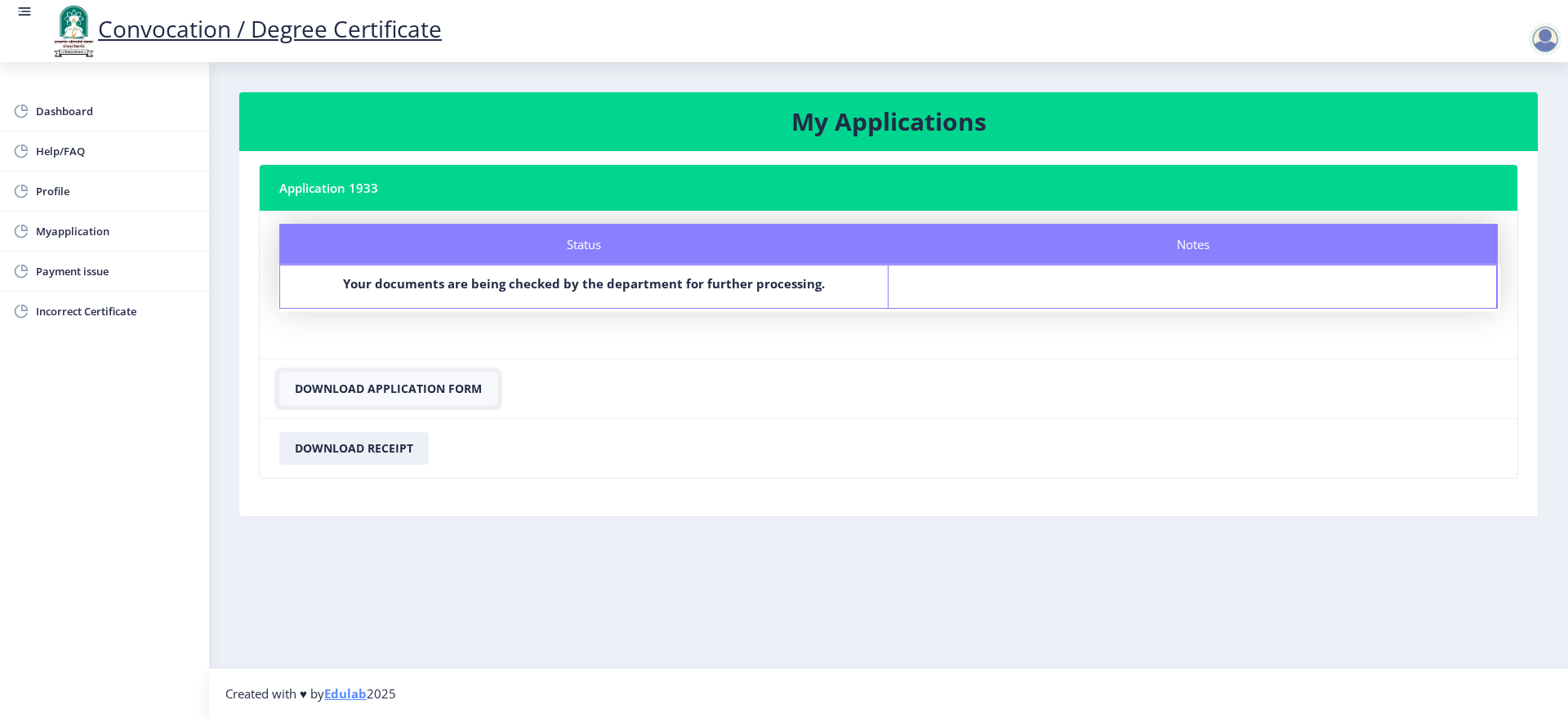 click on "Download Application Form" 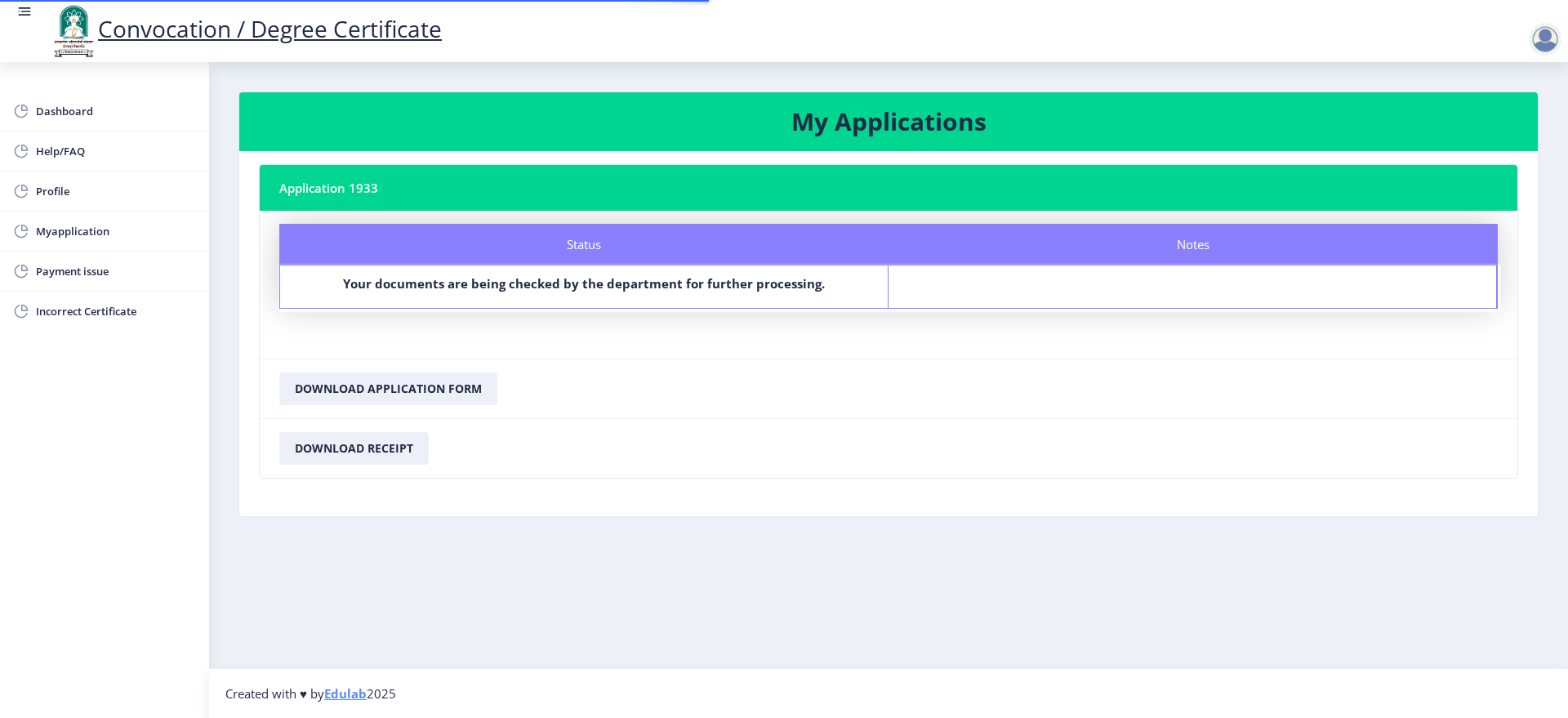 scroll, scrollTop: 0, scrollLeft: 0, axis: both 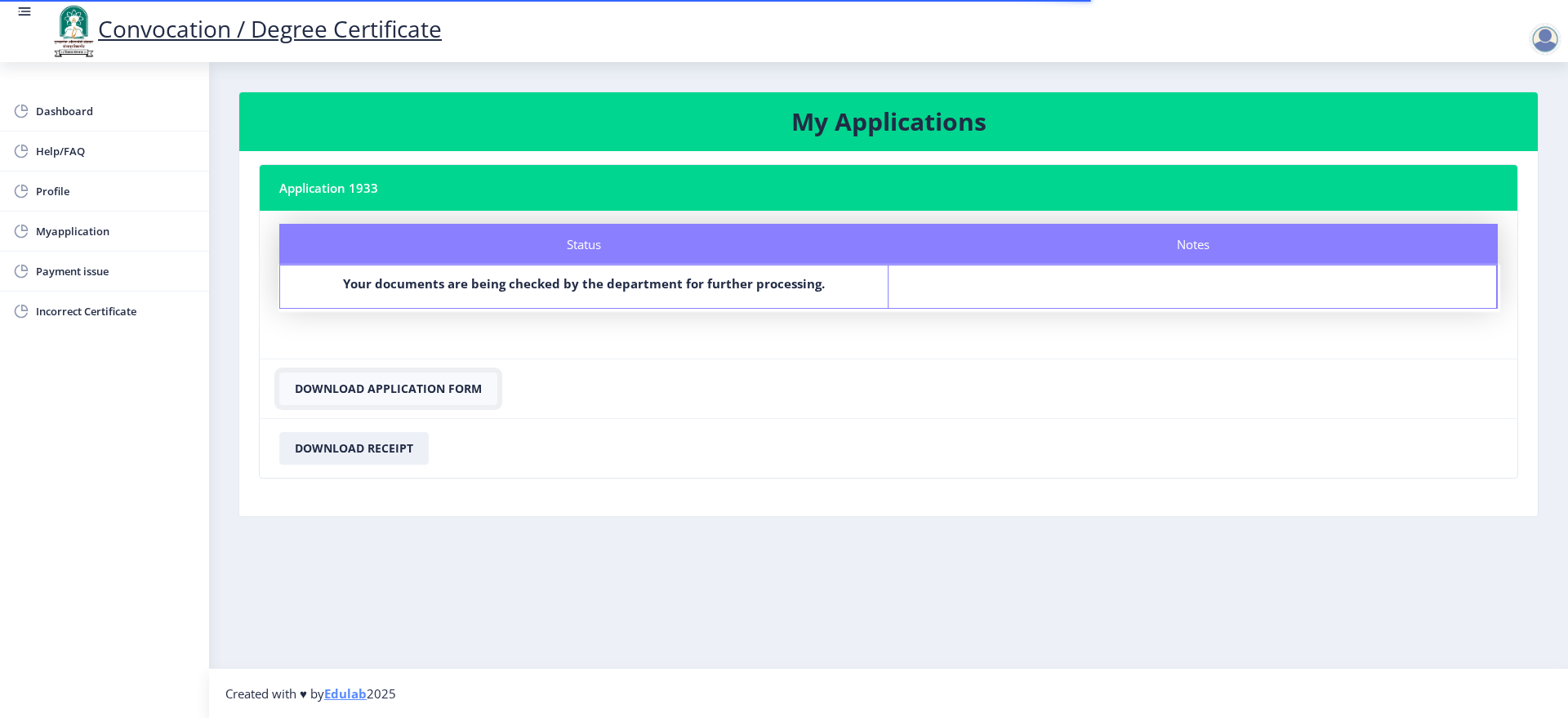 click on "Download Application Form" 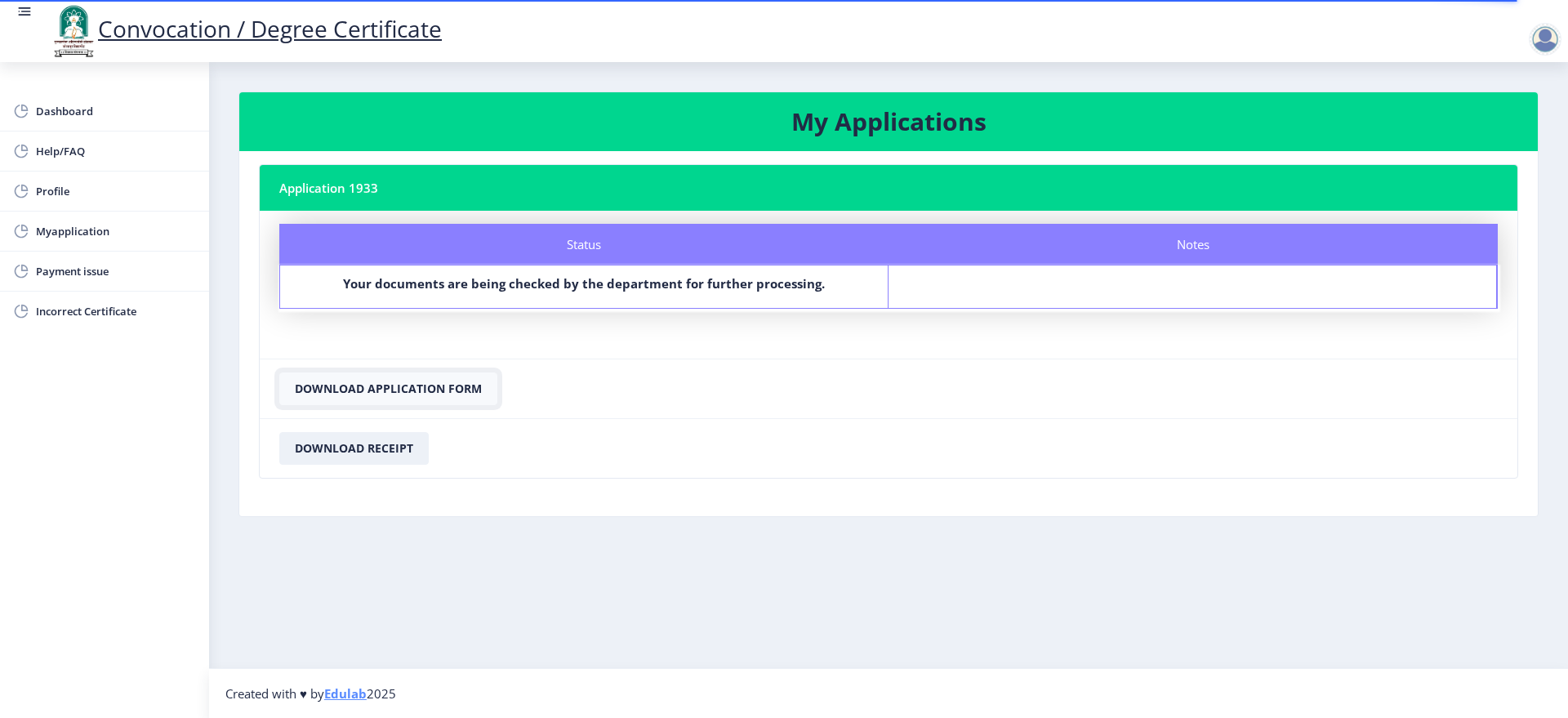 click on "Download Application Form" 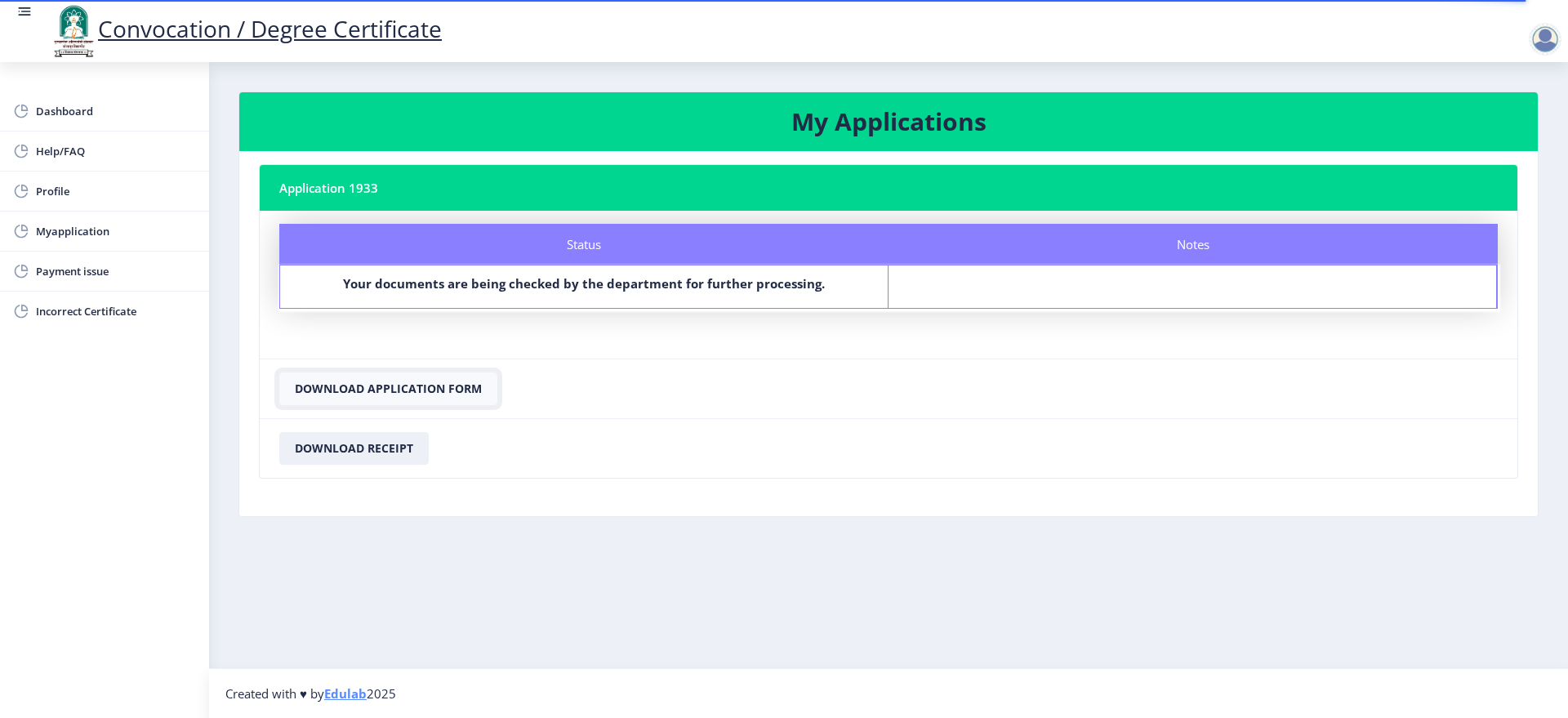 click on "Download Application Form" 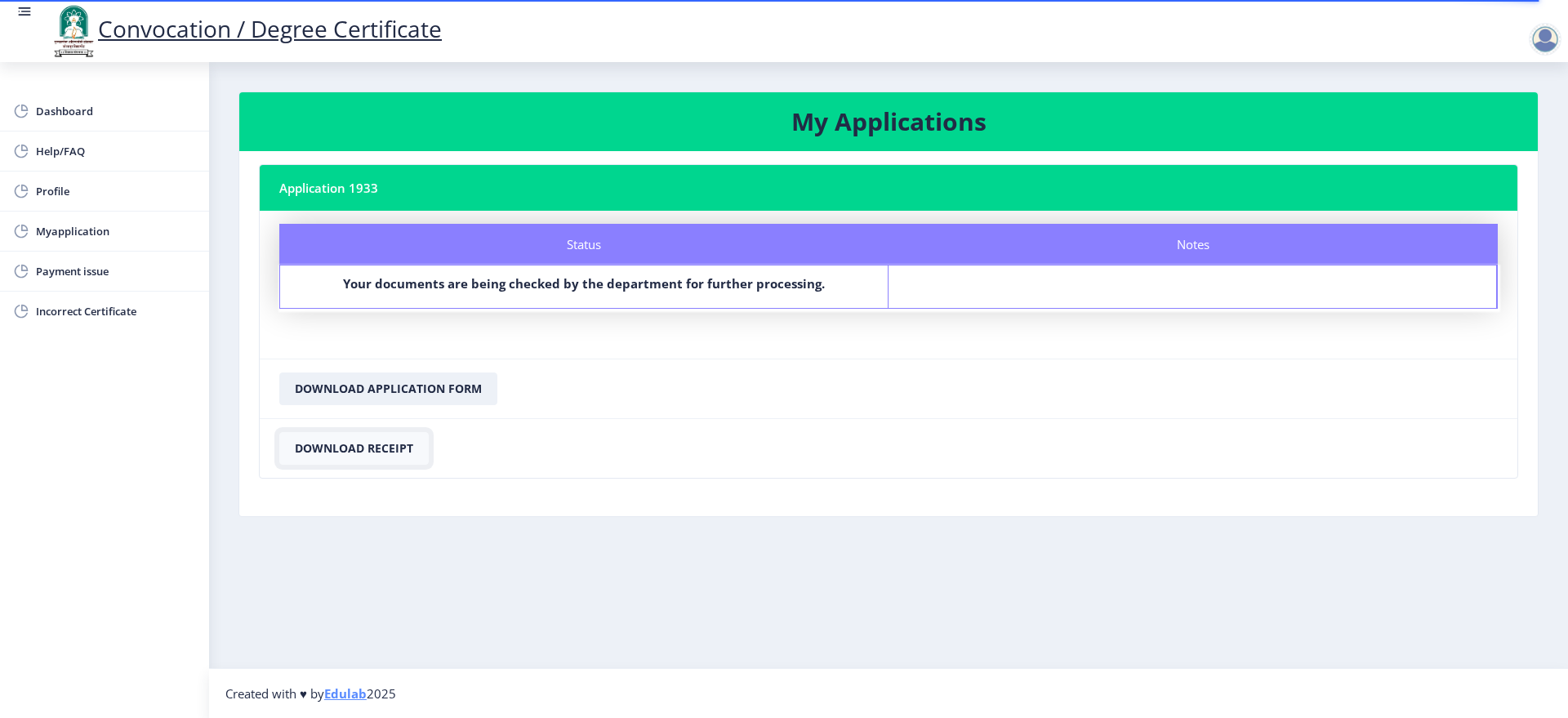 click on "Download Receipt" 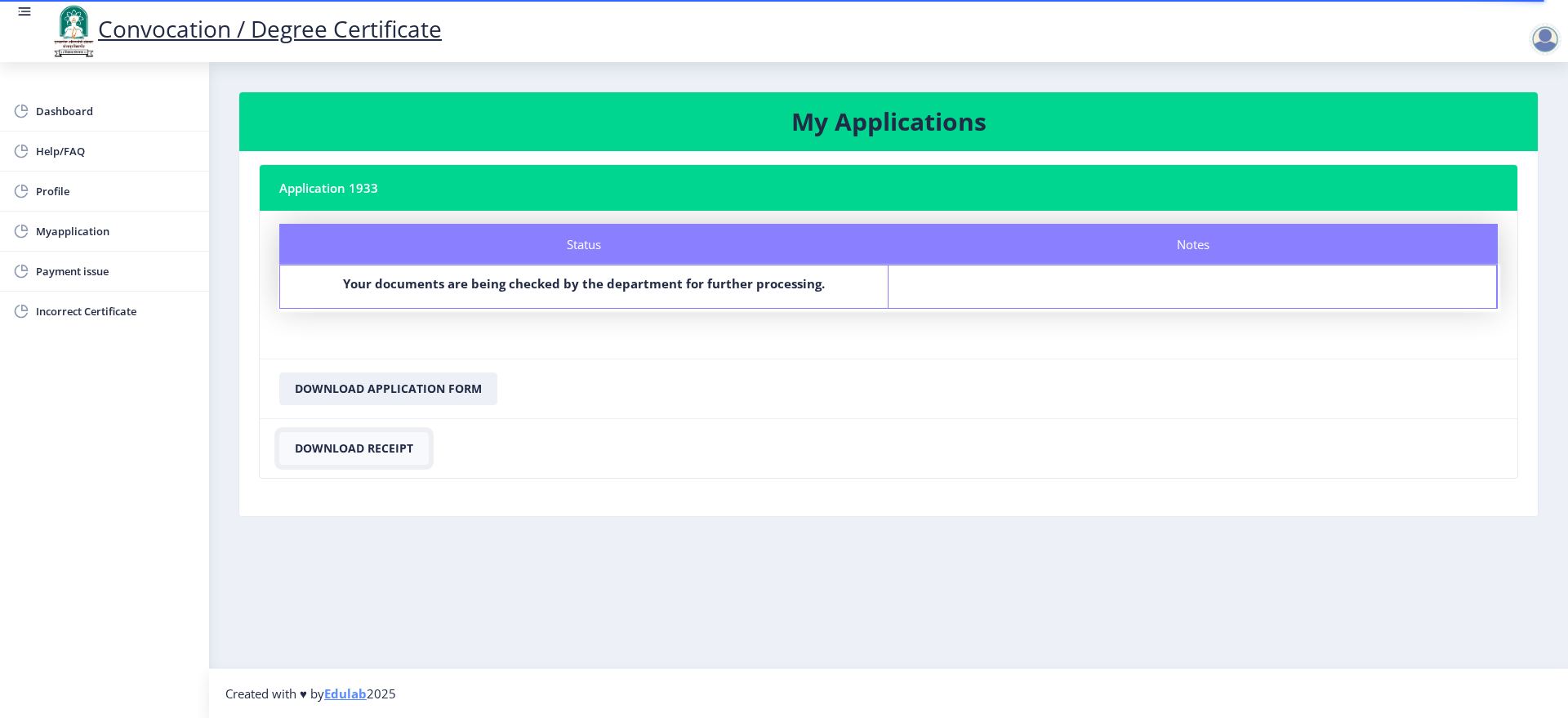 click on "Download Receipt" 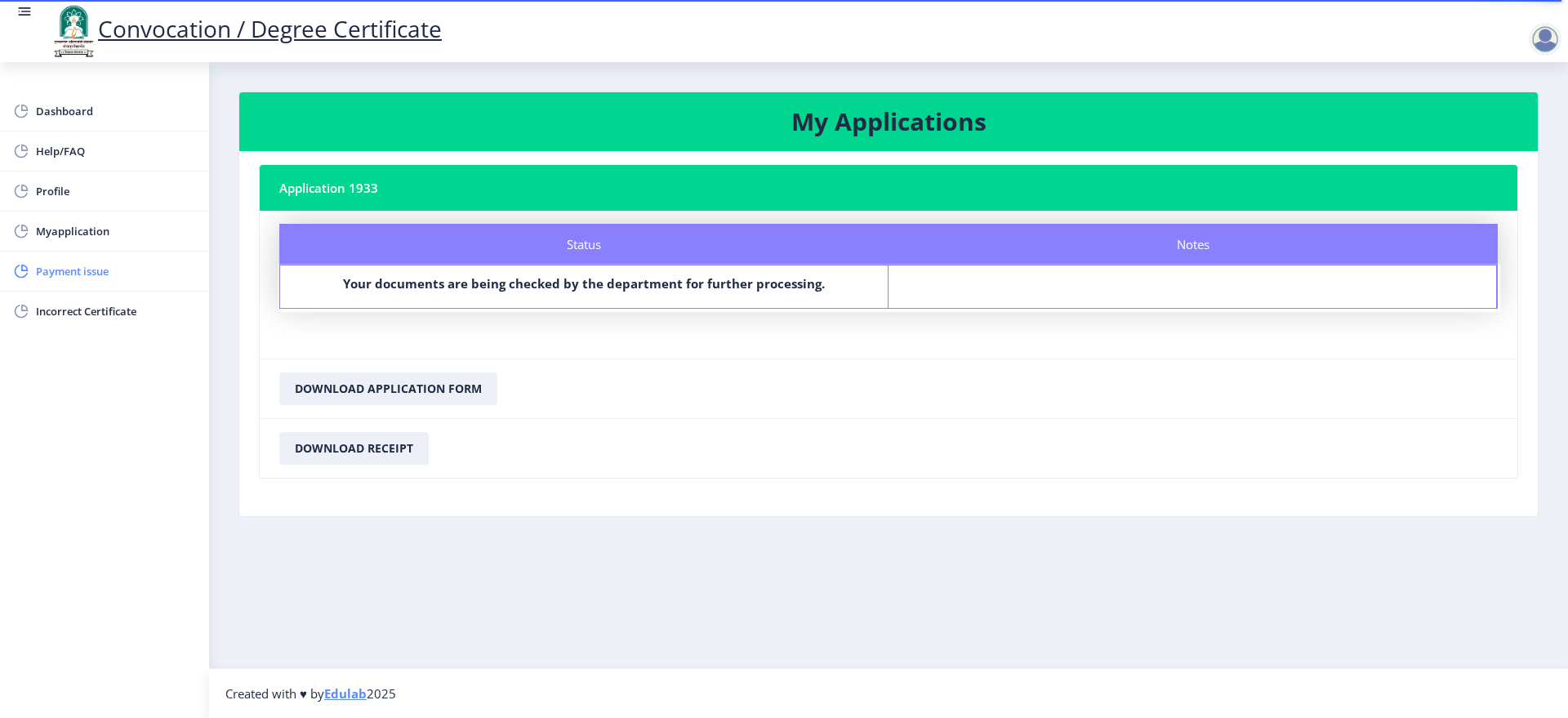 click on "Payment issue" 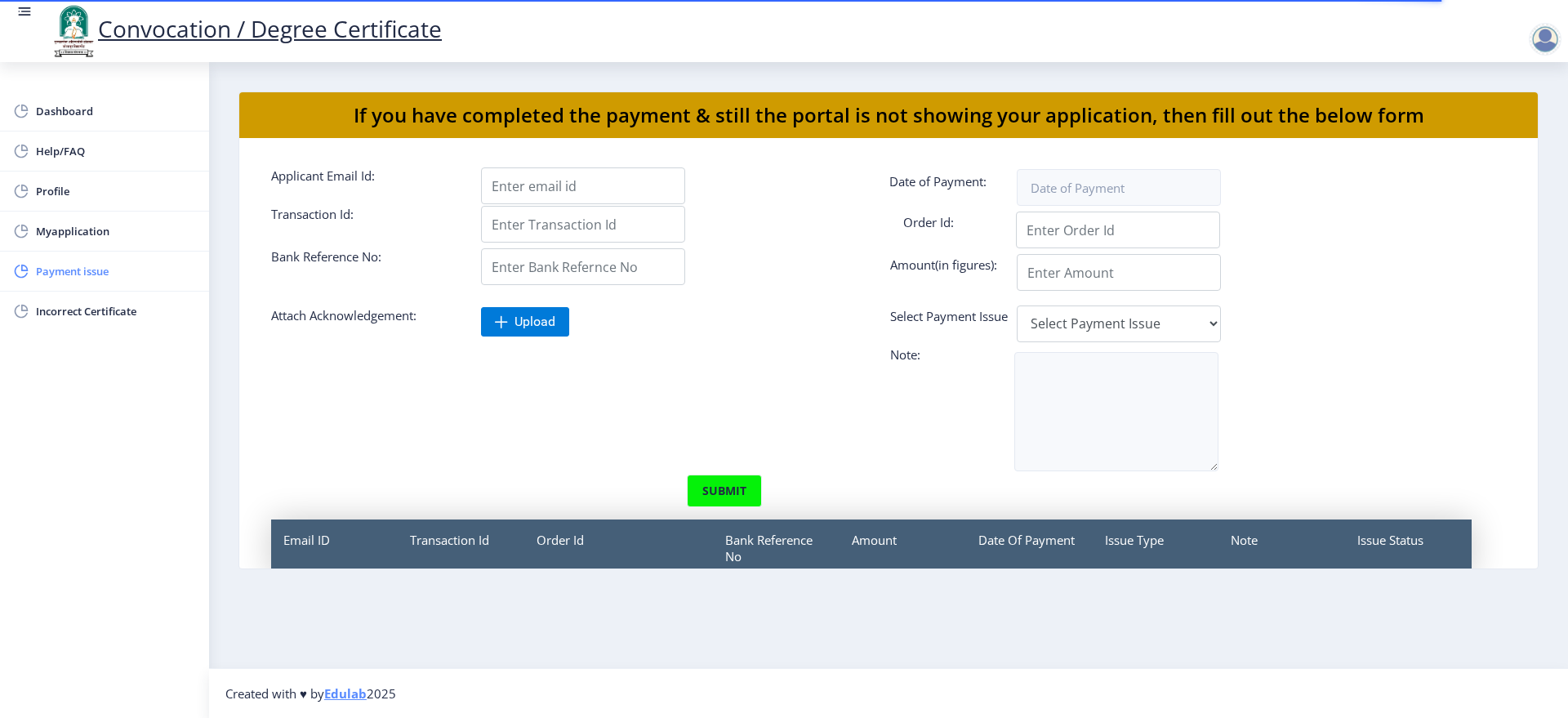 click on "Payment issue" 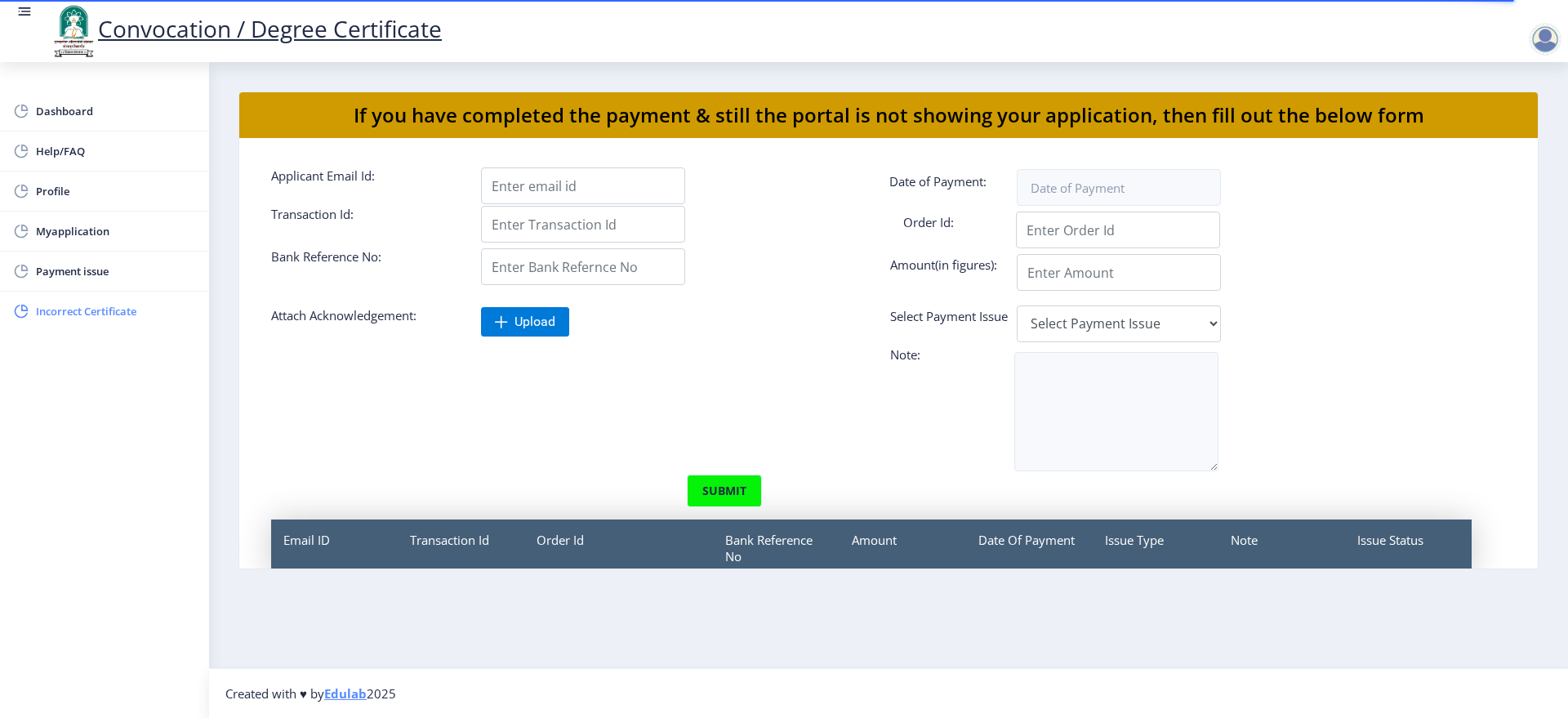 click on "Incorrect Certificate" 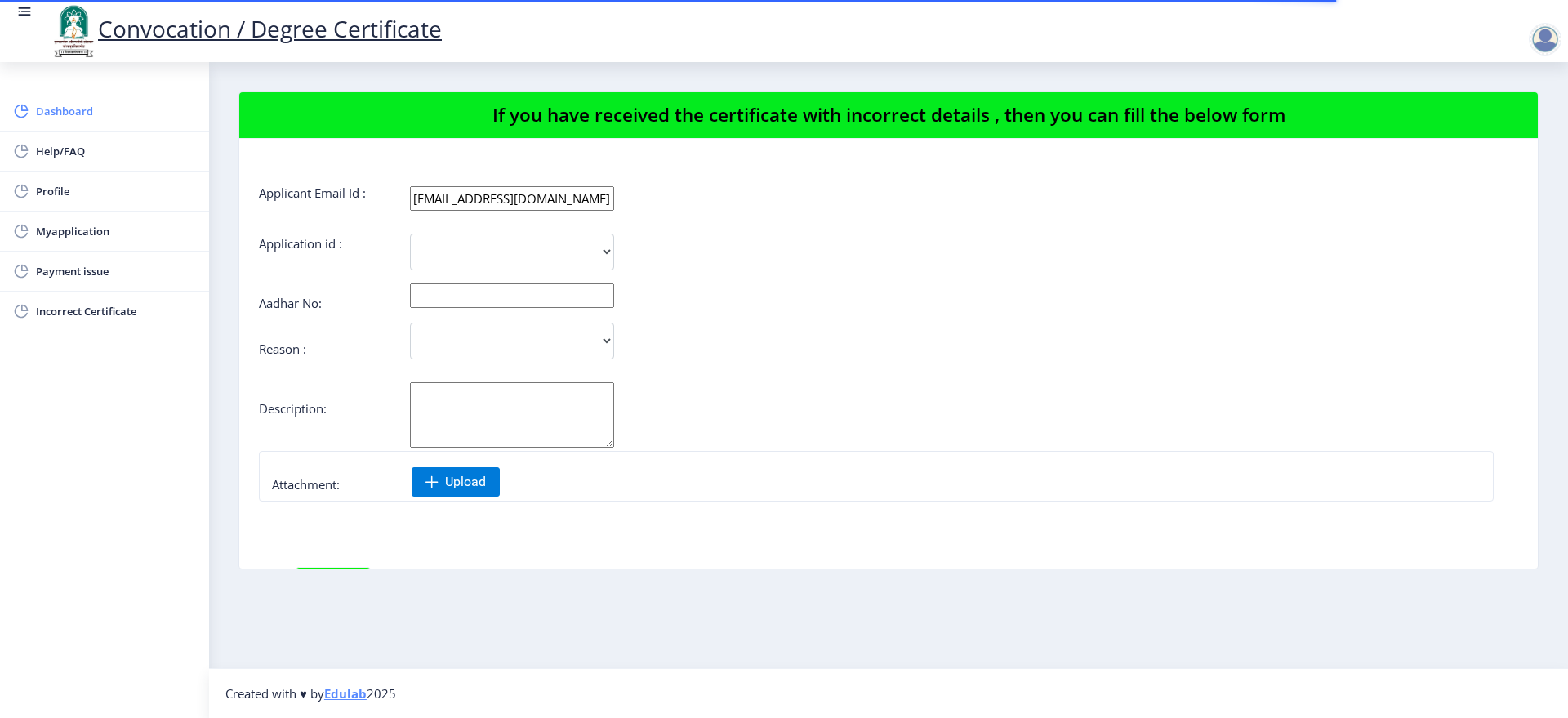 click on "Dashboard" 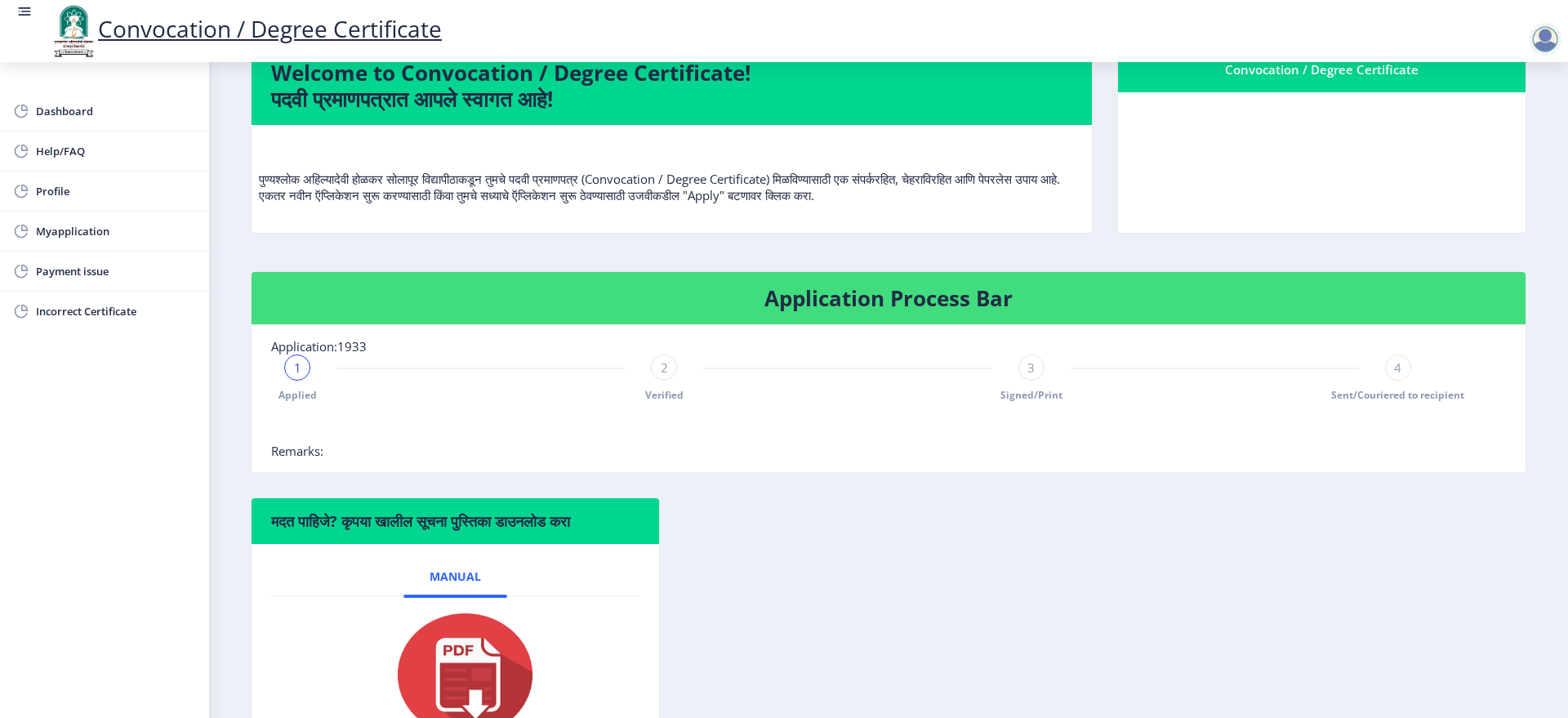 scroll, scrollTop: 0, scrollLeft: 0, axis: both 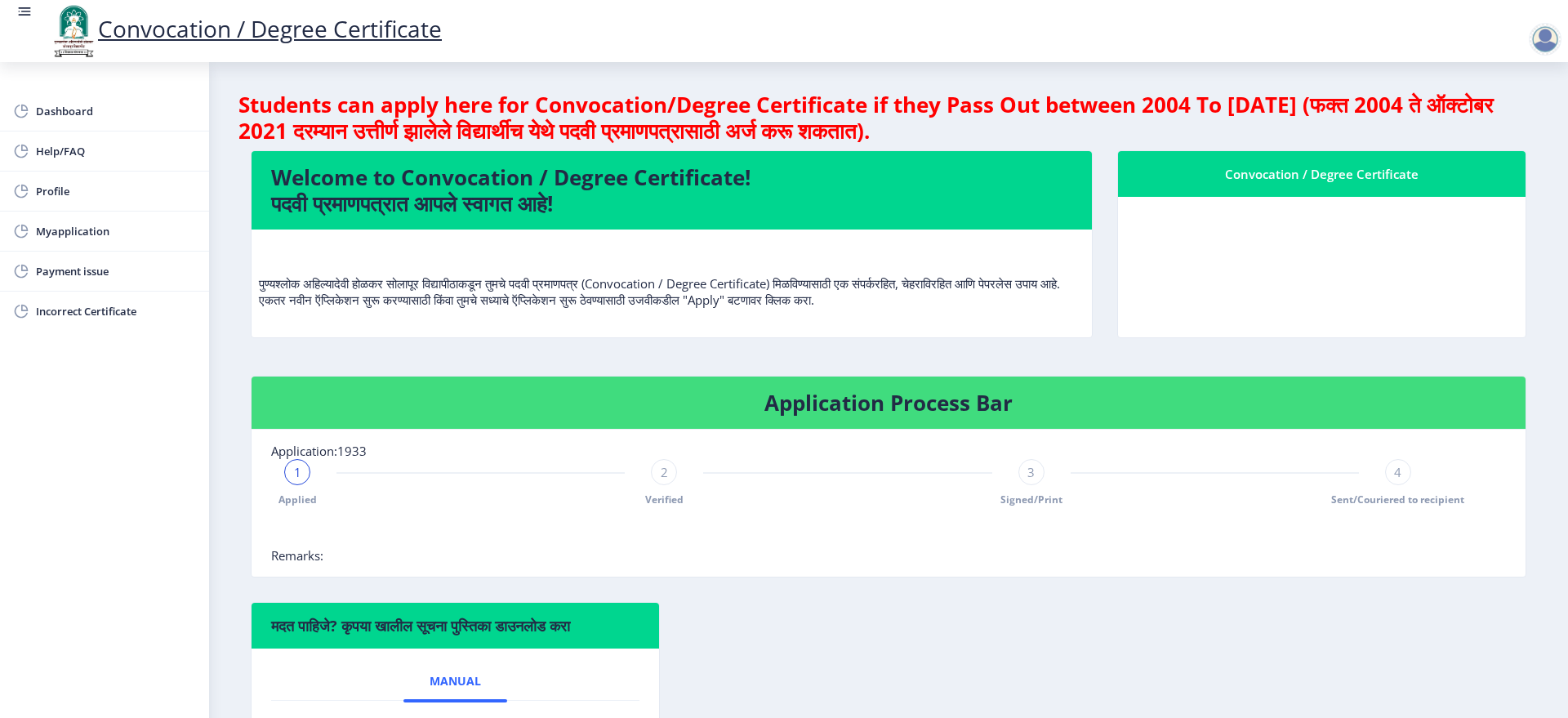 click 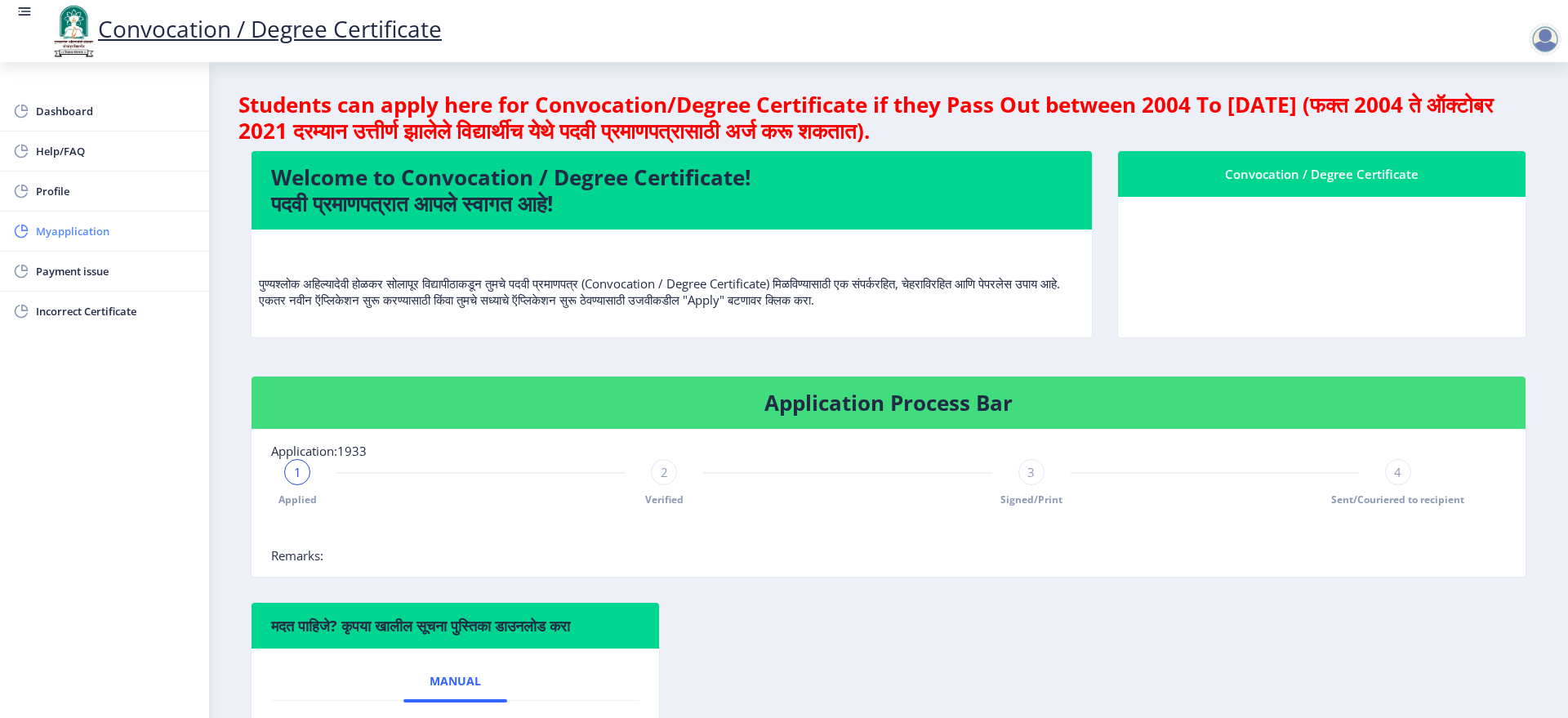 click on "Myapplication" 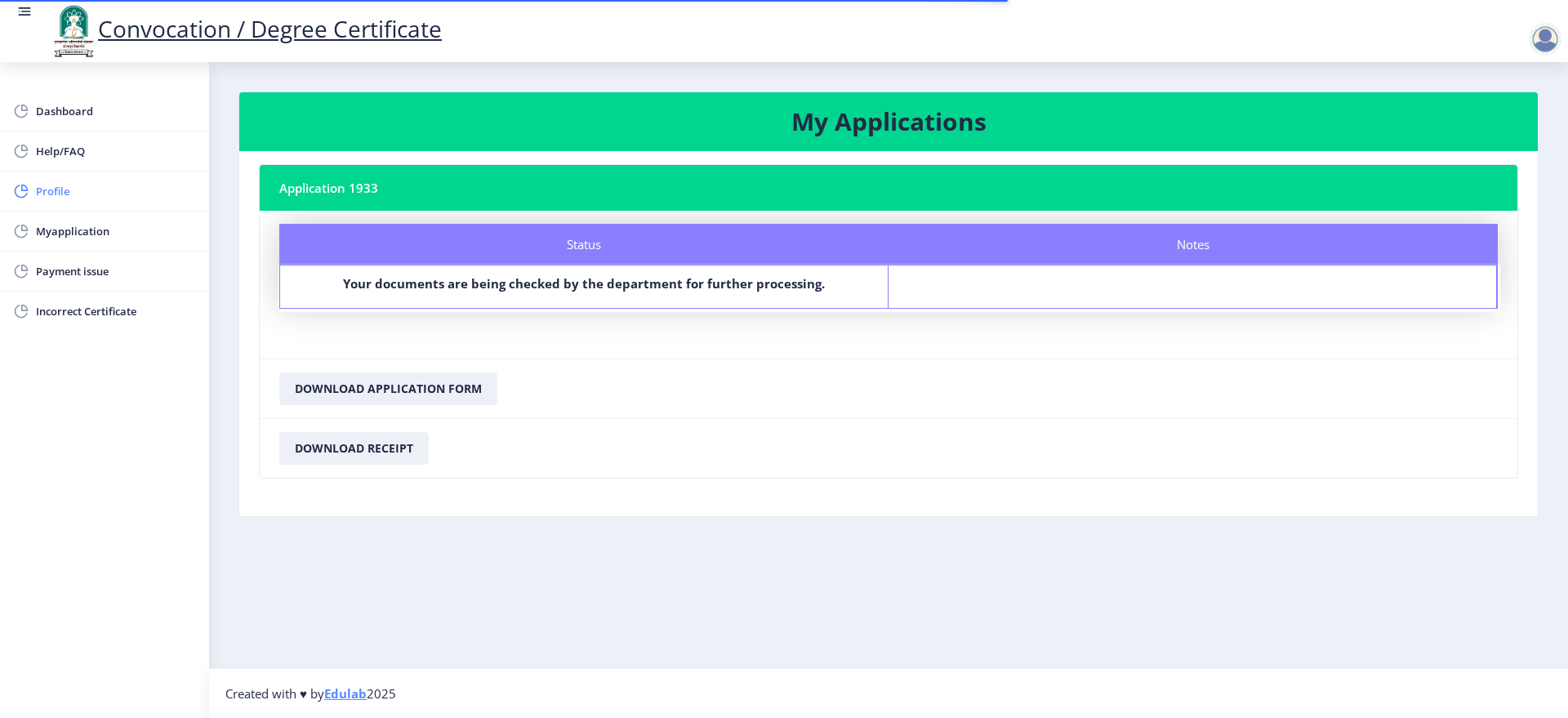 click on "Profile" 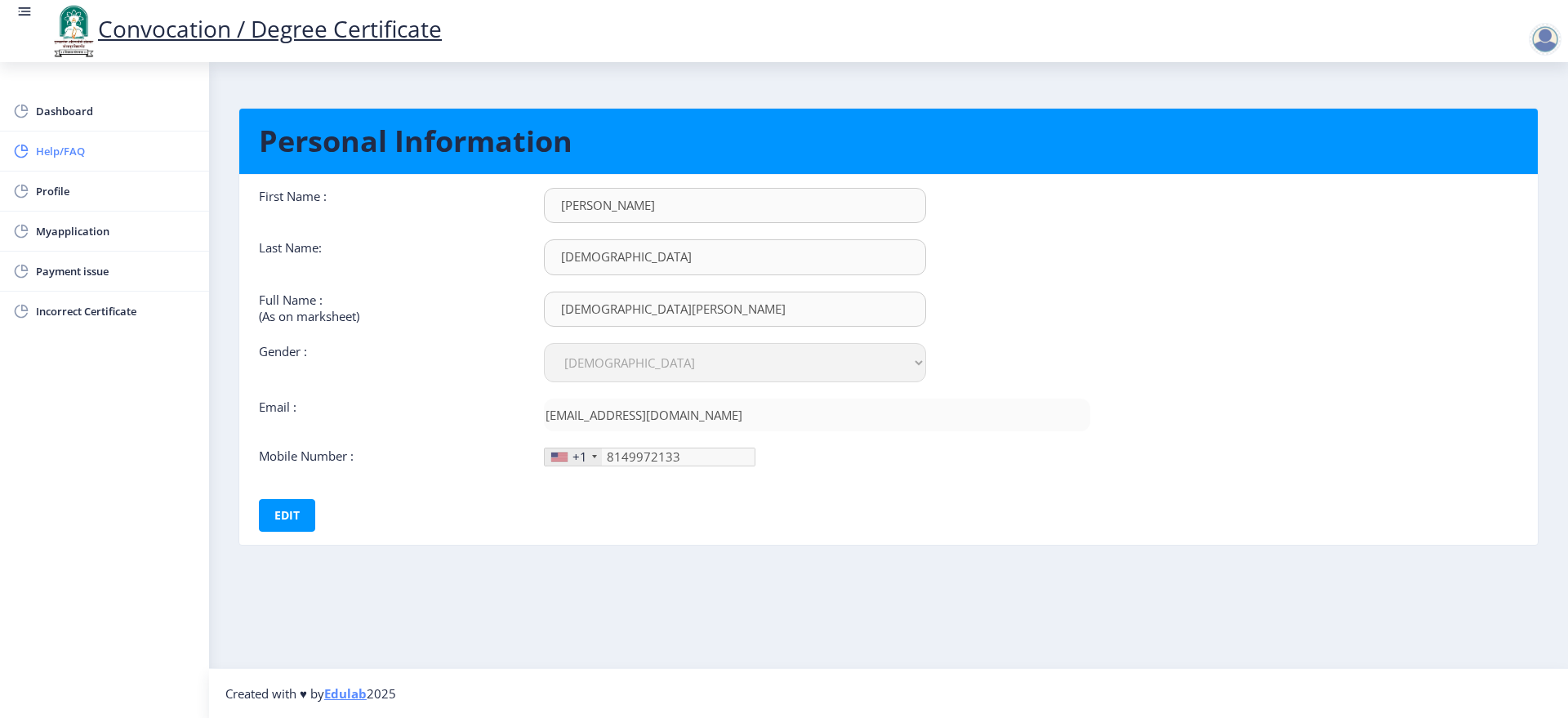 click on "Help/FAQ" 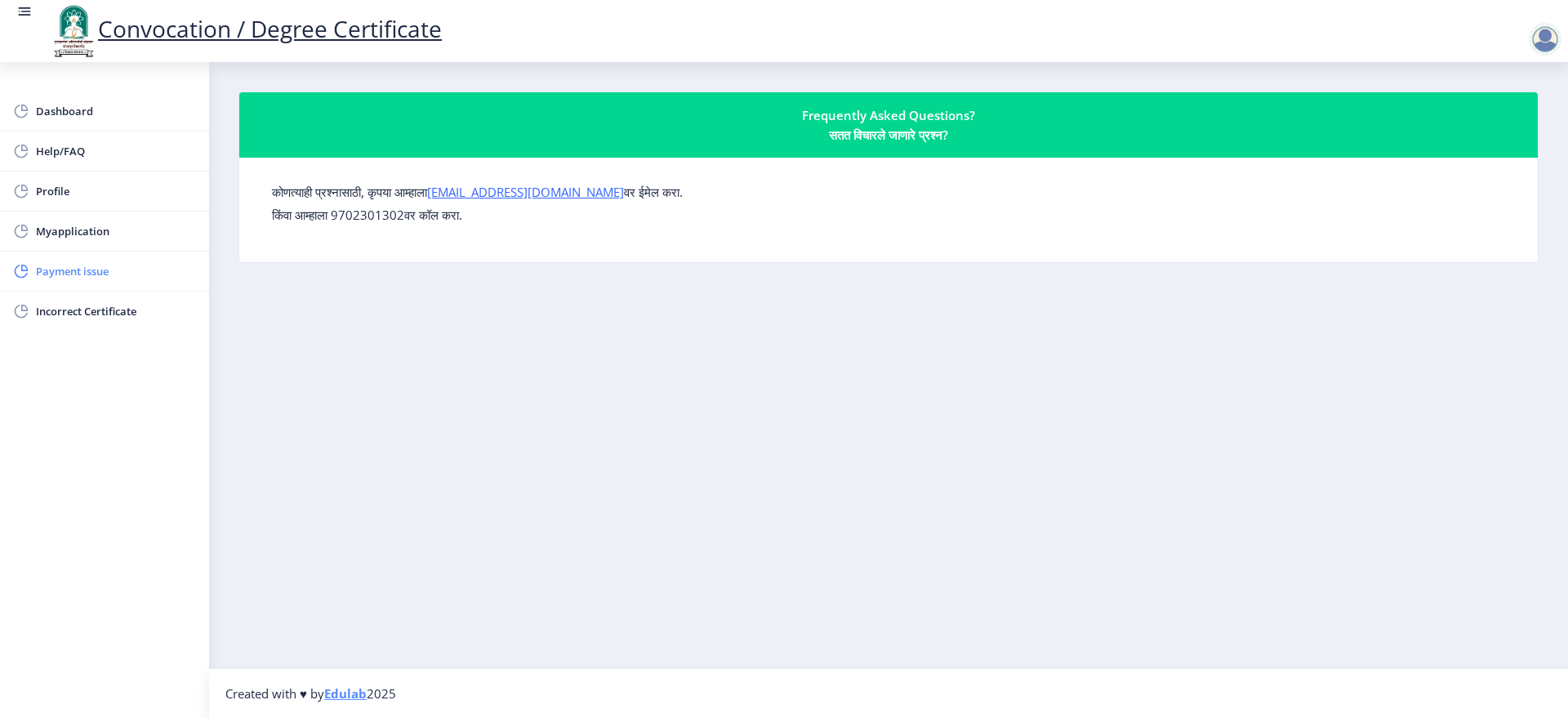 click on "Payment issue" 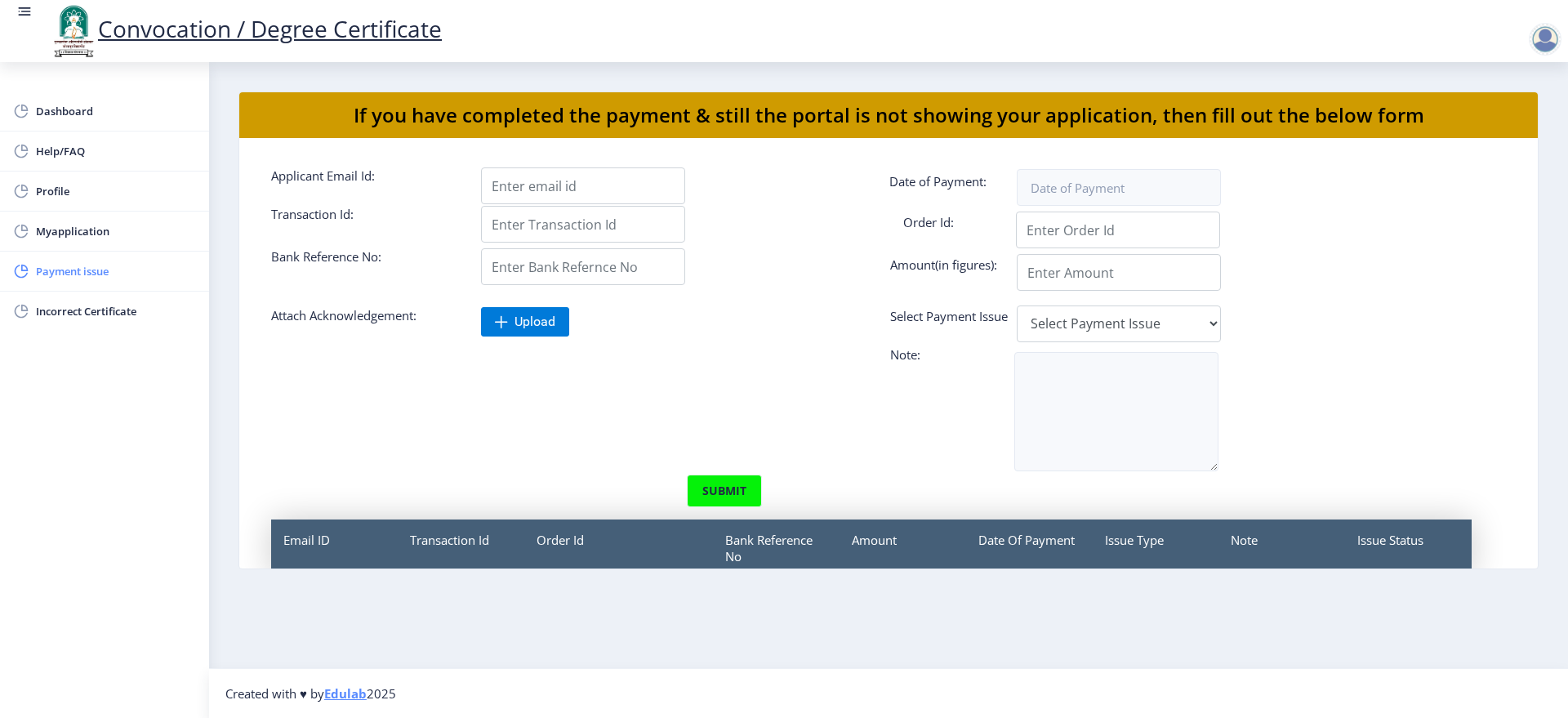 click on "Payment issue" 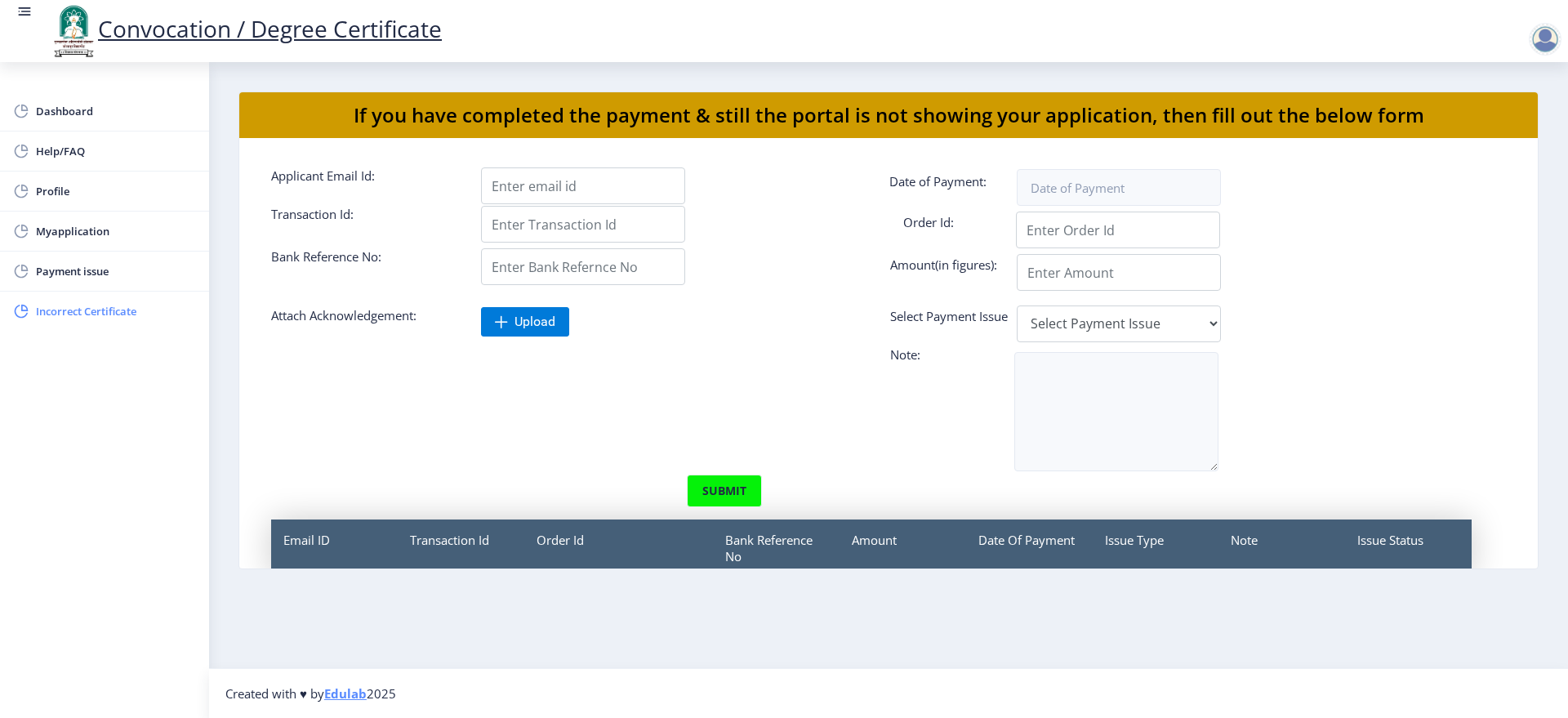 click on "Incorrect Certificate" 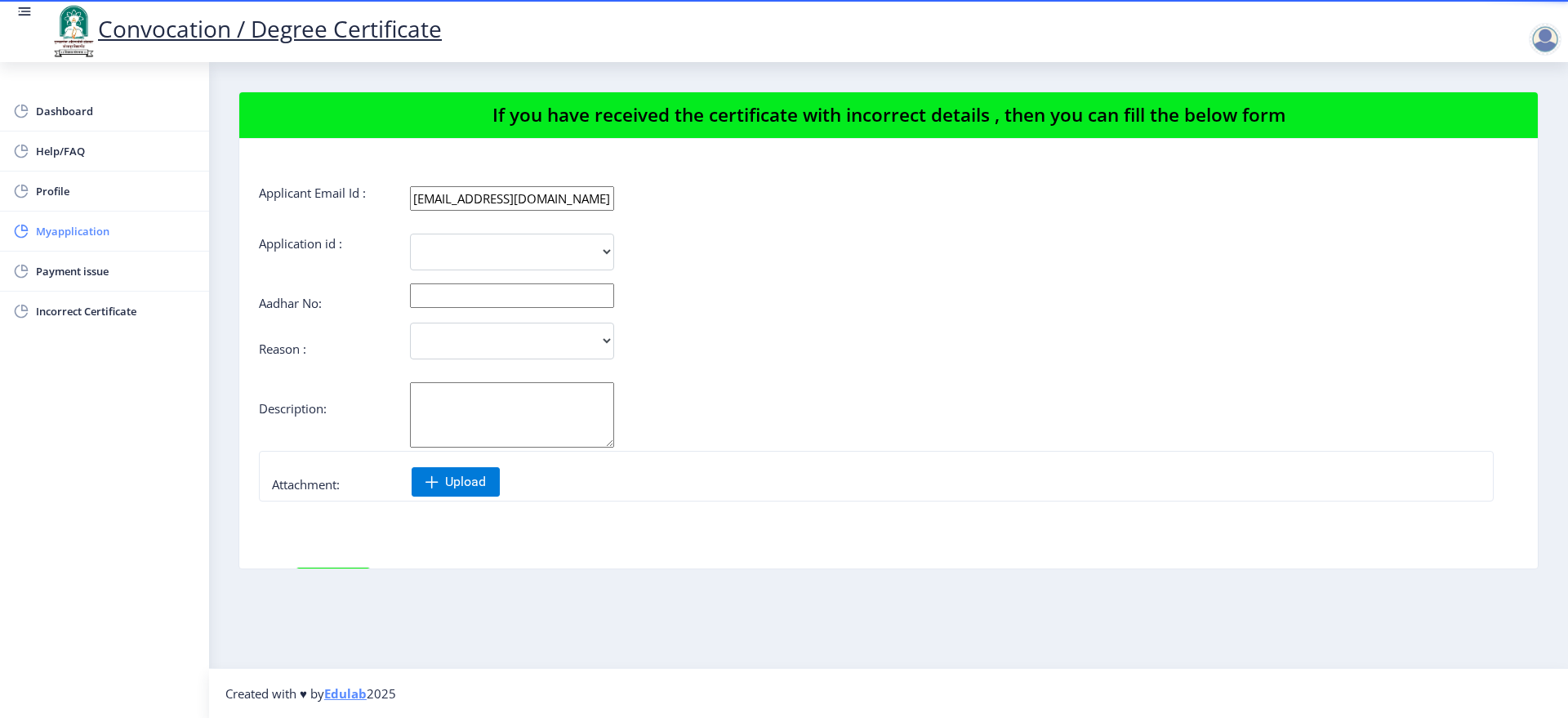 click on "Myapplication" 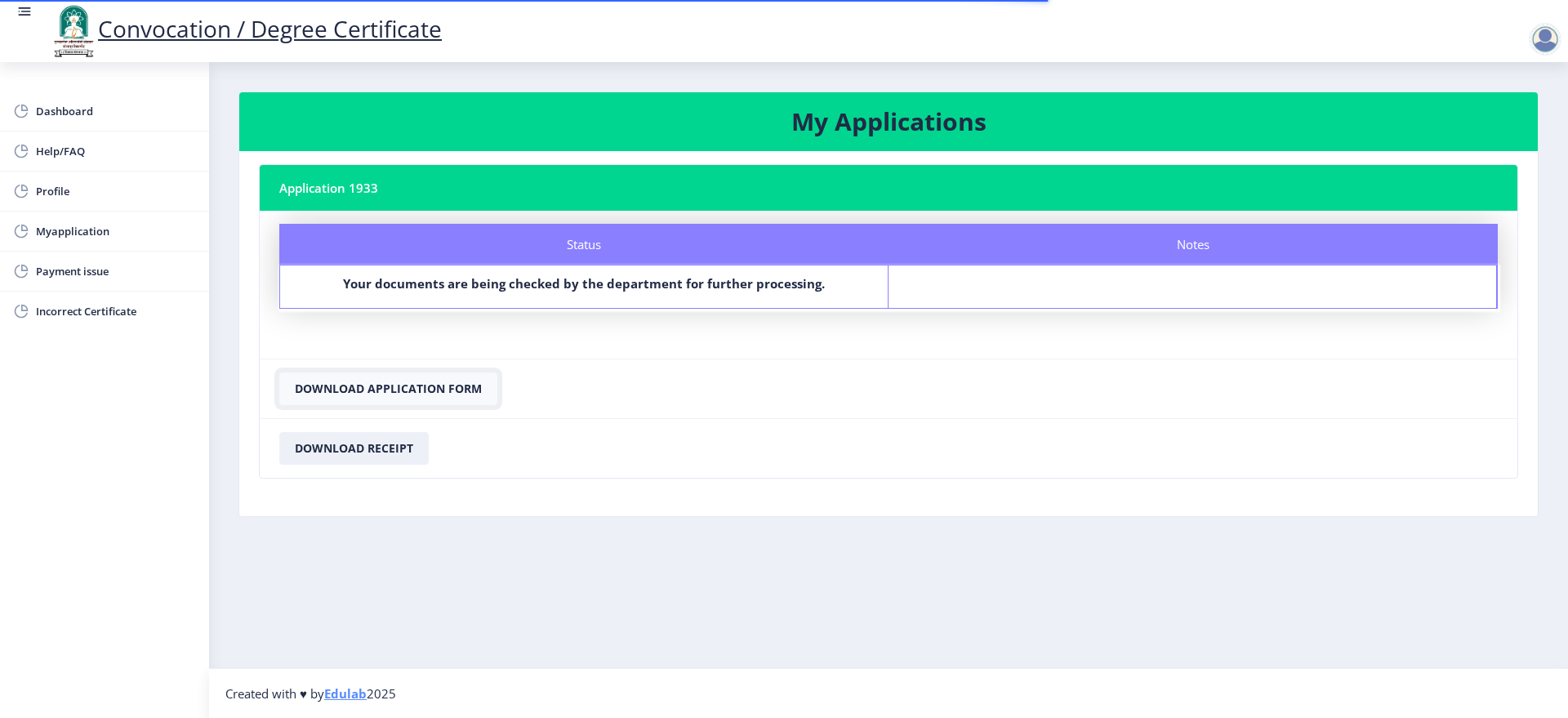 click on "Download Application Form" 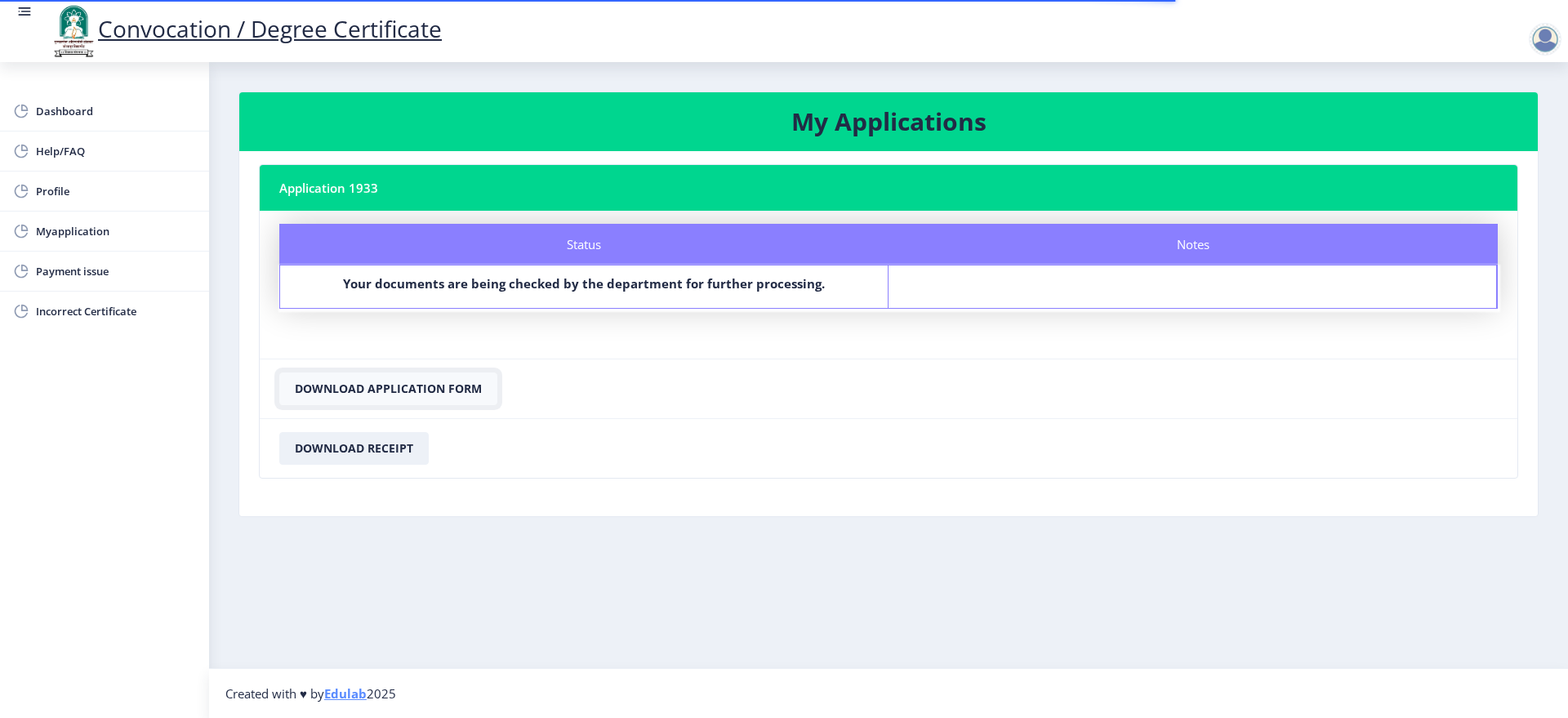 click on "Download Application Form" 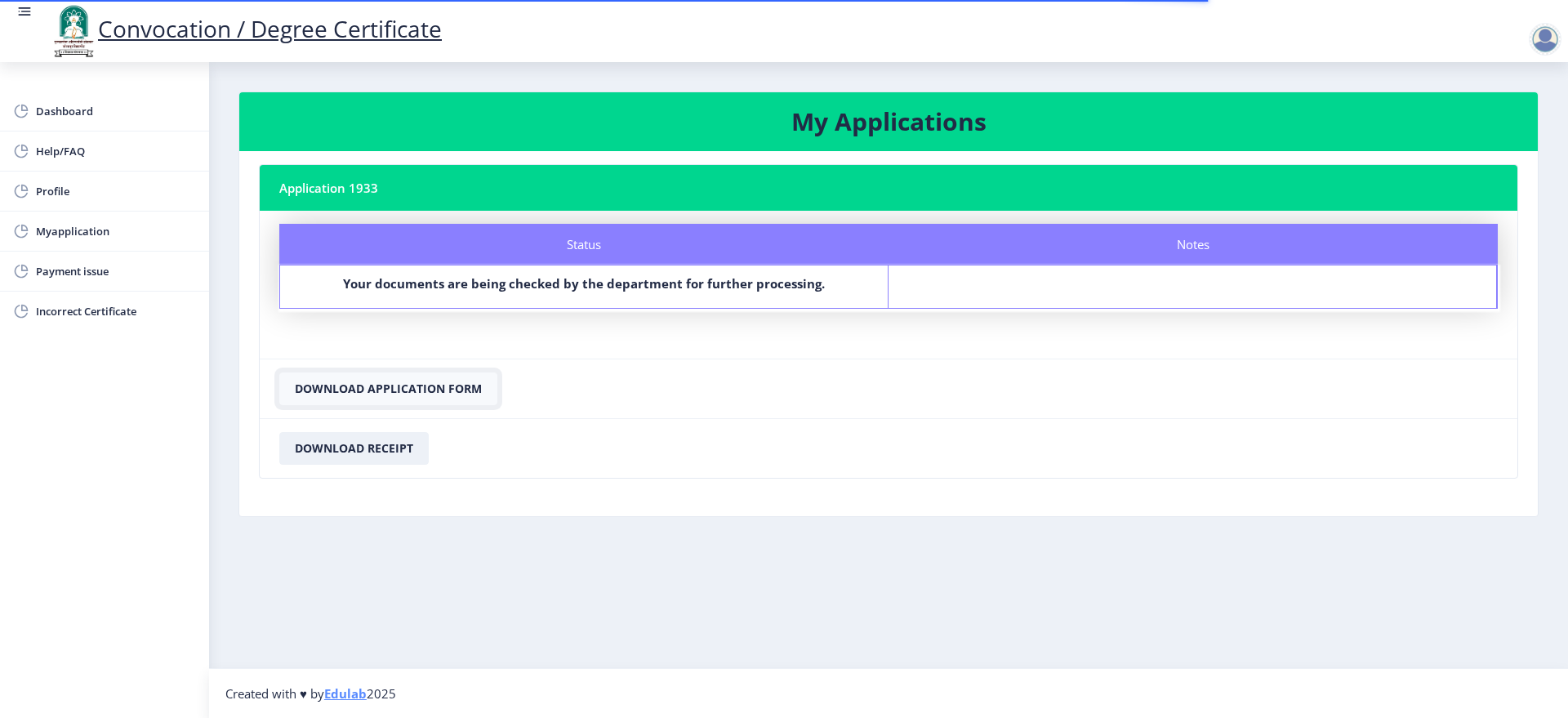 click on "Download Application Form" 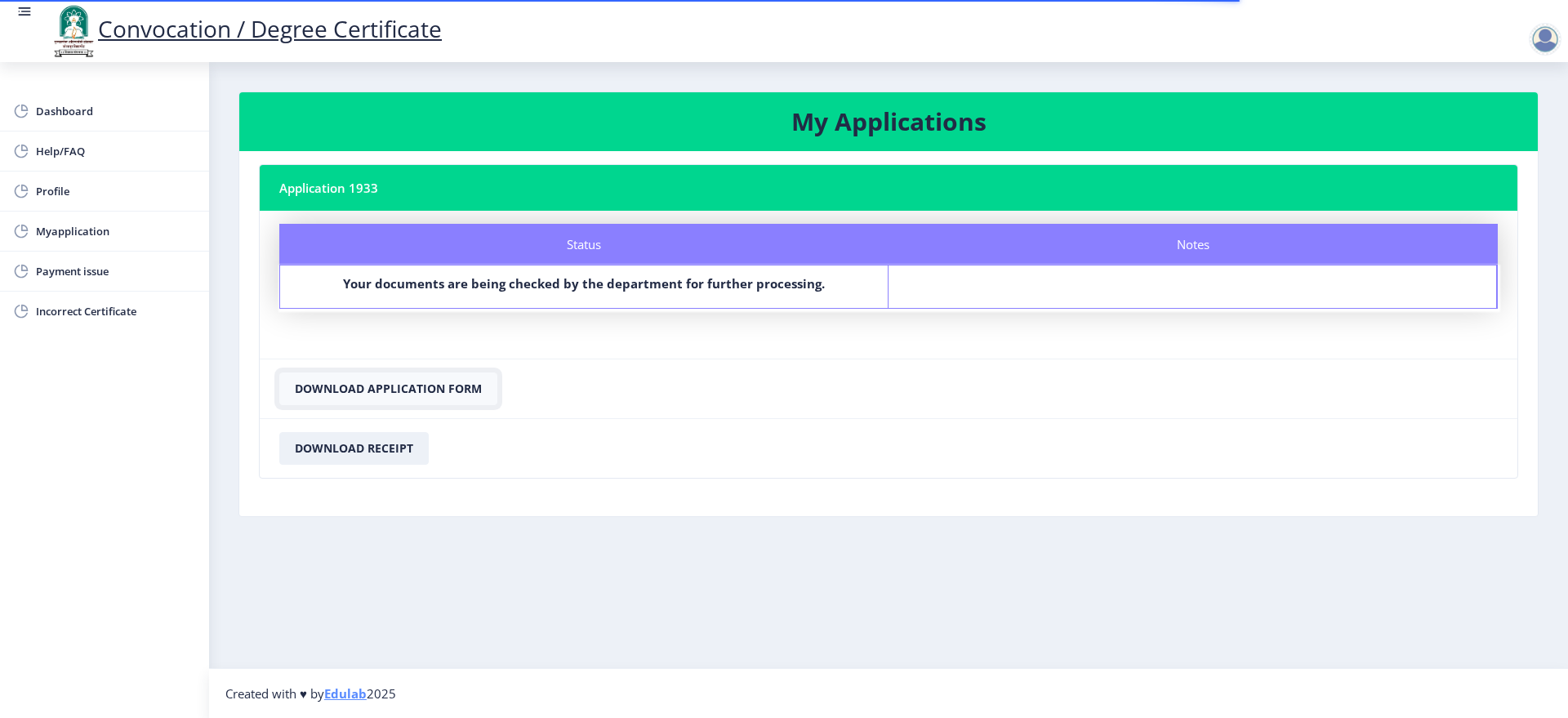 click on "Download Application Form" 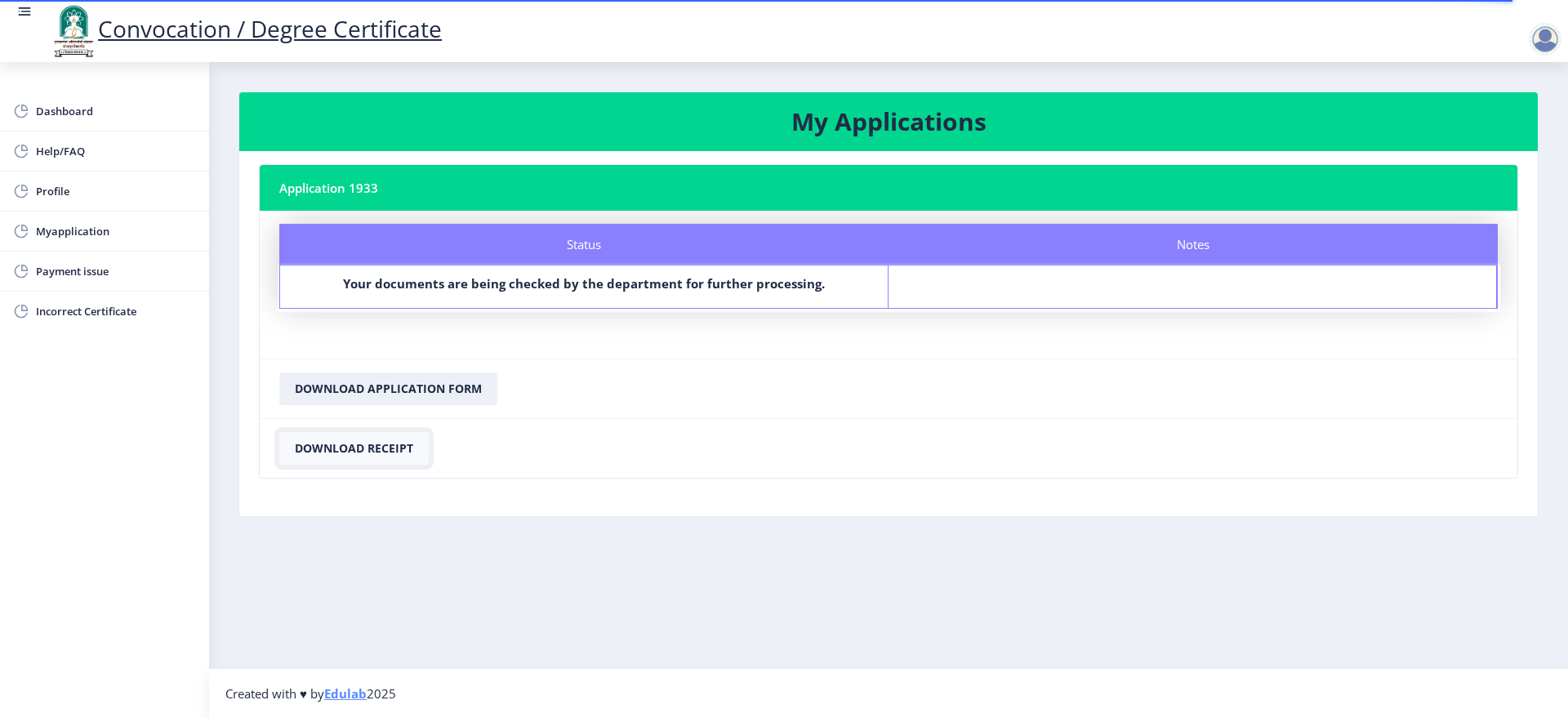 click on "Download Receipt" 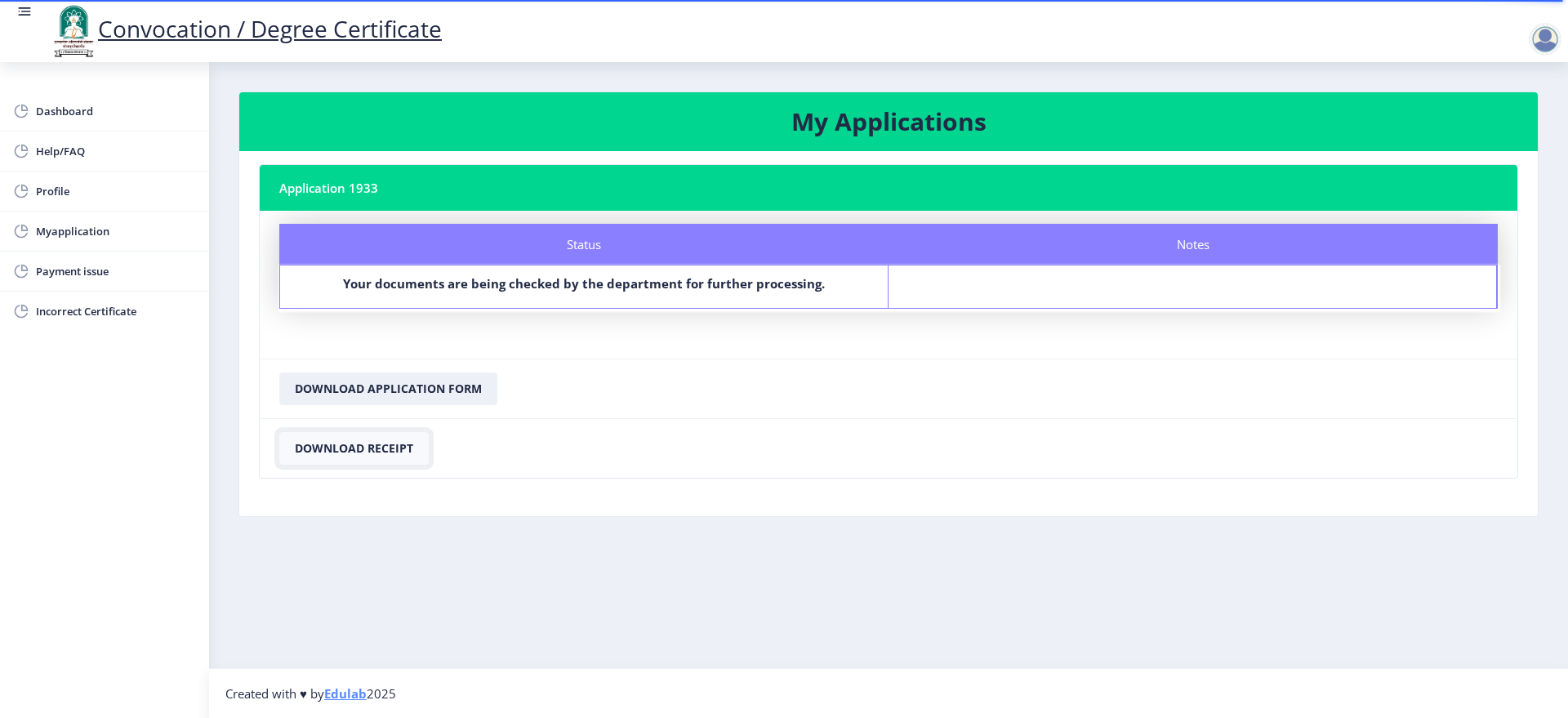 click on "Download Receipt" 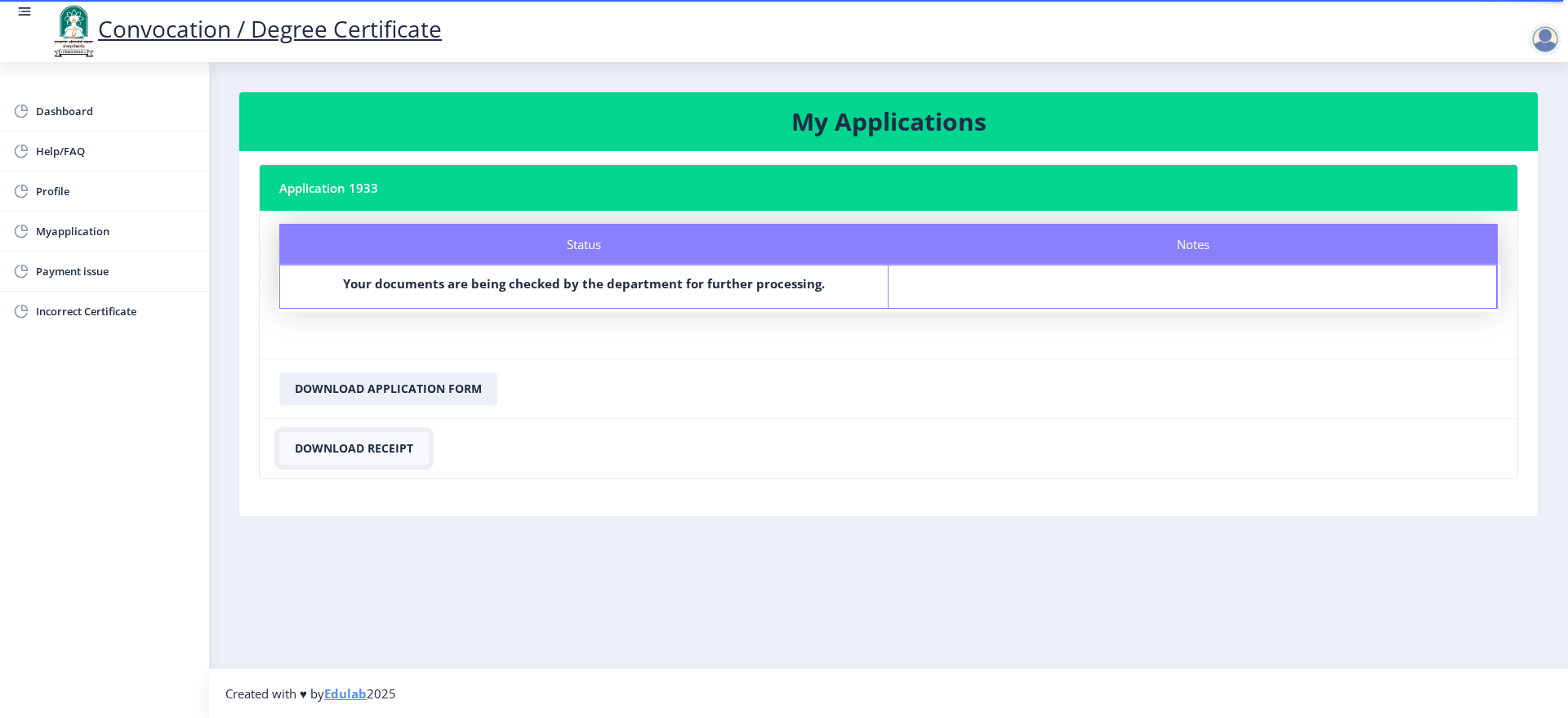 click on "Download Receipt" 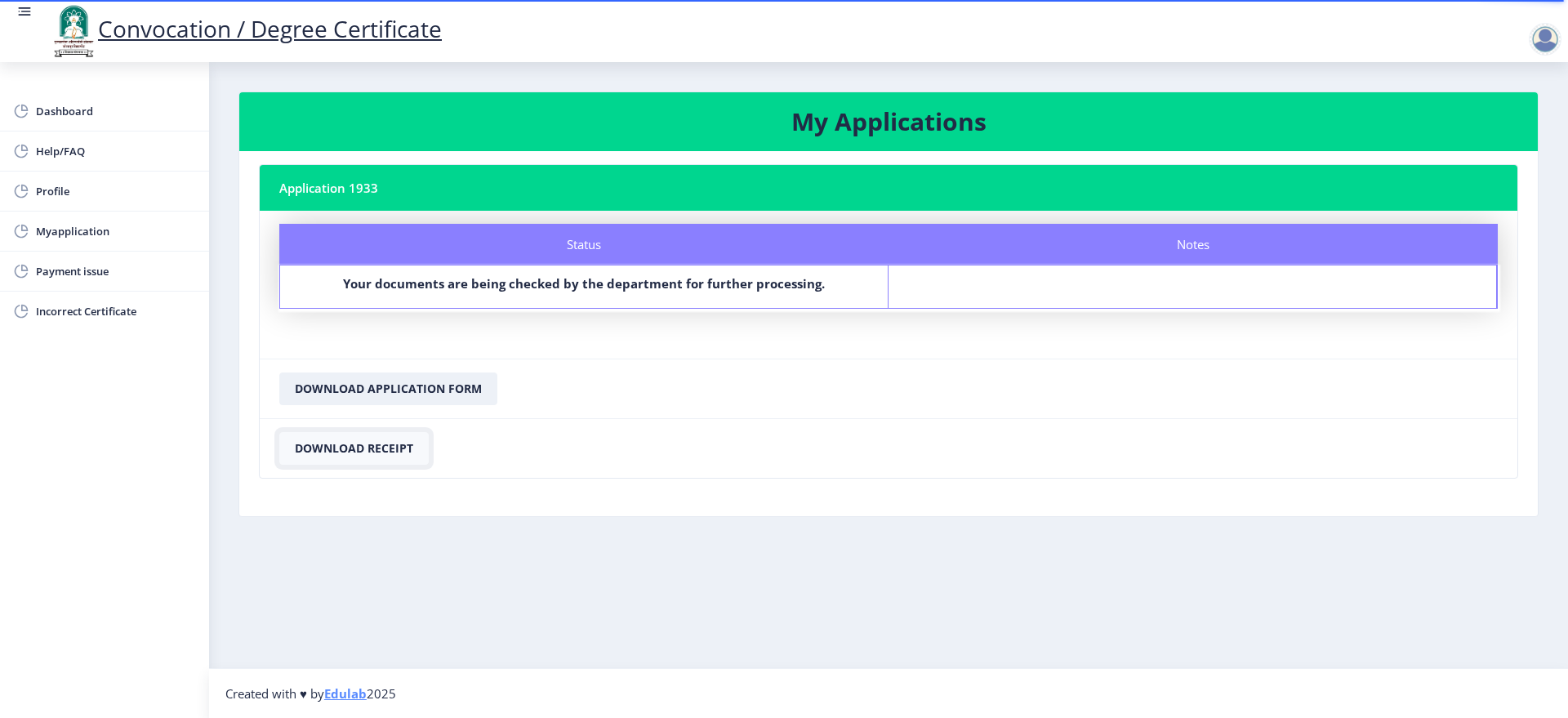 click on "Download Receipt" 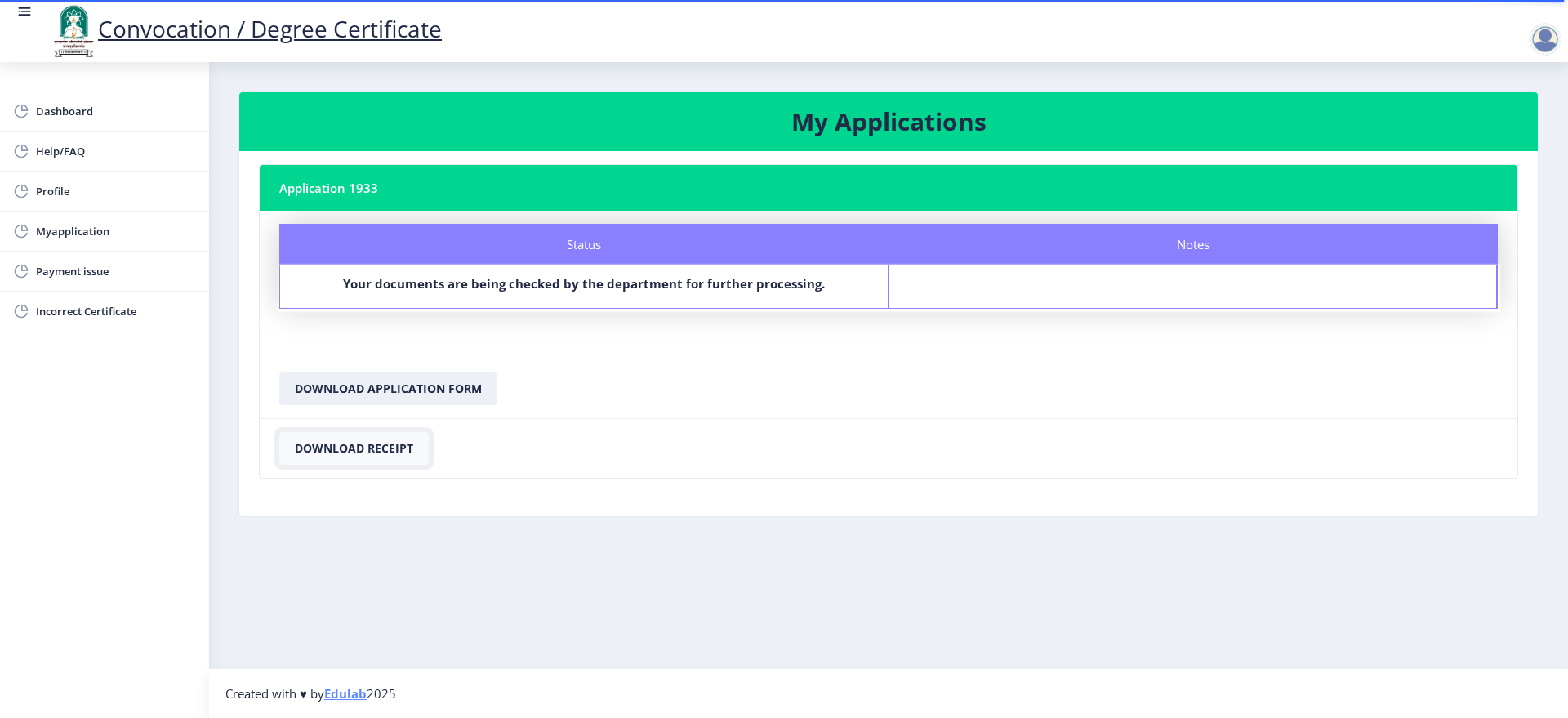 click on "Download Receipt" 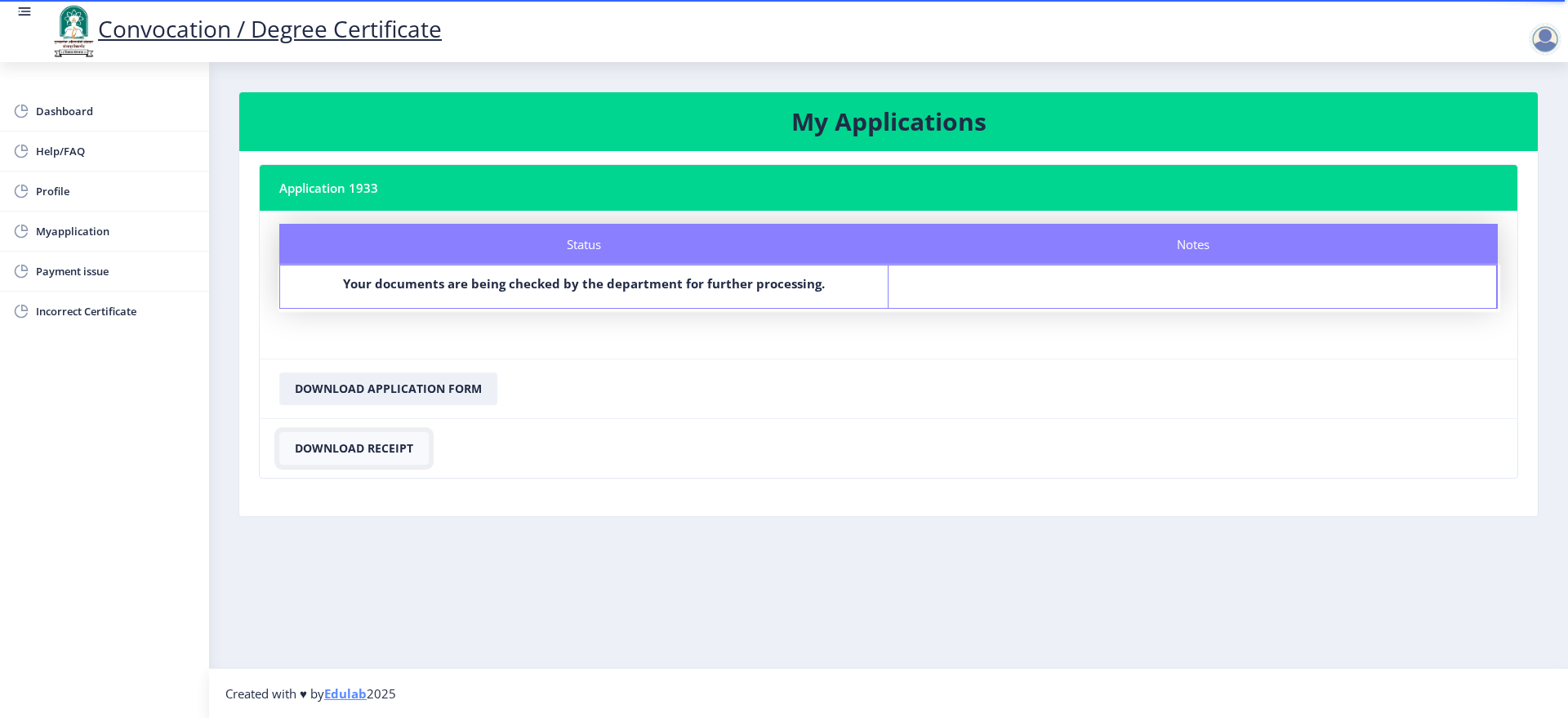 click on "Download Receipt" 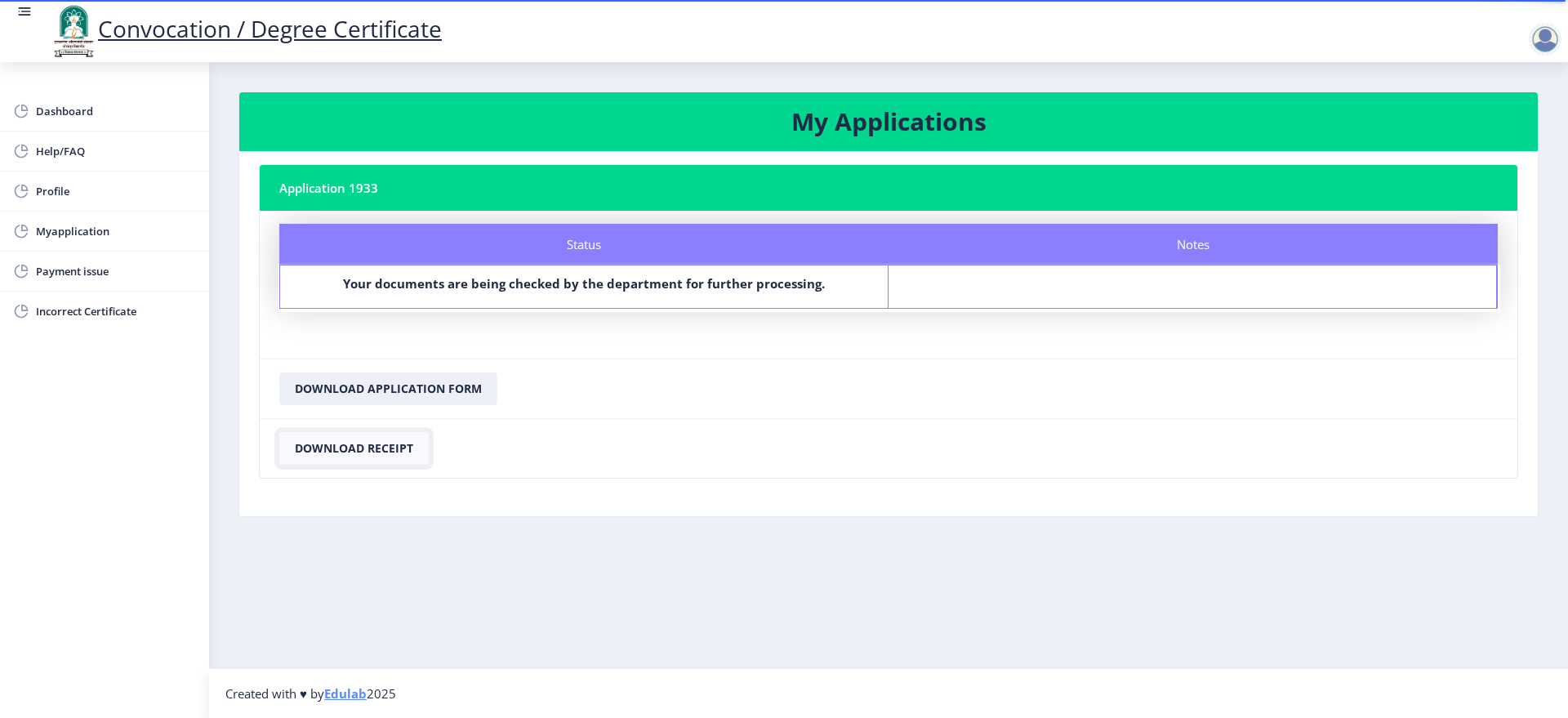 click on "Download Receipt" 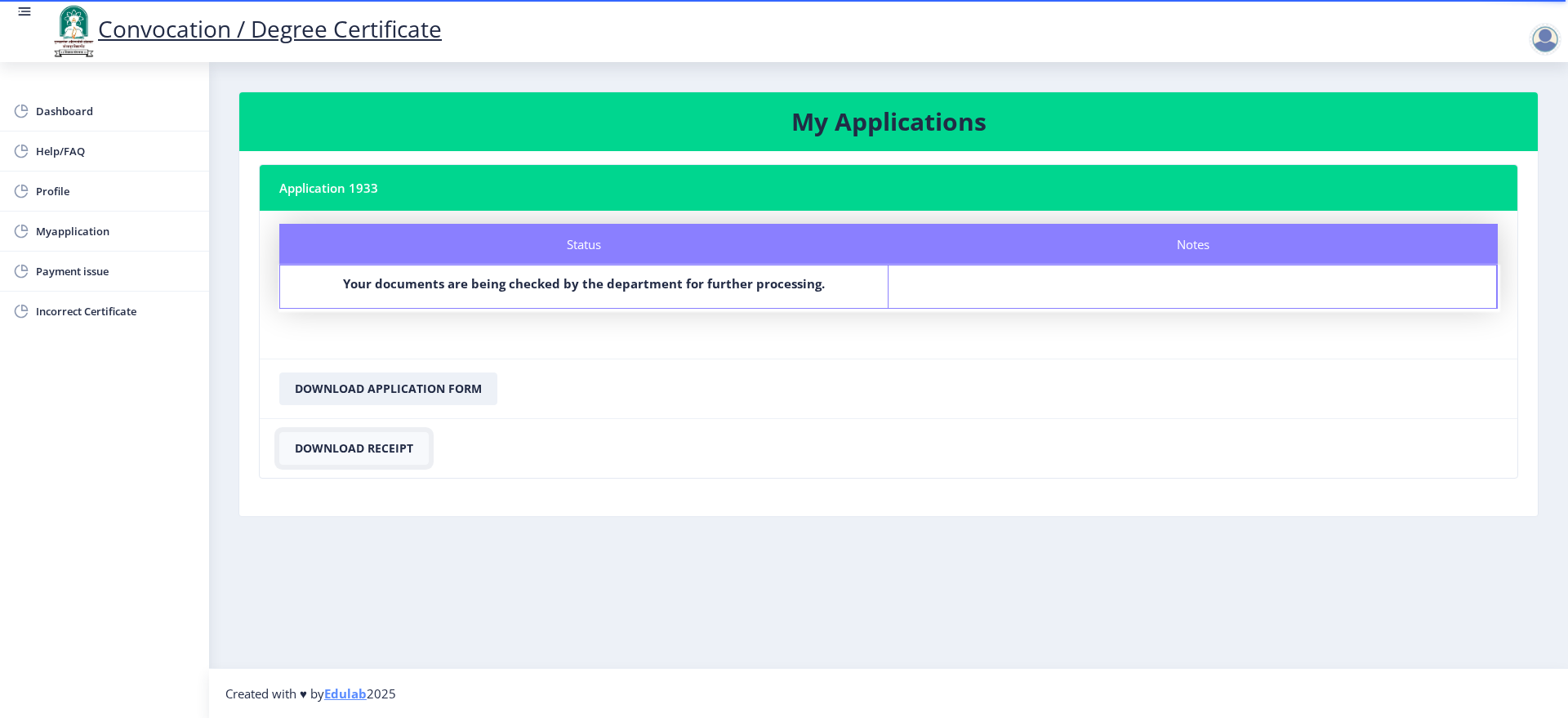 click on "Download Receipt" 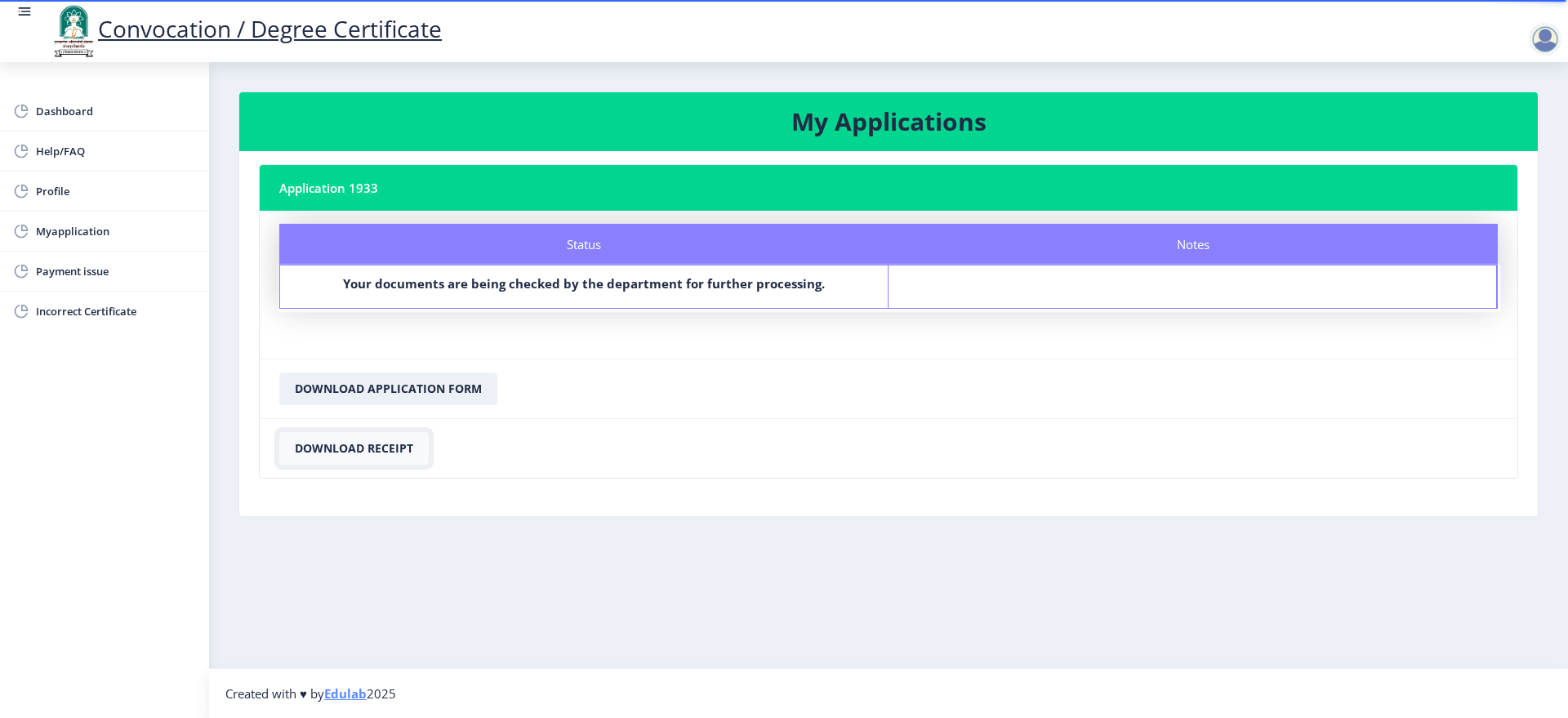 click on "Download Receipt" 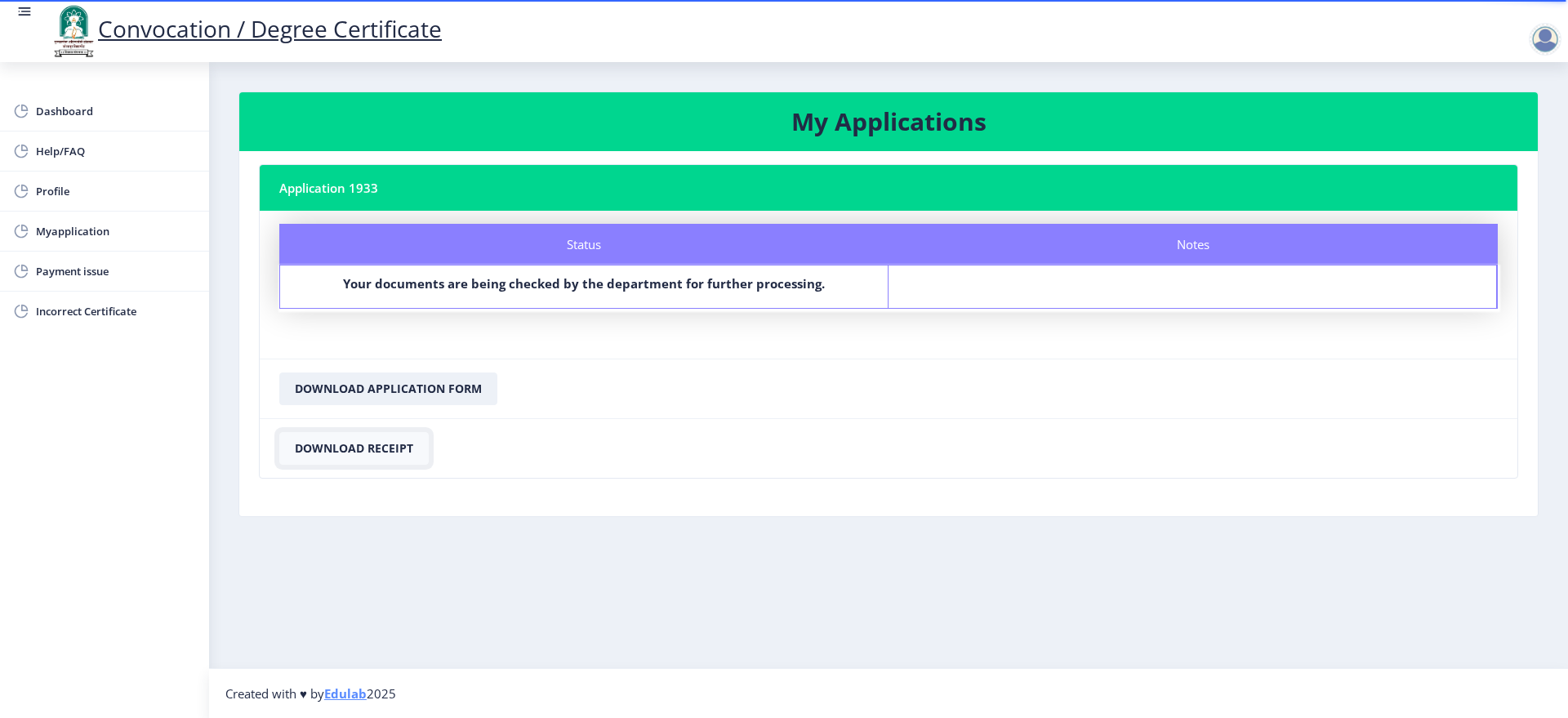 click on "Download Receipt" 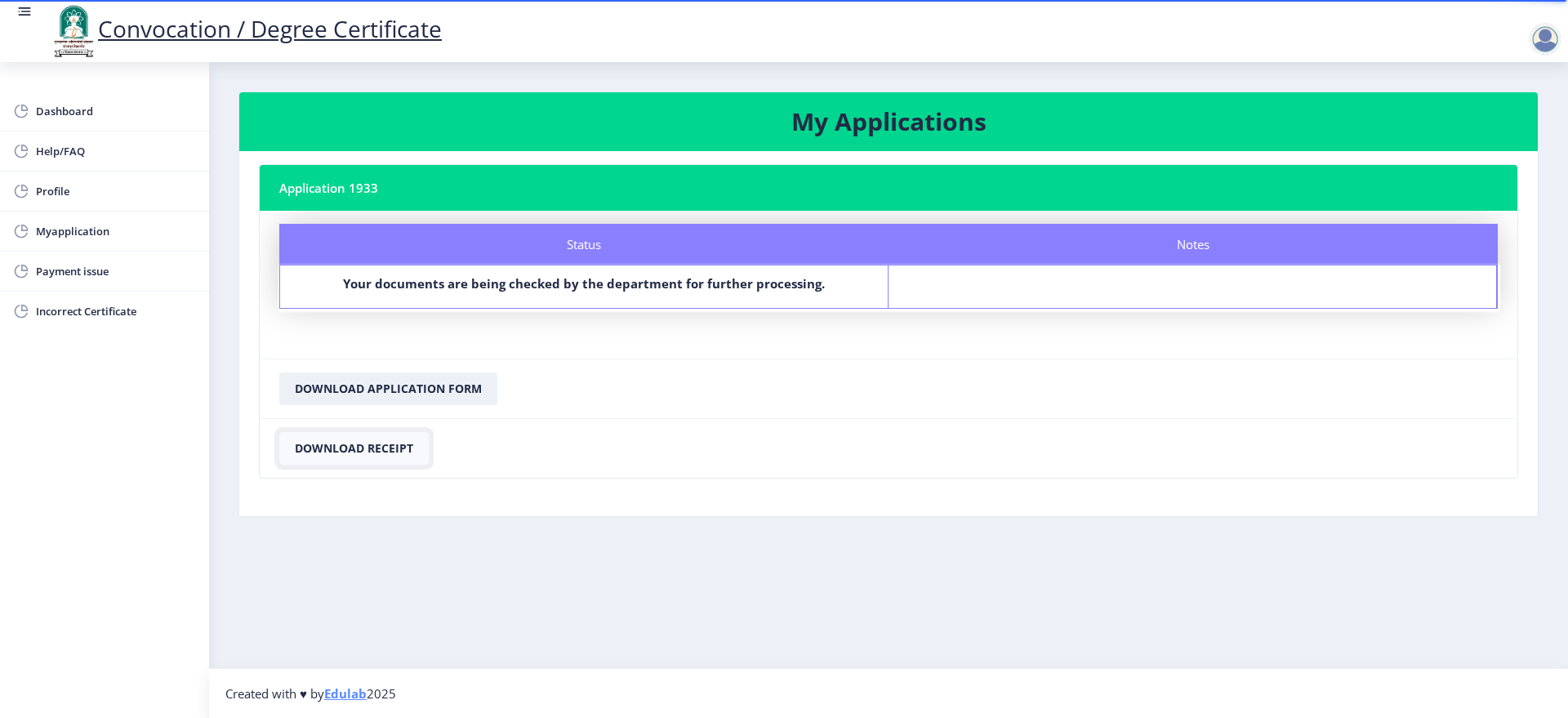 click on "Download Receipt" 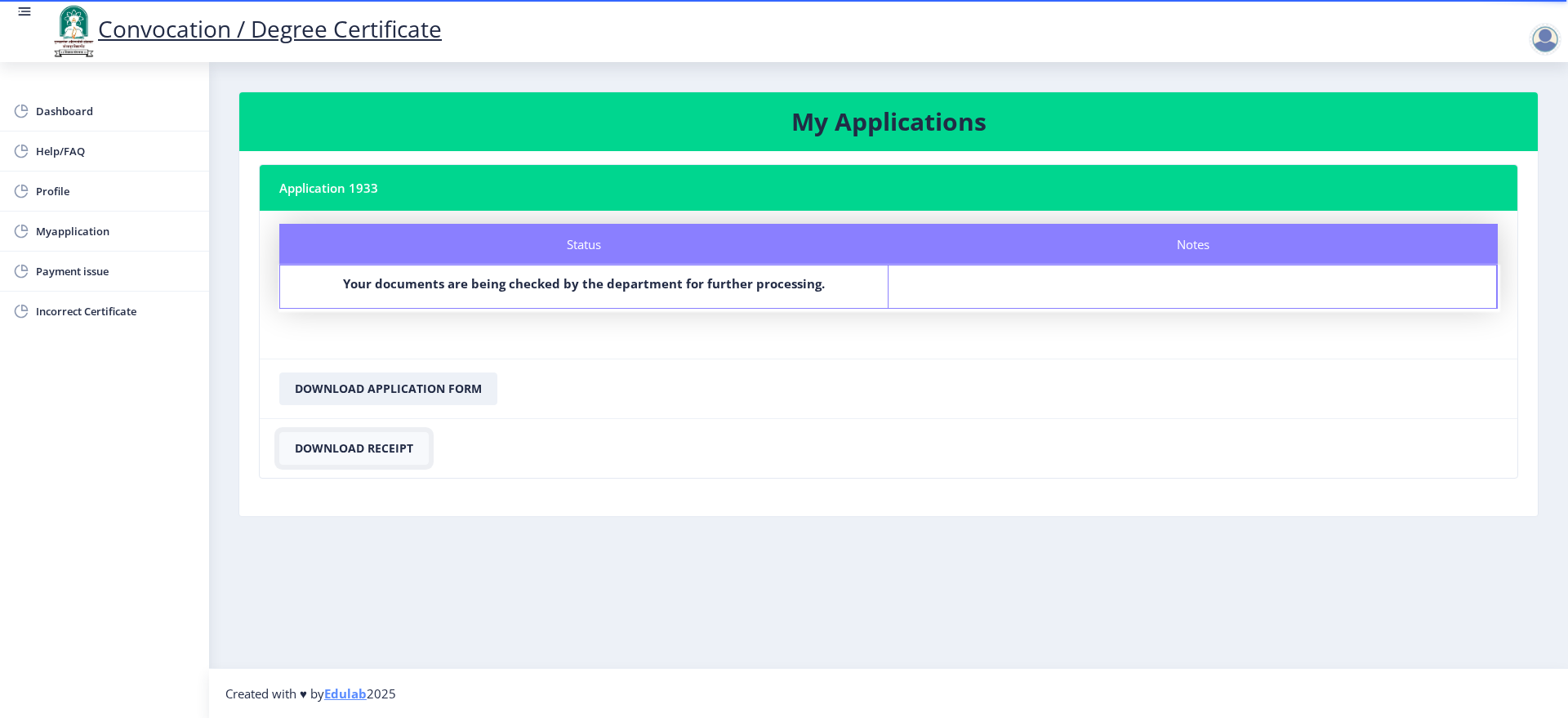 click on "Download Receipt" 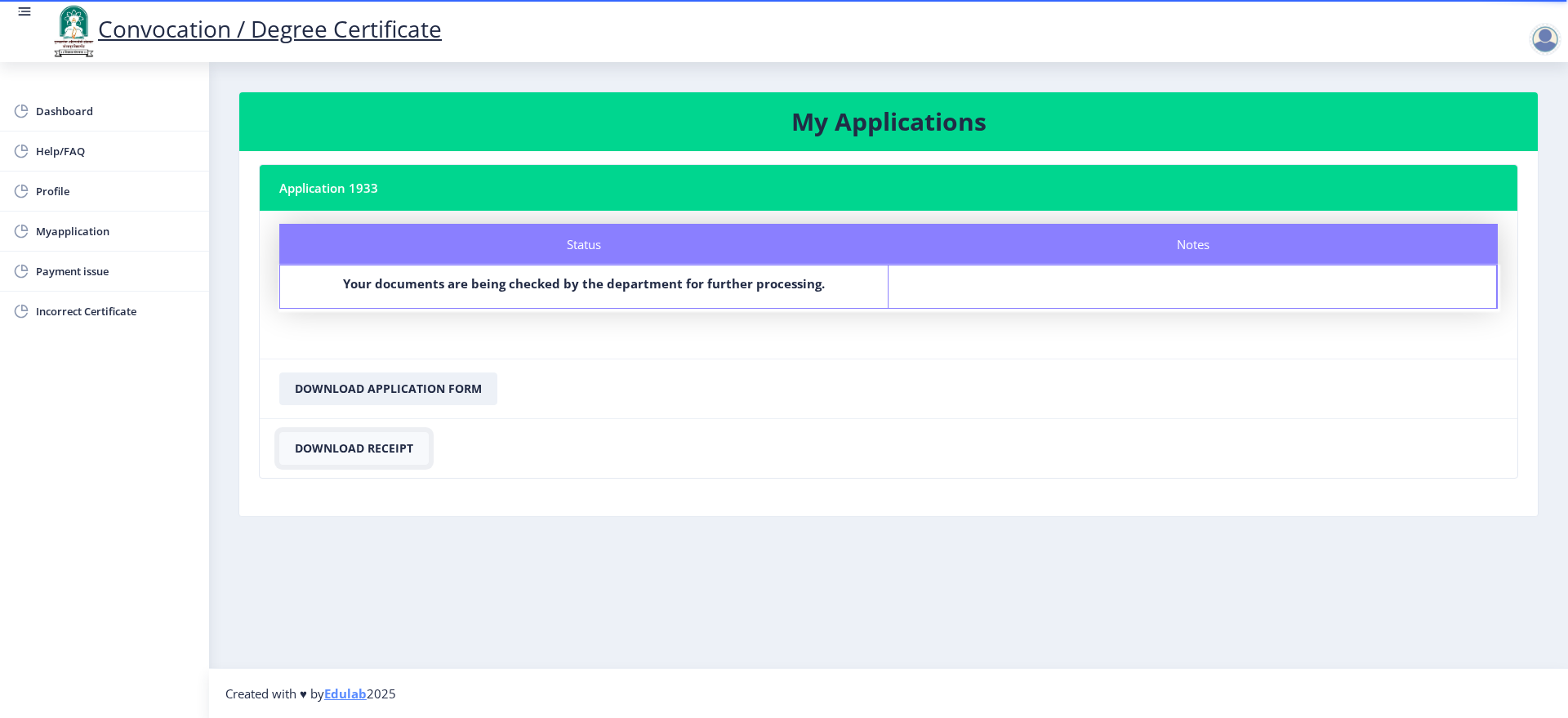 click on "Download Receipt" 